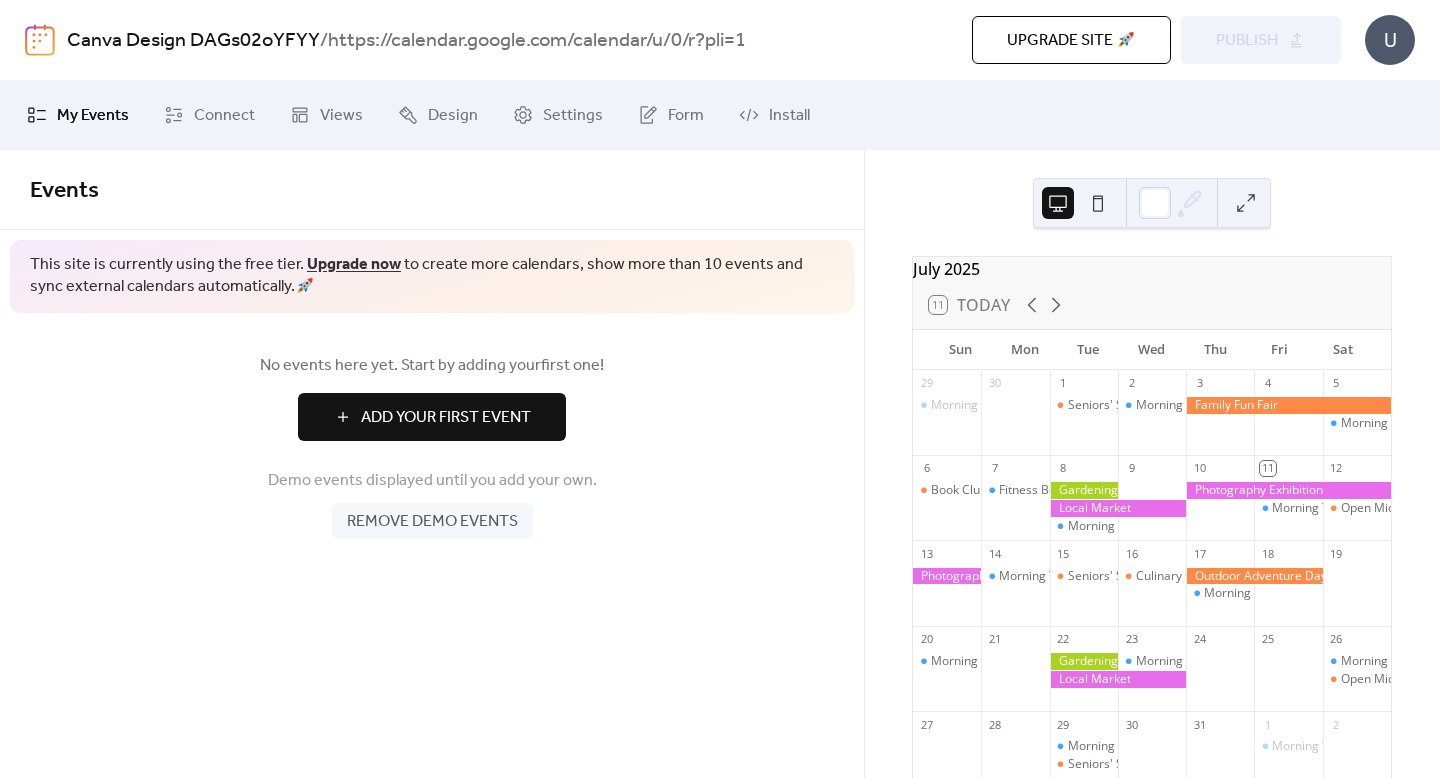 scroll, scrollTop: 0, scrollLeft: 0, axis: both 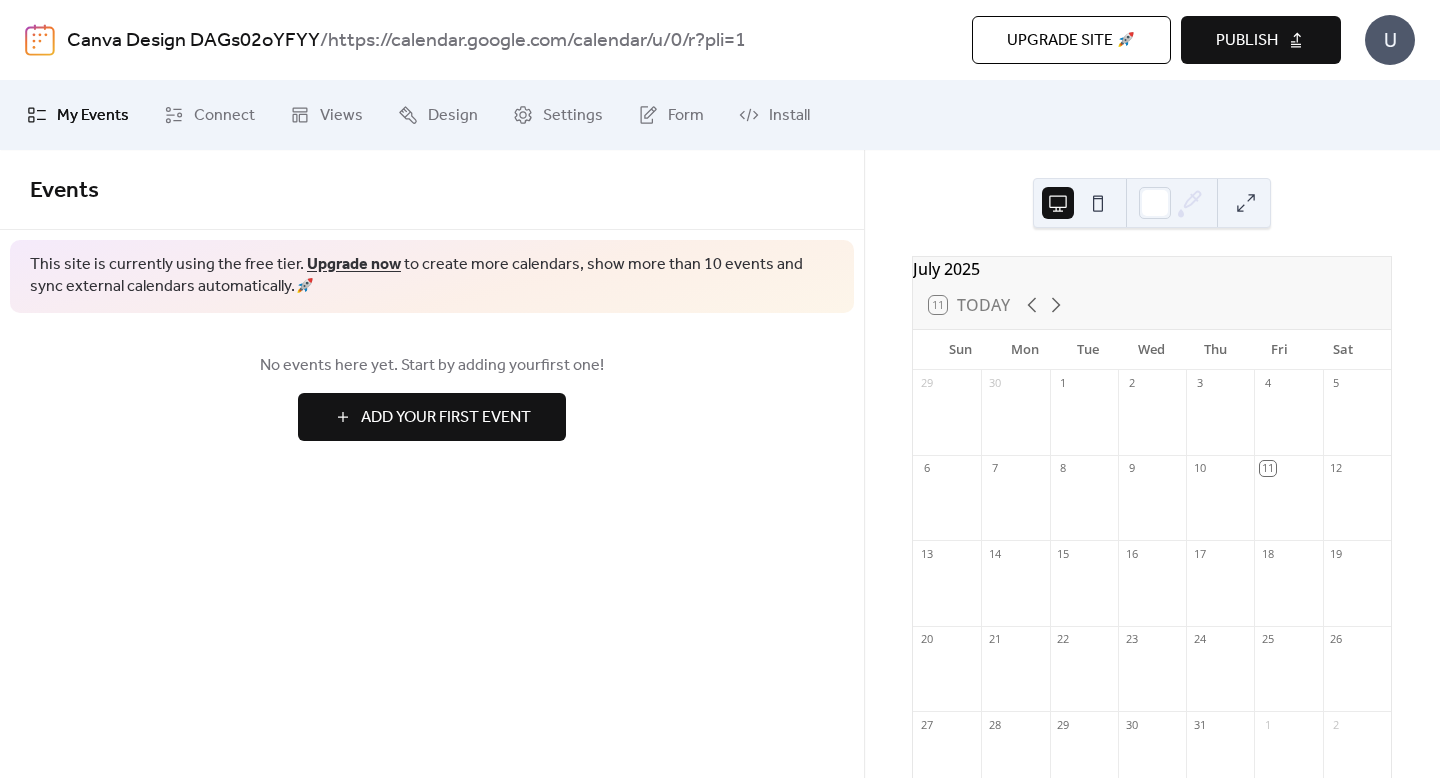 click on "Add Your First Event" at bounding box center [446, 418] 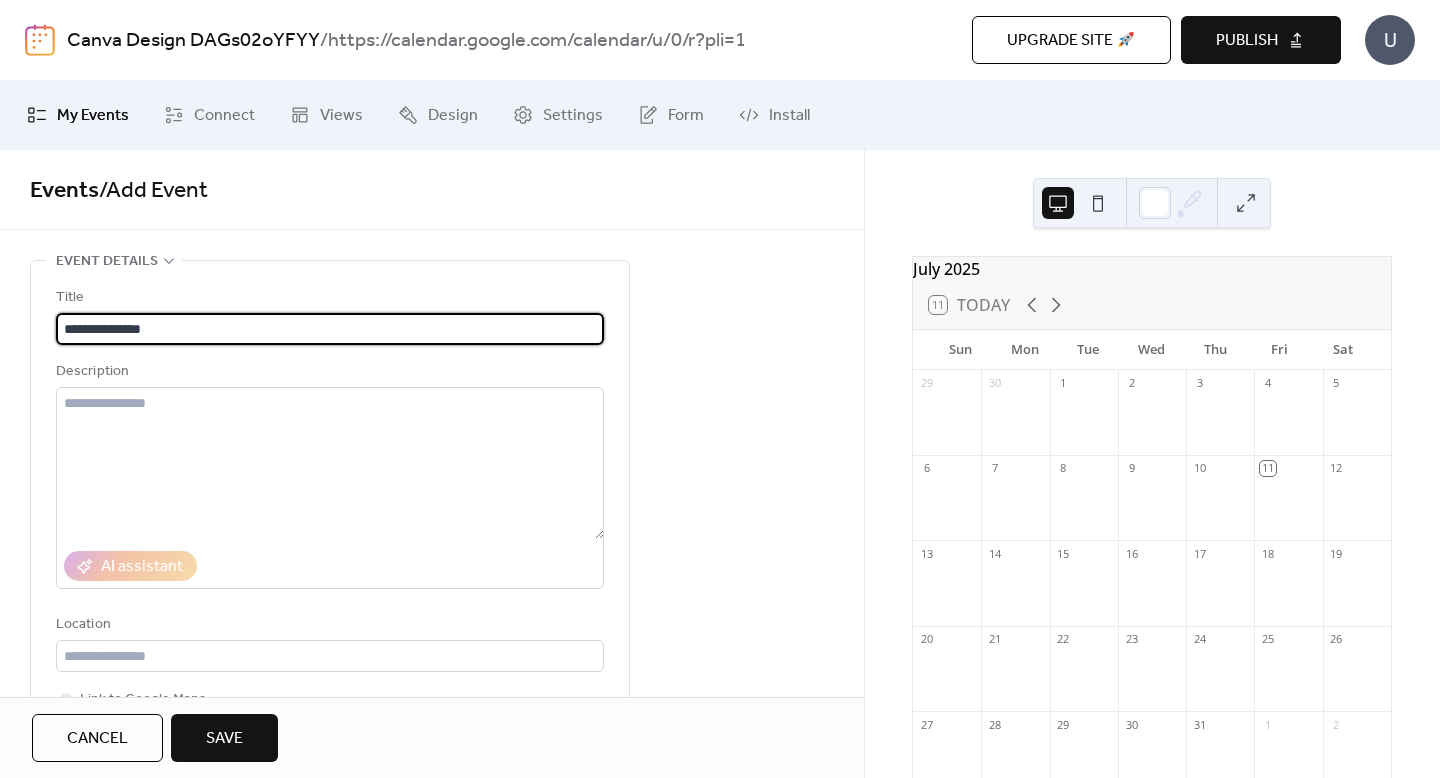 click on "**********" at bounding box center [330, 329] 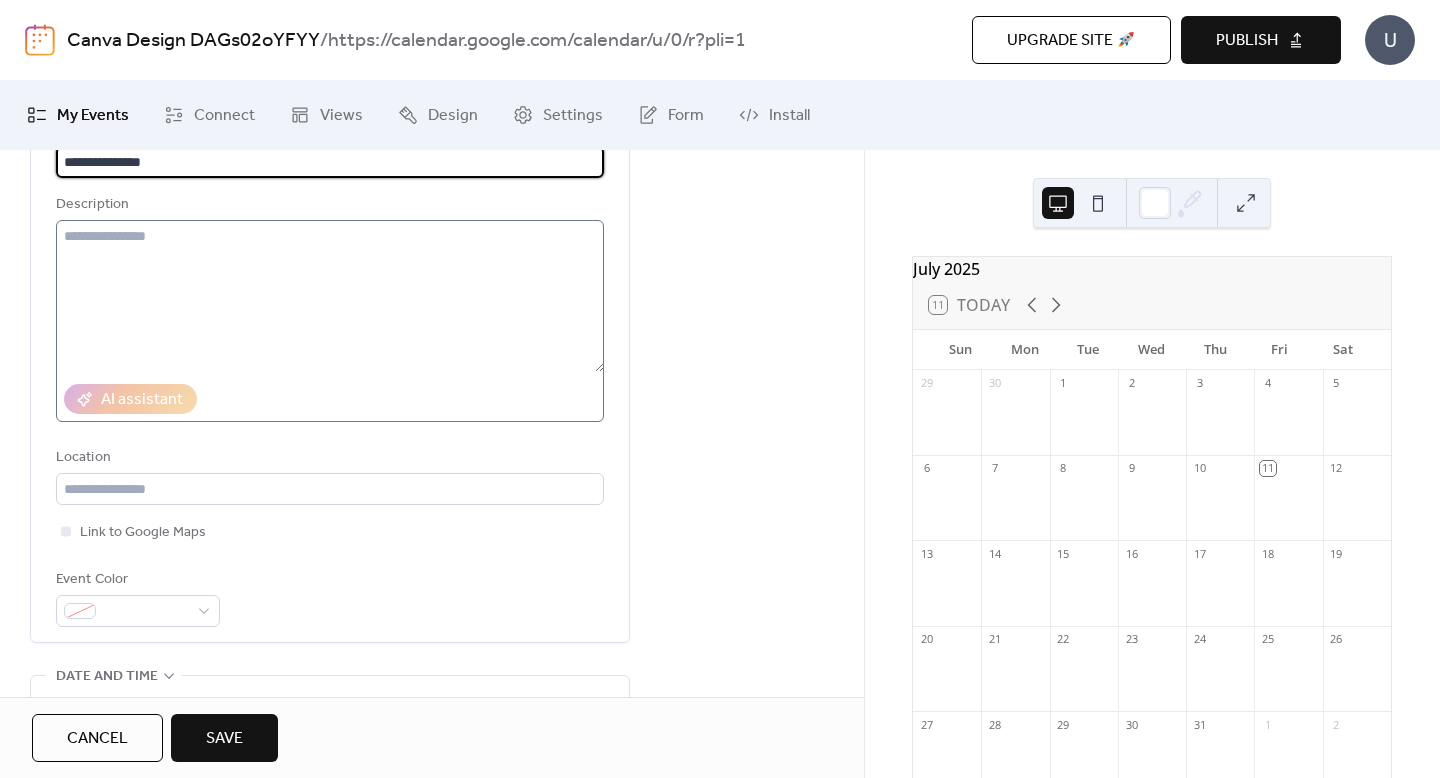 scroll, scrollTop: 169, scrollLeft: 0, axis: vertical 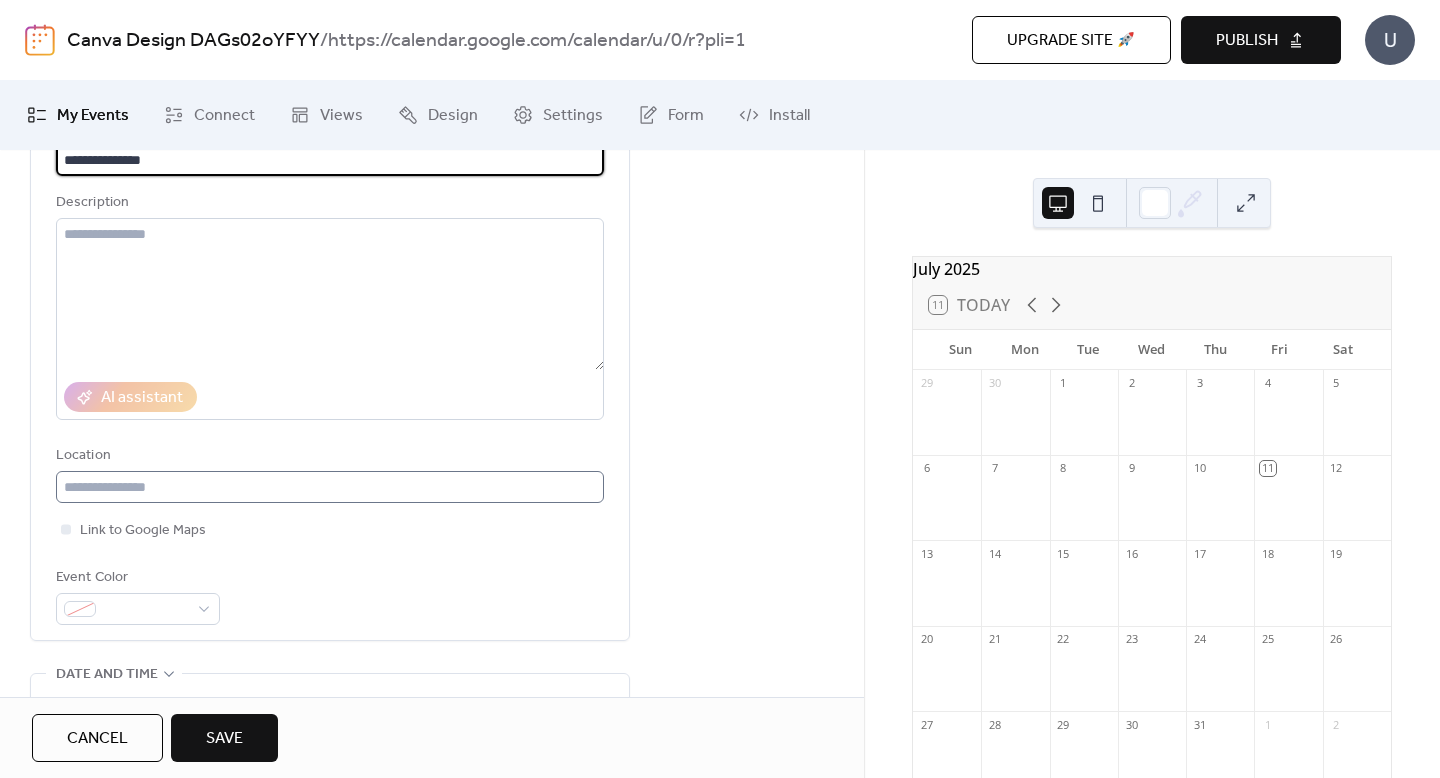 type on "**********" 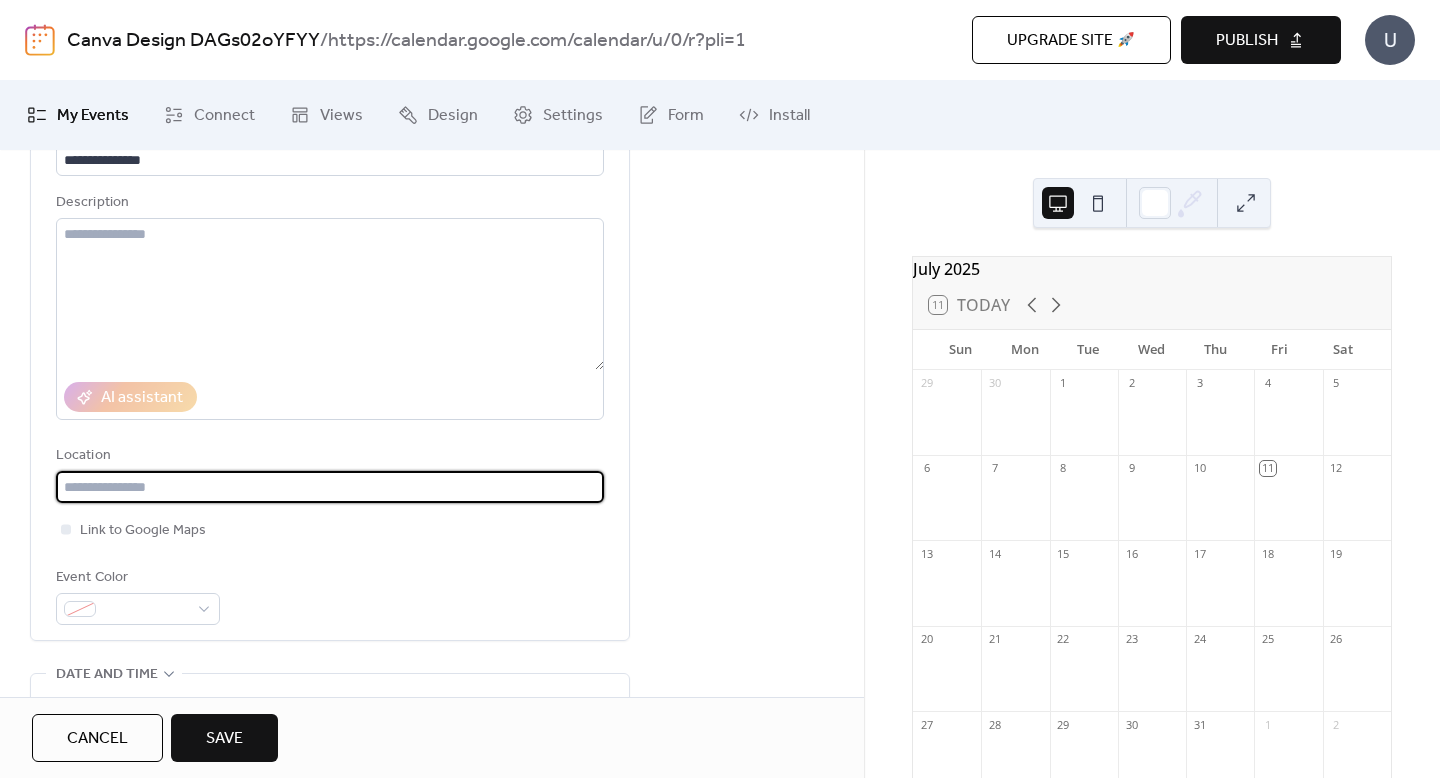 click at bounding box center (330, 487) 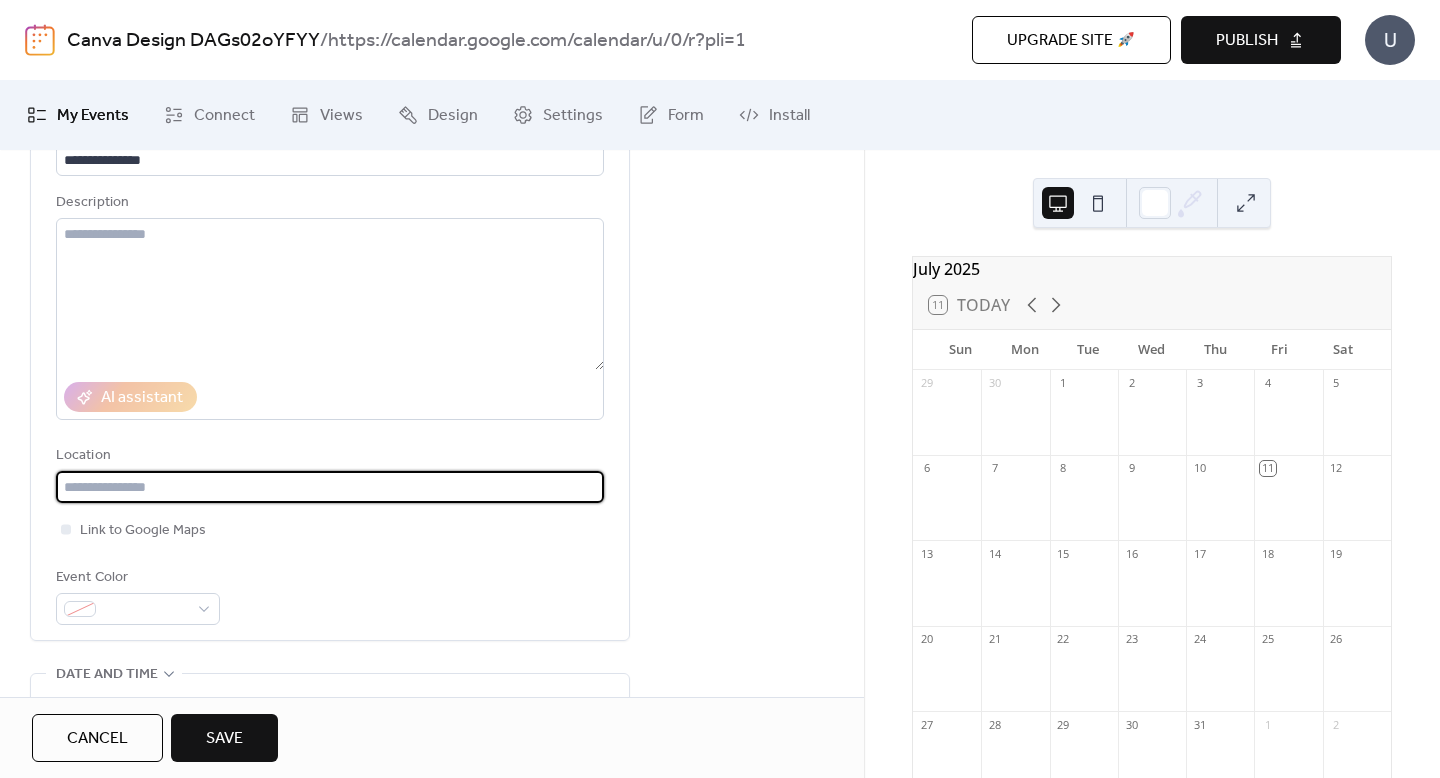 paste on "**********" 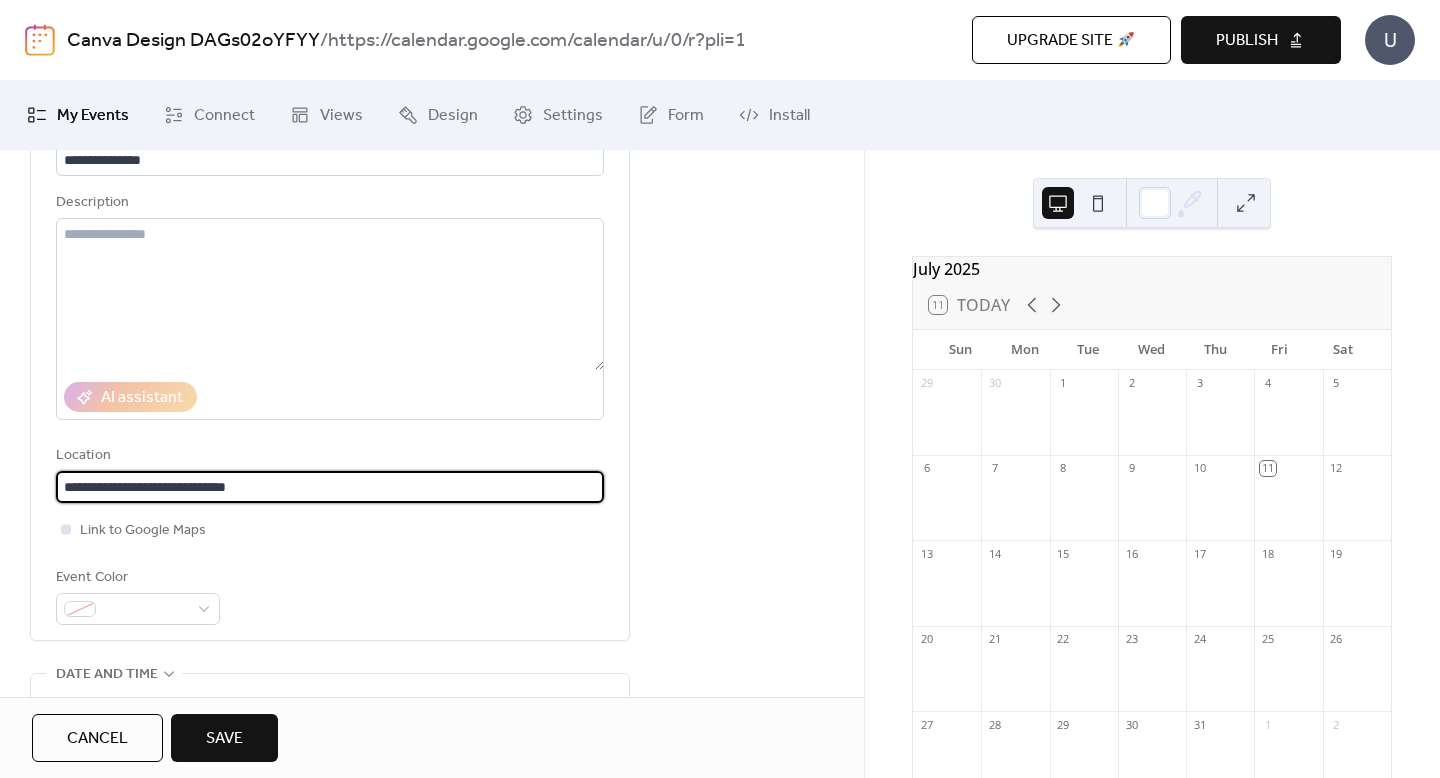 type on "**********" 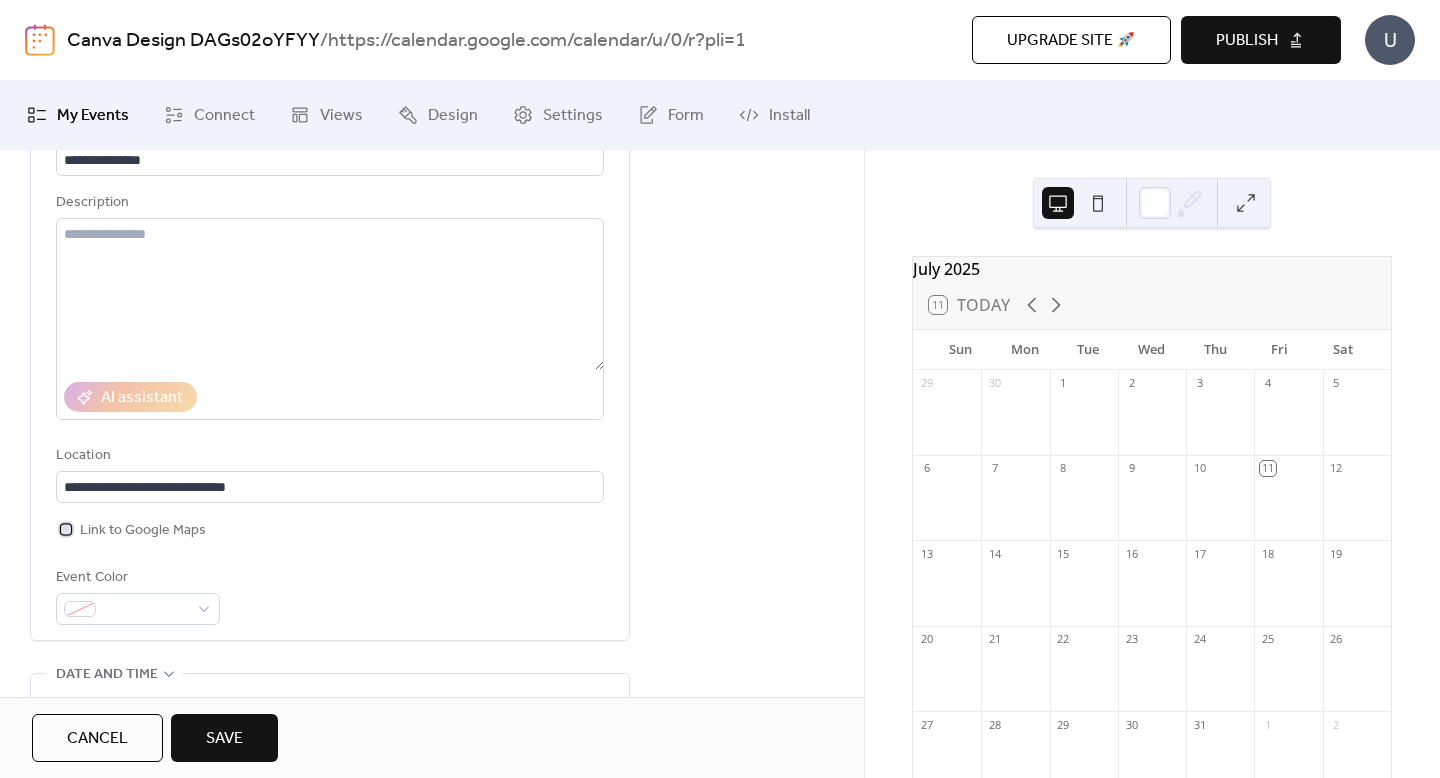 click at bounding box center [66, 529] 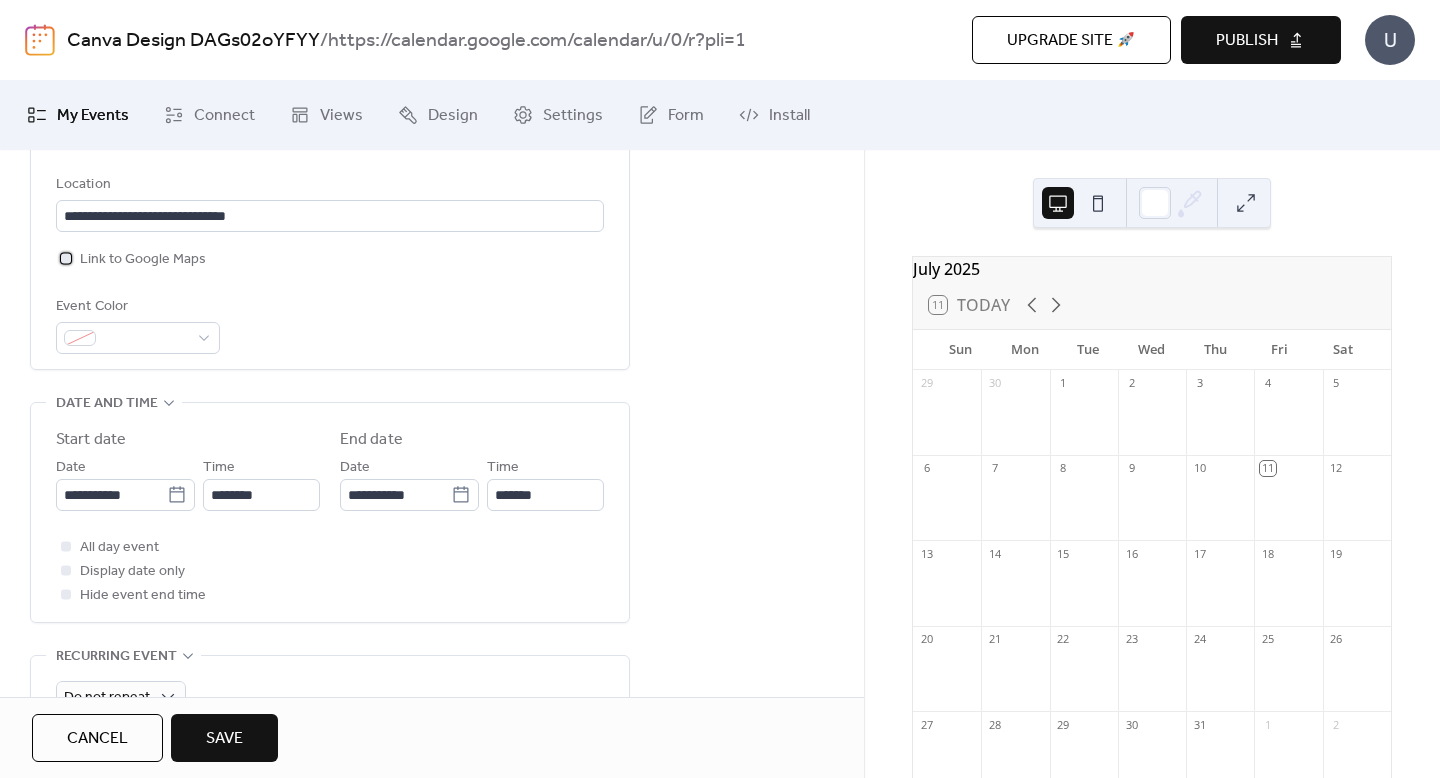 scroll, scrollTop: 441, scrollLeft: 0, axis: vertical 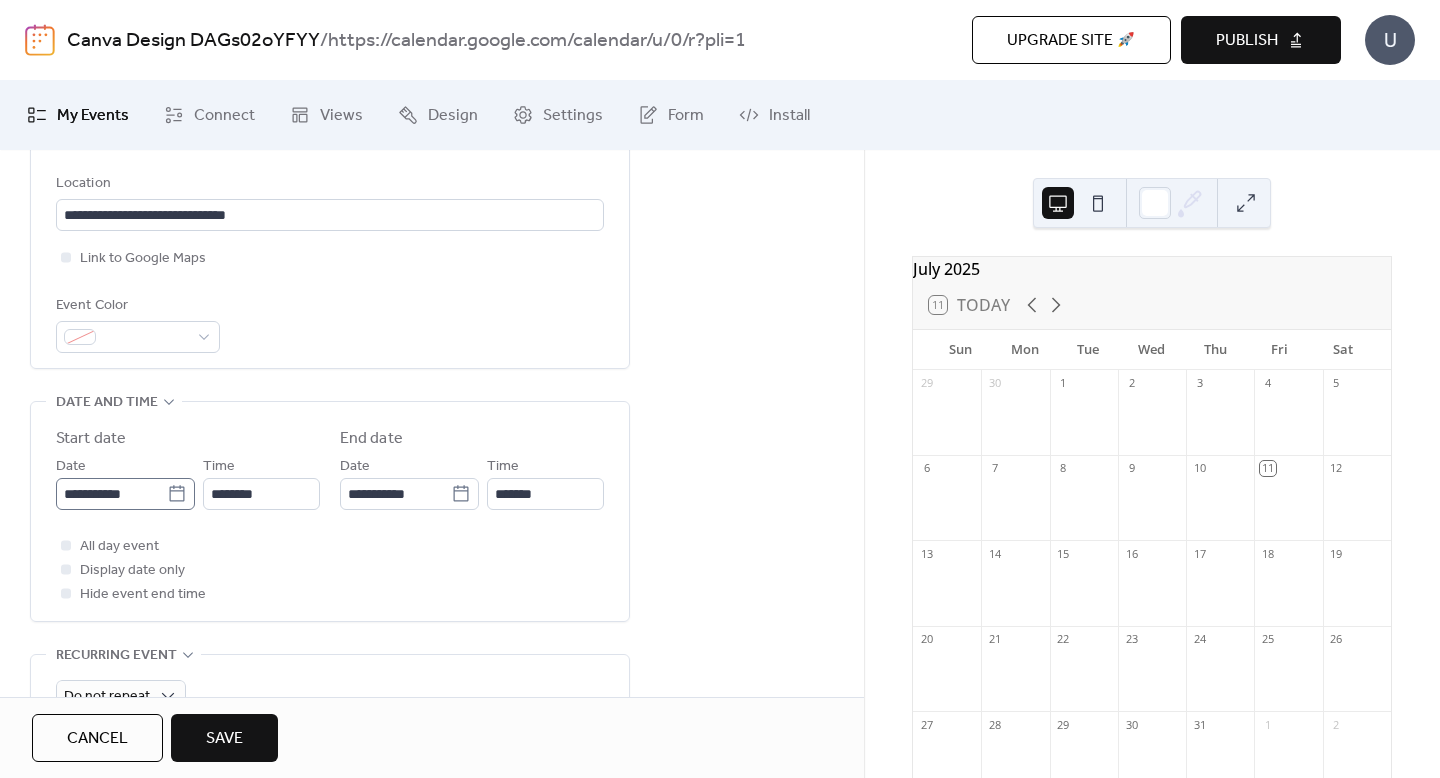 click 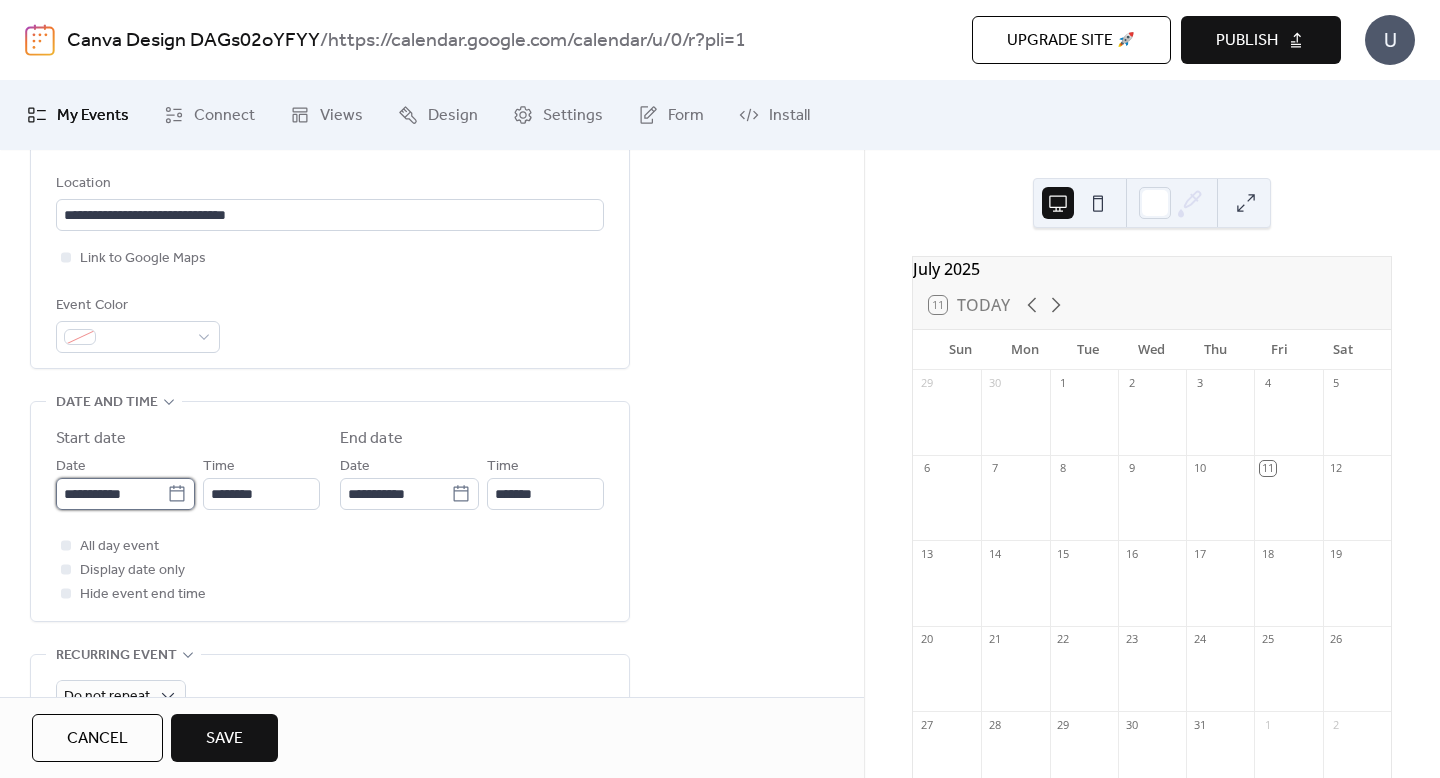 click on "**********" at bounding box center (111, 494) 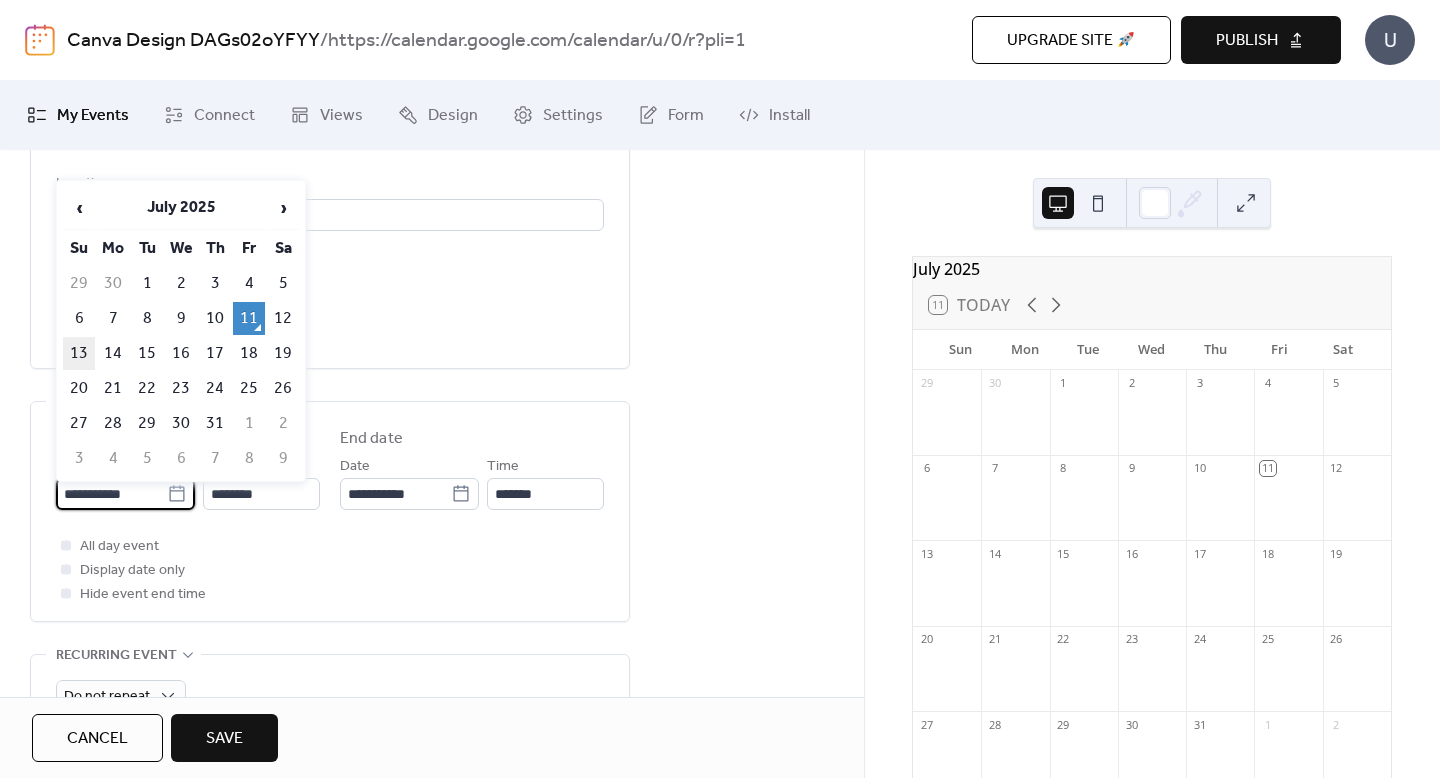 click on "13" at bounding box center [79, 353] 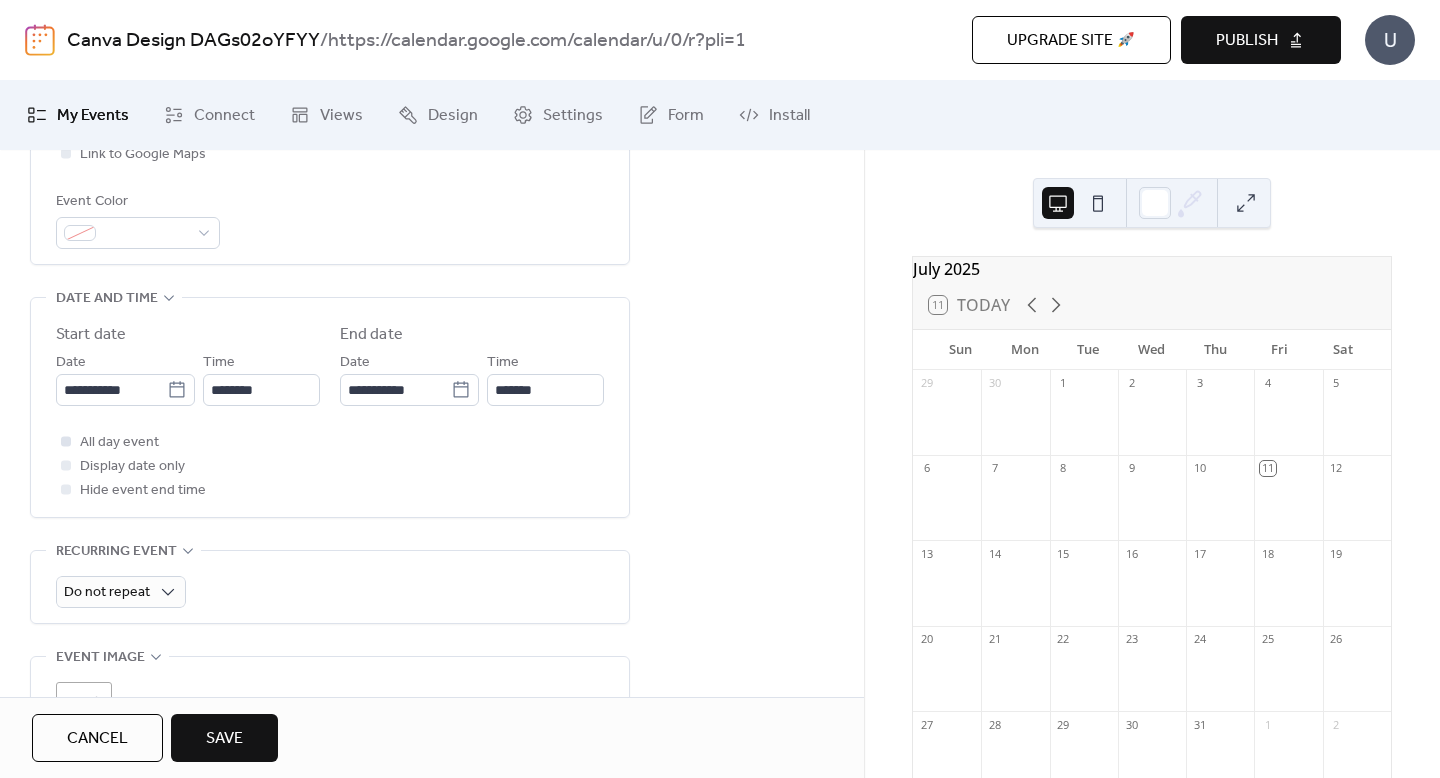 scroll, scrollTop: 550, scrollLeft: 0, axis: vertical 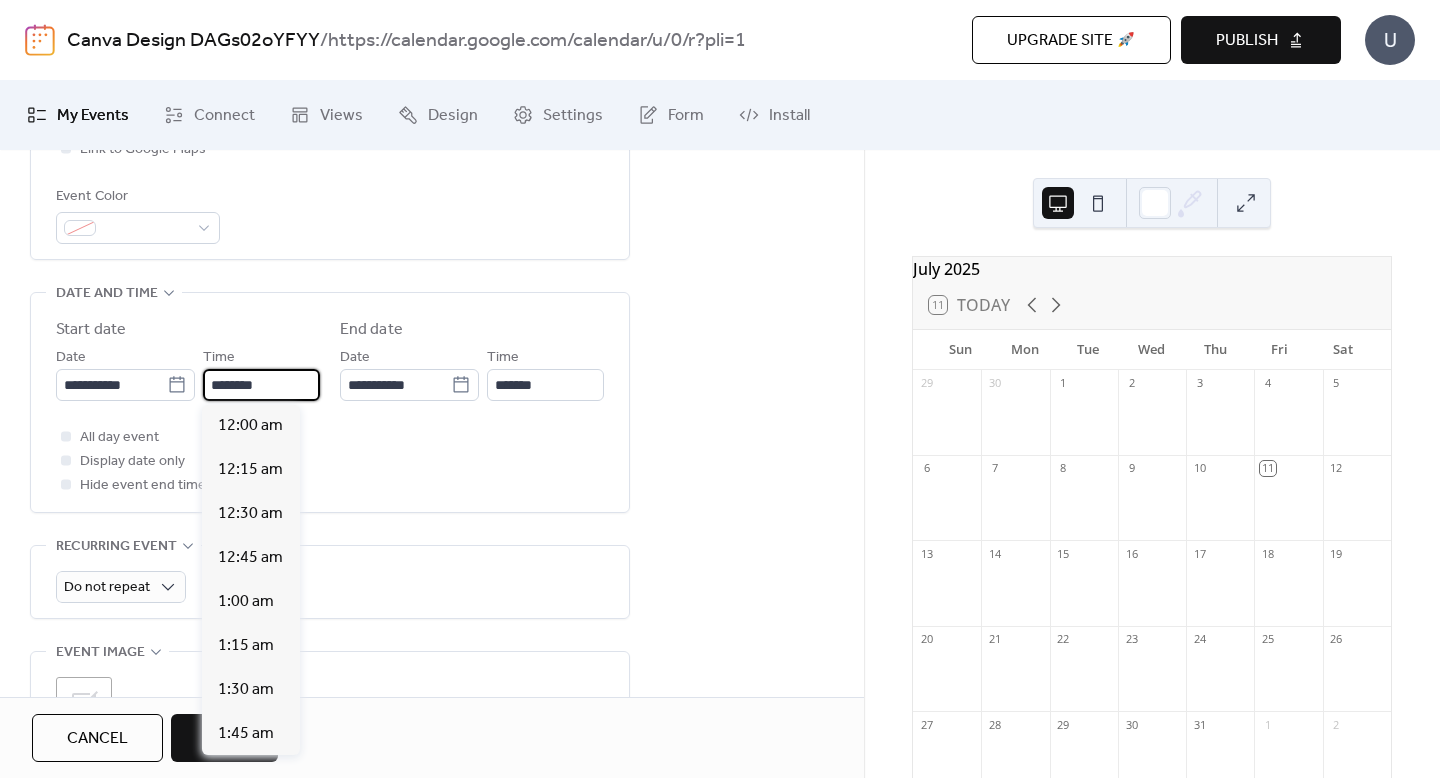 click on "********" at bounding box center (261, 385) 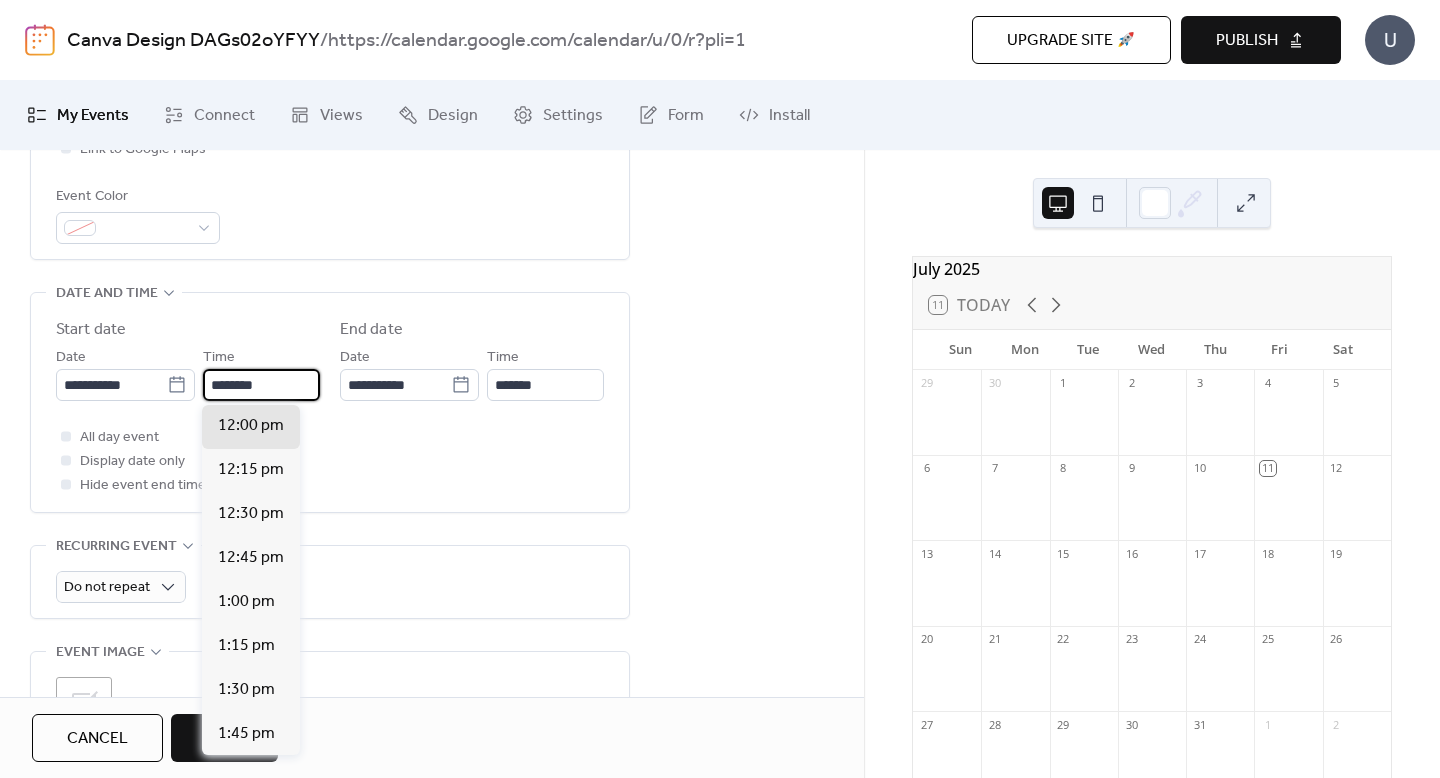 click on "********" at bounding box center (261, 385) 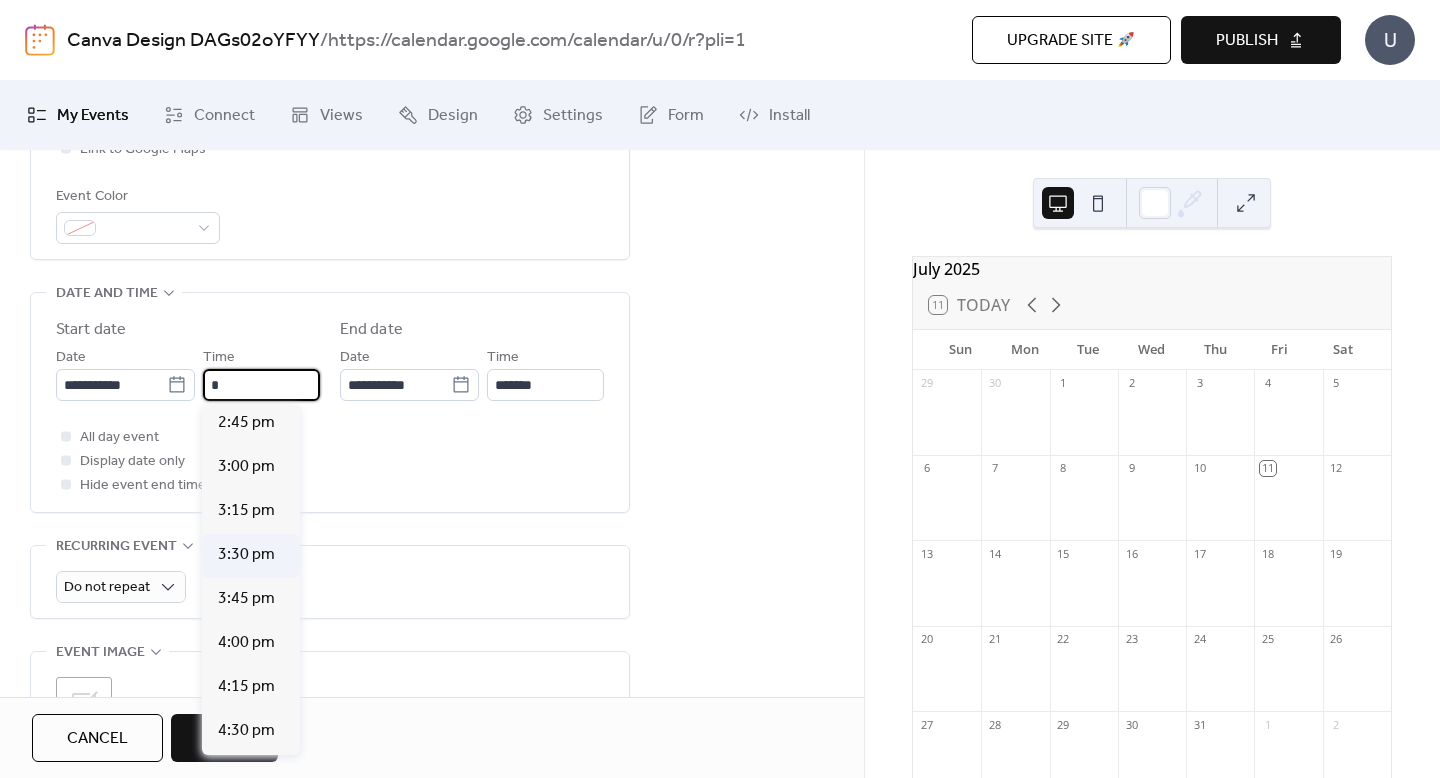 scroll, scrollTop: 2603, scrollLeft: 0, axis: vertical 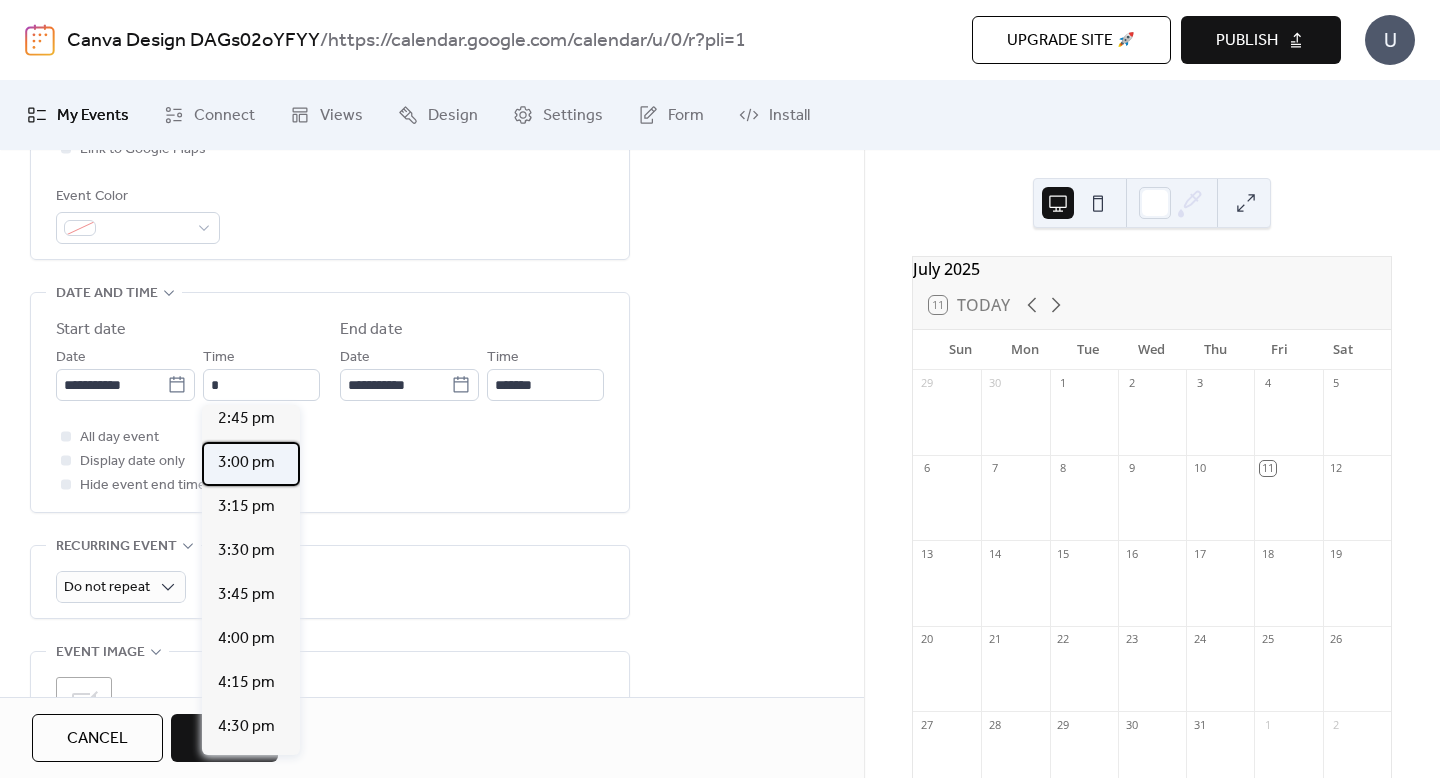 click on "3:00 pm" at bounding box center (246, 463) 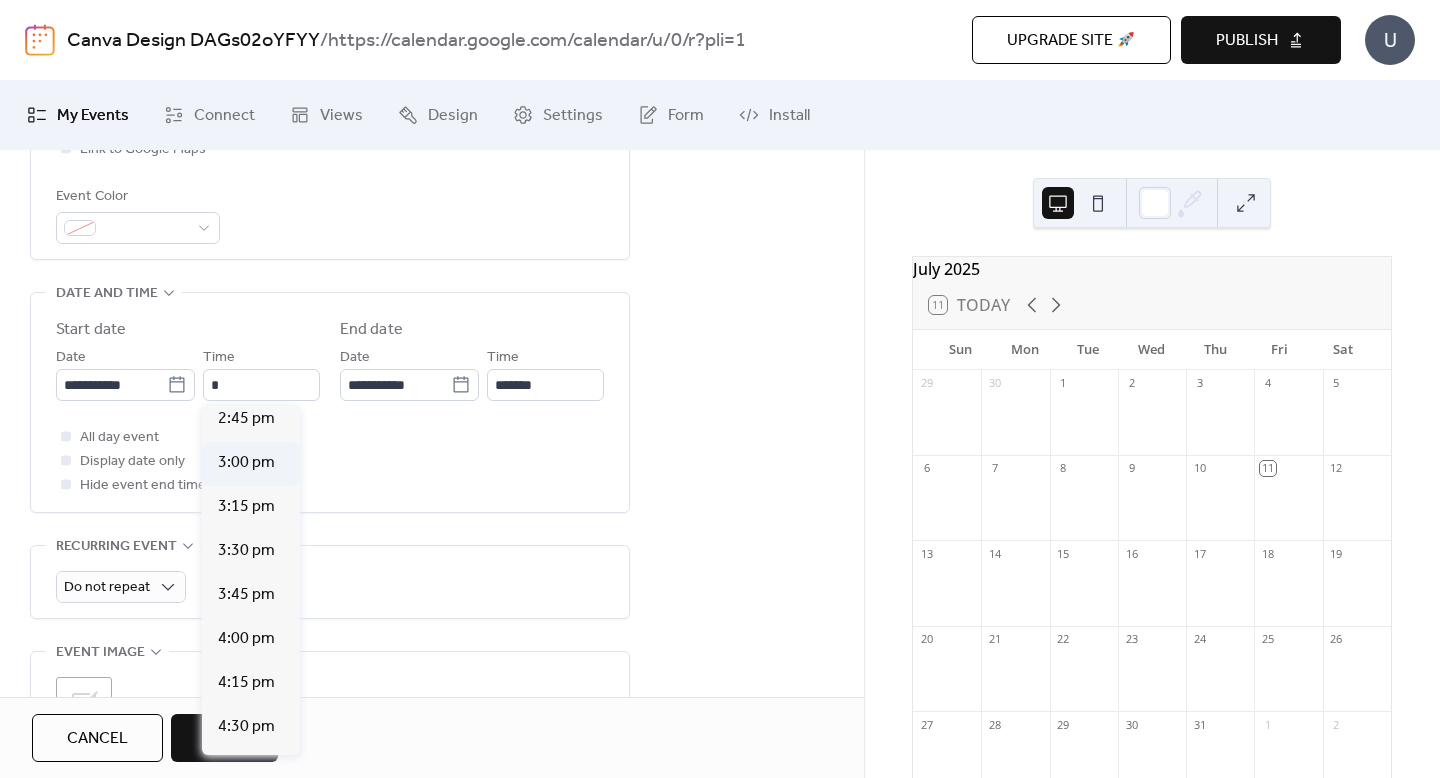 type on "*******" 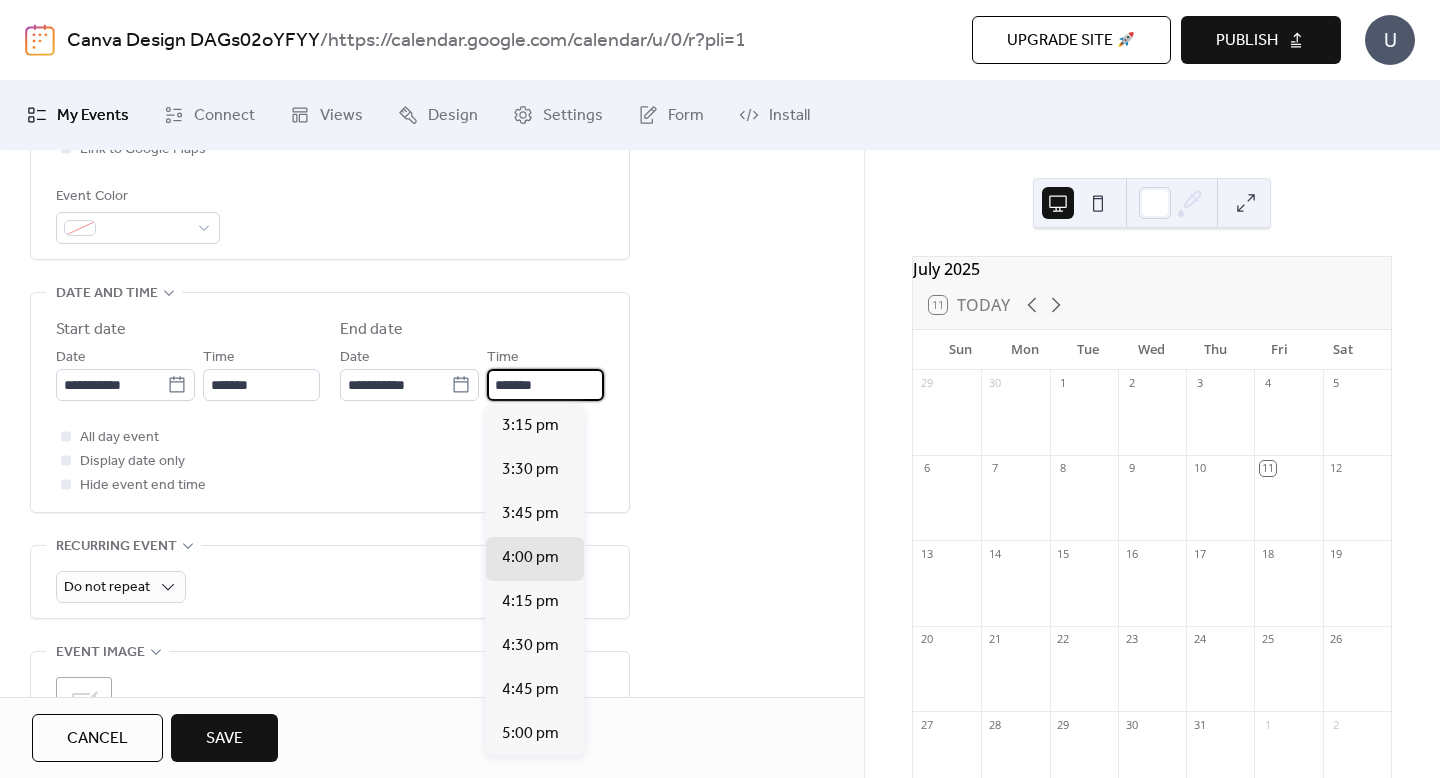 click on "*******" at bounding box center (545, 385) 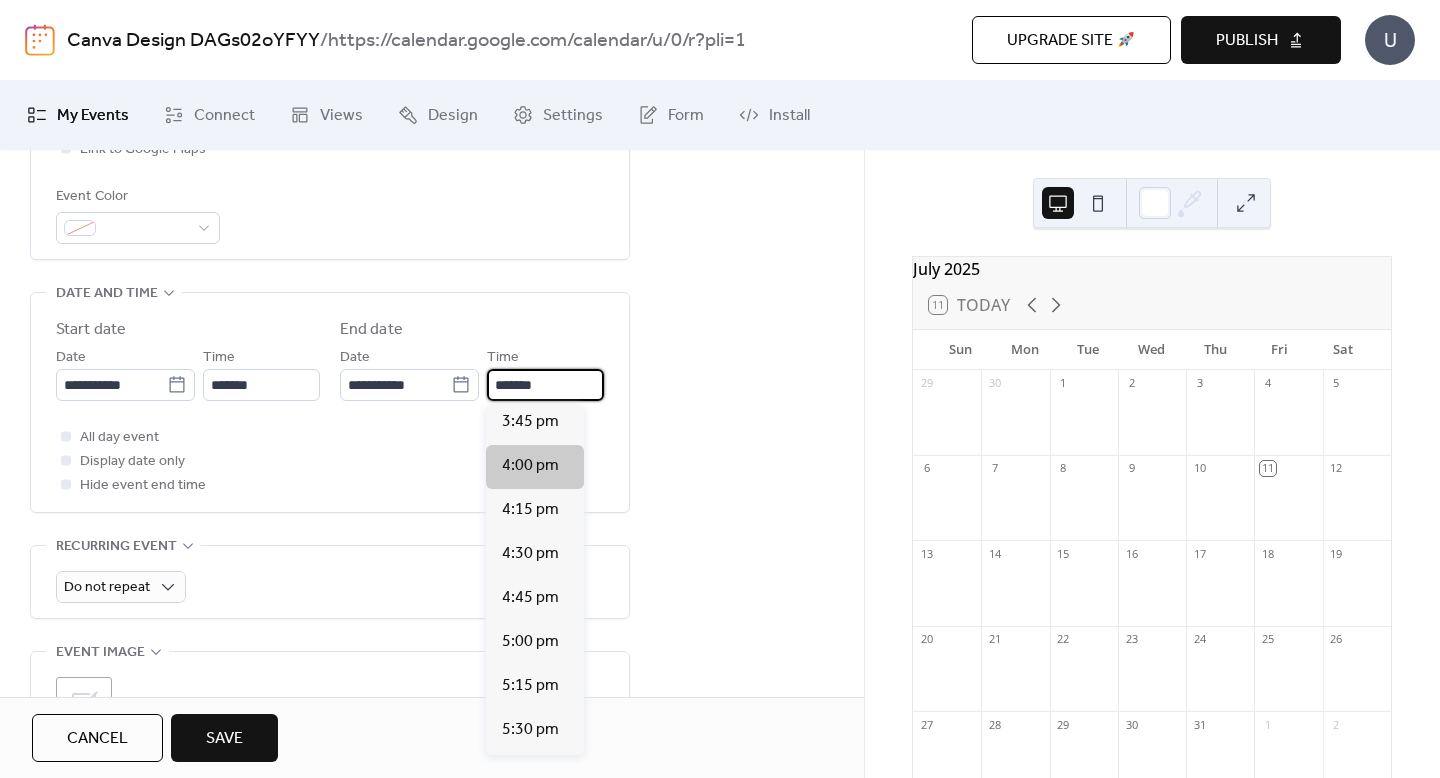 scroll, scrollTop: 251, scrollLeft: 0, axis: vertical 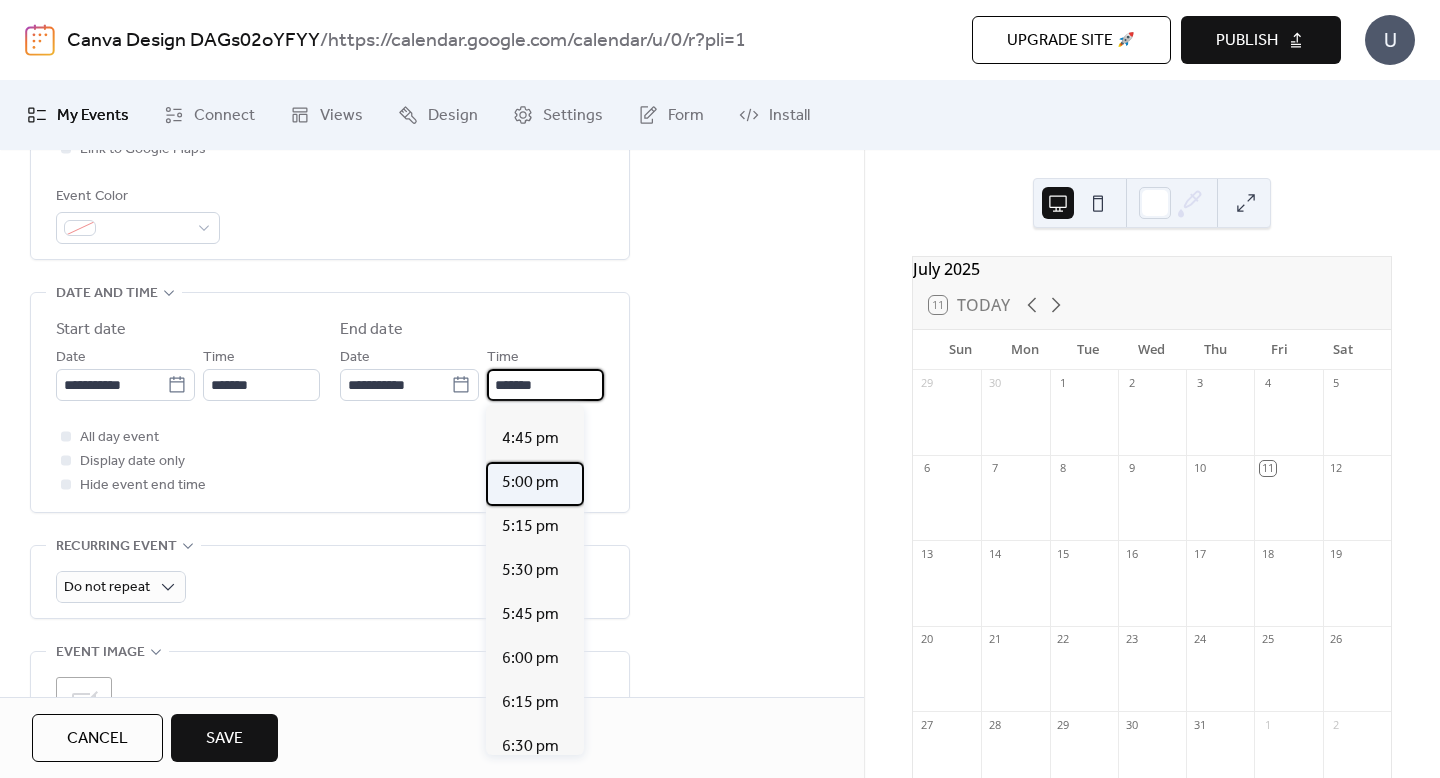 click on "5:00 pm" at bounding box center [530, 483] 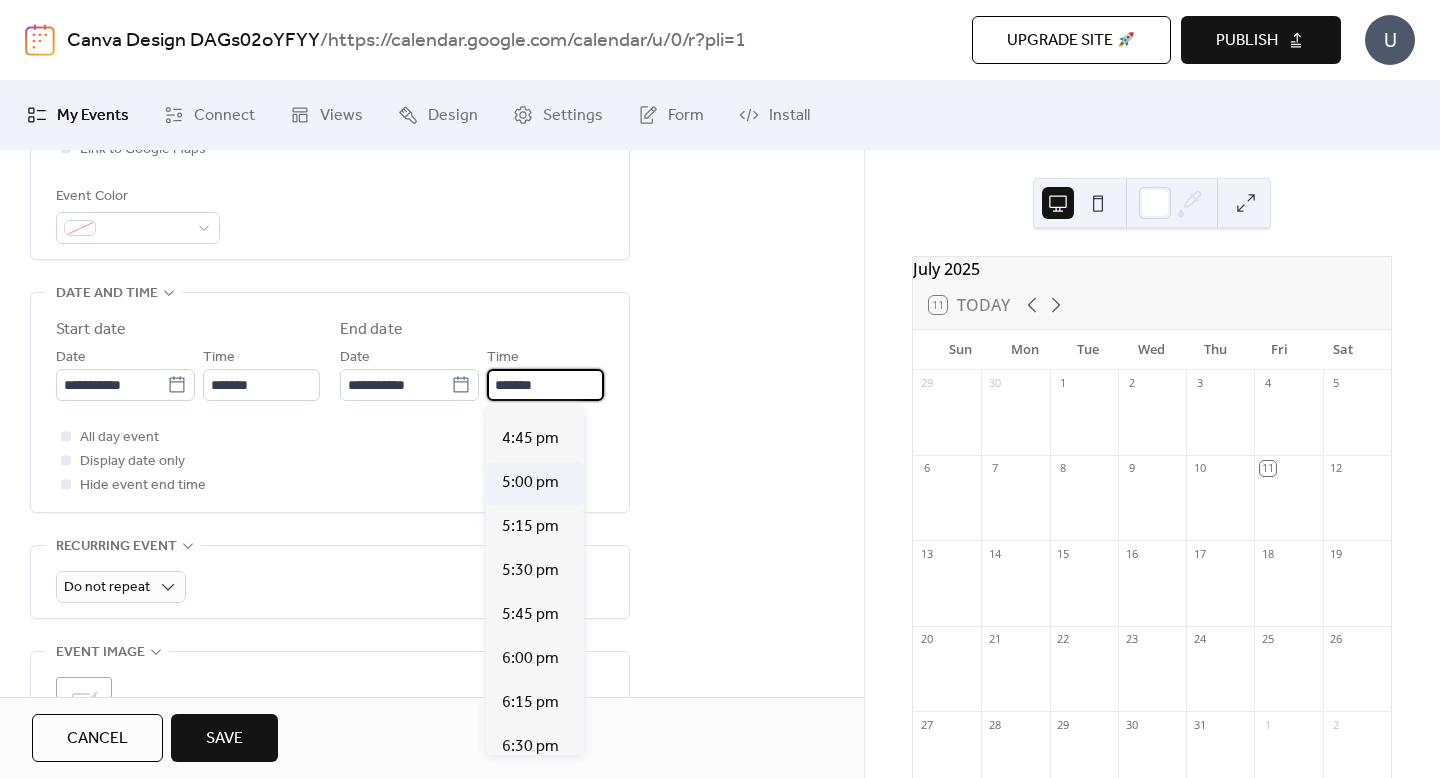 type on "*******" 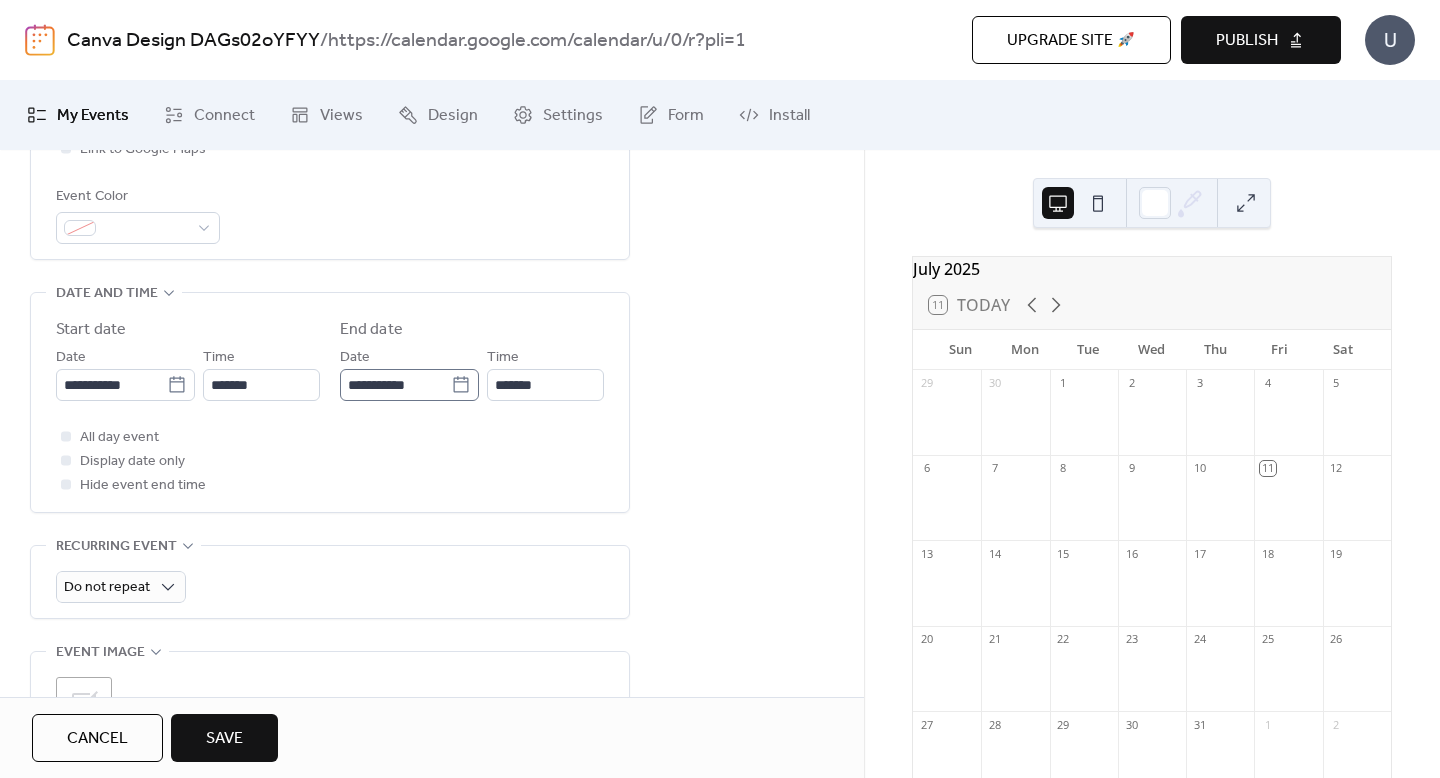 click 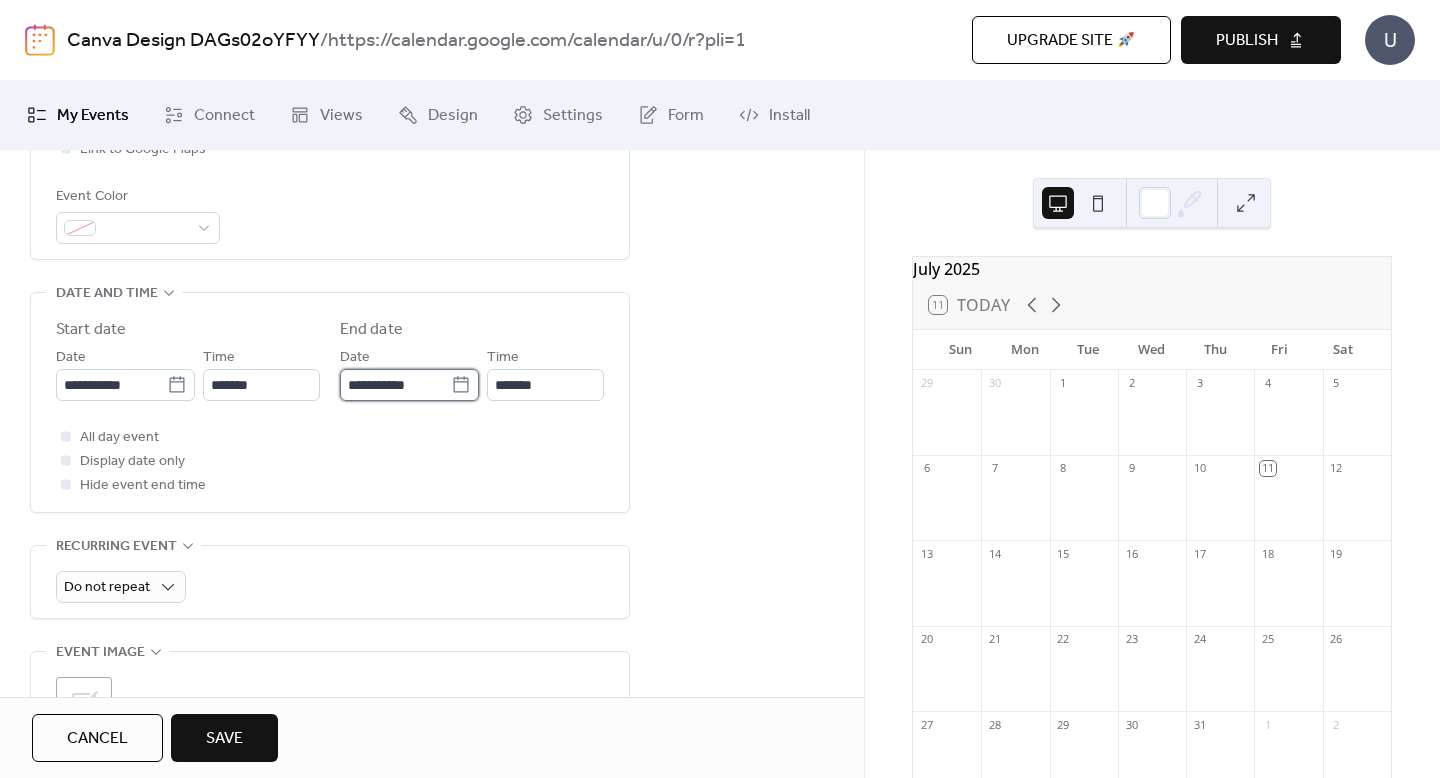 click on "**********" at bounding box center (395, 385) 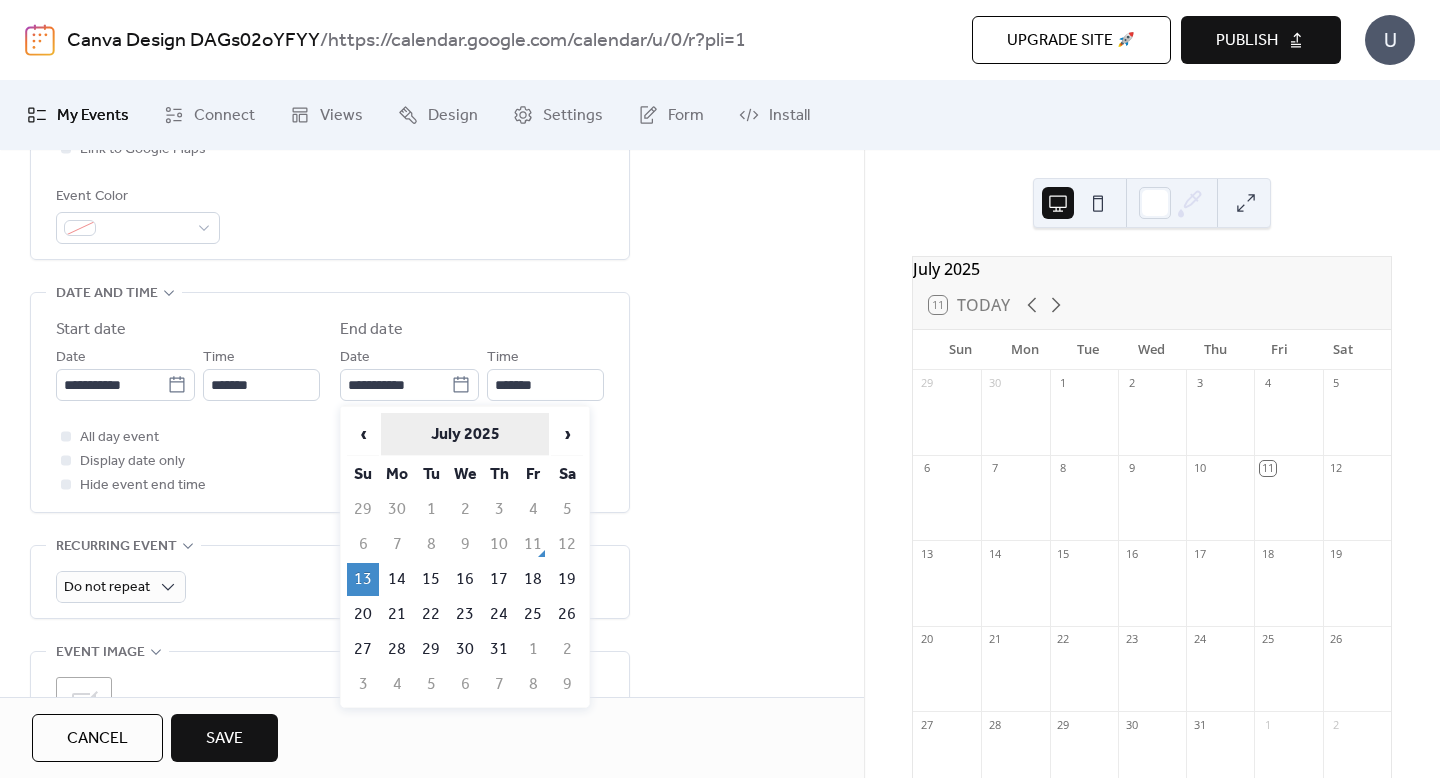 click on "July 2025" at bounding box center (465, 434) 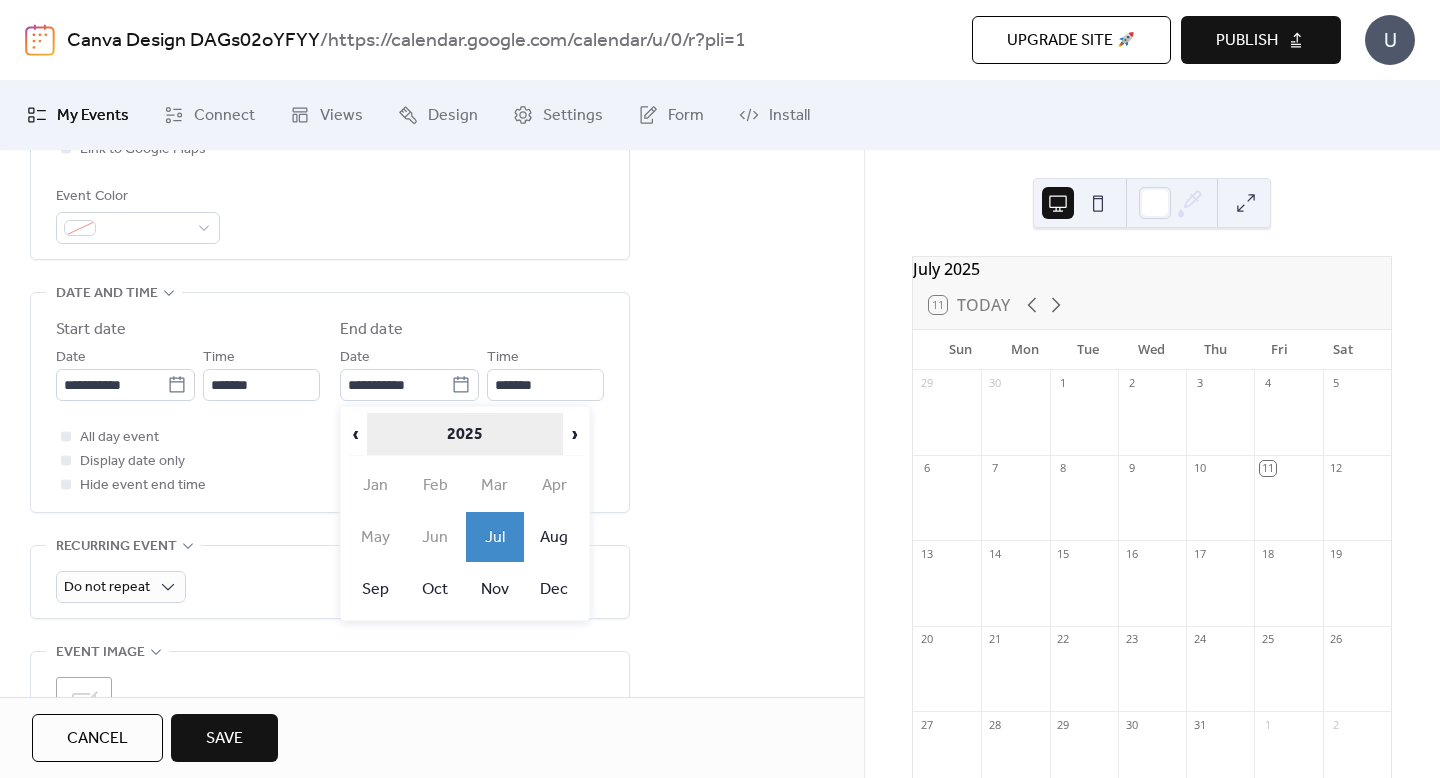 click on "2025" at bounding box center [465, 434] 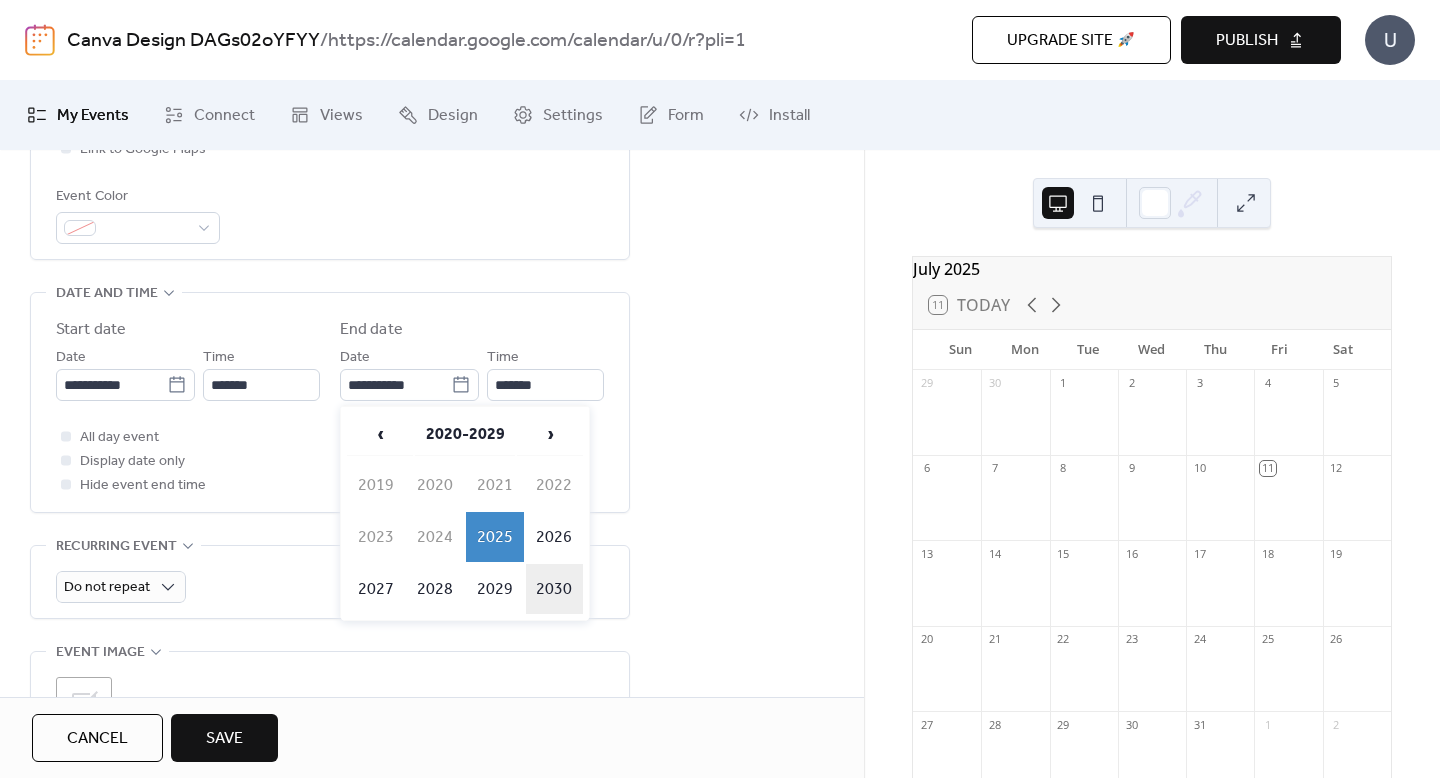 click on "2030" at bounding box center (555, 589) 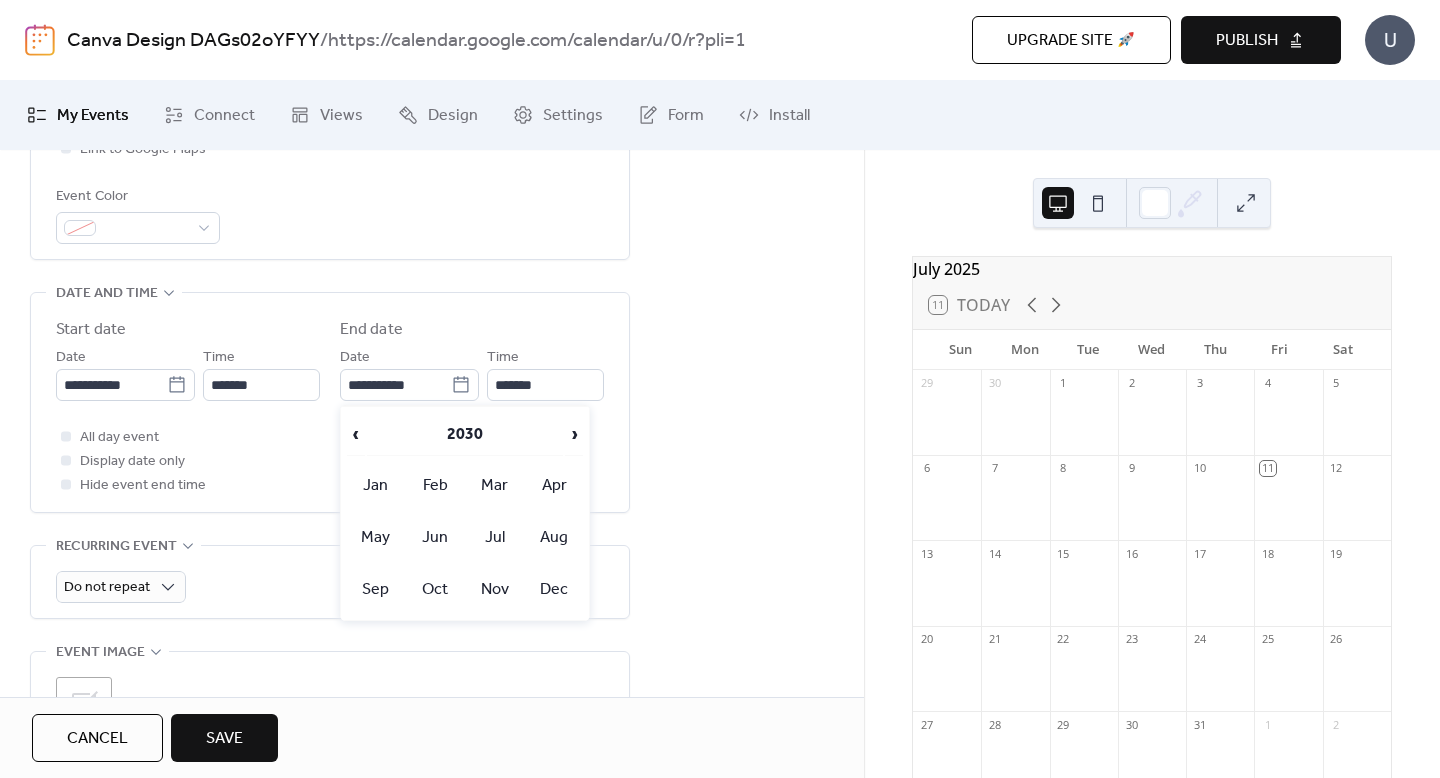 click on "**********" at bounding box center (432, 351) 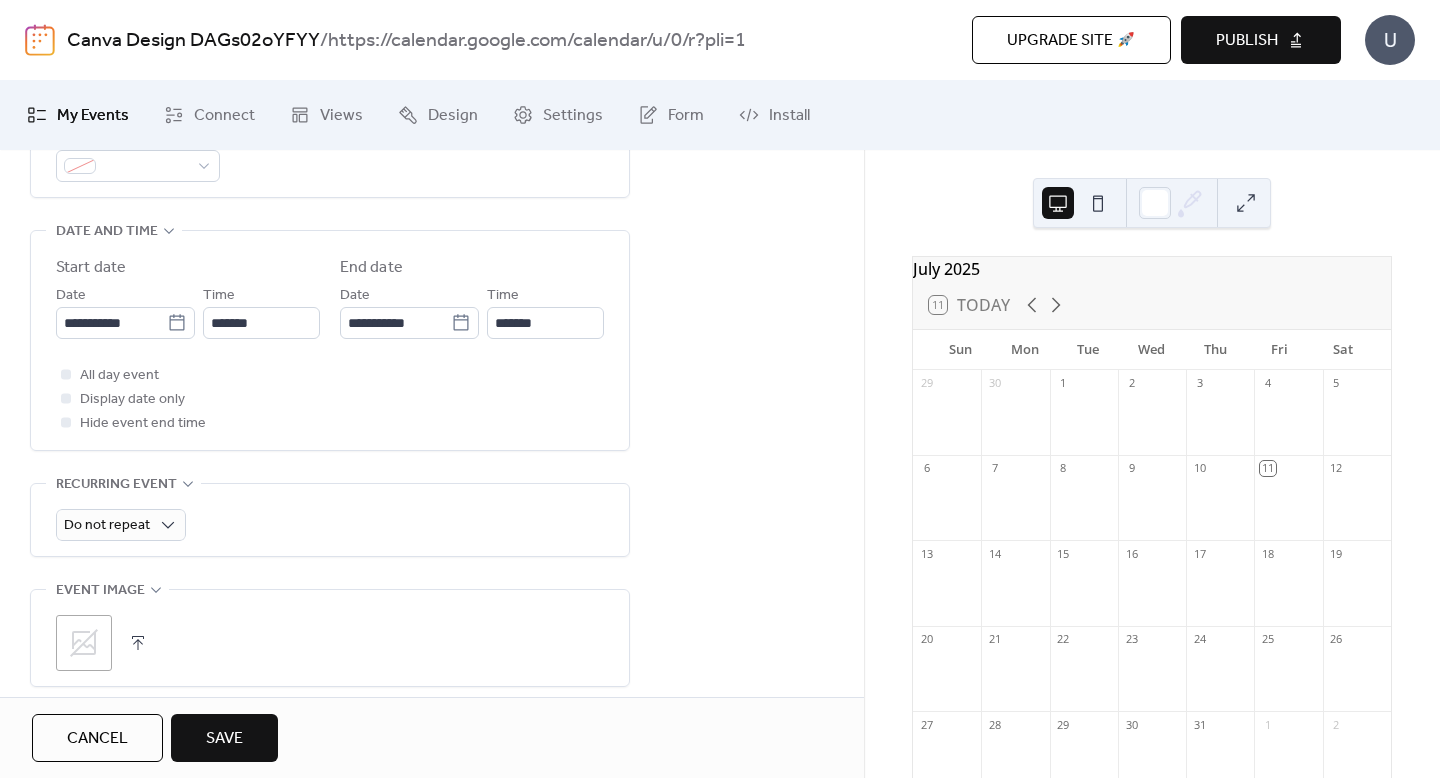 scroll, scrollTop: 618, scrollLeft: 0, axis: vertical 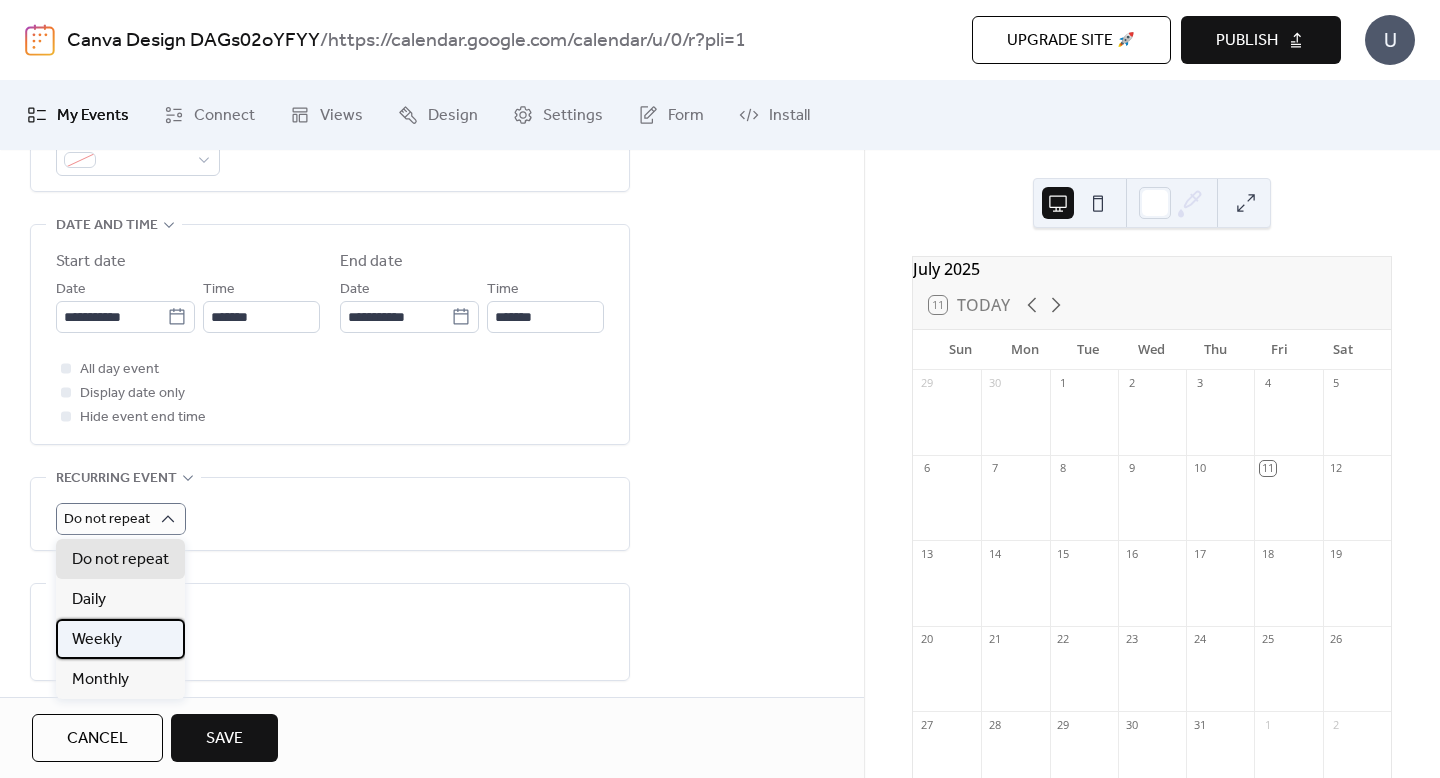 click on "Weekly" at bounding box center (97, 640) 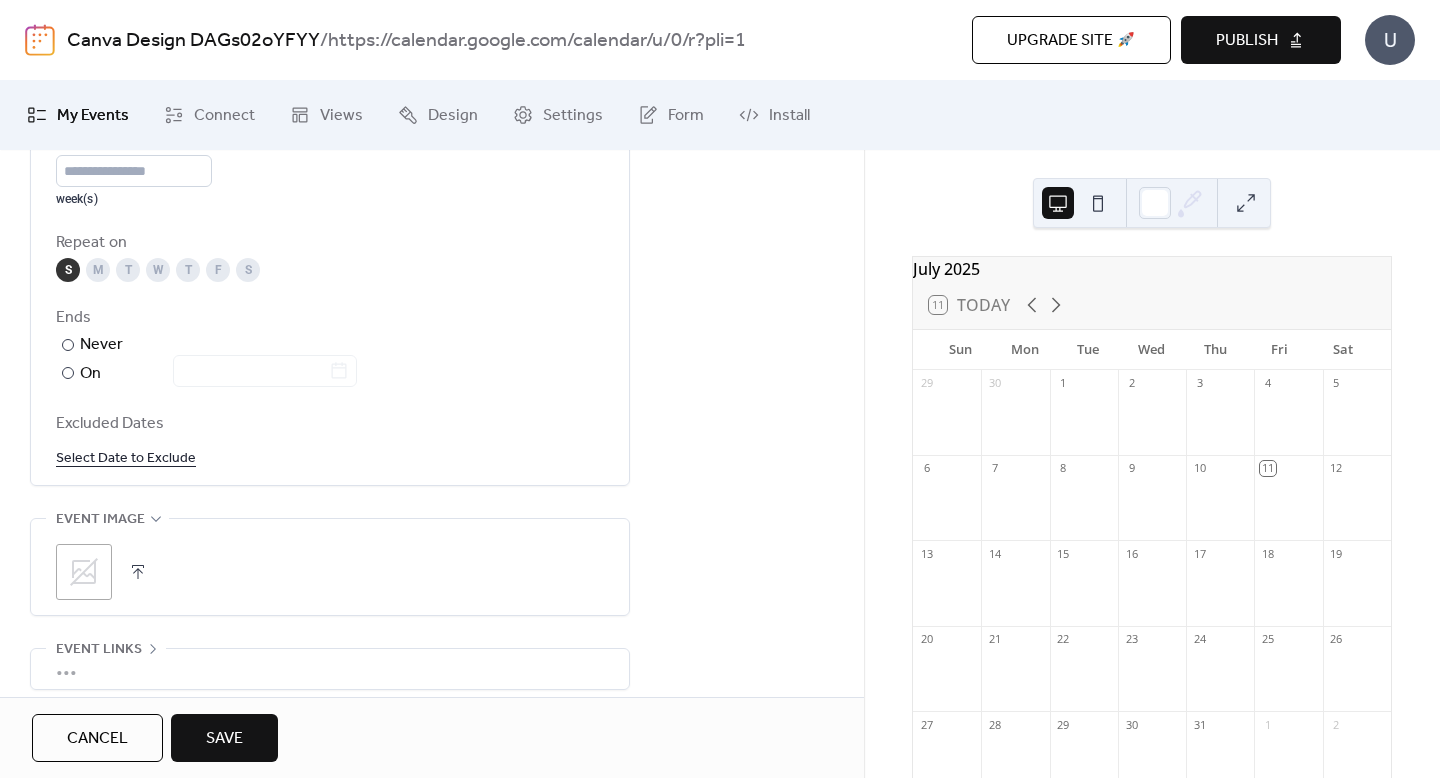 scroll, scrollTop: 1213, scrollLeft: 0, axis: vertical 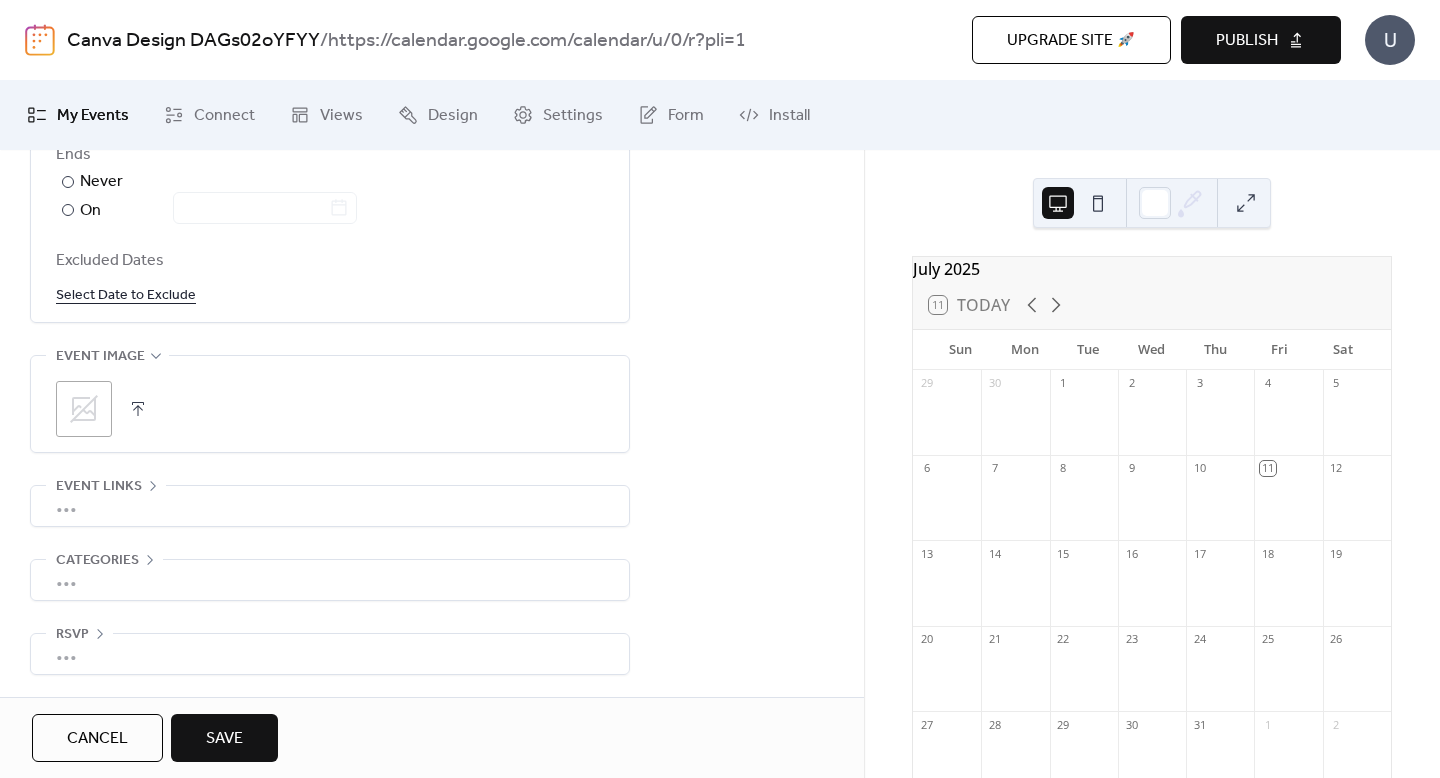 click 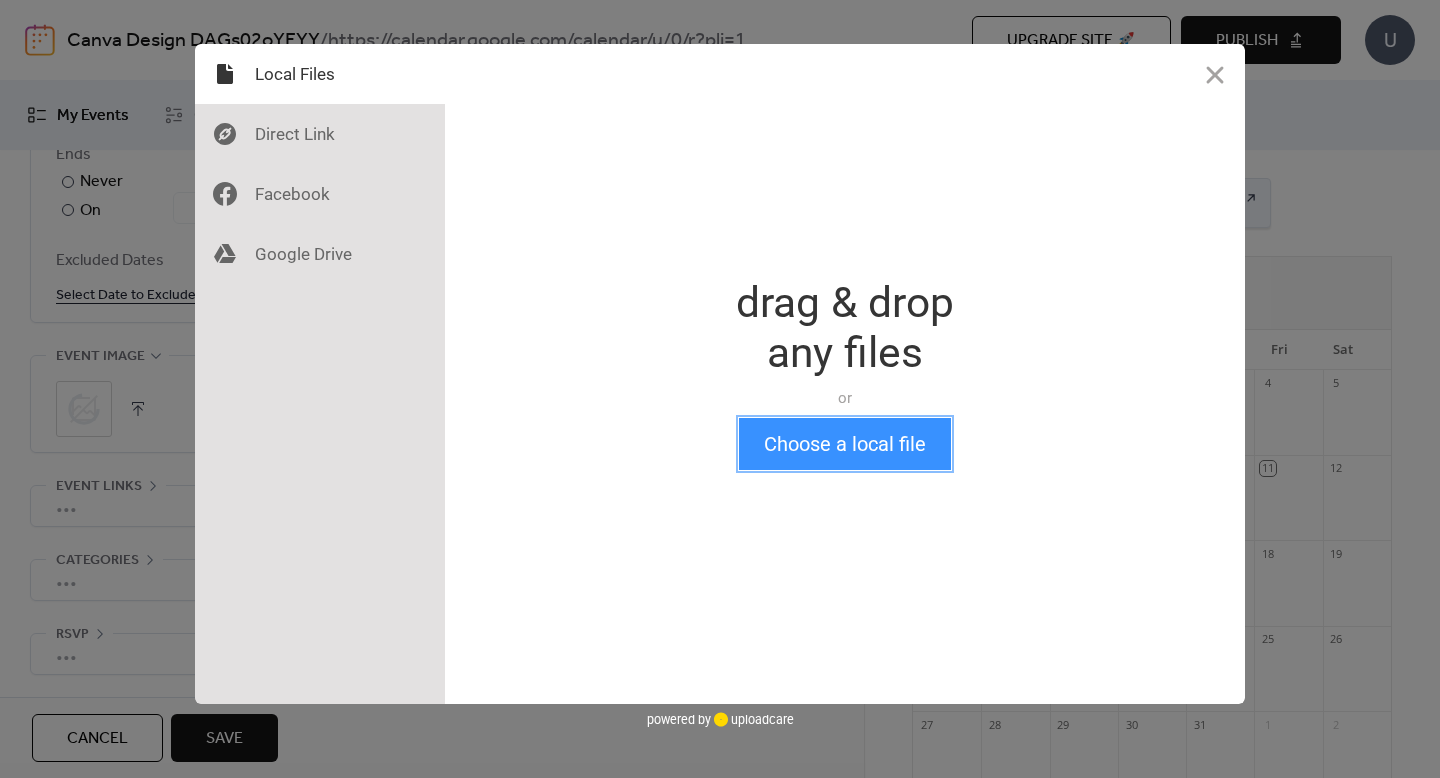 click on "Choose a local file" at bounding box center [845, 444] 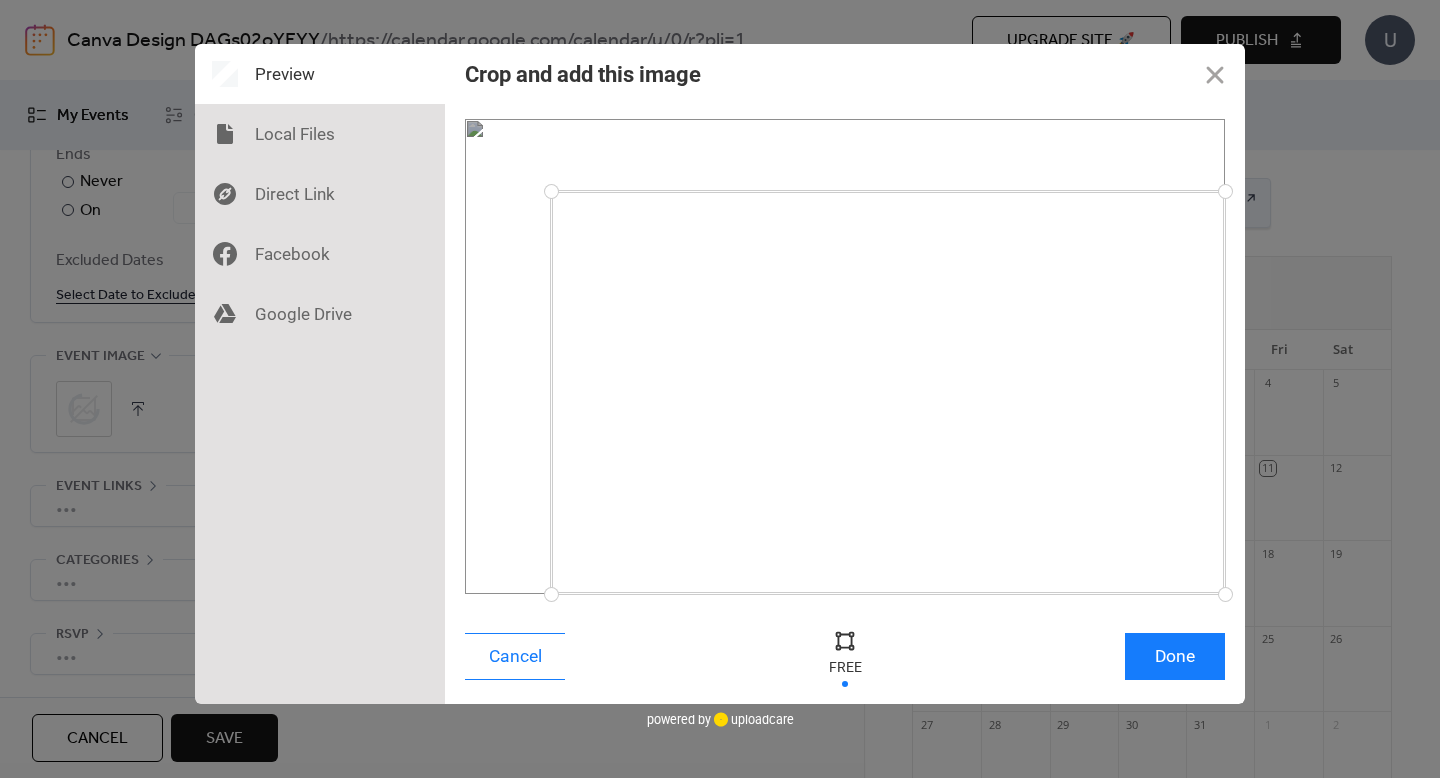 drag, startPoint x: 468, startPoint y: 121, endPoint x: 551, endPoint y: 191, distance: 108.57716 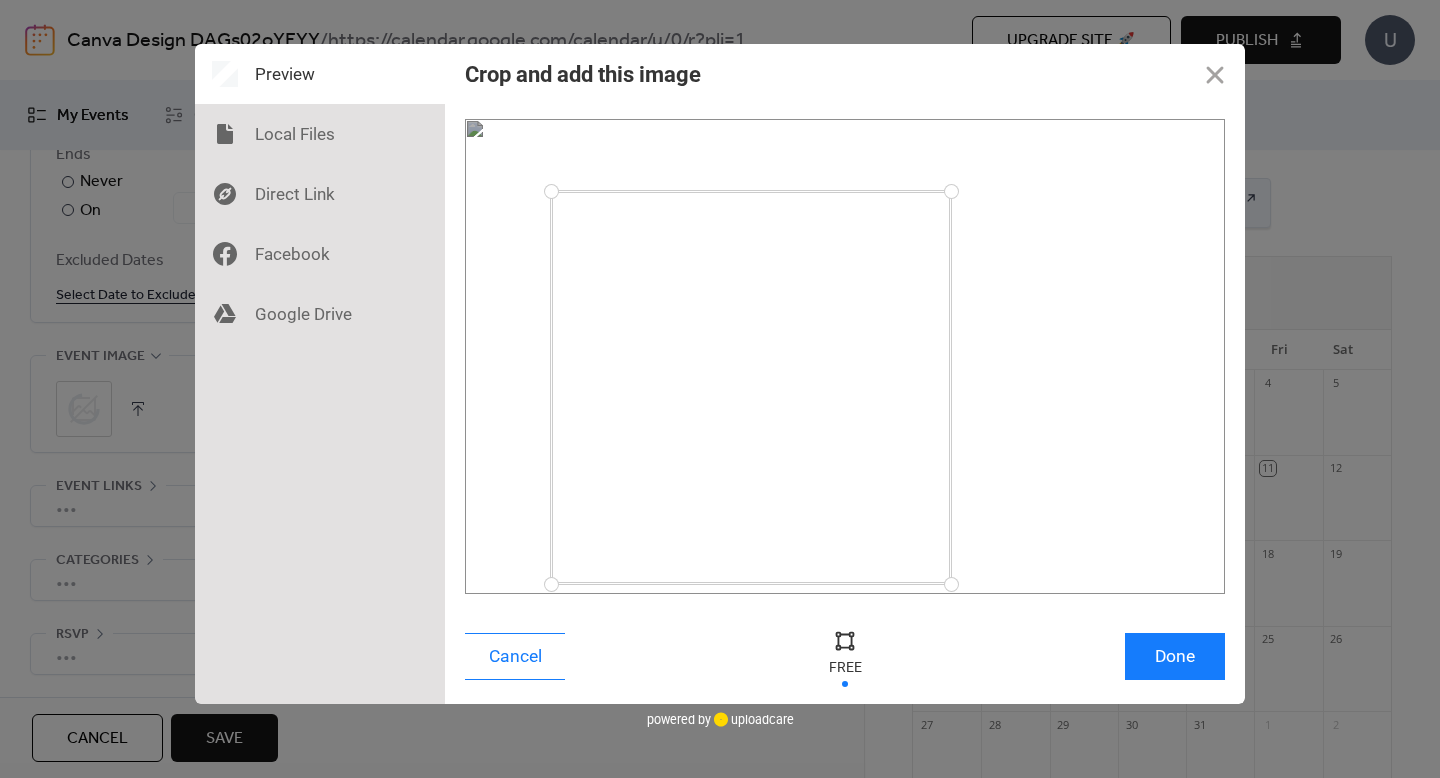 drag, startPoint x: 1227, startPoint y: 589, endPoint x: 951, endPoint y: 584, distance: 276.0453 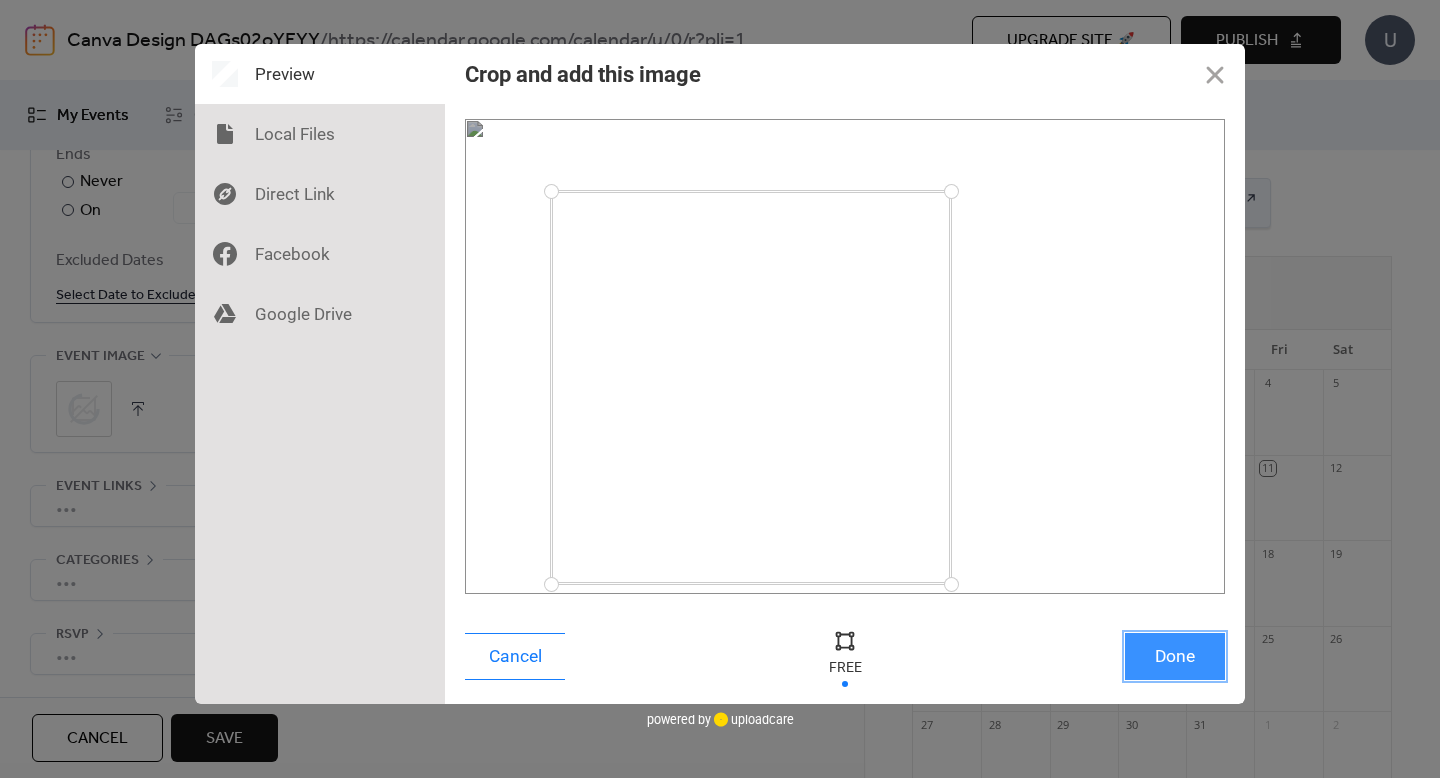 click on "Done" at bounding box center [1175, 656] 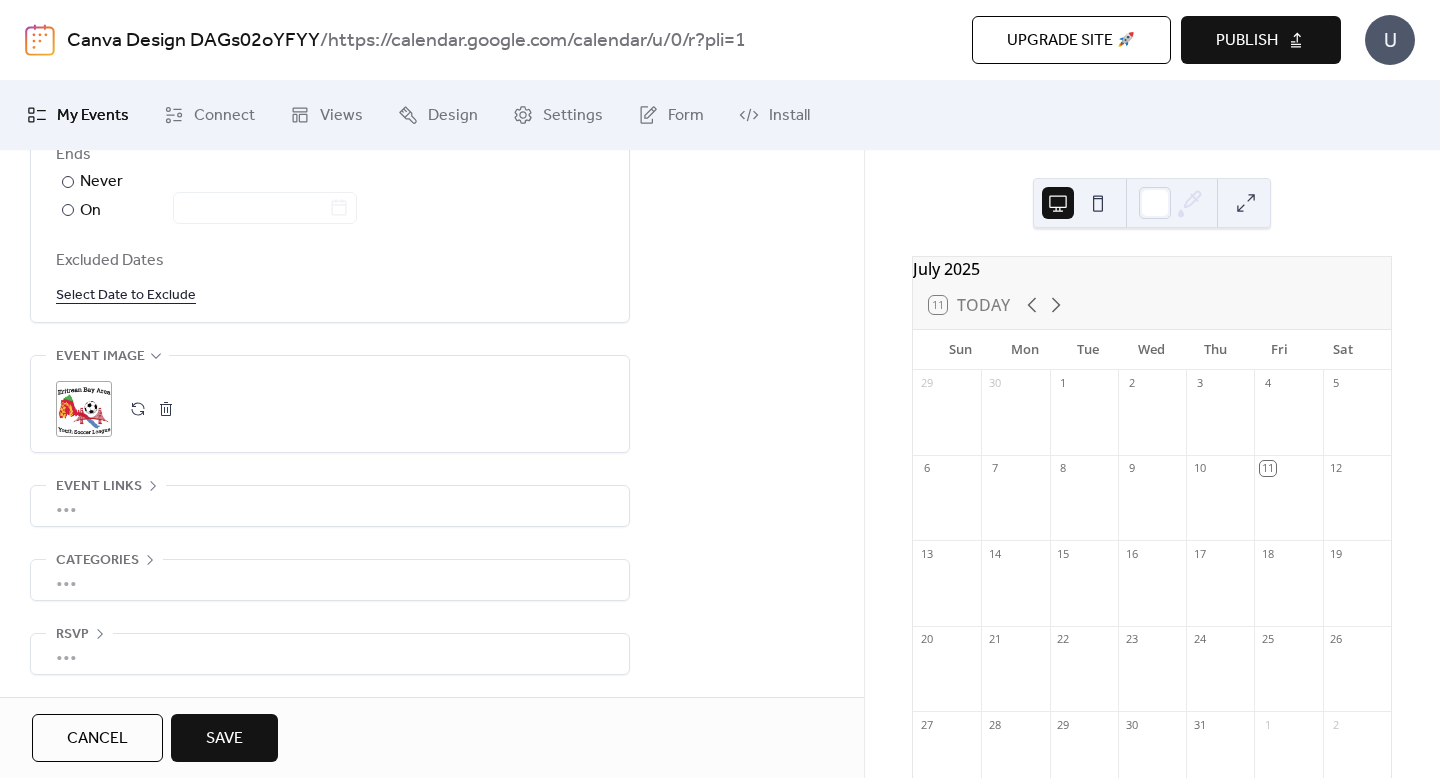 click on "Save" at bounding box center [224, 739] 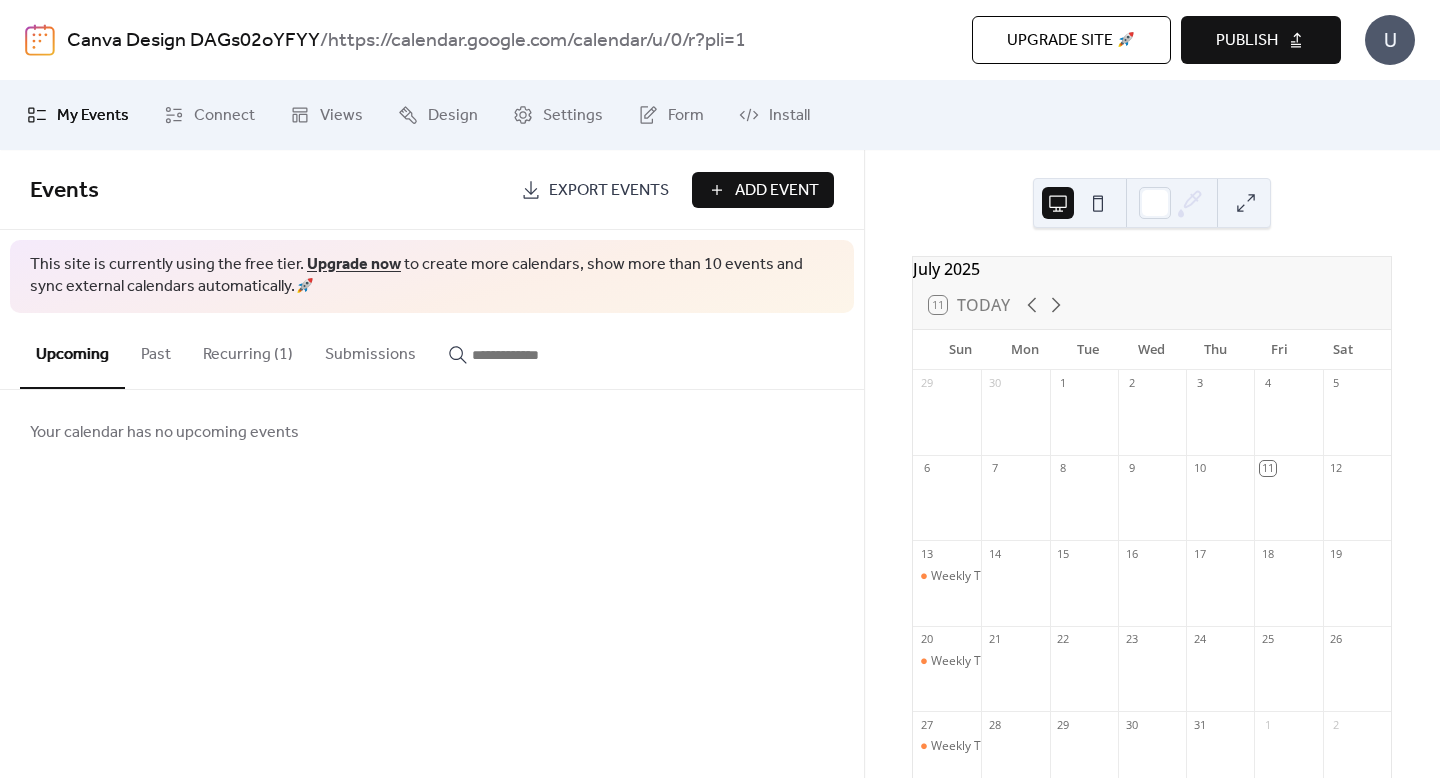 click on "Publish" at bounding box center (1247, 41) 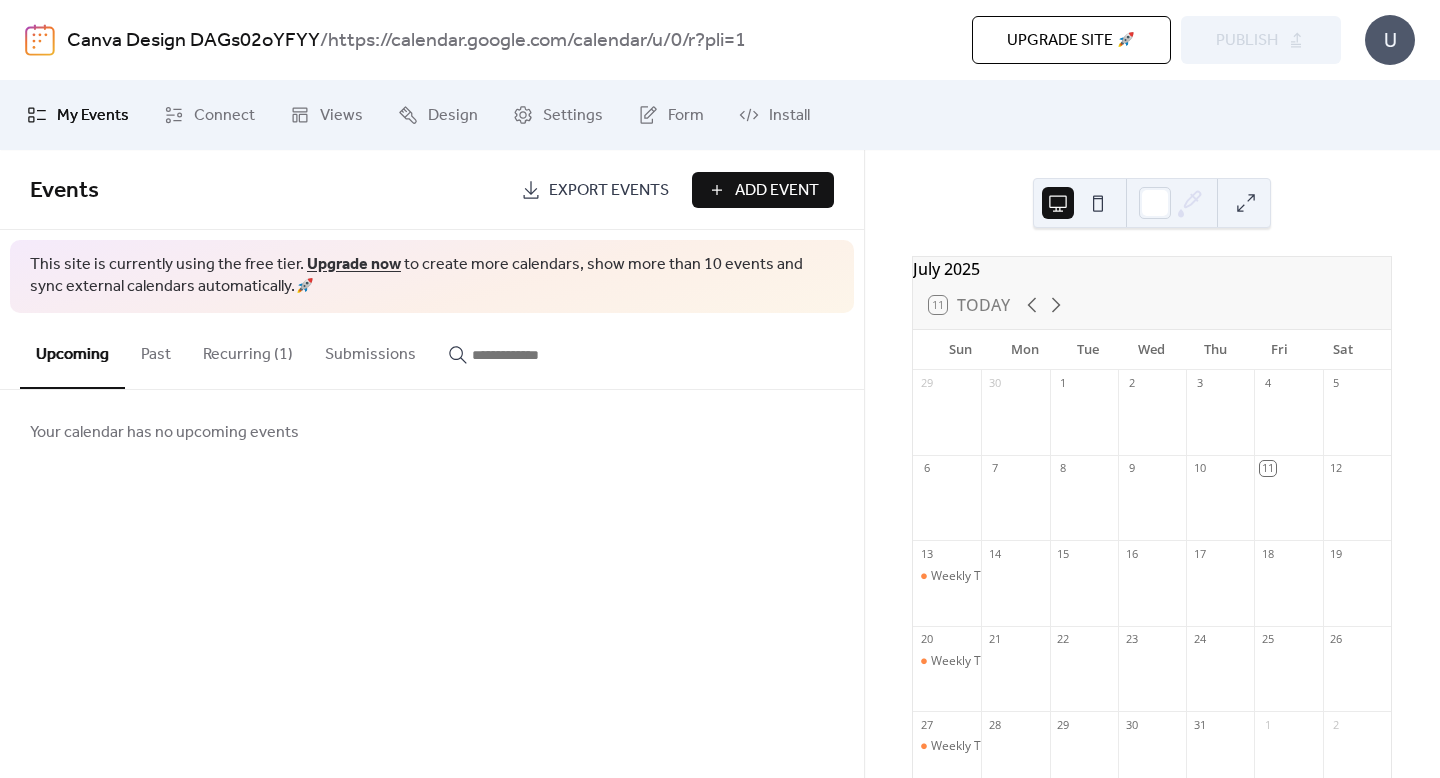 click on "https://calendar.google.com/calendar/u/0/r?pli=1" at bounding box center [537, 41] 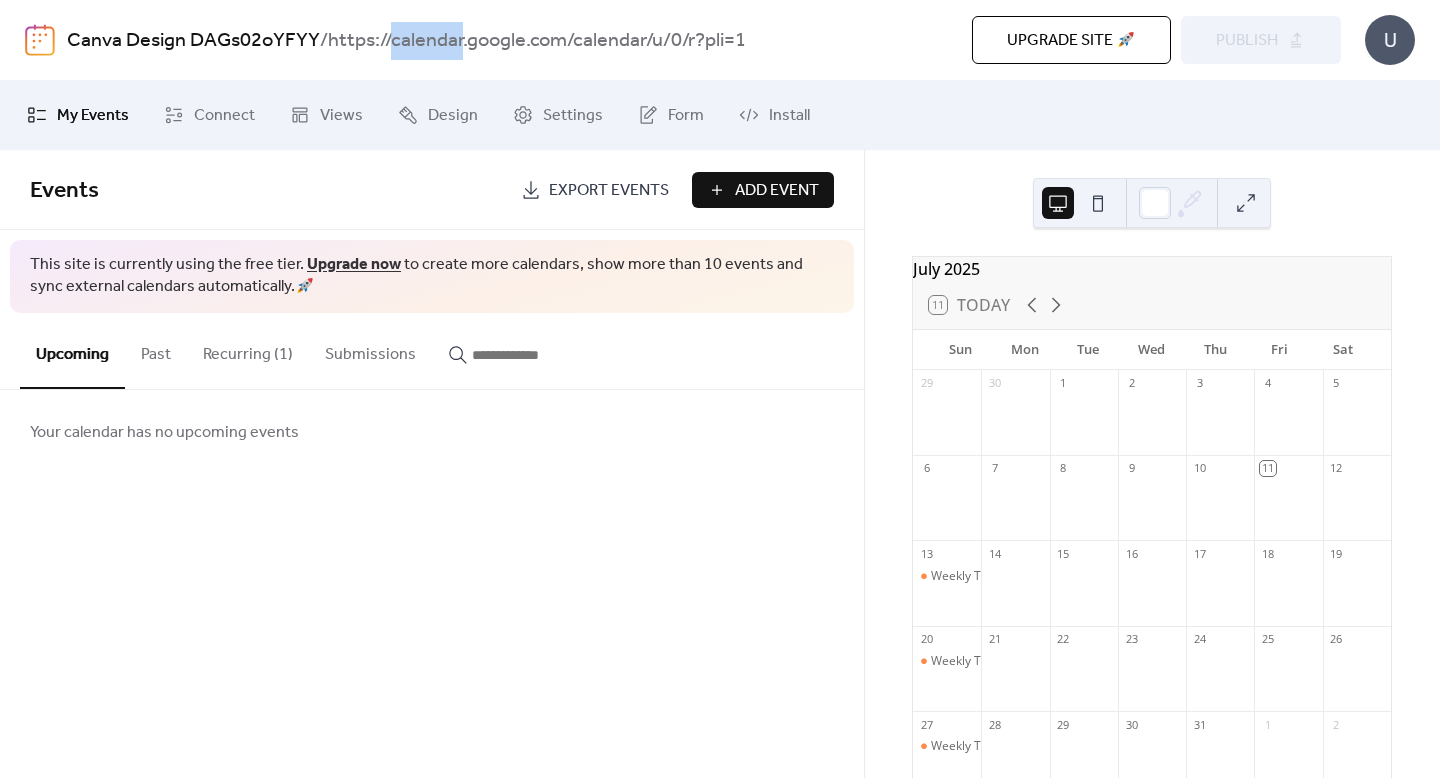 click on "https://calendar.google.com/calendar/u/0/r?pli=1" at bounding box center [537, 41] 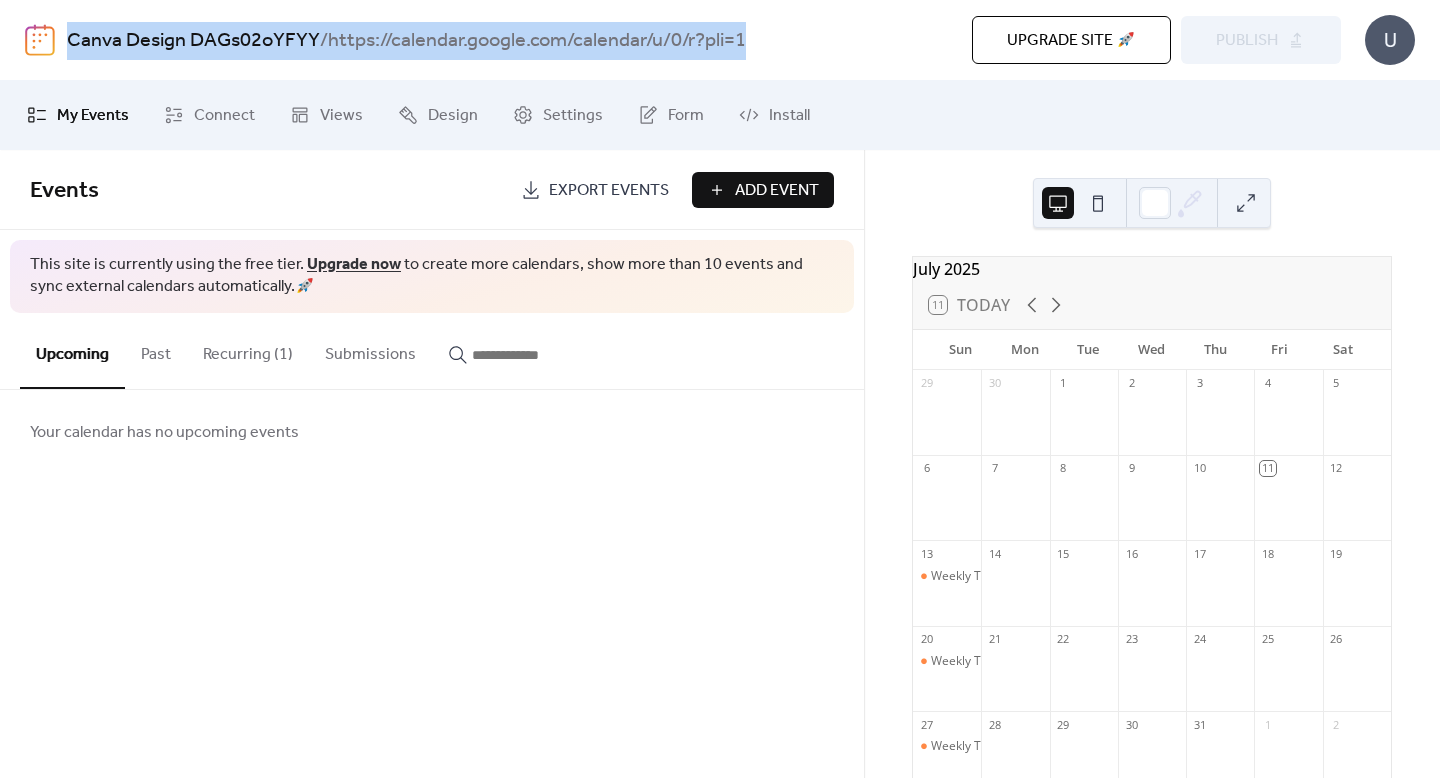 click on "https://calendar.google.com/calendar/u/0/r?pli=1" at bounding box center [537, 41] 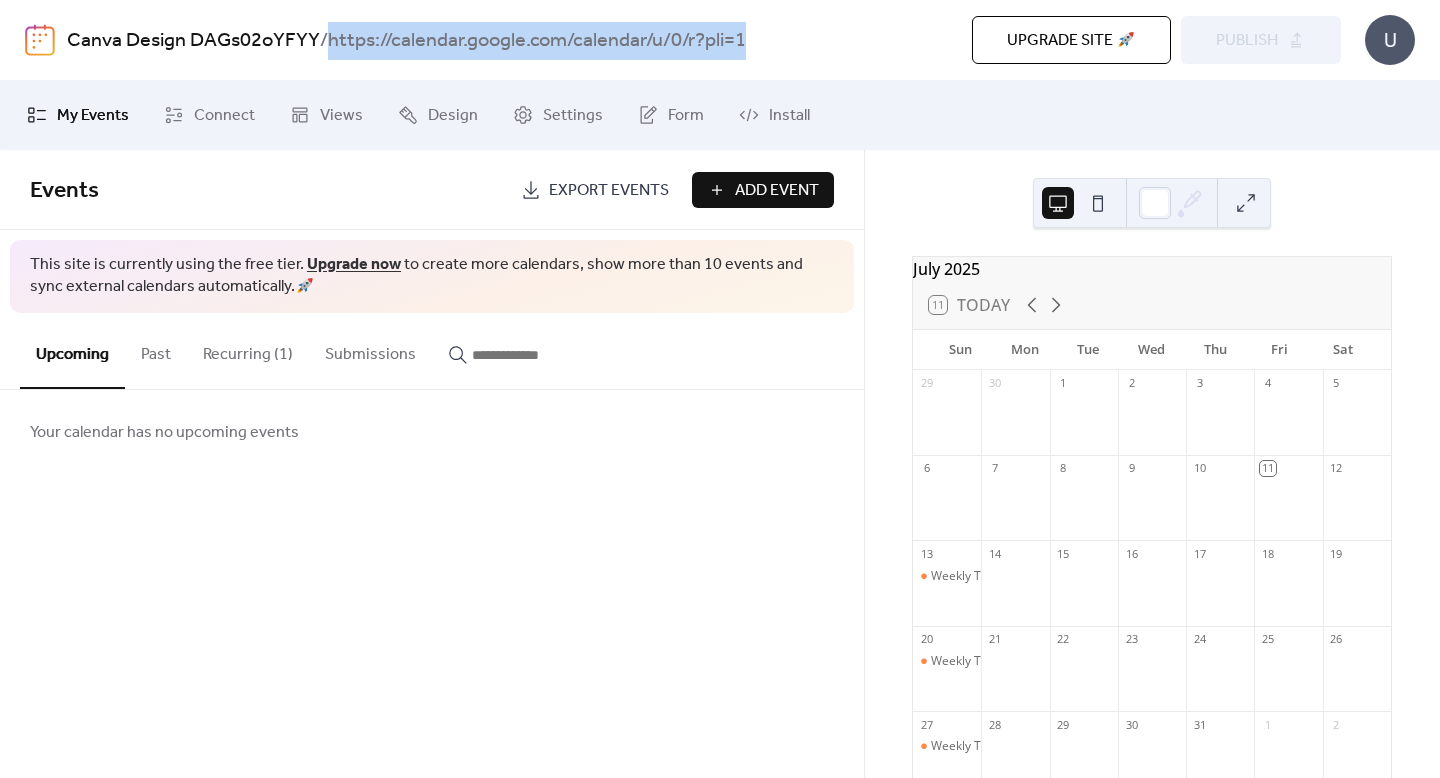 drag, startPoint x: 331, startPoint y: 38, endPoint x: 784, endPoint y: 35, distance: 453.00995 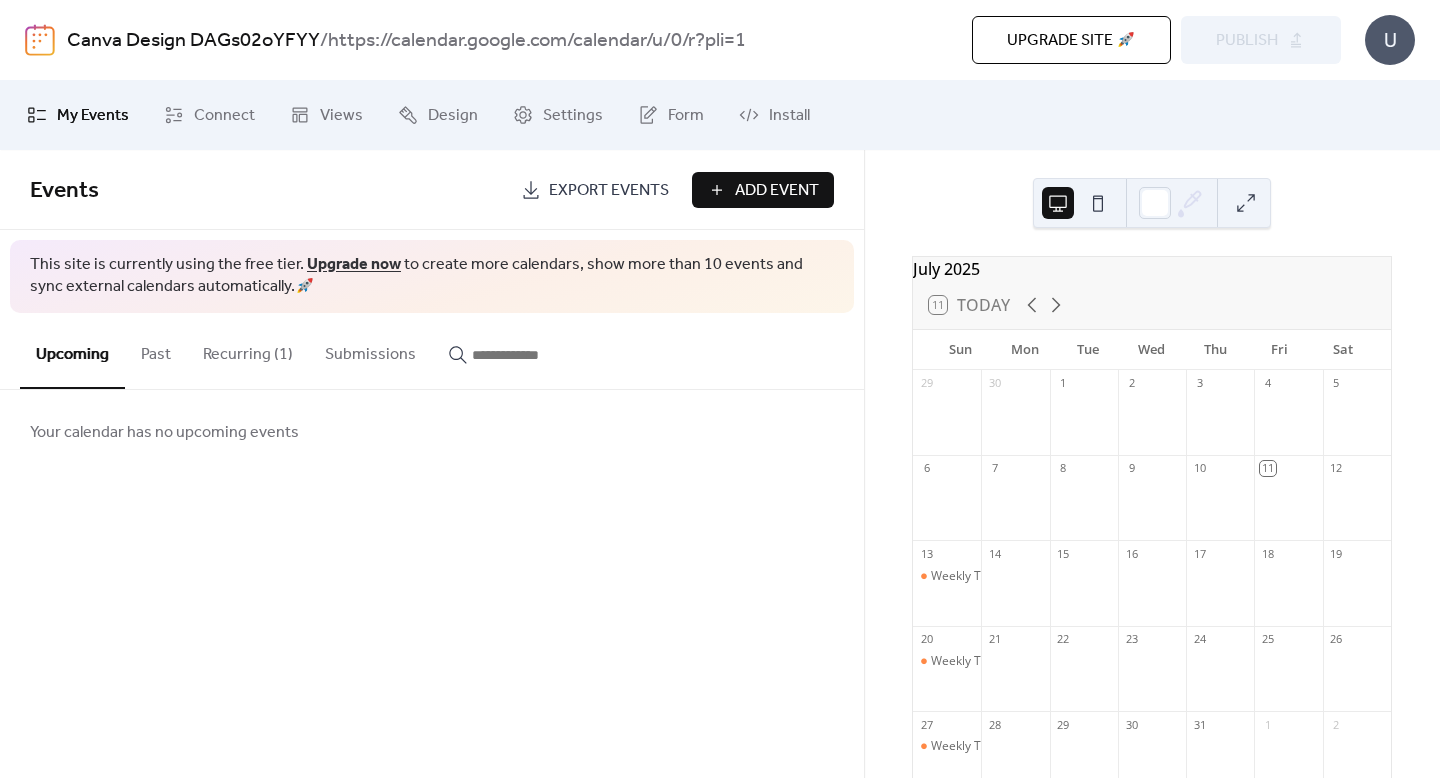 click on "July 2025 11 Today Sun Mon Tue Wed Thu Fri Sat 29 30 1 2 3 4 5 6 7 8 9 10 11 12 13 Weekly Training 14 15 16 17 18 19 20 Weekly Training 21 22 23 24 25 26 27 Weekly Training 28 29 30 31 1 2 3 Weekly Training 4 5 6 7 8 9 Powered by   EventsCalendar.co" at bounding box center [1152, 464] 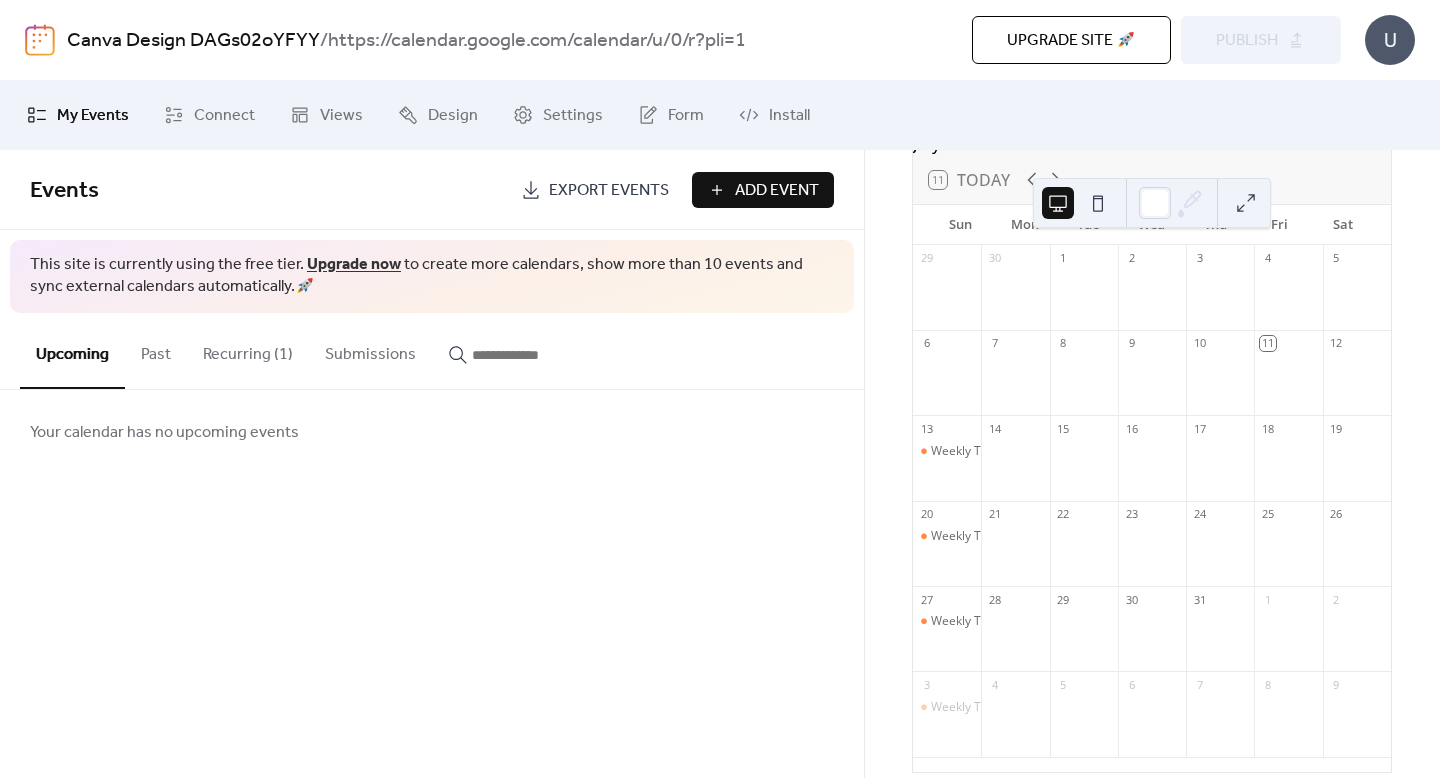 scroll, scrollTop: 209, scrollLeft: 0, axis: vertical 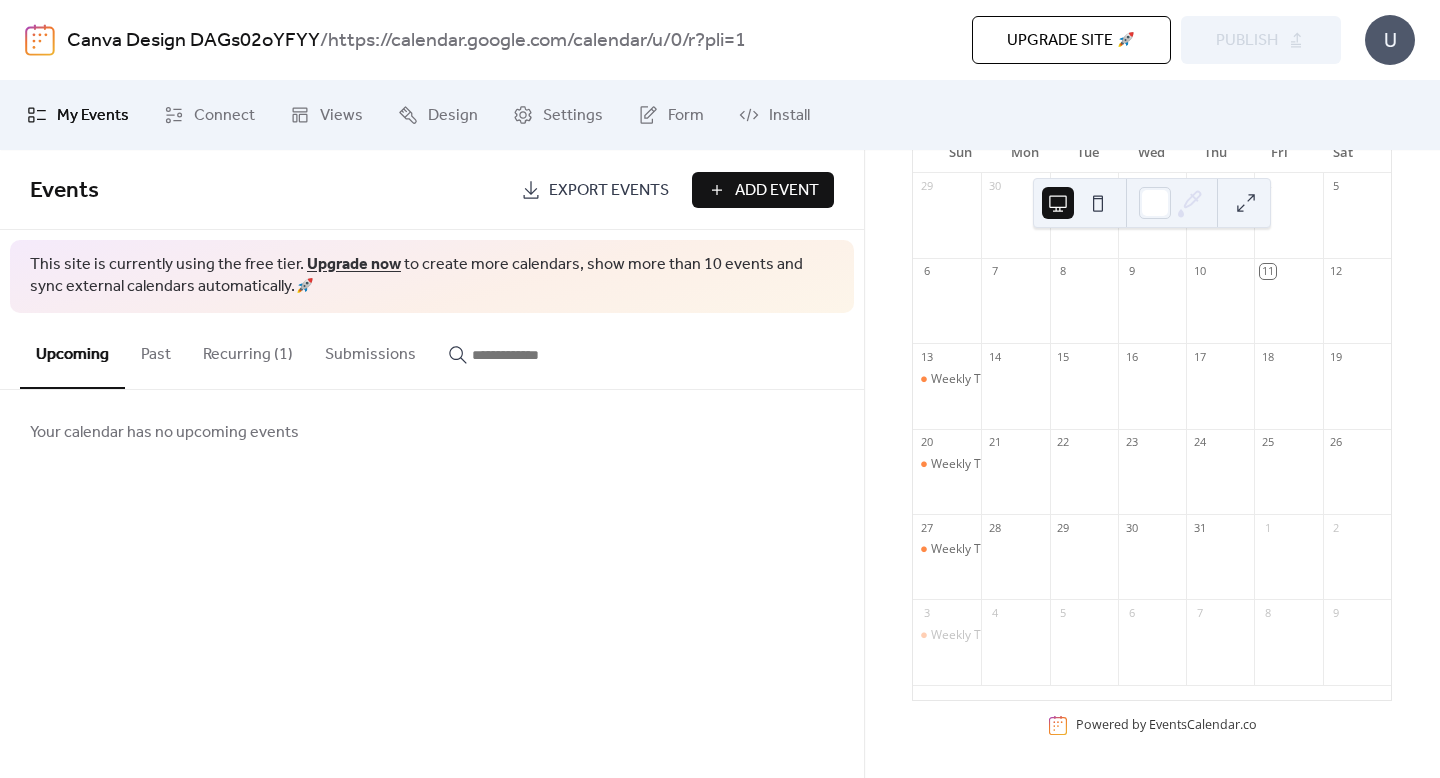 click on "Powered by   EventsCalendar.co" at bounding box center [1166, 725] 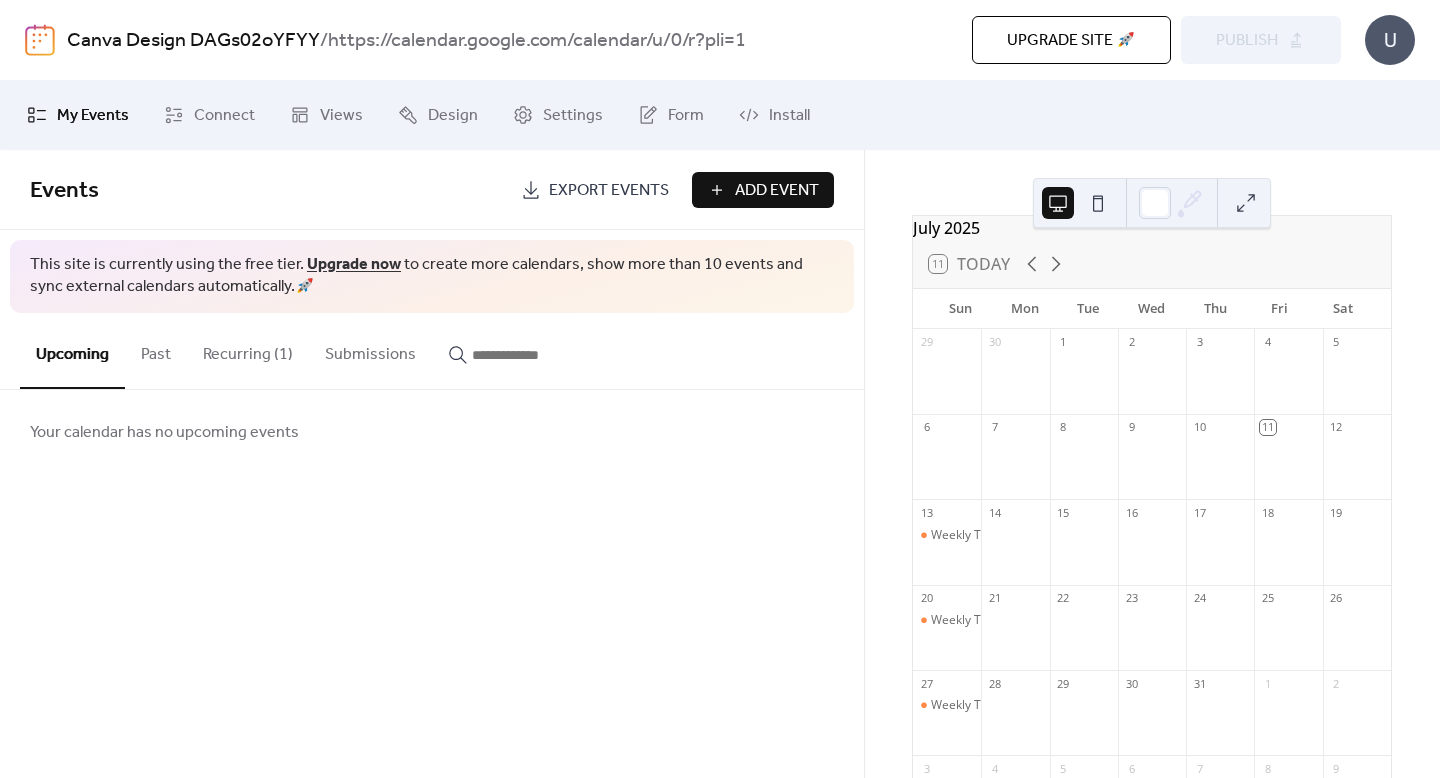 scroll, scrollTop: 0, scrollLeft: 0, axis: both 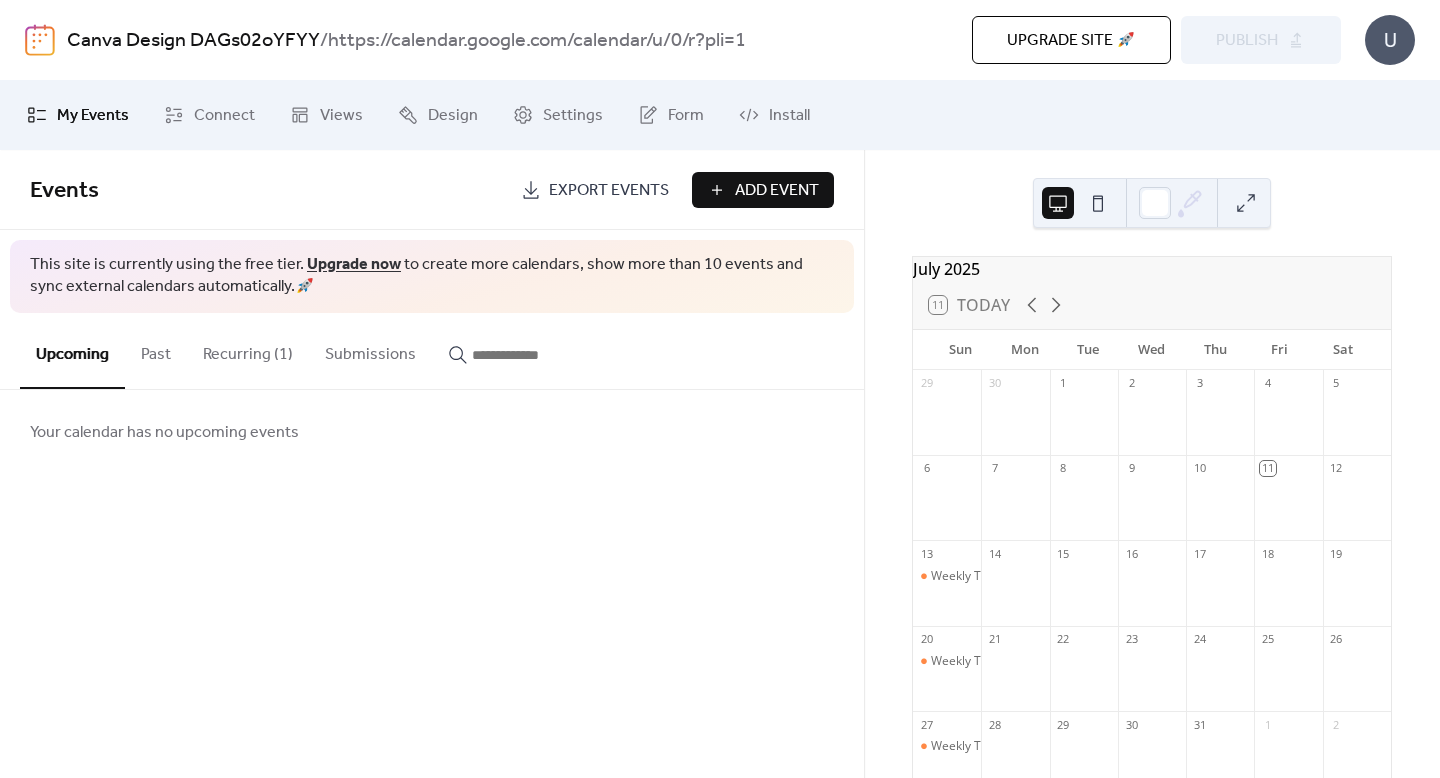 click 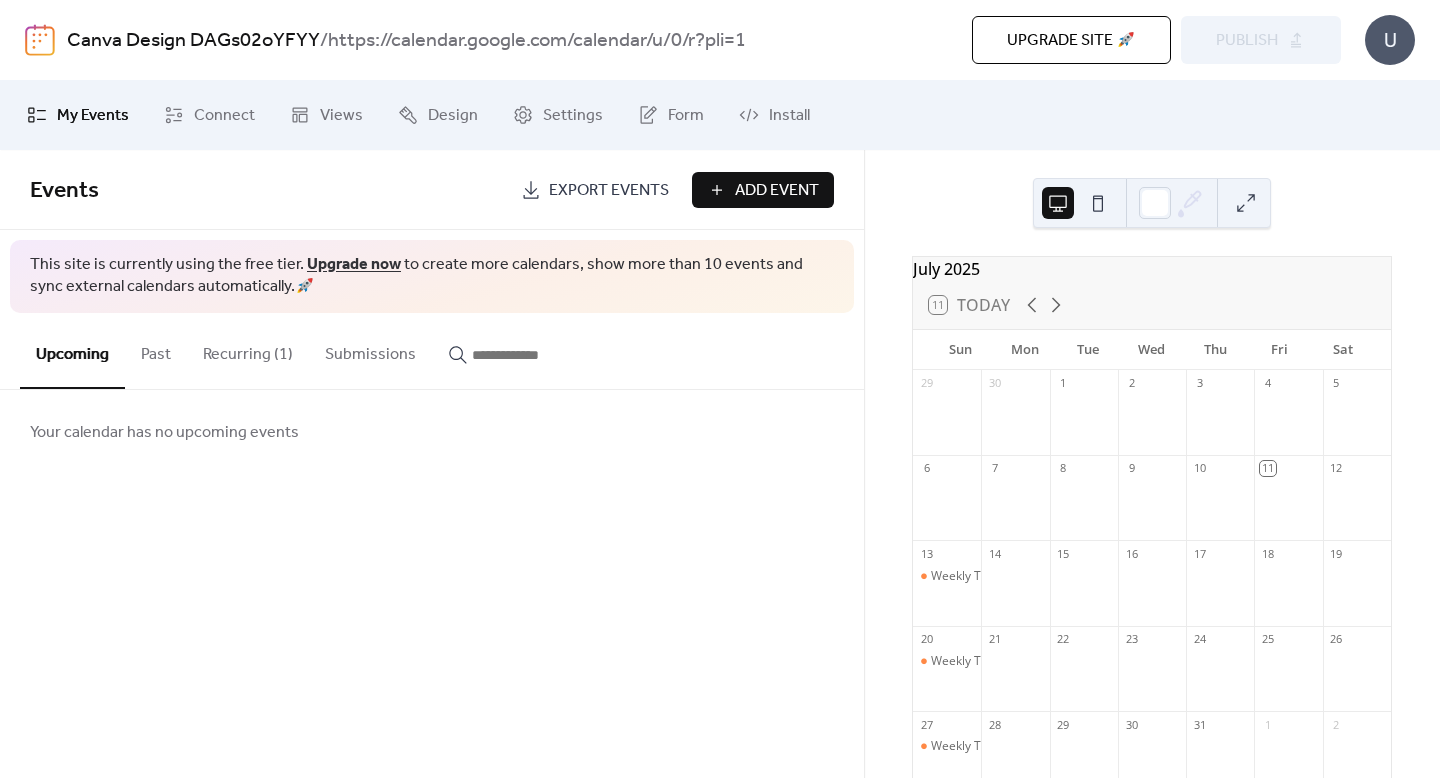 click at bounding box center (1246, 203) 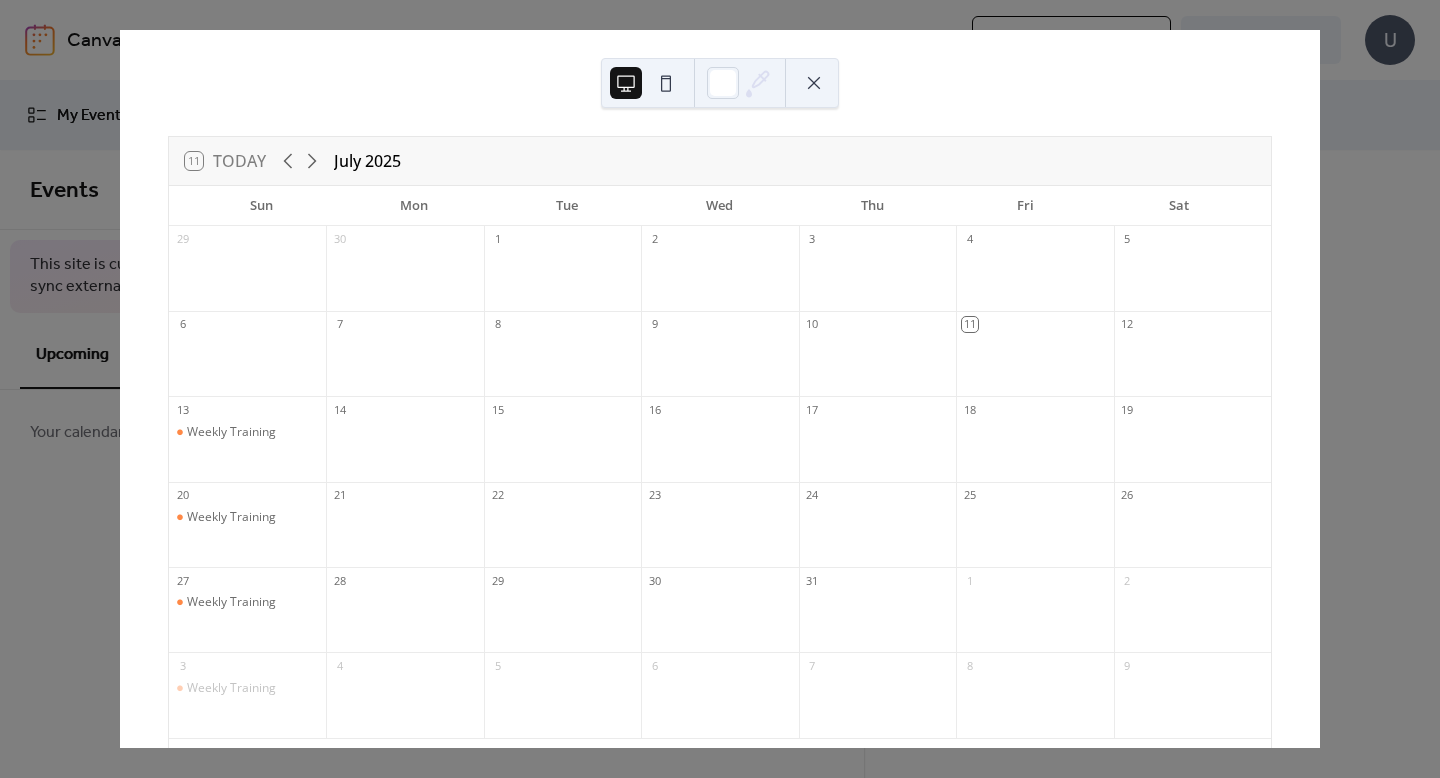 scroll, scrollTop: 83, scrollLeft: 0, axis: vertical 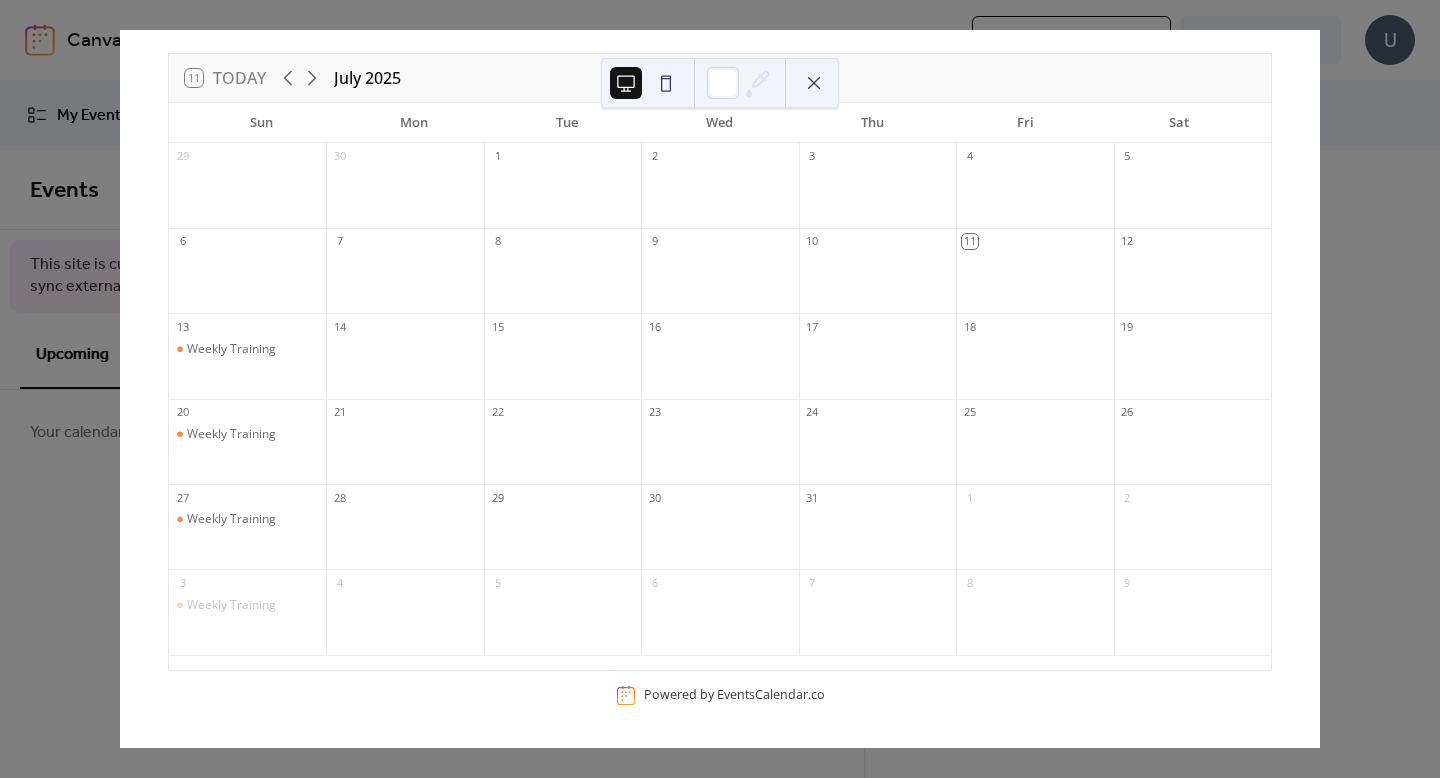 click on "11 Today July 2025 Sun Mon Tue Wed Thu Fri Sat 29 30 1 2 3 4 5 6 7 8 9 10 11 12 13 Weekly Training 14 15 16 17 18 19 20 Weekly Training 21 22 23 24 25 26 27 Weekly Training 28 29 30 31 1 2 3 Weekly Training 4 5 6 7 8 9 Powered by   EventsCalendar.co" at bounding box center [720, 389] 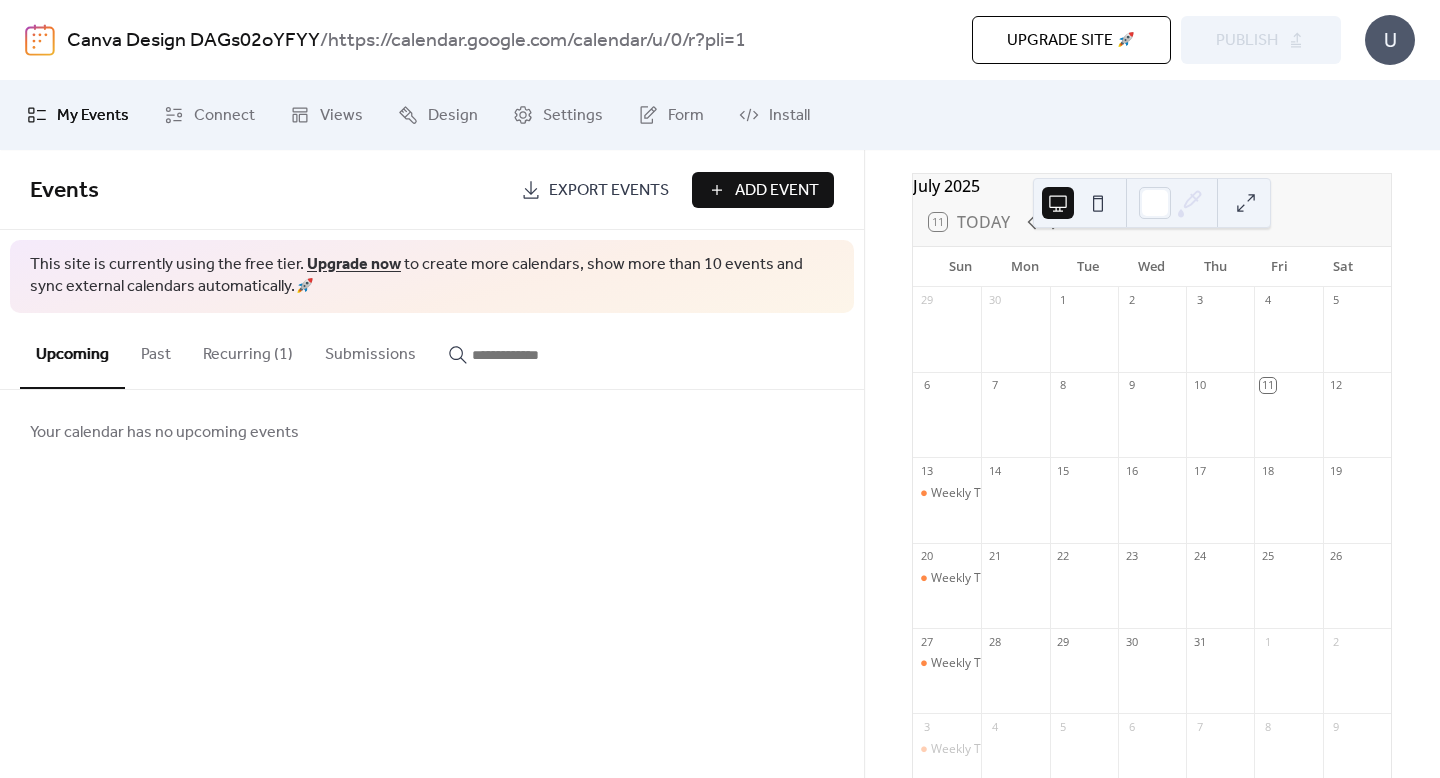 click on "Recurring  (1)" at bounding box center [248, 350] 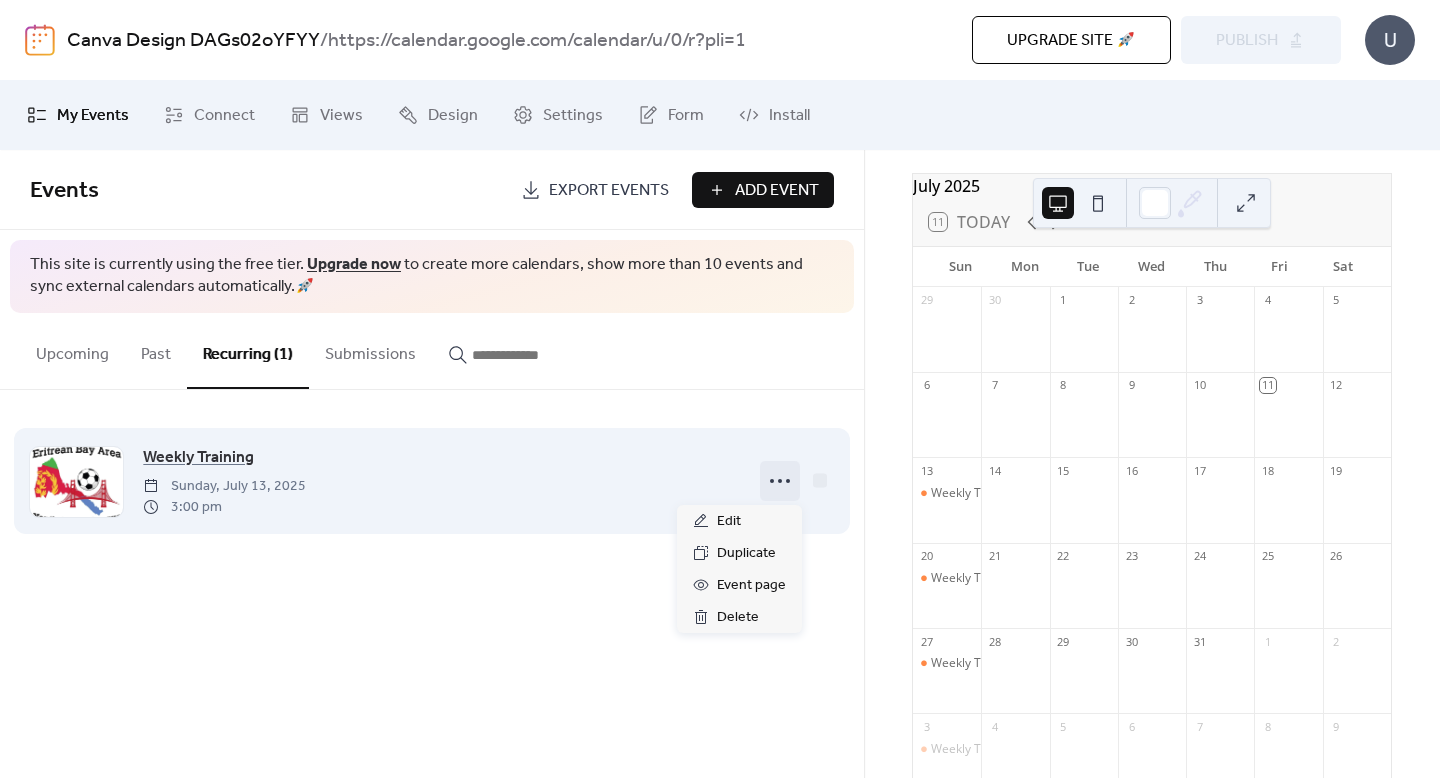 click 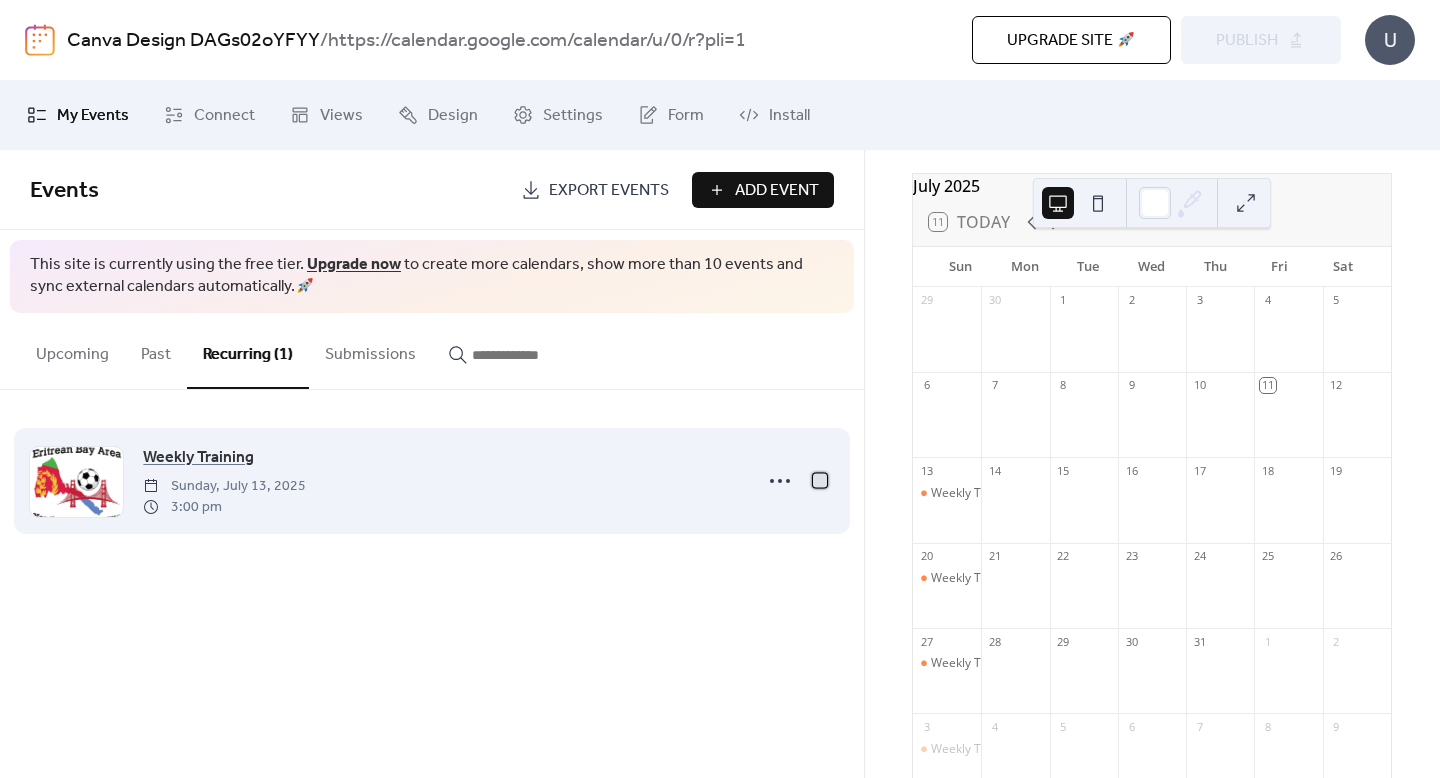 click at bounding box center [820, 480] 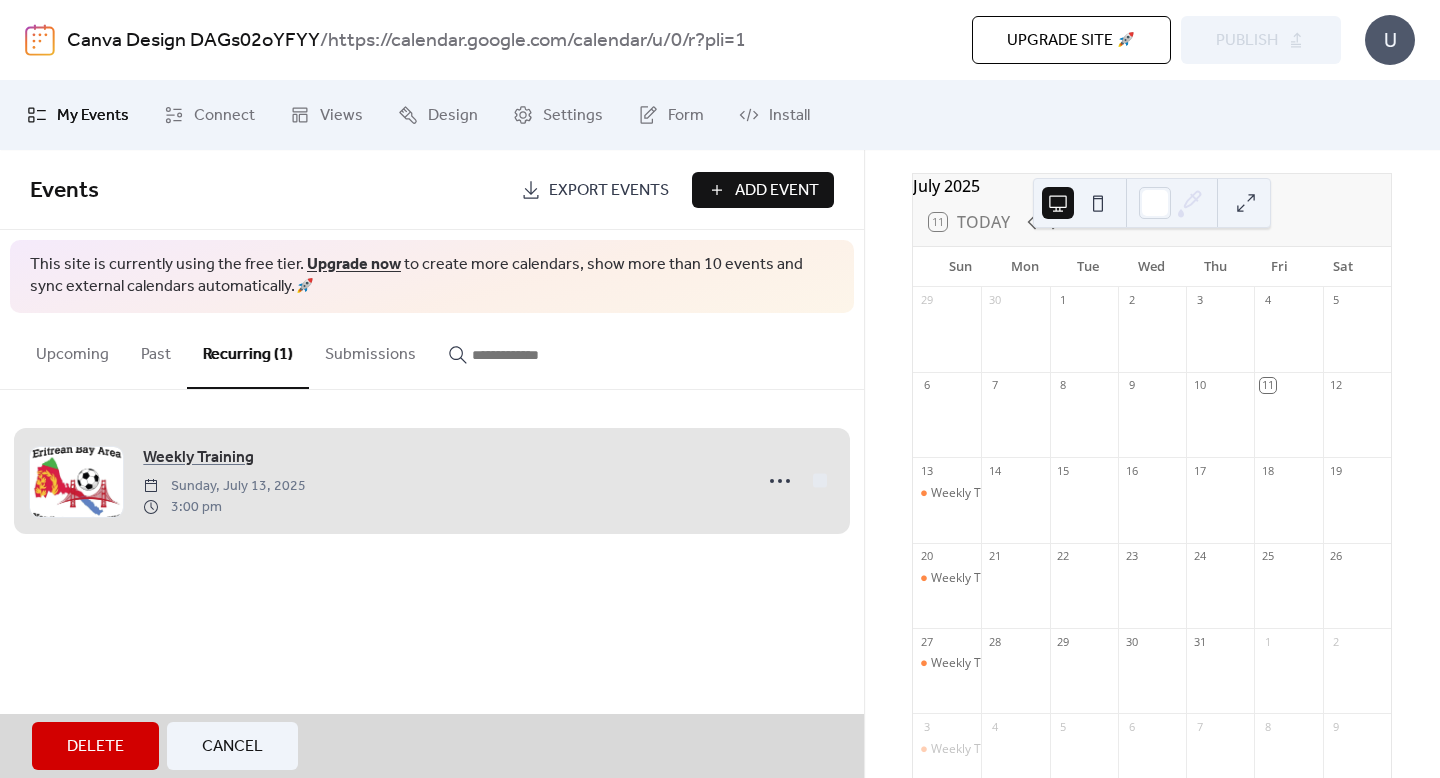 click on "Weekly Training Sunday, July 13, 2025 3:00 pm" at bounding box center (432, 481) 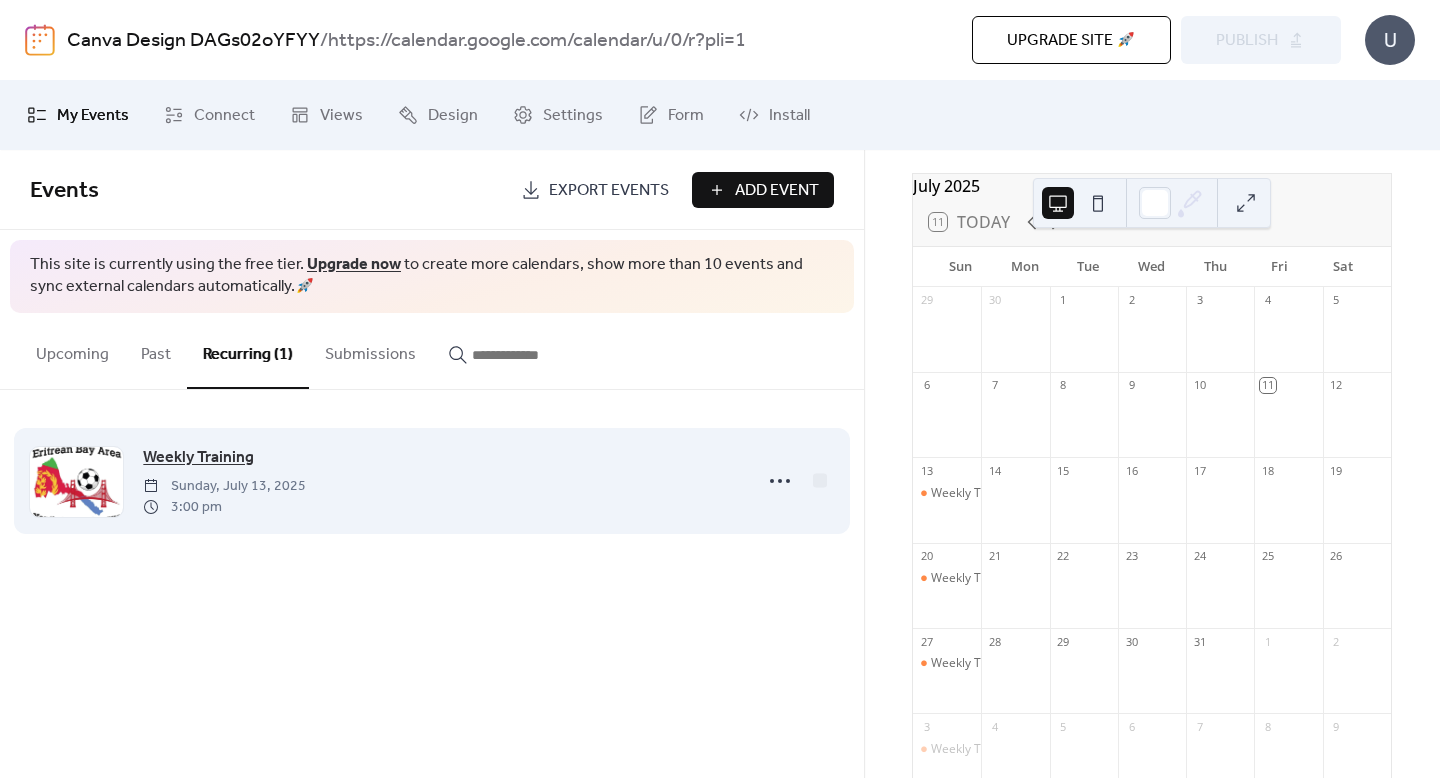 click on "Weekly Training" at bounding box center (198, 458) 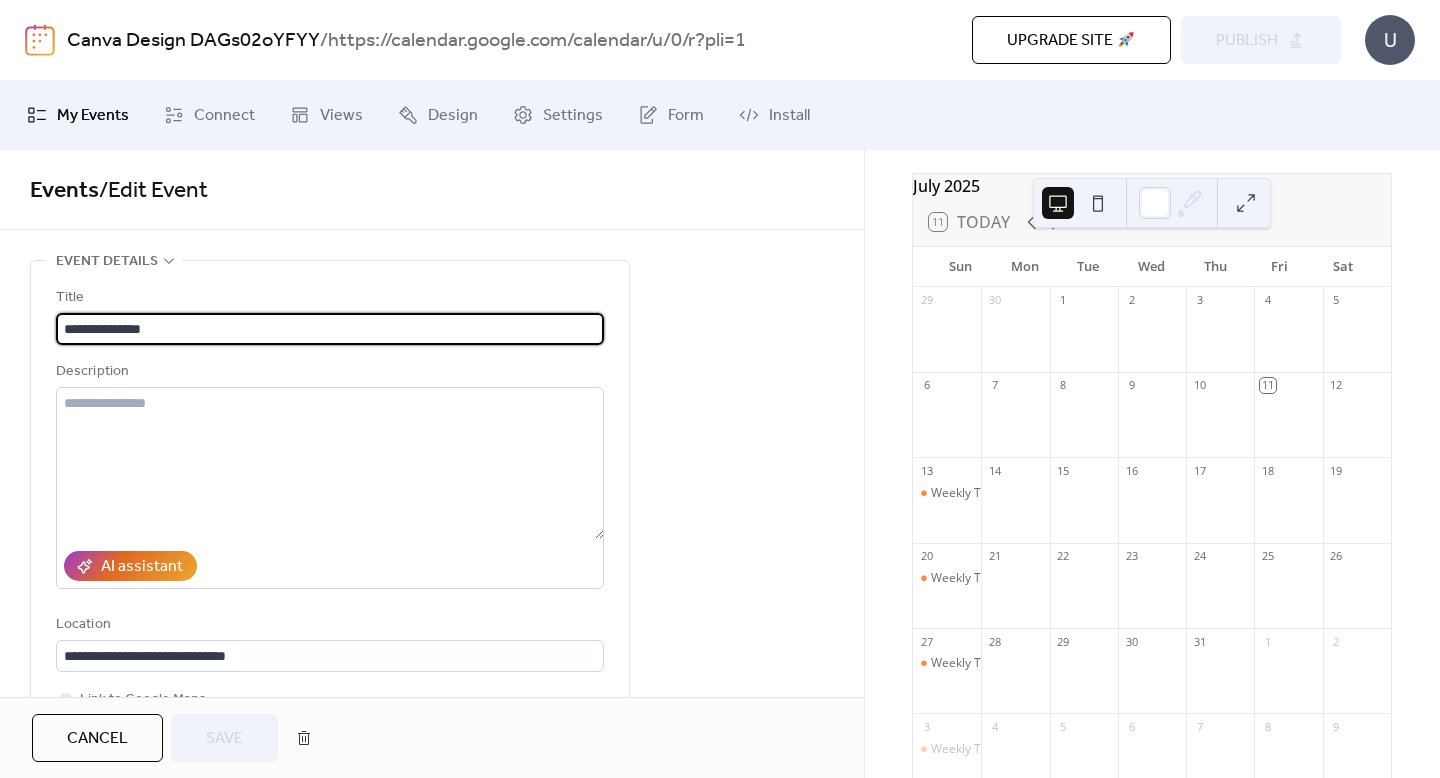click on "**********" at bounding box center (432, 1084) 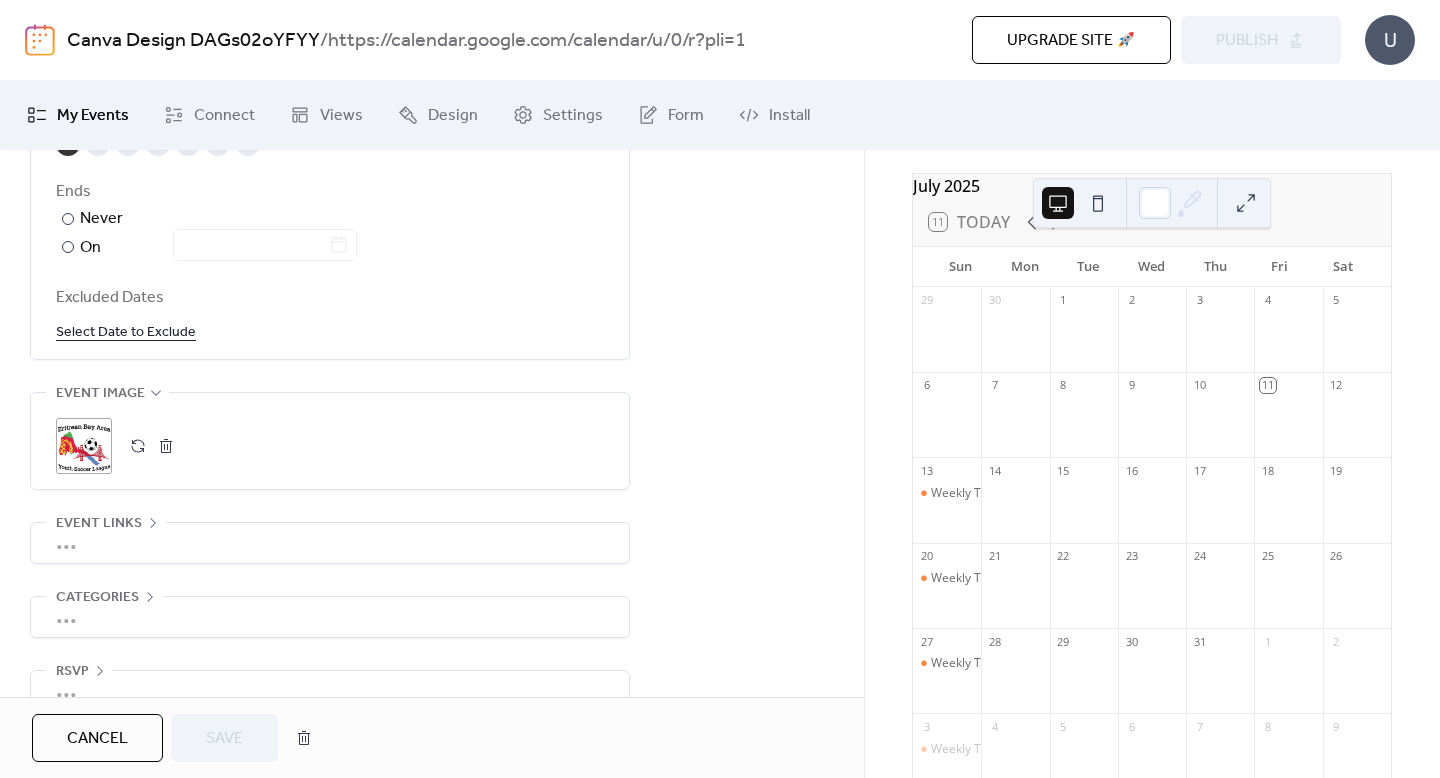 scroll, scrollTop: 1213, scrollLeft: 0, axis: vertical 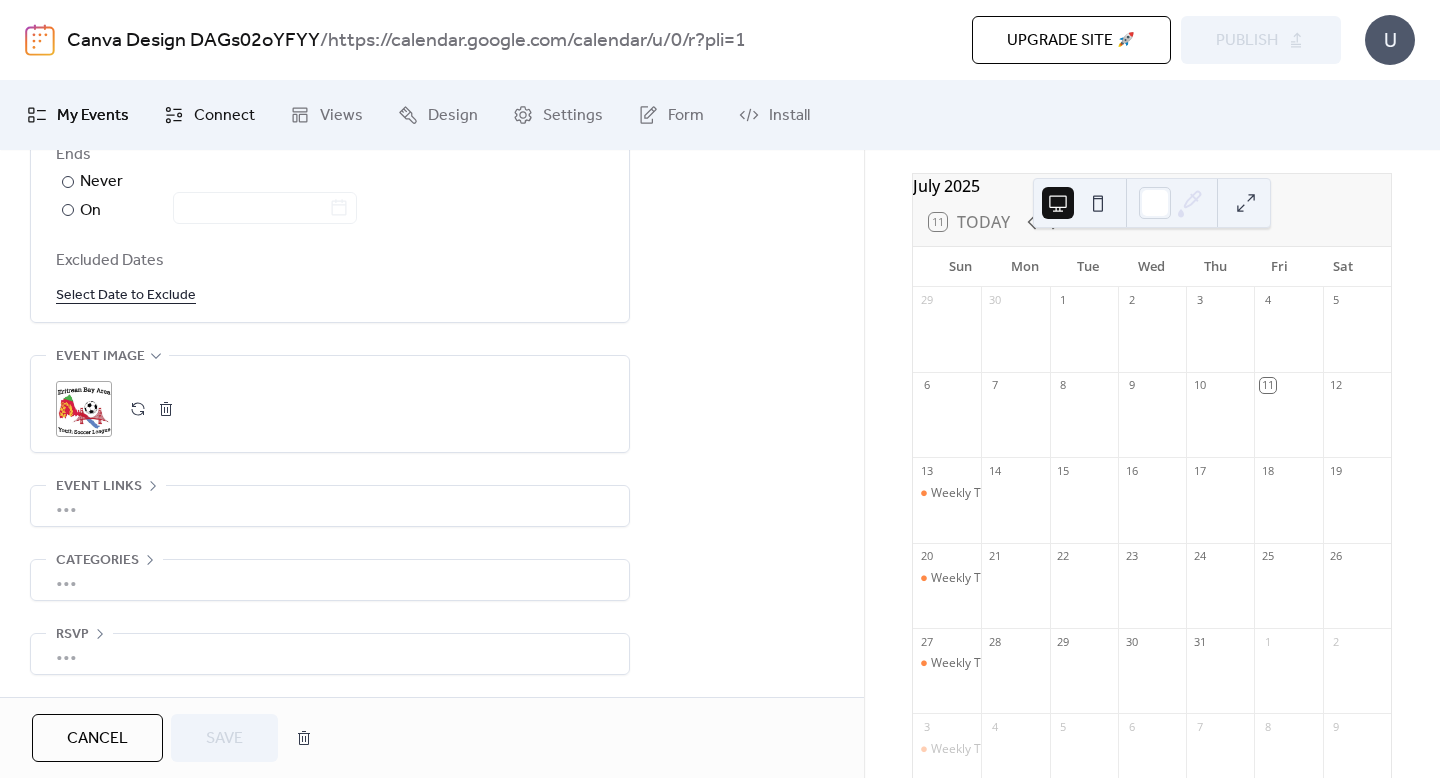 click on "Connect" at bounding box center [224, 116] 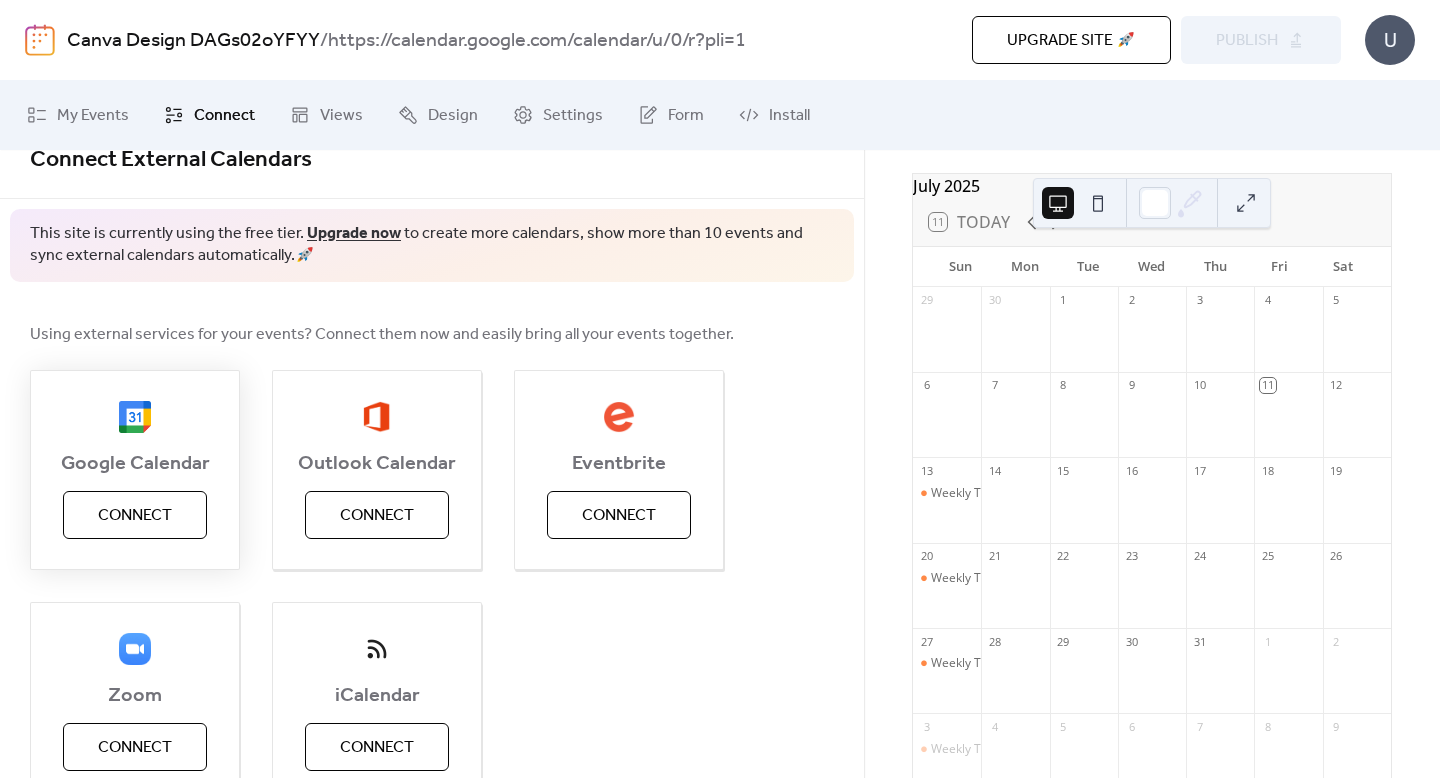 scroll, scrollTop: 0, scrollLeft: 0, axis: both 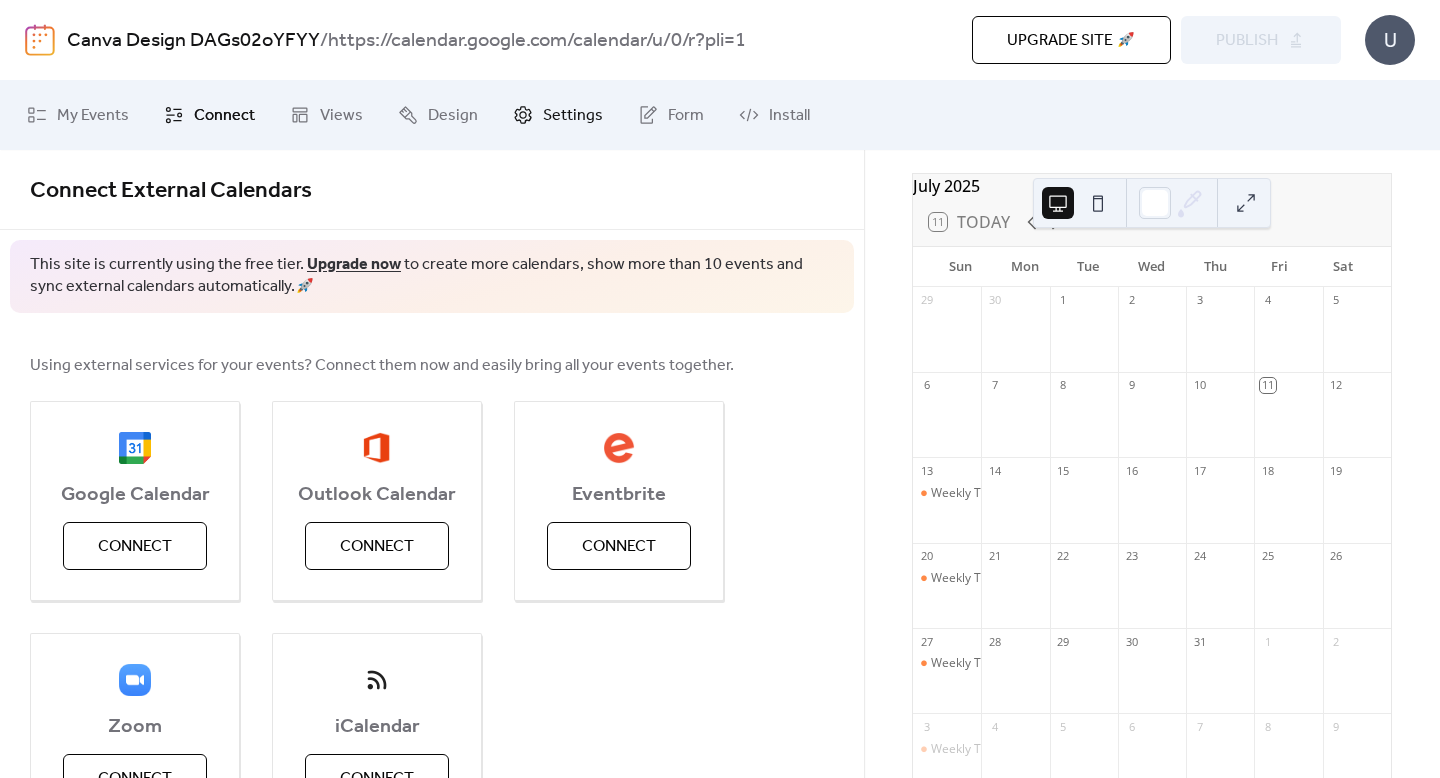 click on "Settings" at bounding box center (573, 116) 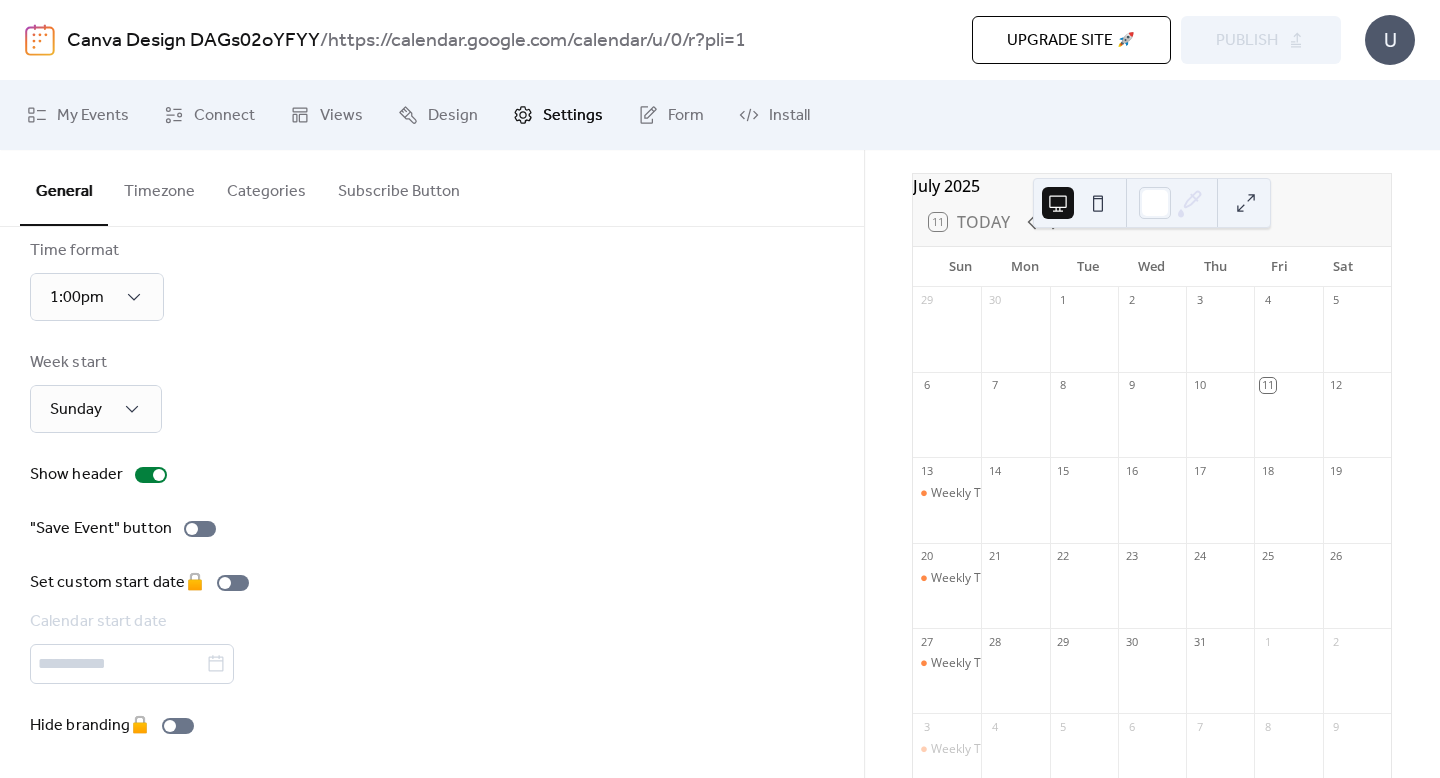 scroll, scrollTop: 0, scrollLeft: 0, axis: both 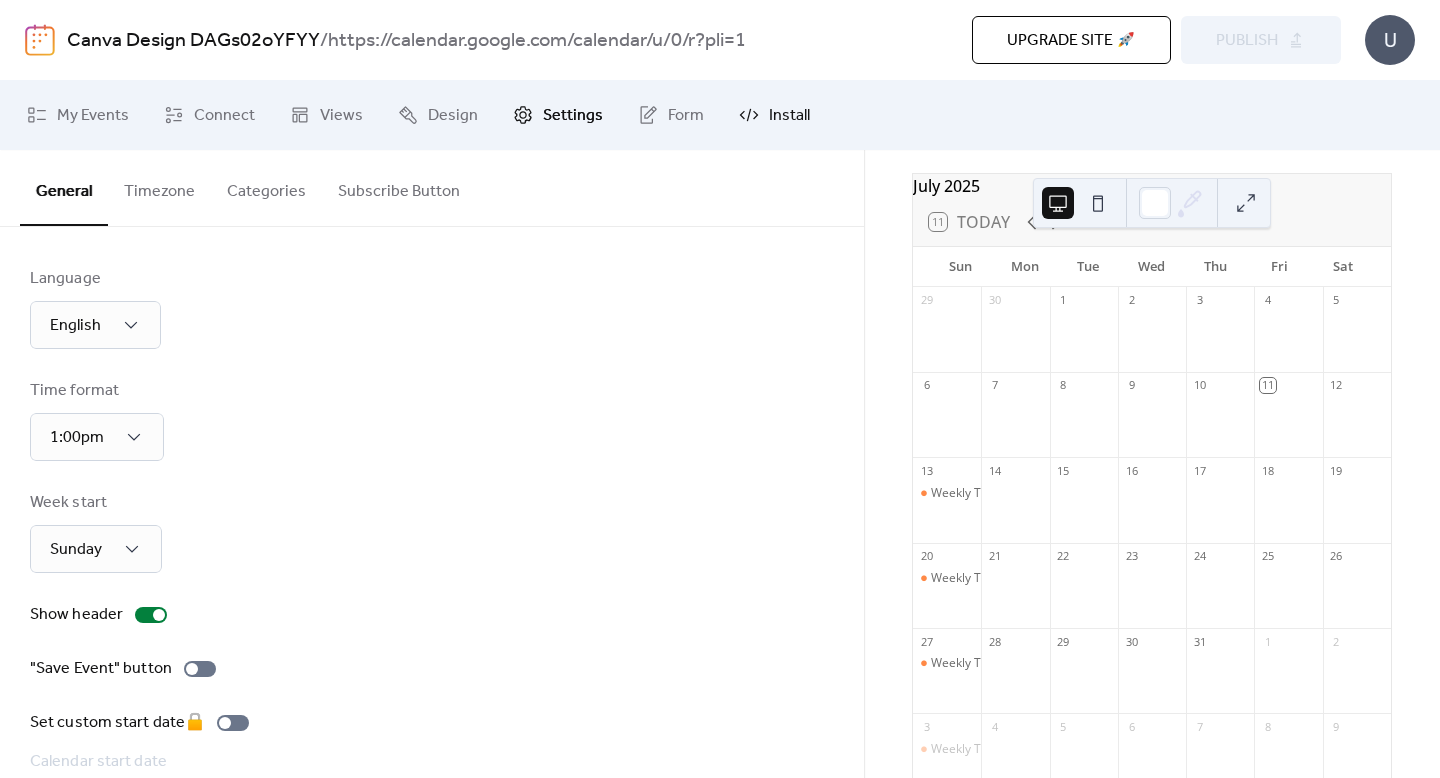 click on "Install" at bounding box center (789, 116) 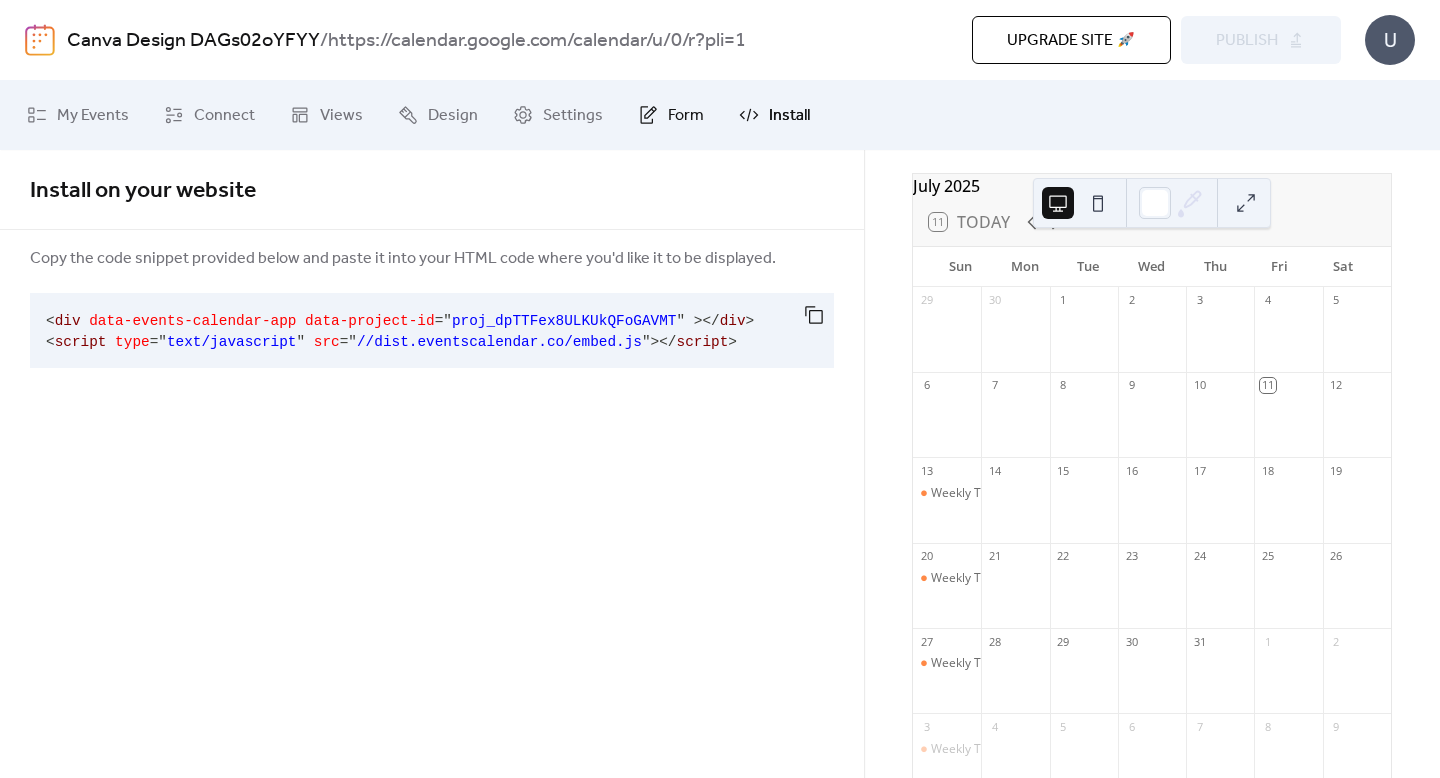 click on "Form" at bounding box center (671, 115) 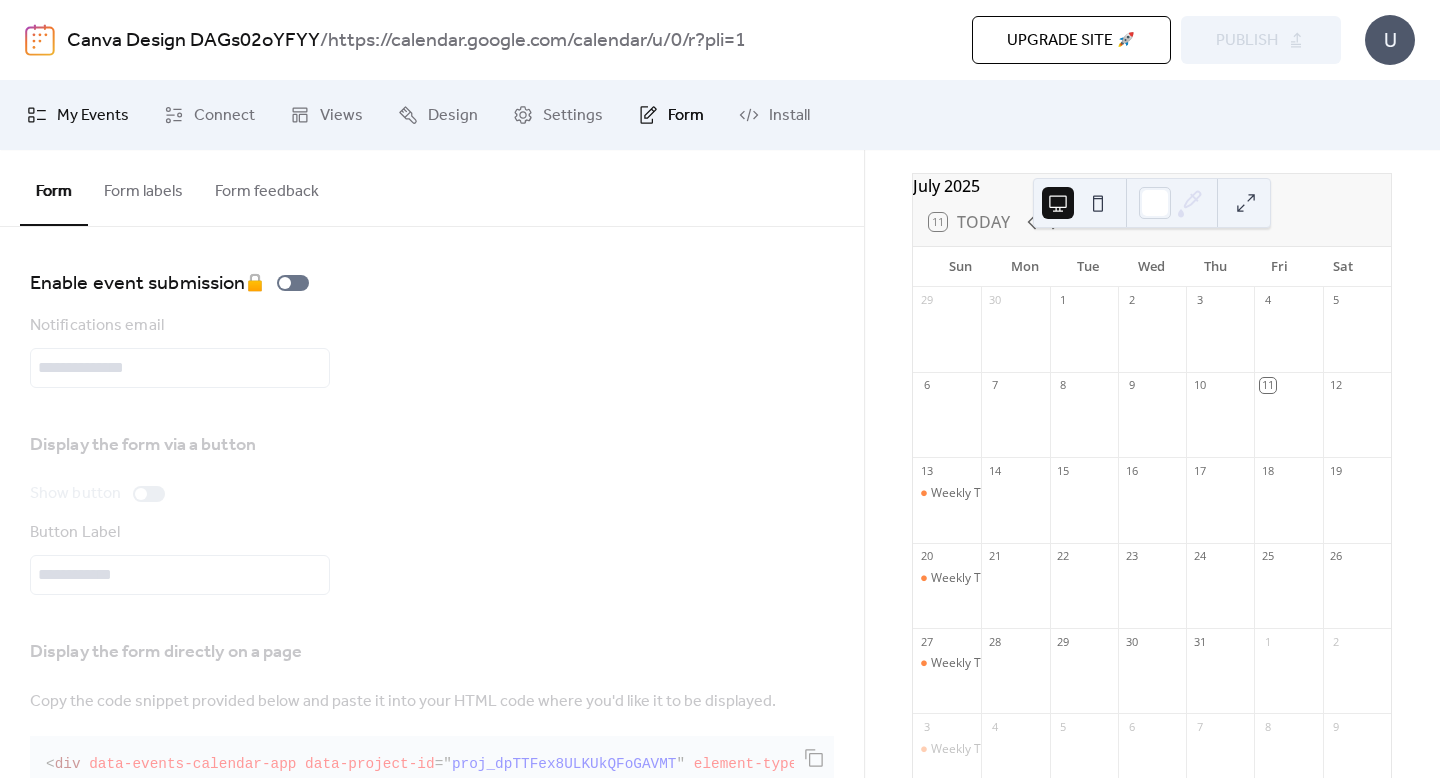click on "My Events" at bounding box center [93, 116] 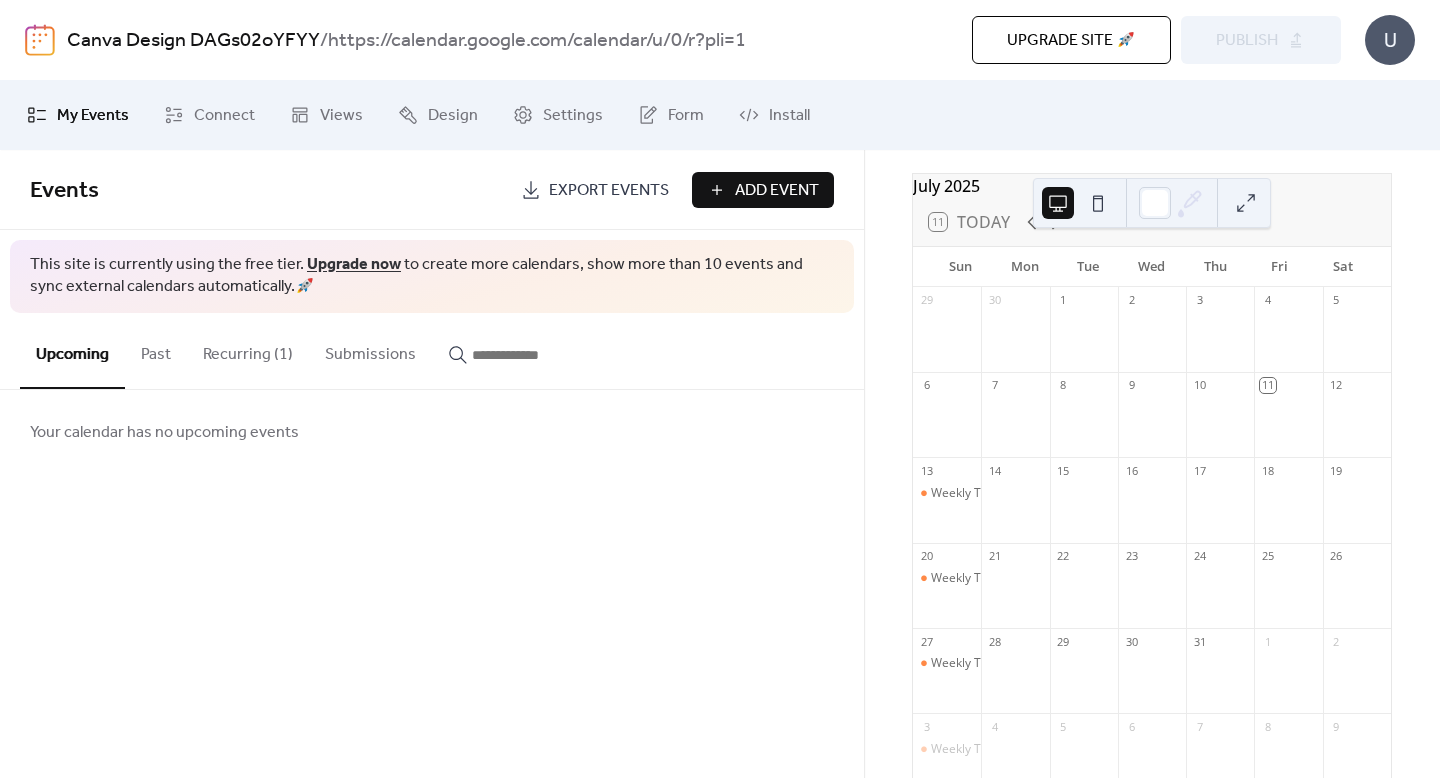click 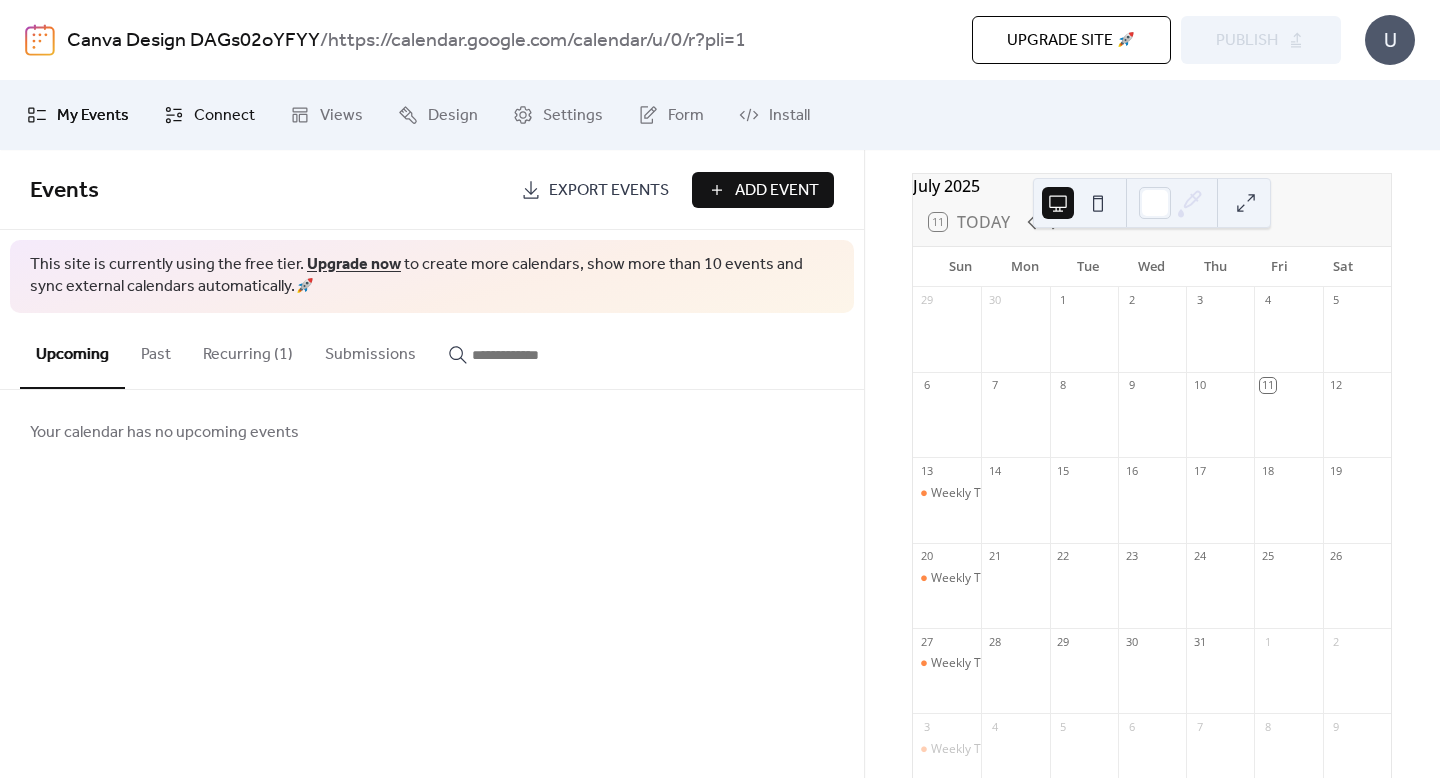 click on "Connect" at bounding box center [209, 115] 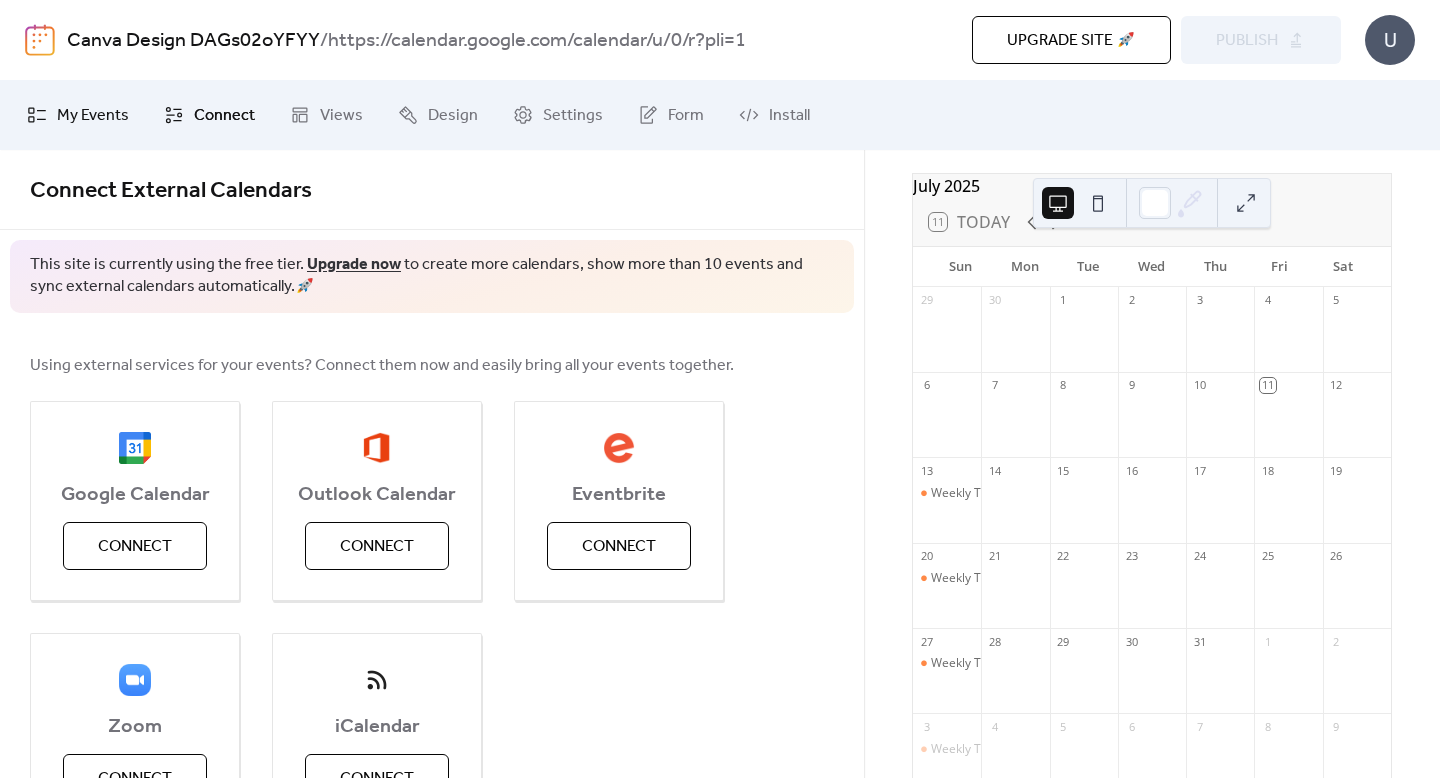 click on "My Events" at bounding box center (93, 116) 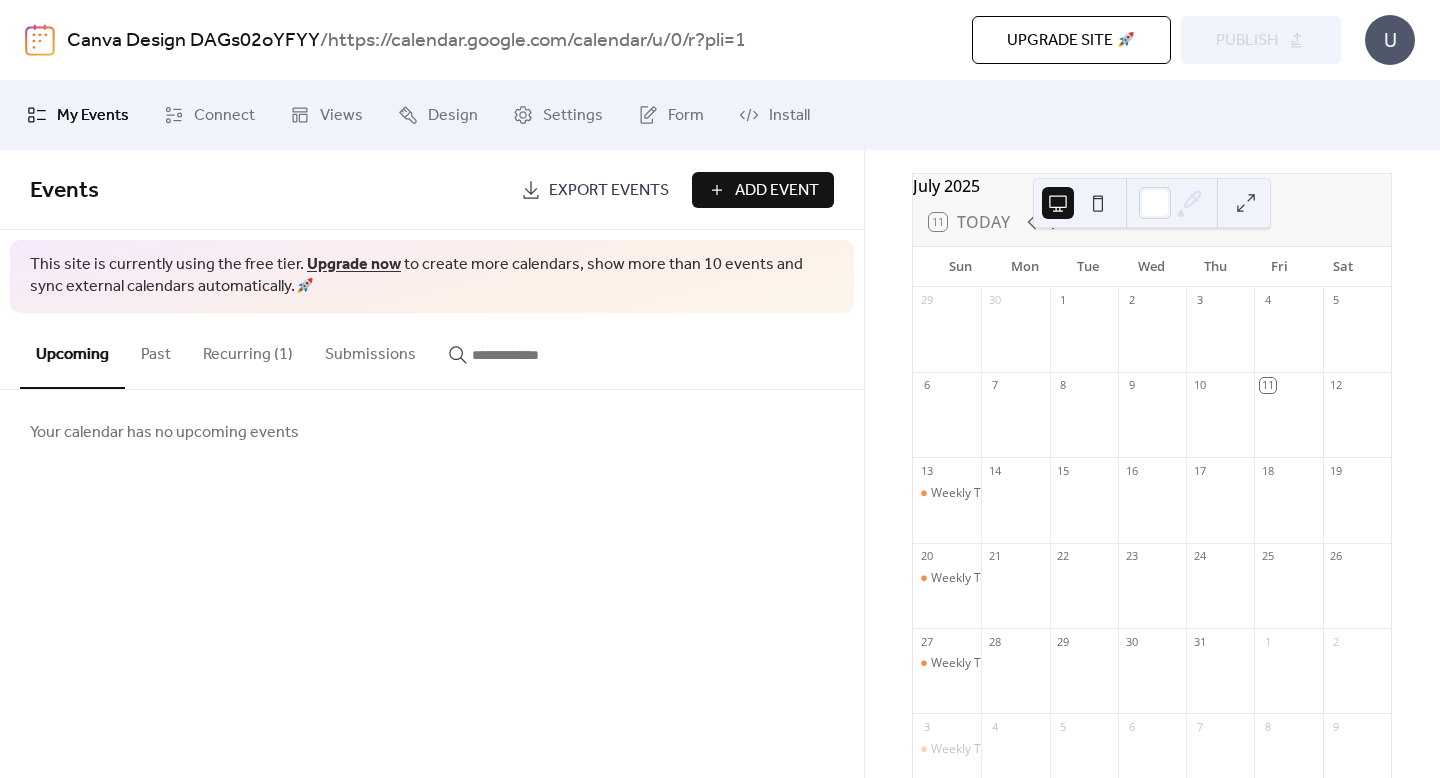 click on "Past" at bounding box center [156, 350] 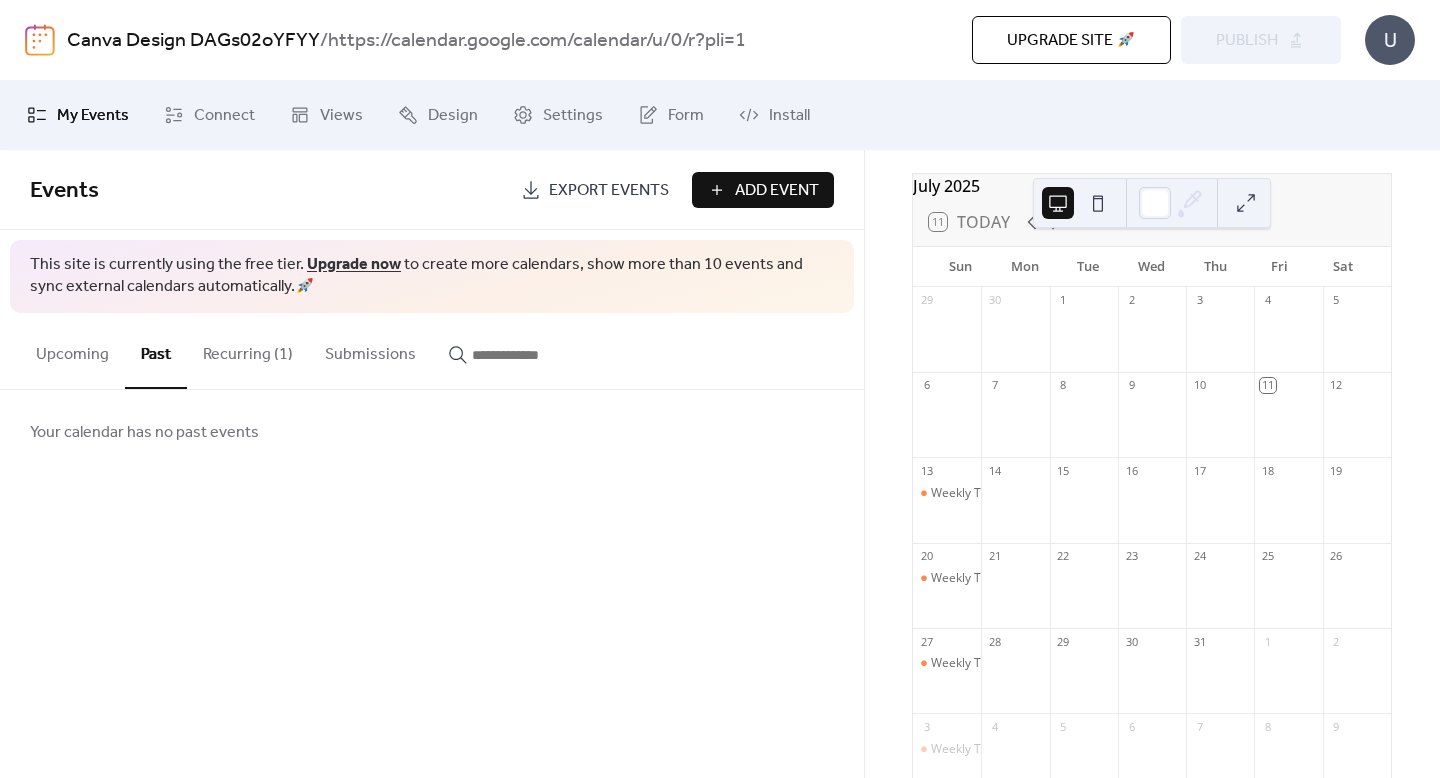 click on "Recurring  (1)" at bounding box center [248, 350] 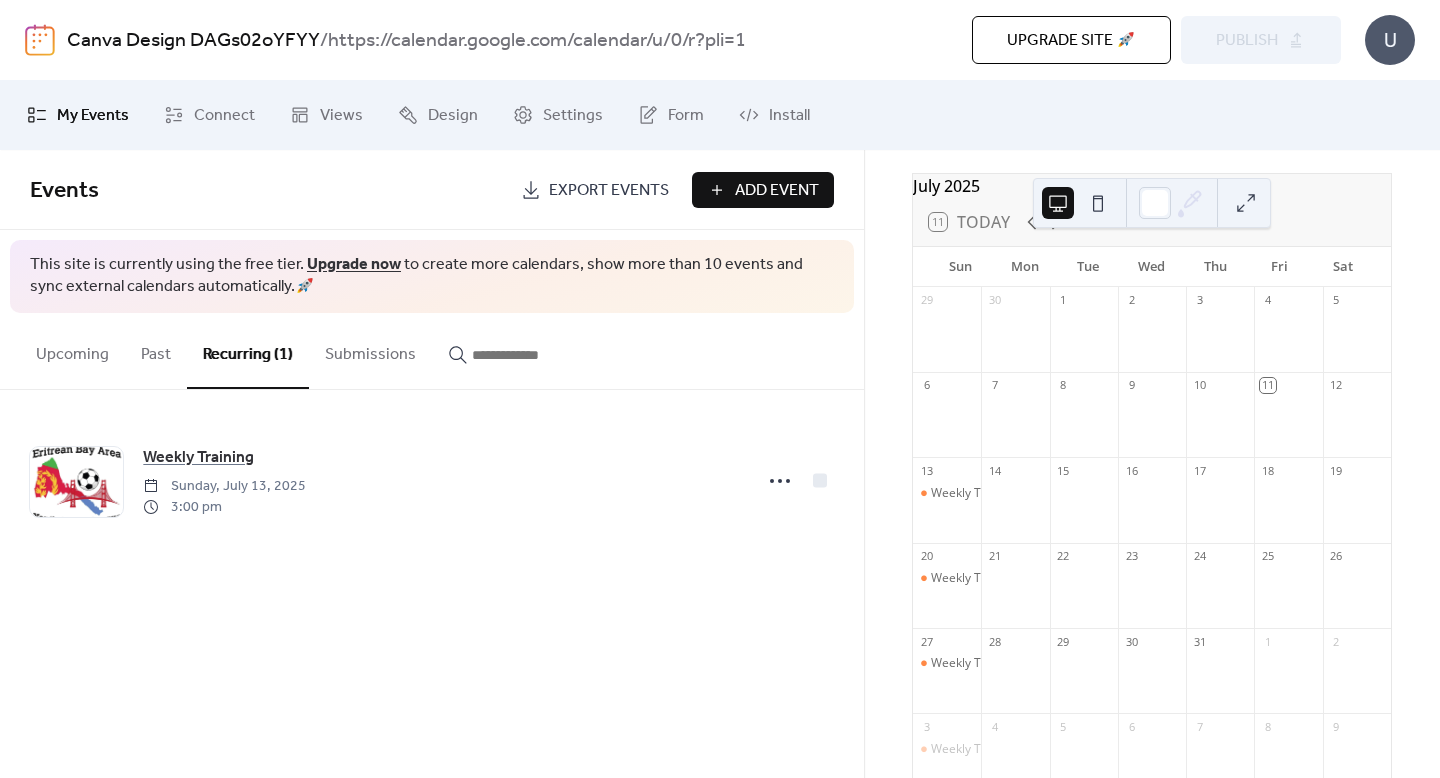 click on "Submissions" at bounding box center (370, 350) 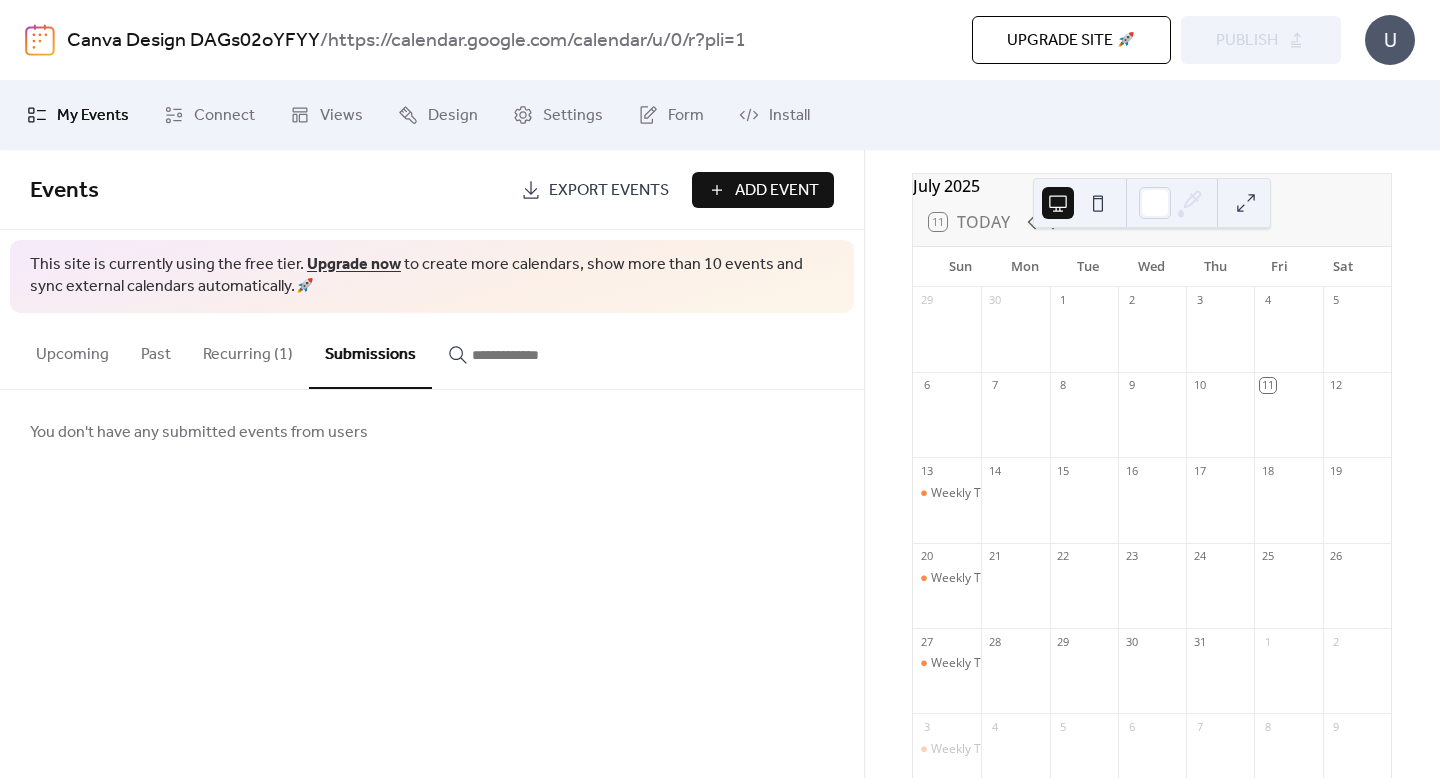click at bounding box center (510, 355) 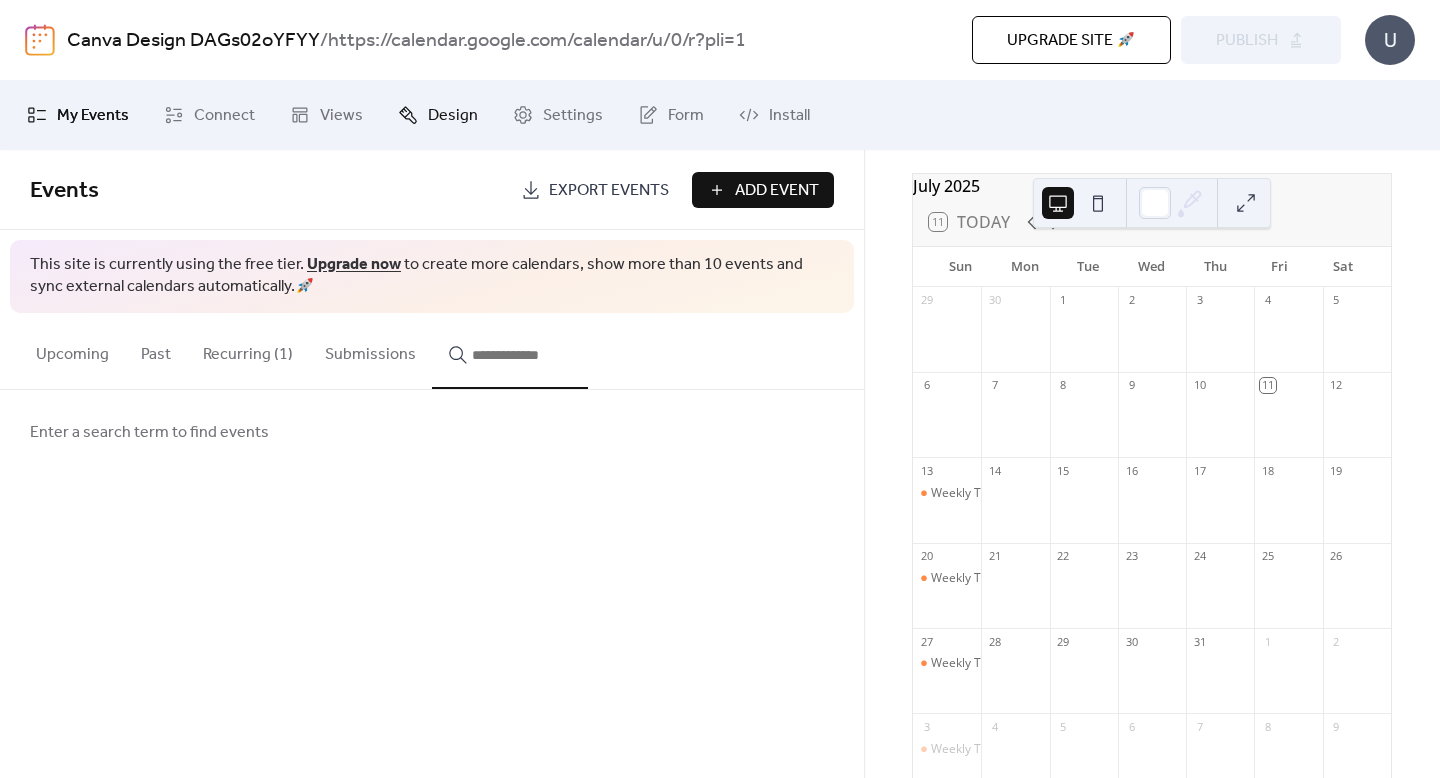 click on "Design" at bounding box center [453, 116] 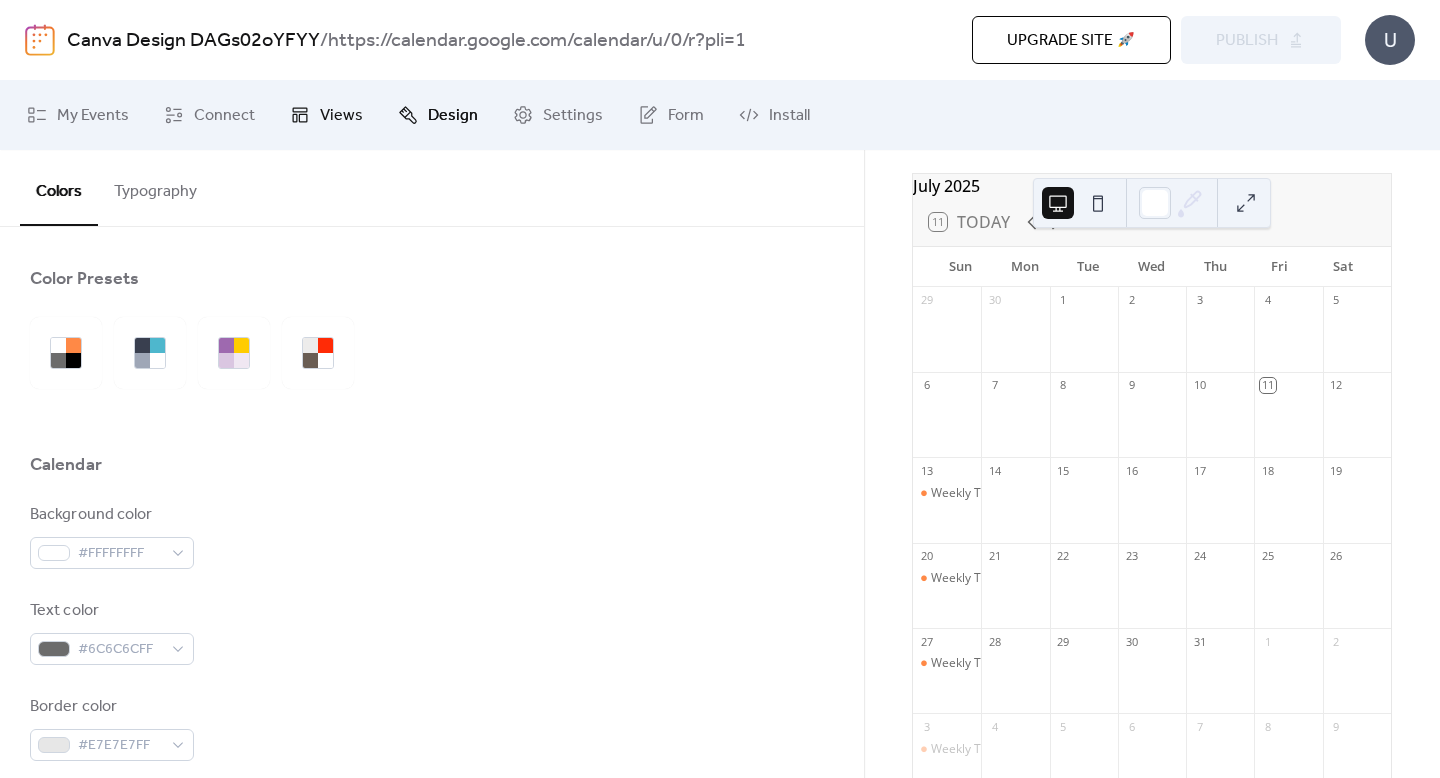 click on "Views" at bounding box center (341, 116) 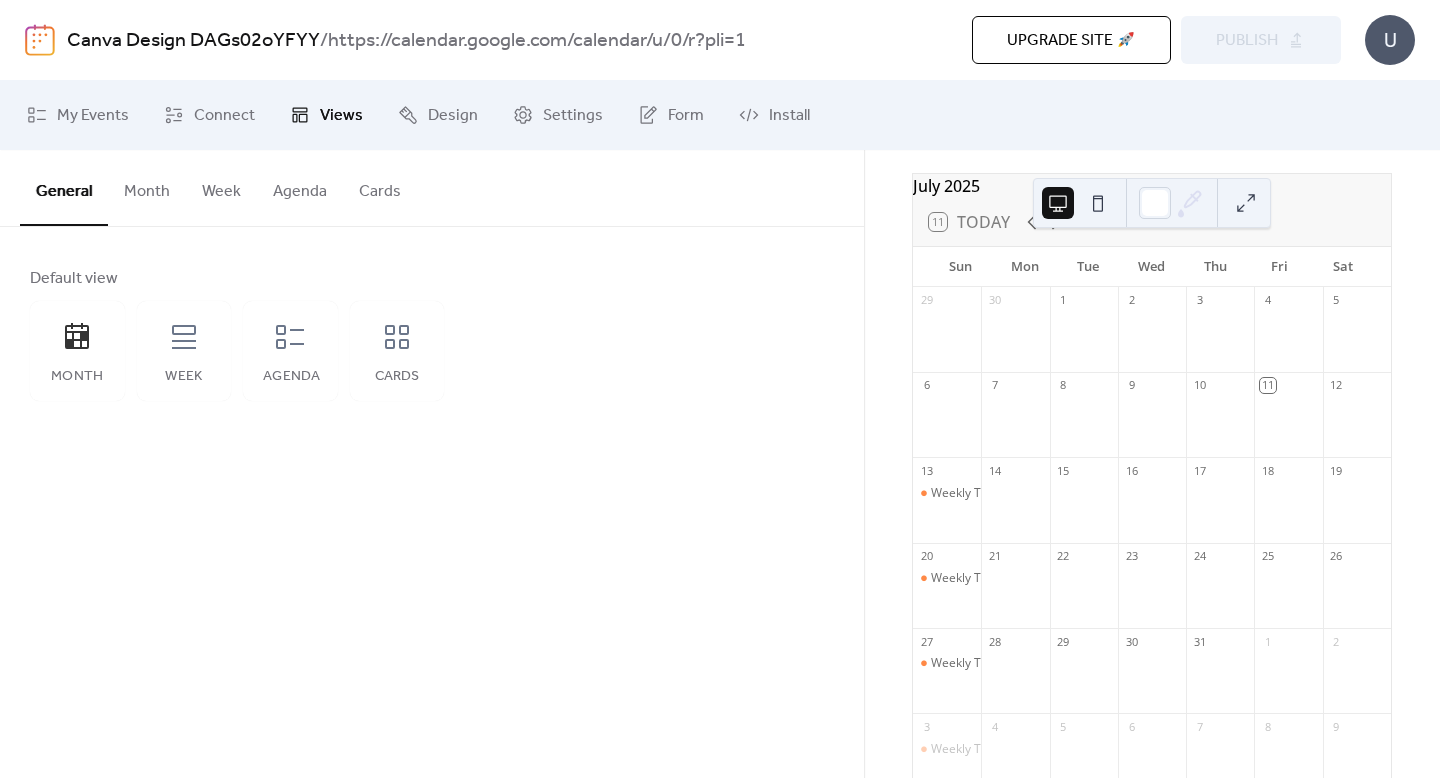 click at bounding box center (1098, 203) 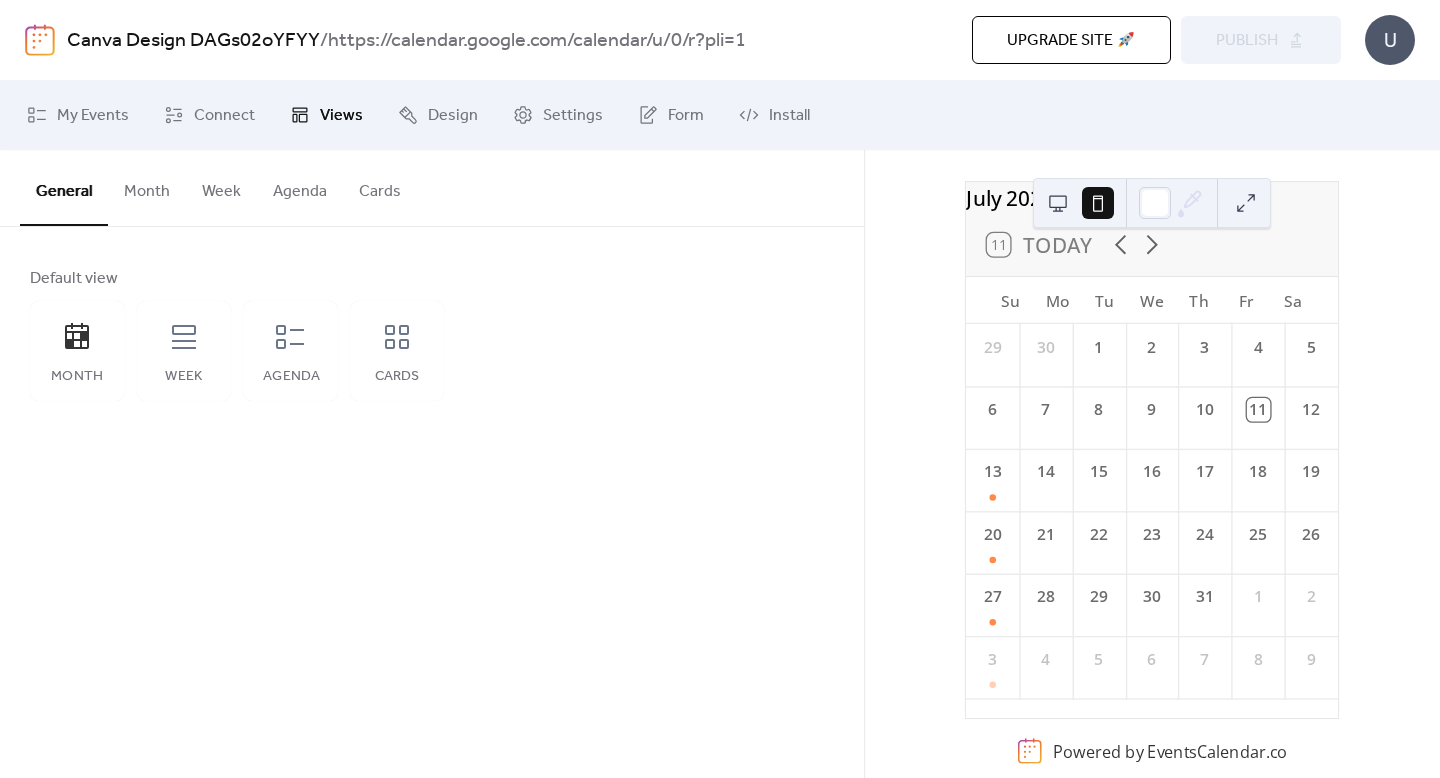 scroll, scrollTop: 90, scrollLeft: 0, axis: vertical 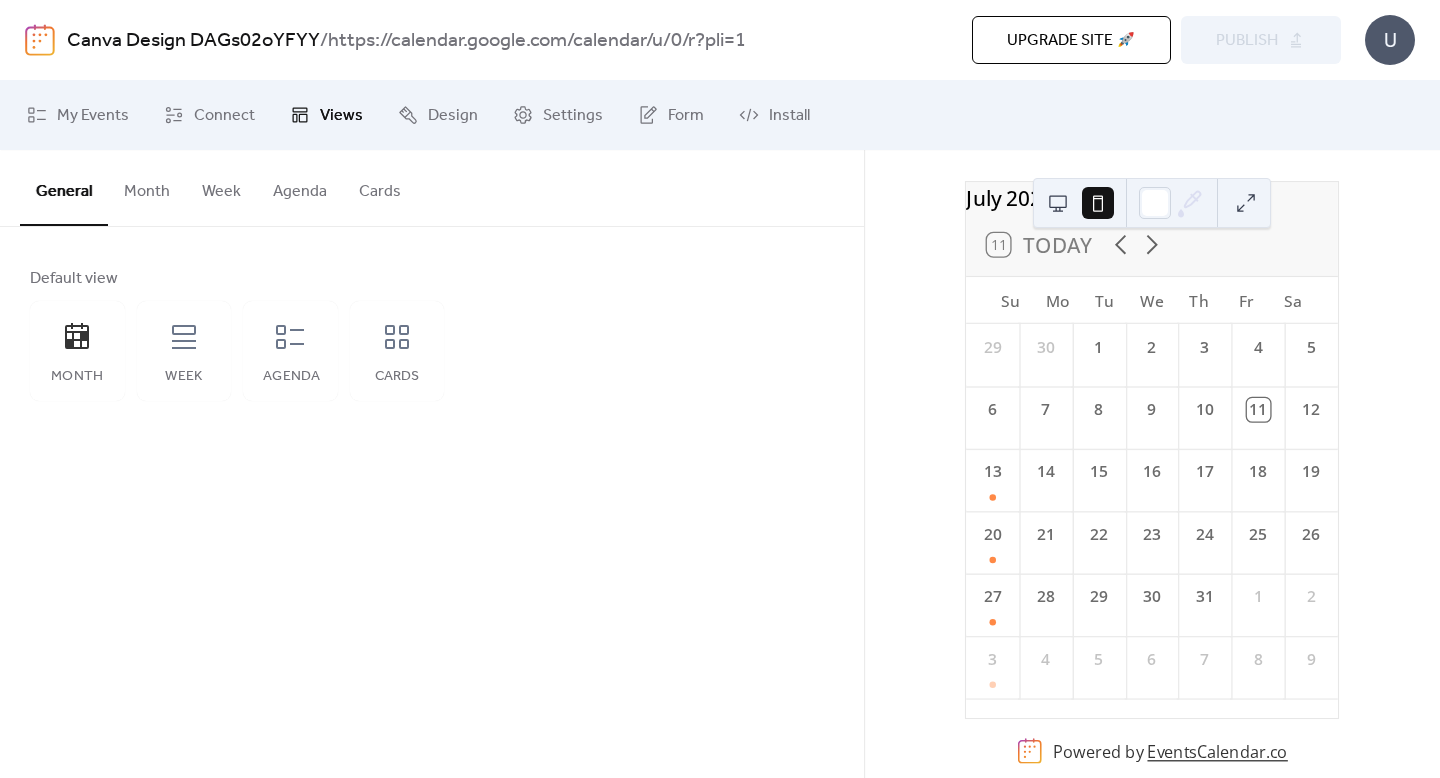 click on "EventsCalendar.co" at bounding box center [1217, 751] 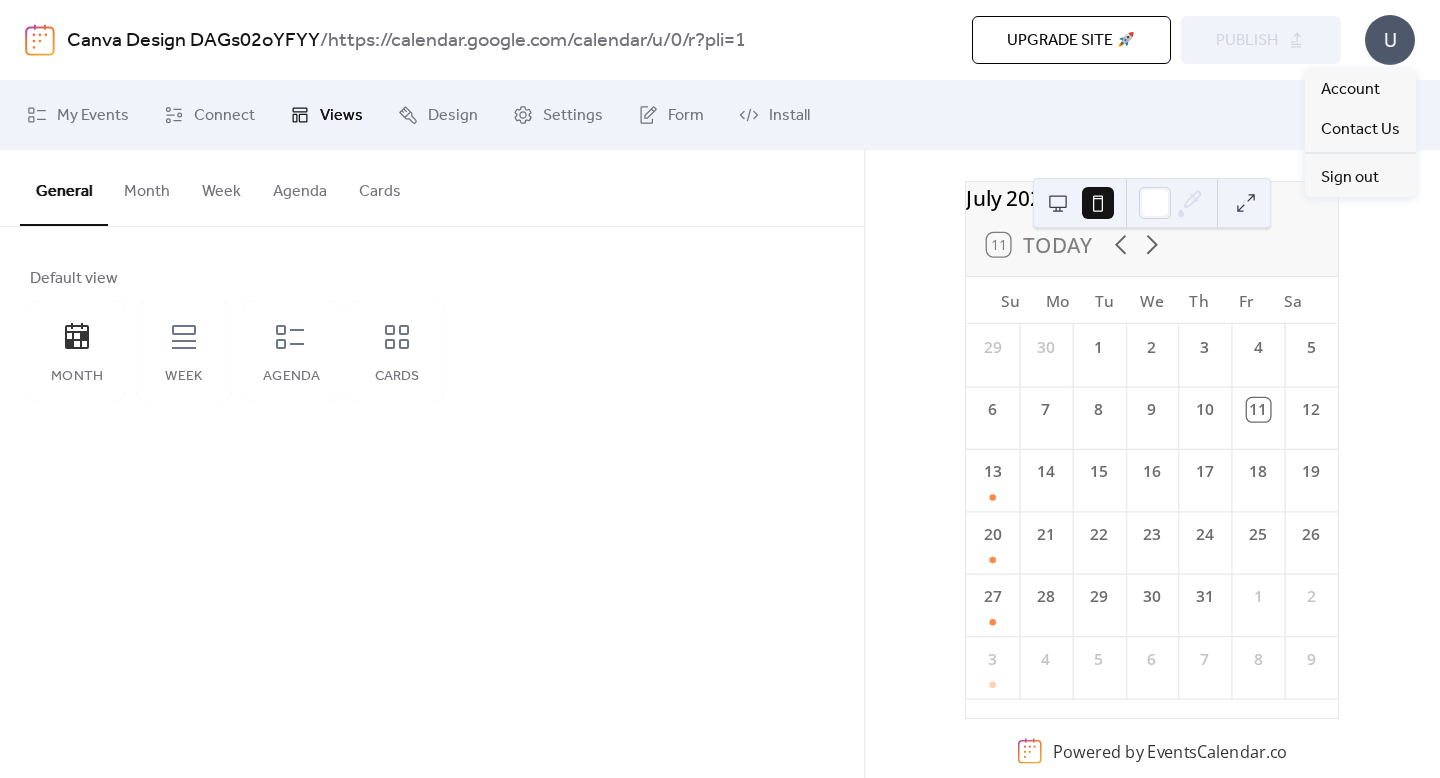 click on "U" at bounding box center (1390, 40) 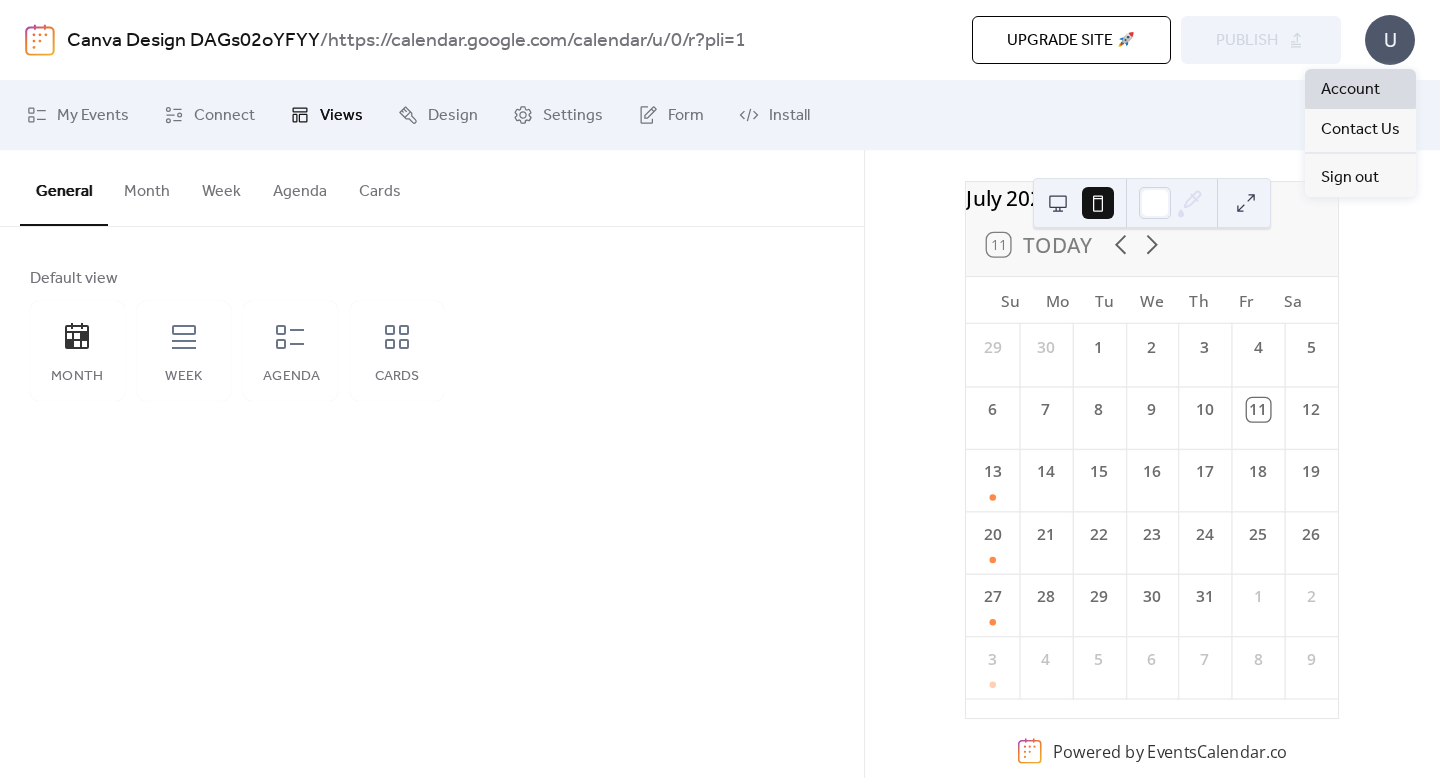 click on "Account" at bounding box center [1350, 90] 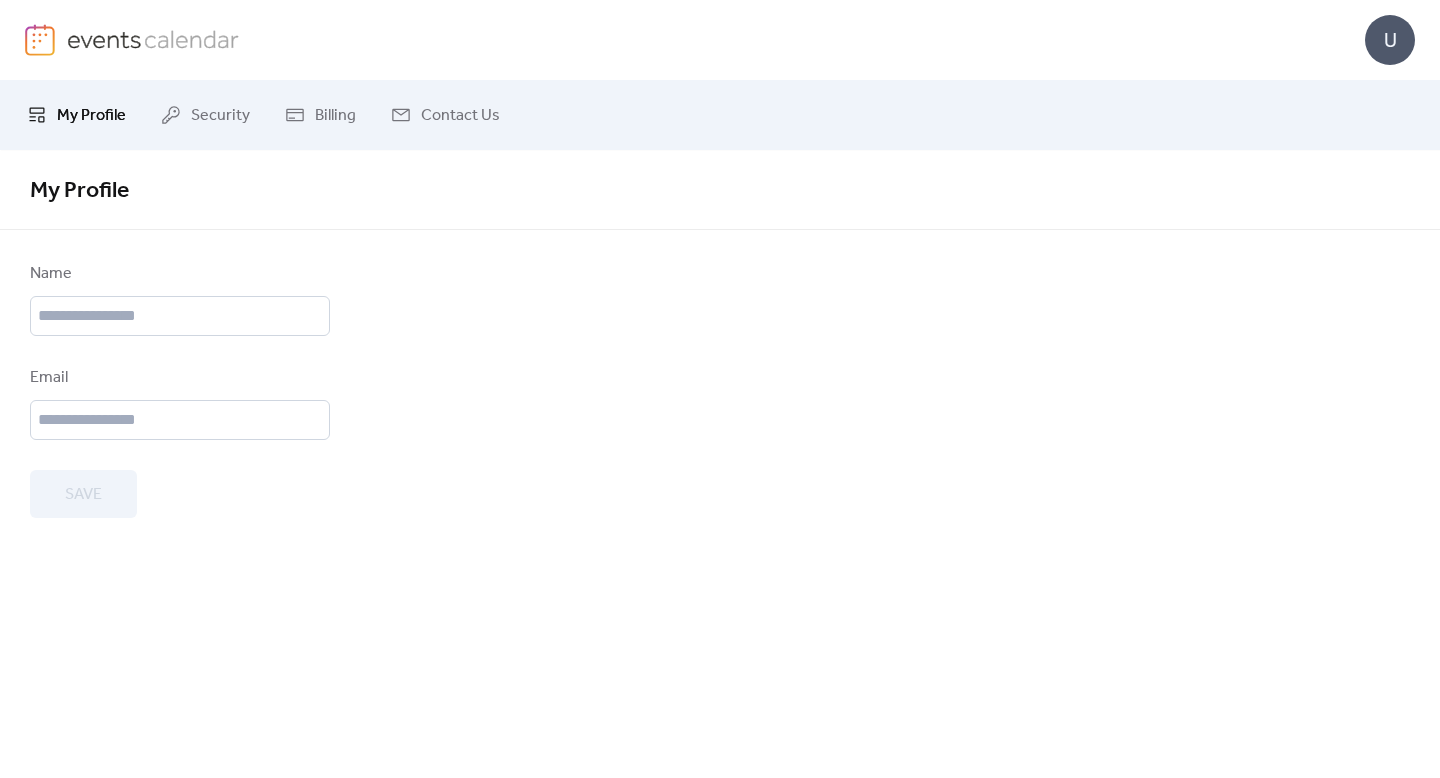 click on "My Profile" at bounding box center (91, 116) 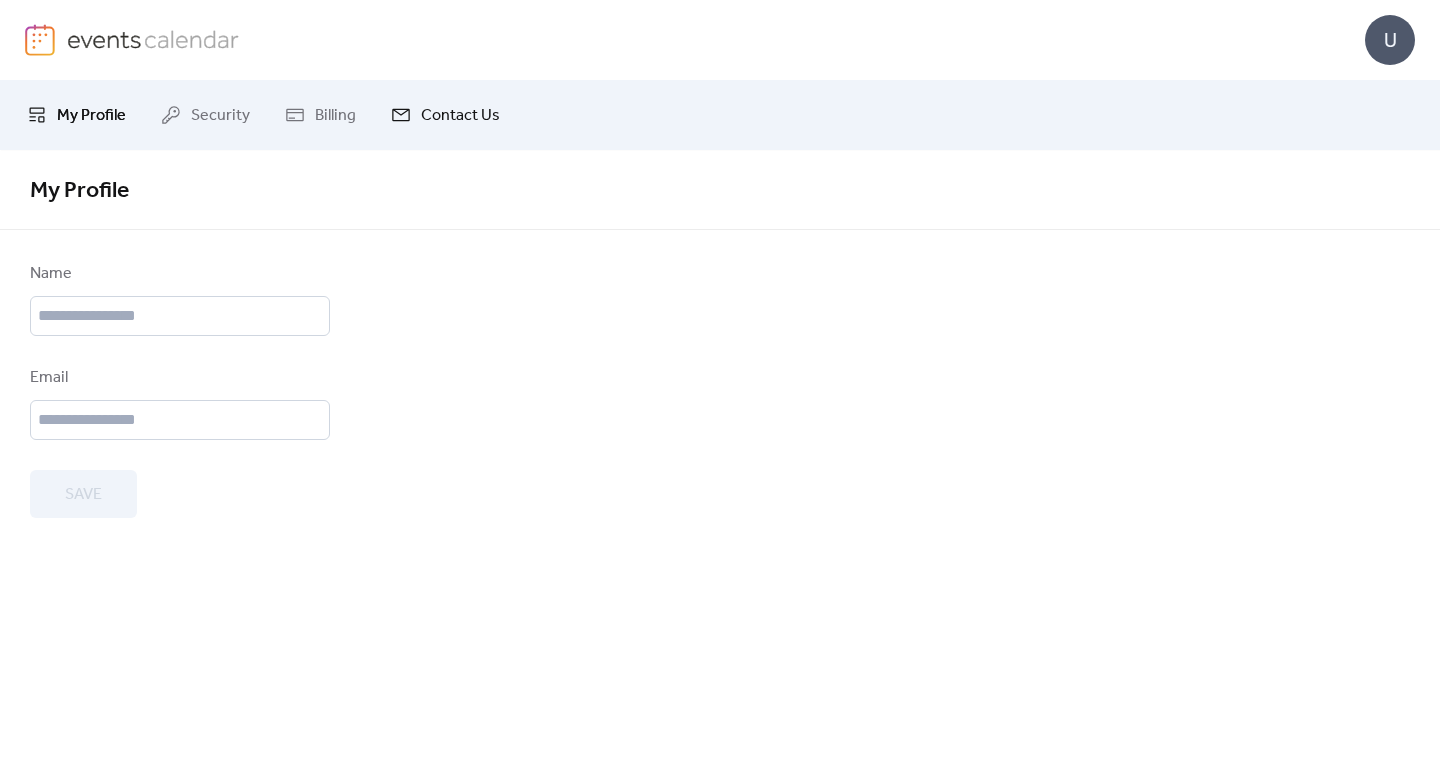 click on "Contact Us" at bounding box center [460, 116] 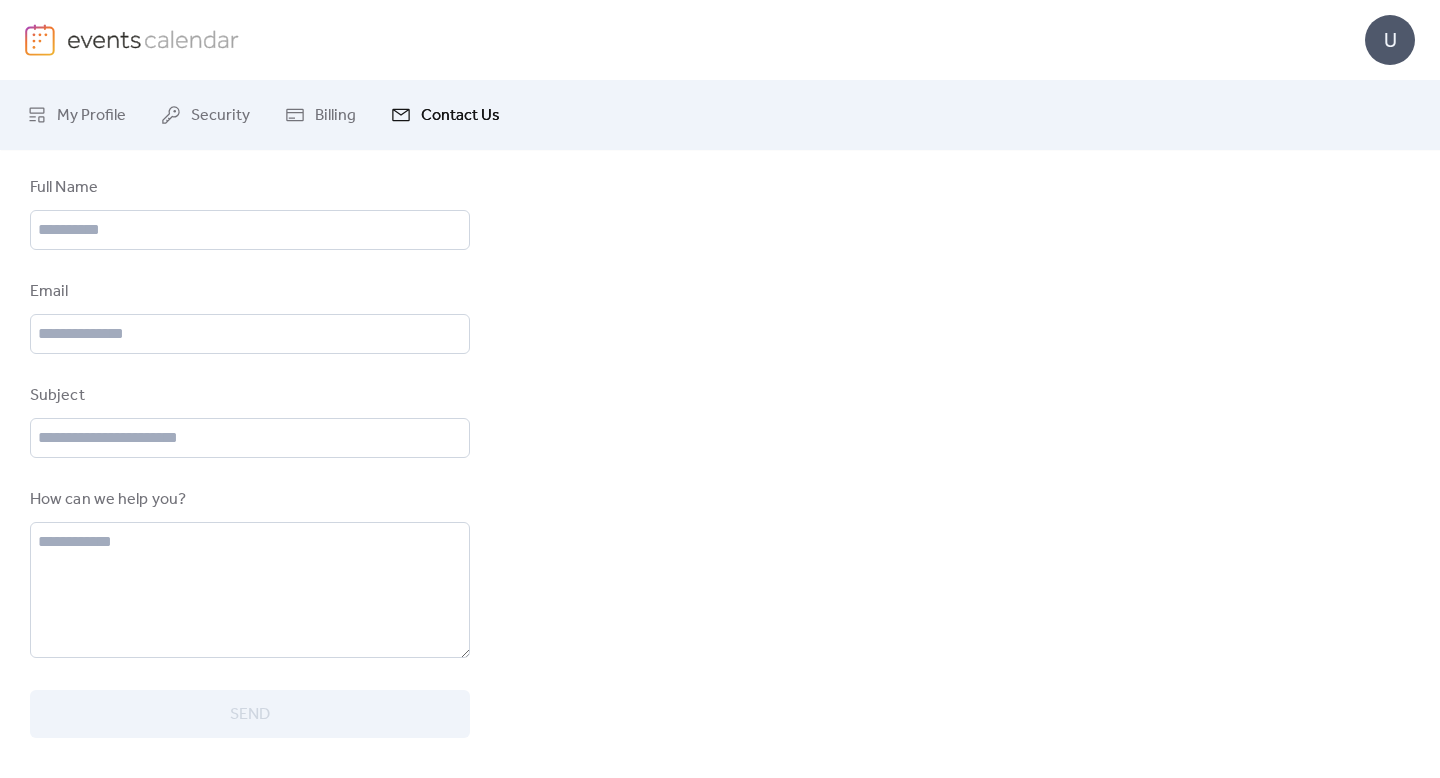scroll, scrollTop: 0, scrollLeft: 0, axis: both 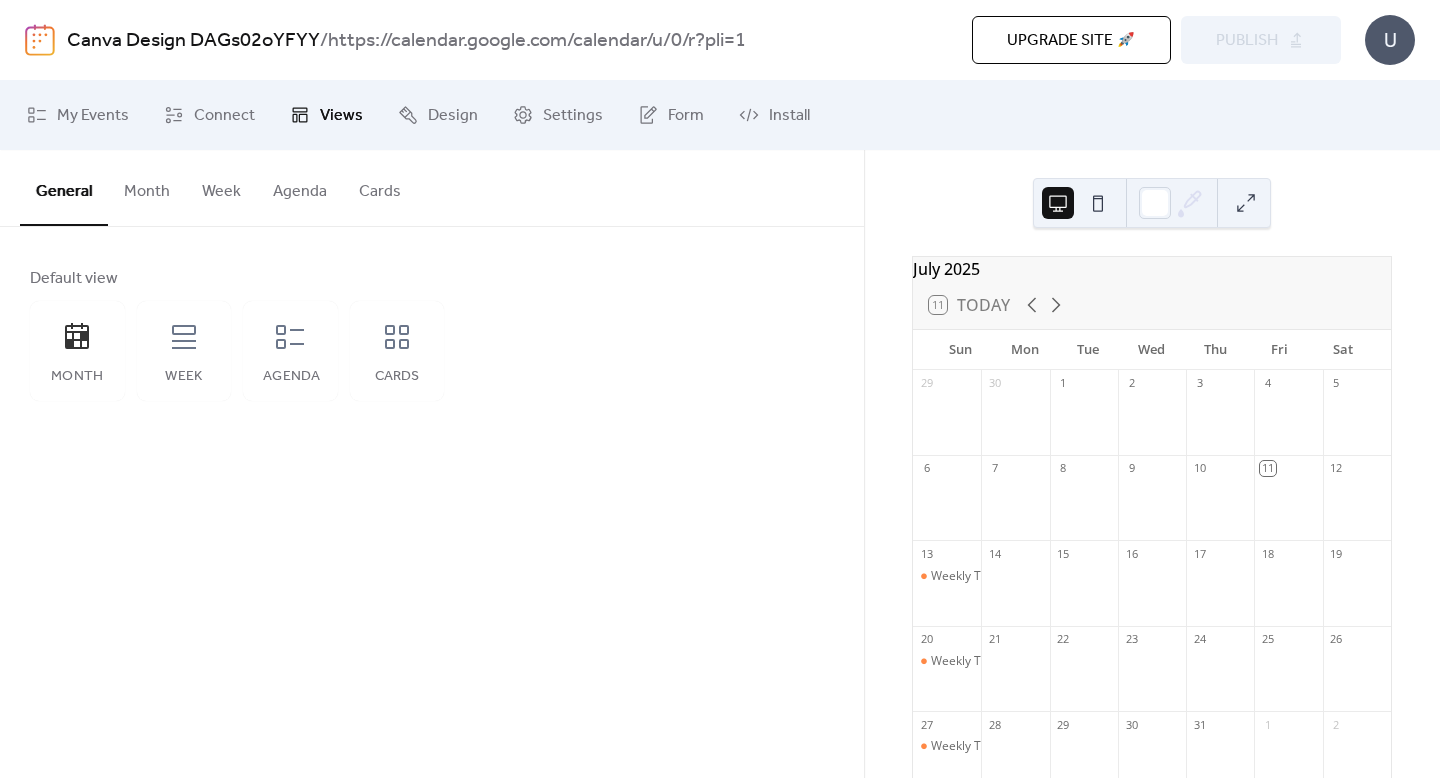 click on "Agenda" at bounding box center [300, 187] 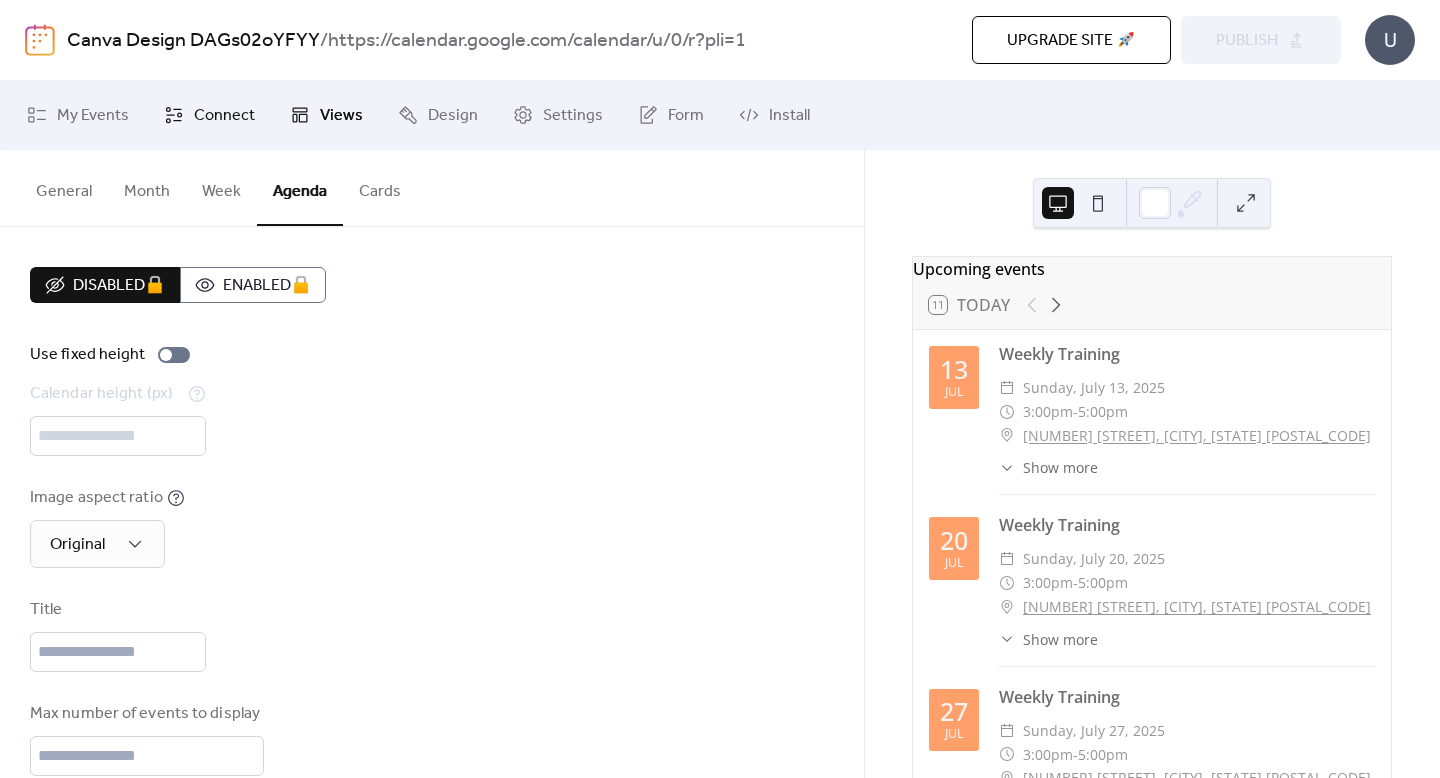 click on "Connect" at bounding box center [224, 116] 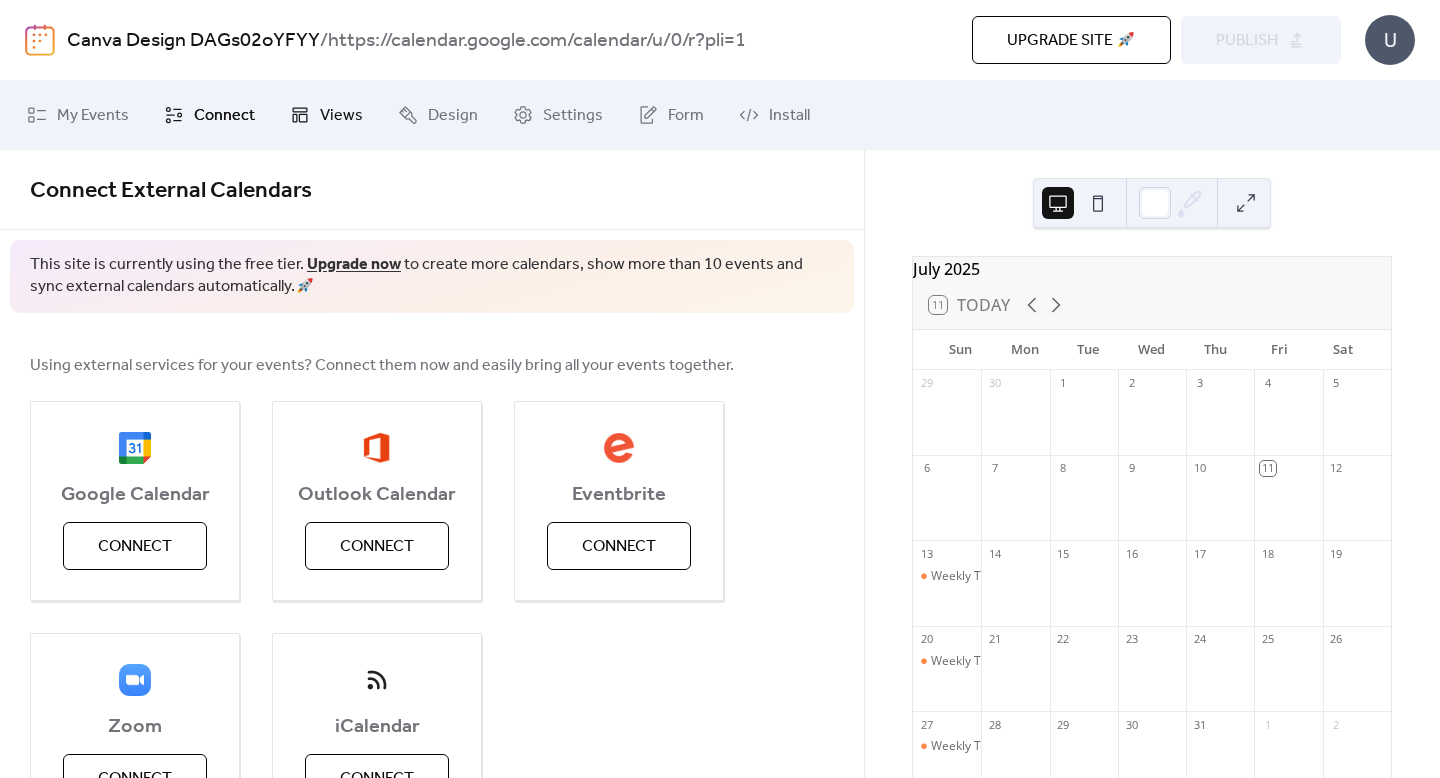 click 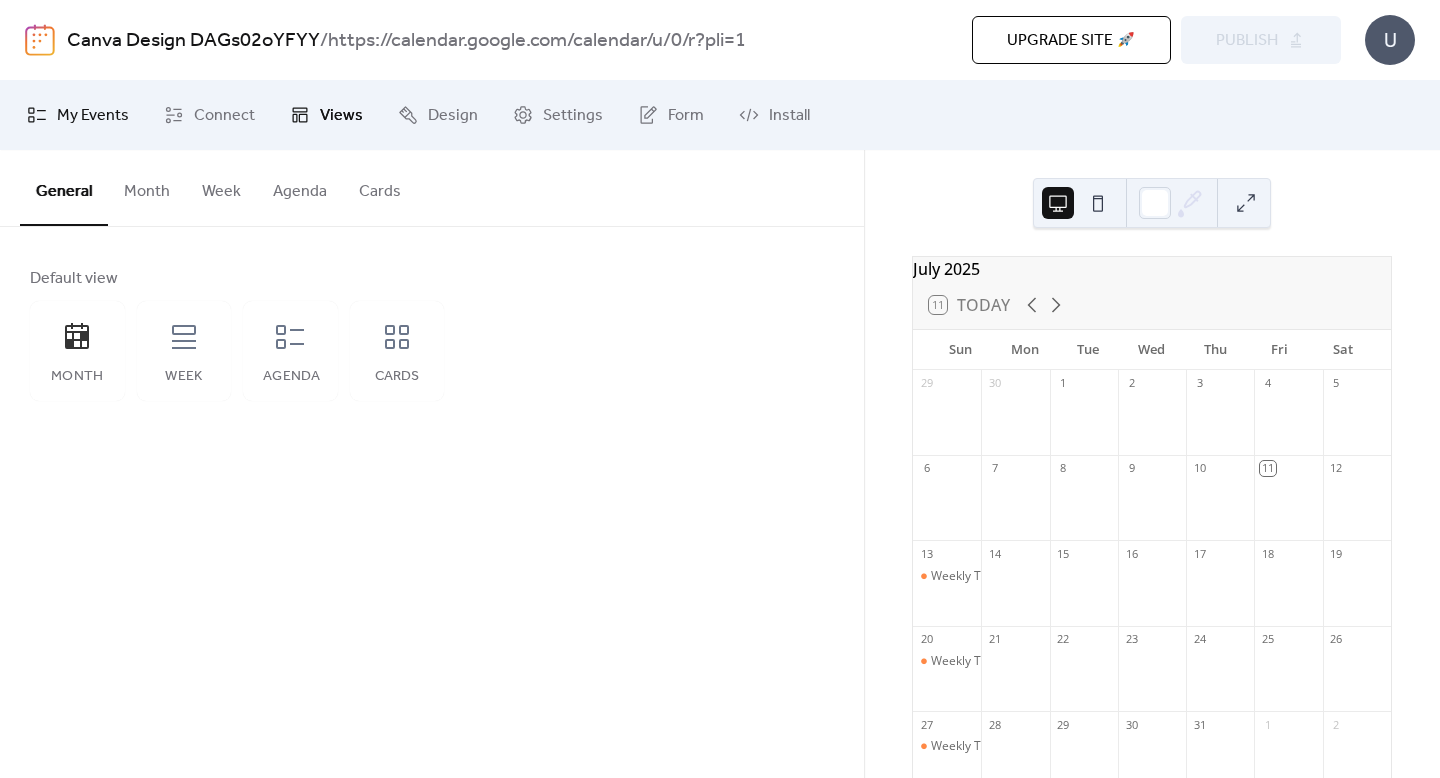 click on "My Events" at bounding box center (93, 116) 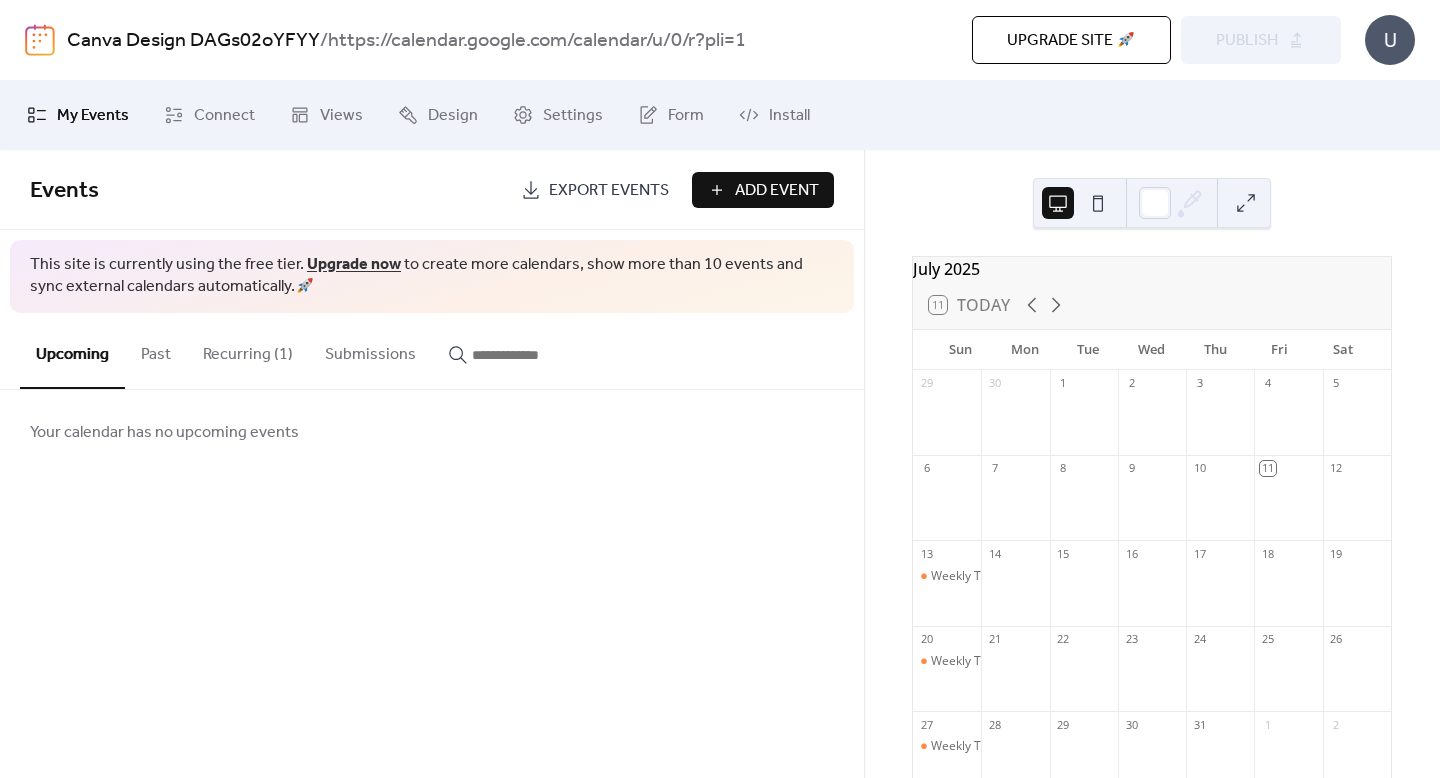 click on "Past" at bounding box center [156, 350] 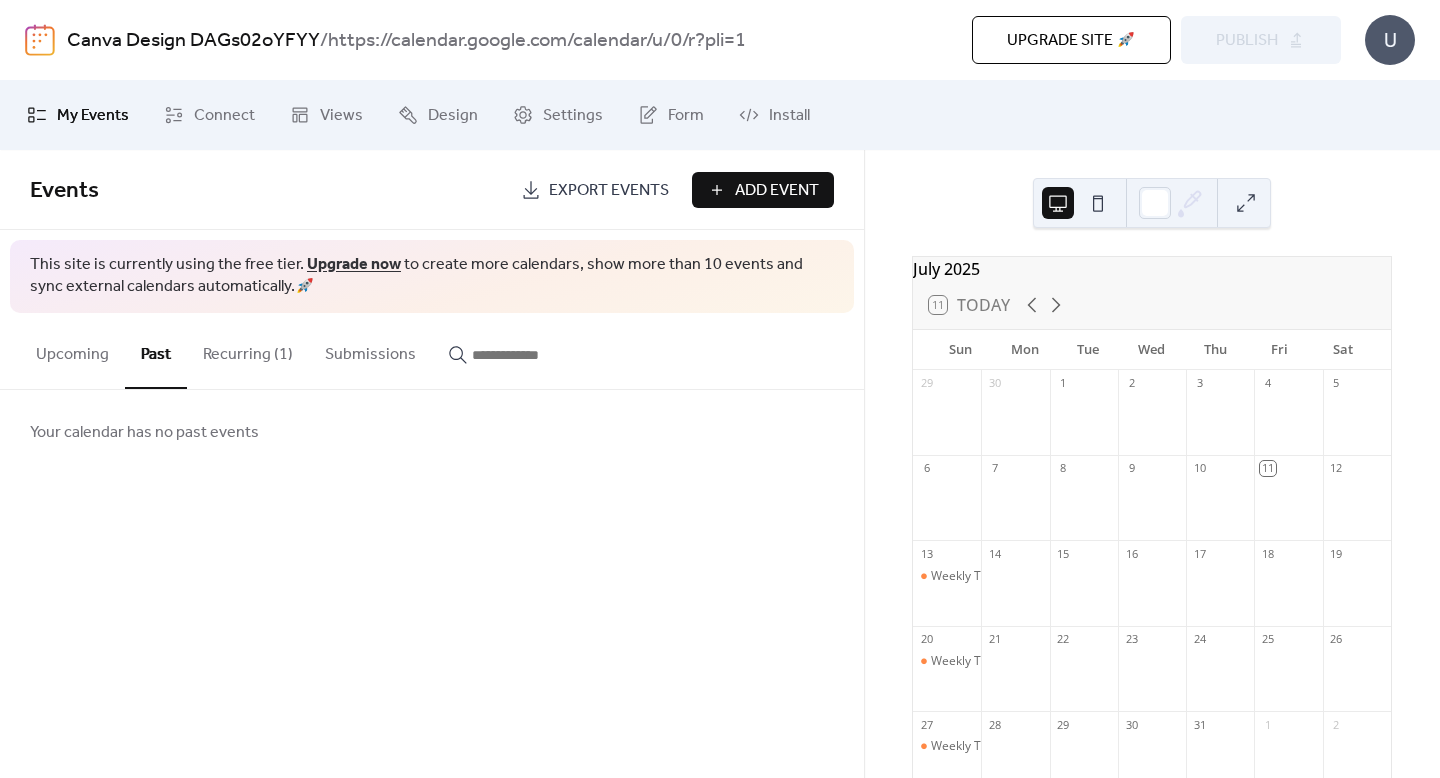 click on "Recurring  (1)" at bounding box center [248, 350] 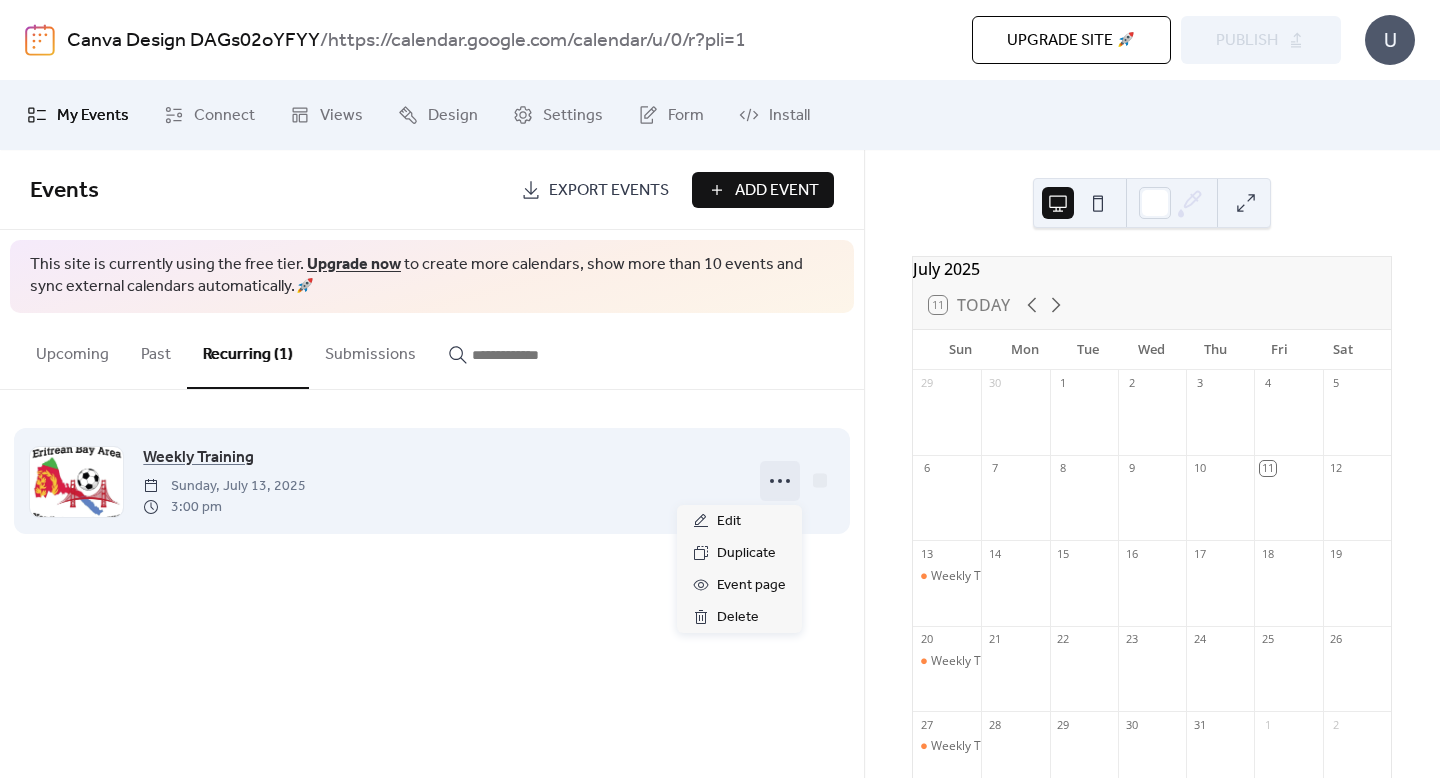 click 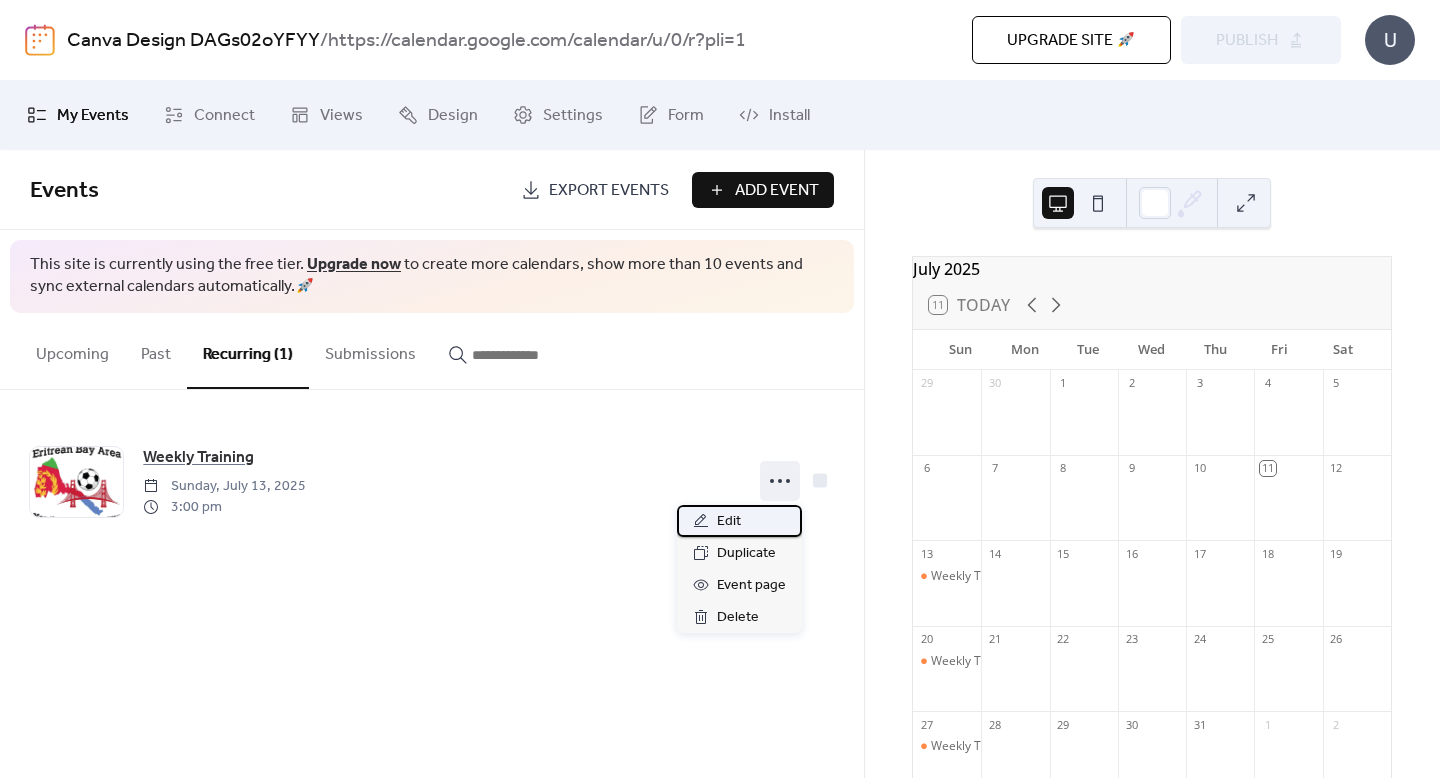 click on "Edit" at bounding box center [739, 521] 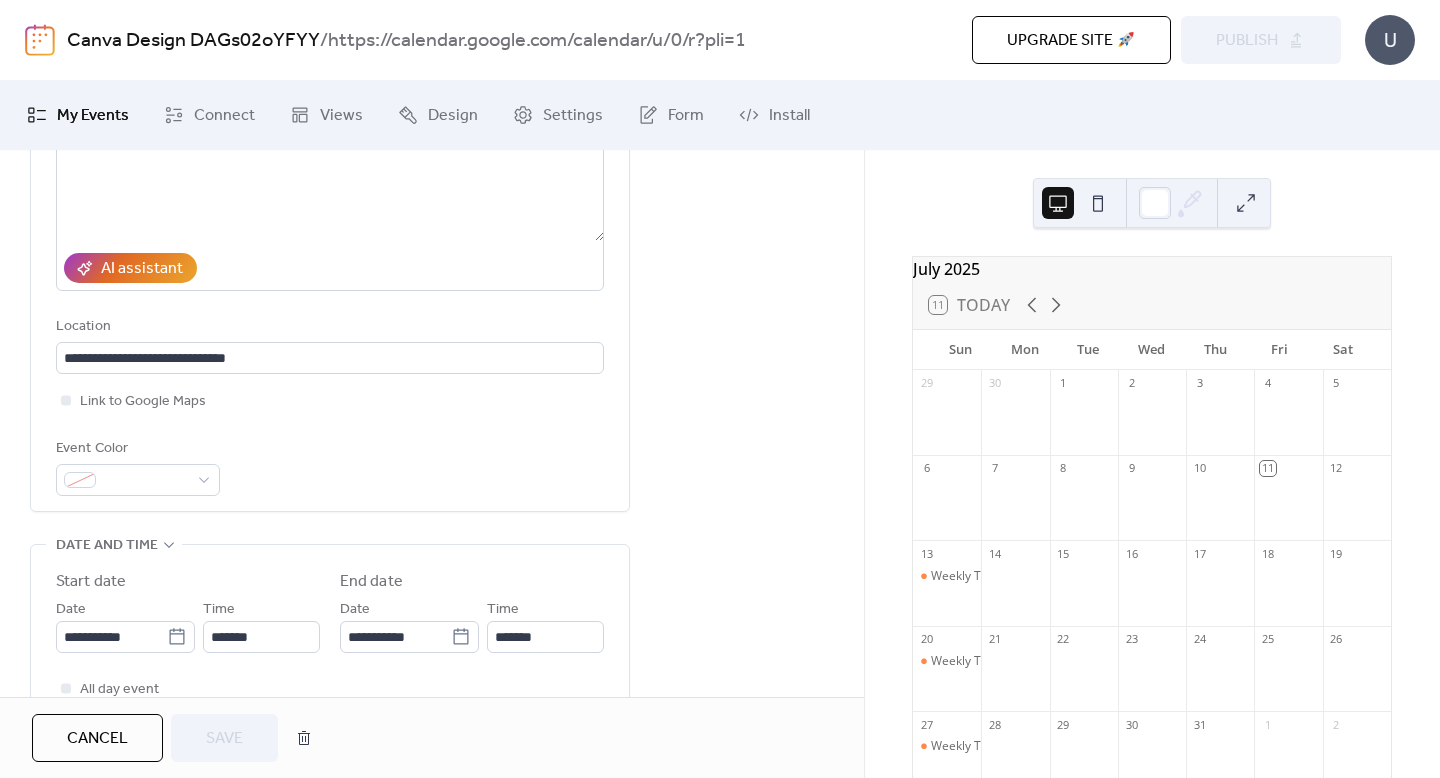 scroll, scrollTop: 284, scrollLeft: 0, axis: vertical 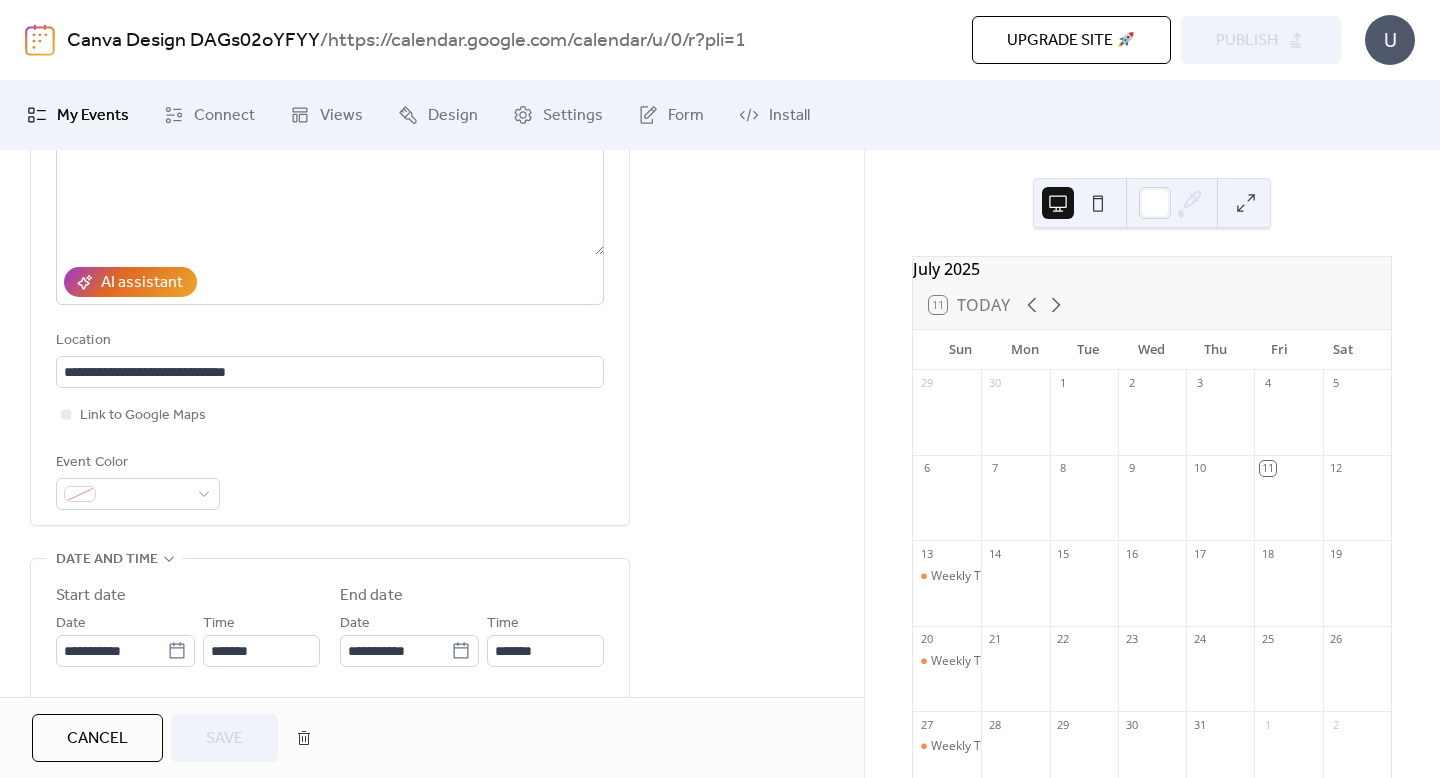 click on "My Events" at bounding box center (93, 116) 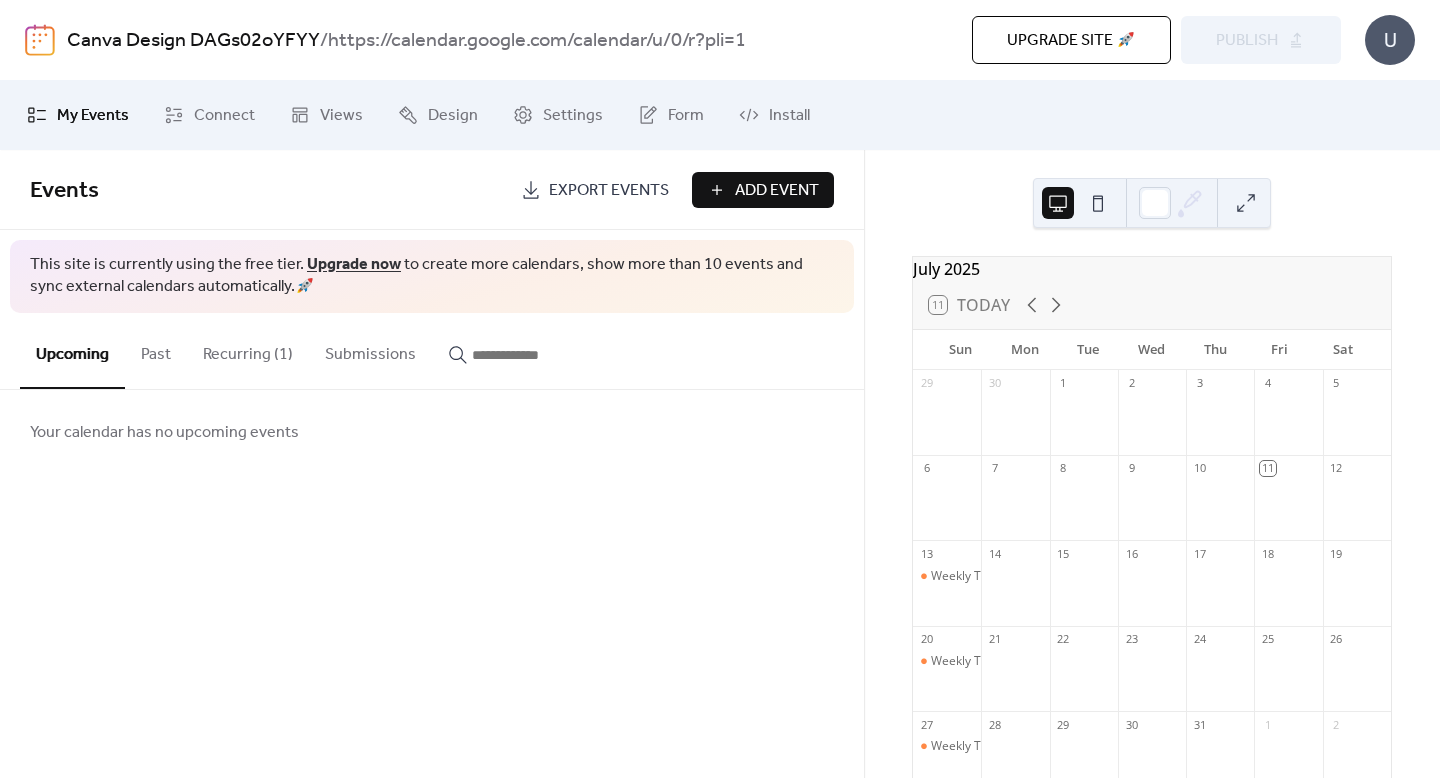 click on "Recurring  (1)" at bounding box center (248, 350) 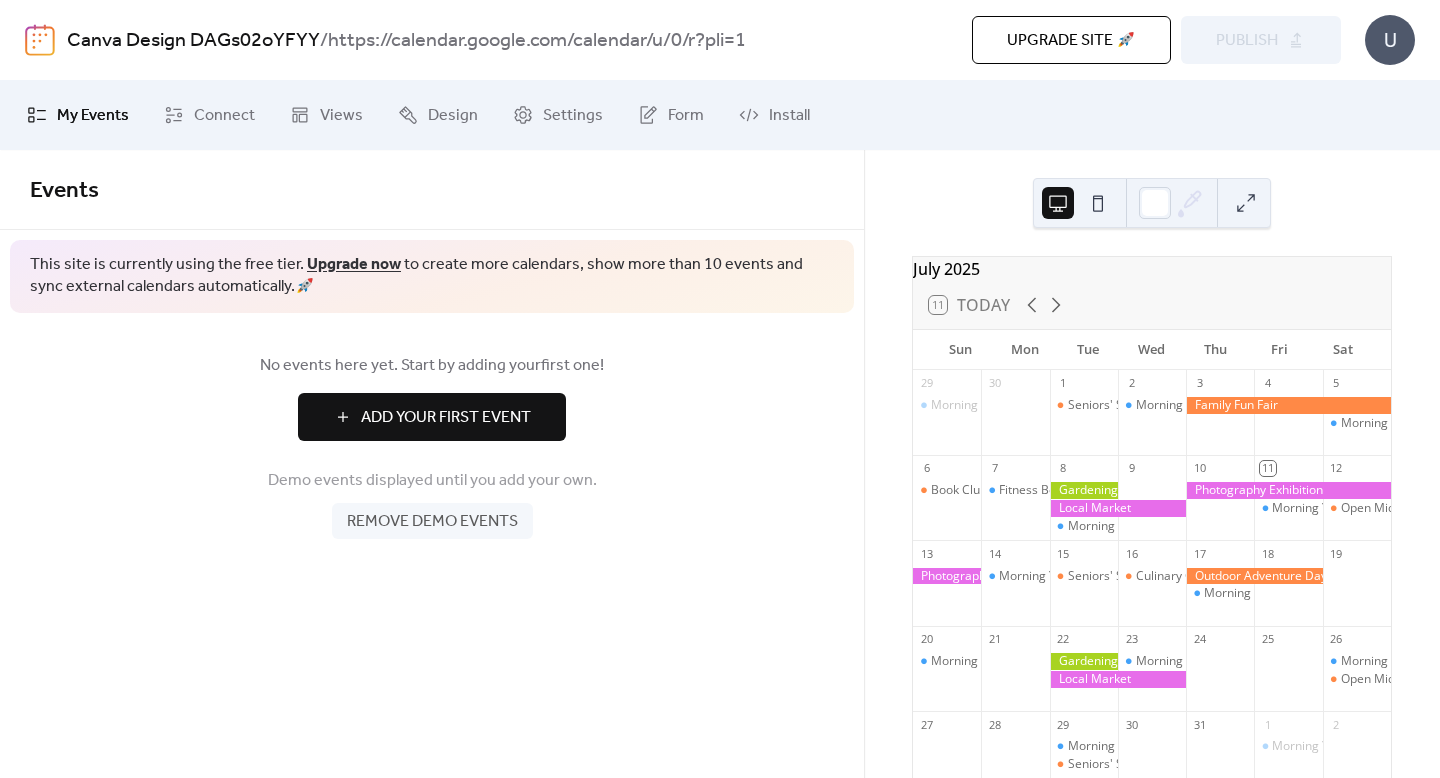 scroll, scrollTop: 0, scrollLeft: 0, axis: both 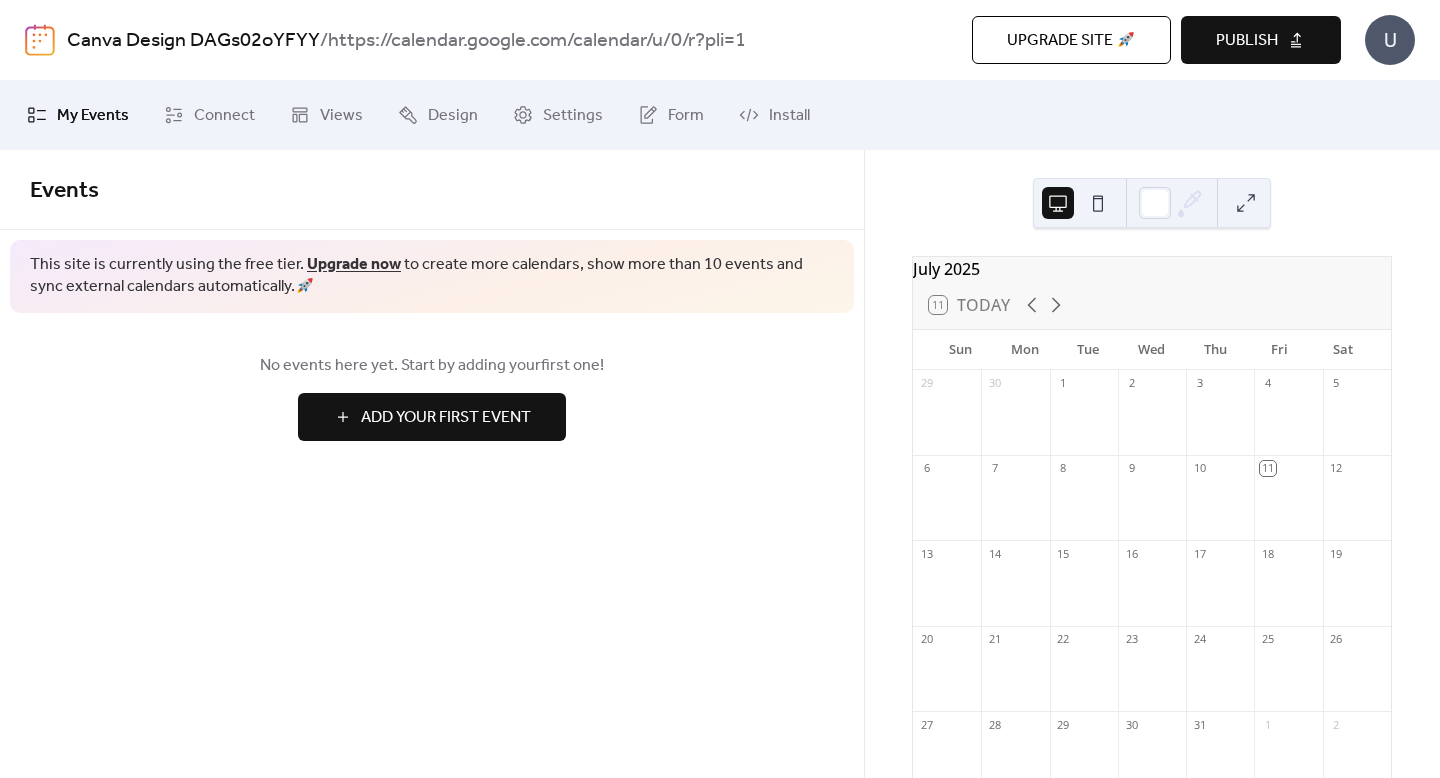 click on "Publish" at bounding box center [1247, 41] 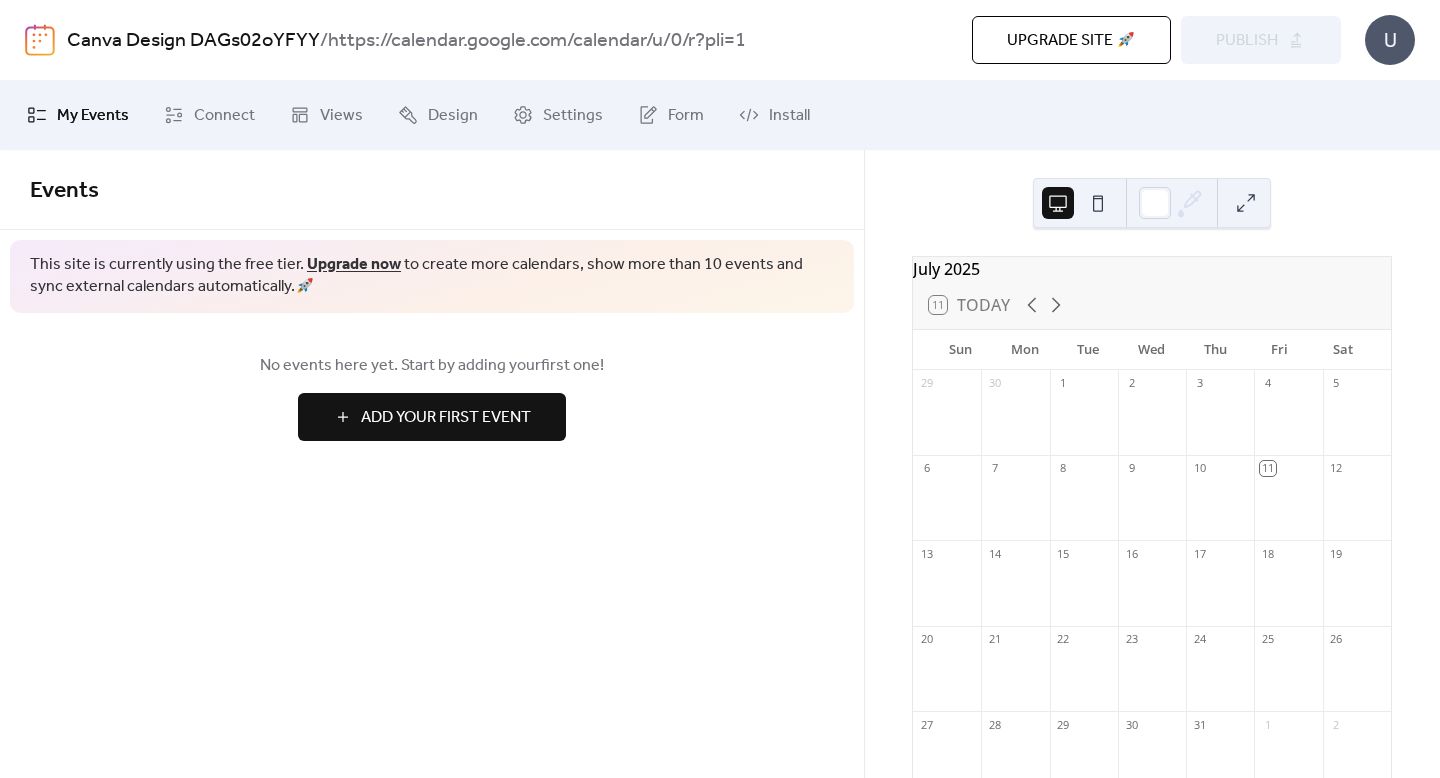 click on "Add Your First Event" at bounding box center [446, 418] 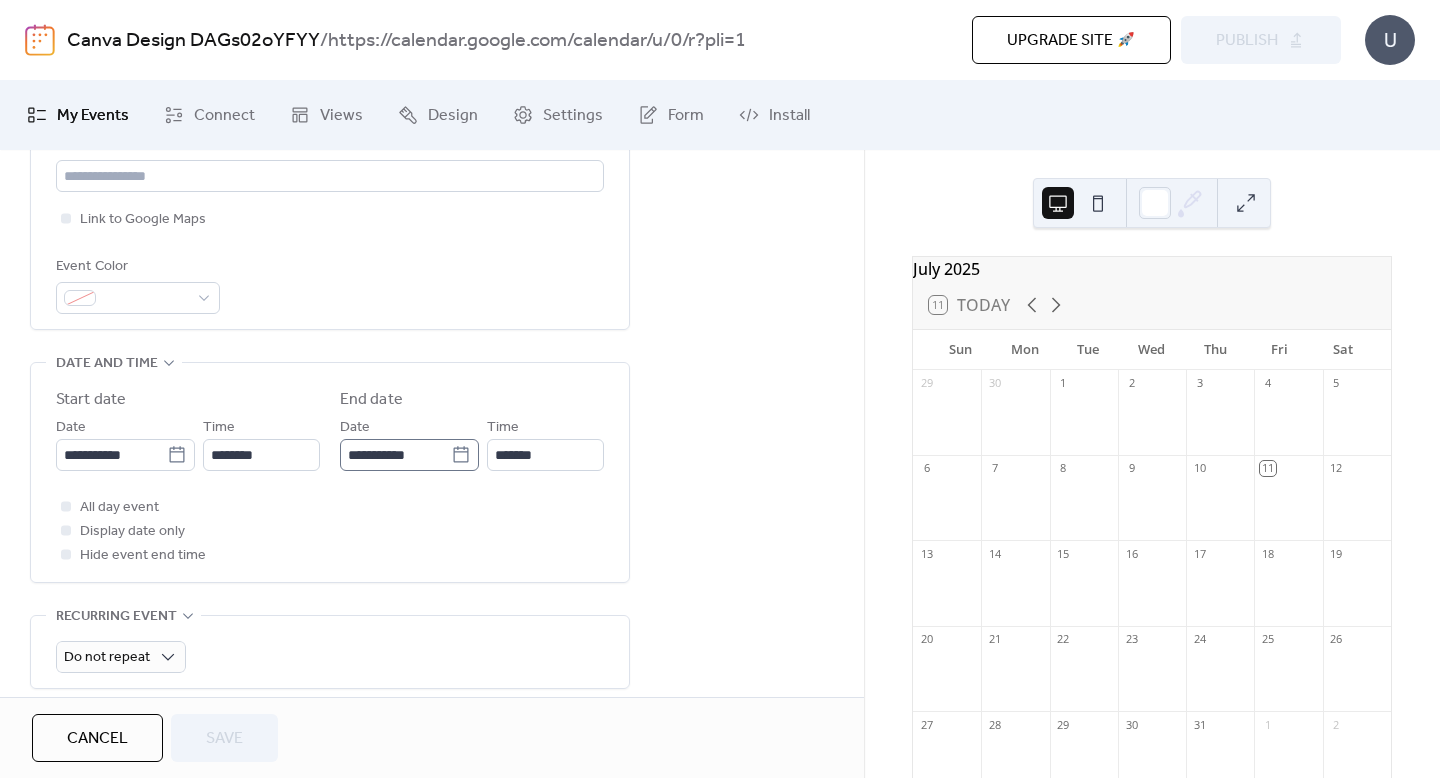 scroll, scrollTop: 519, scrollLeft: 0, axis: vertical 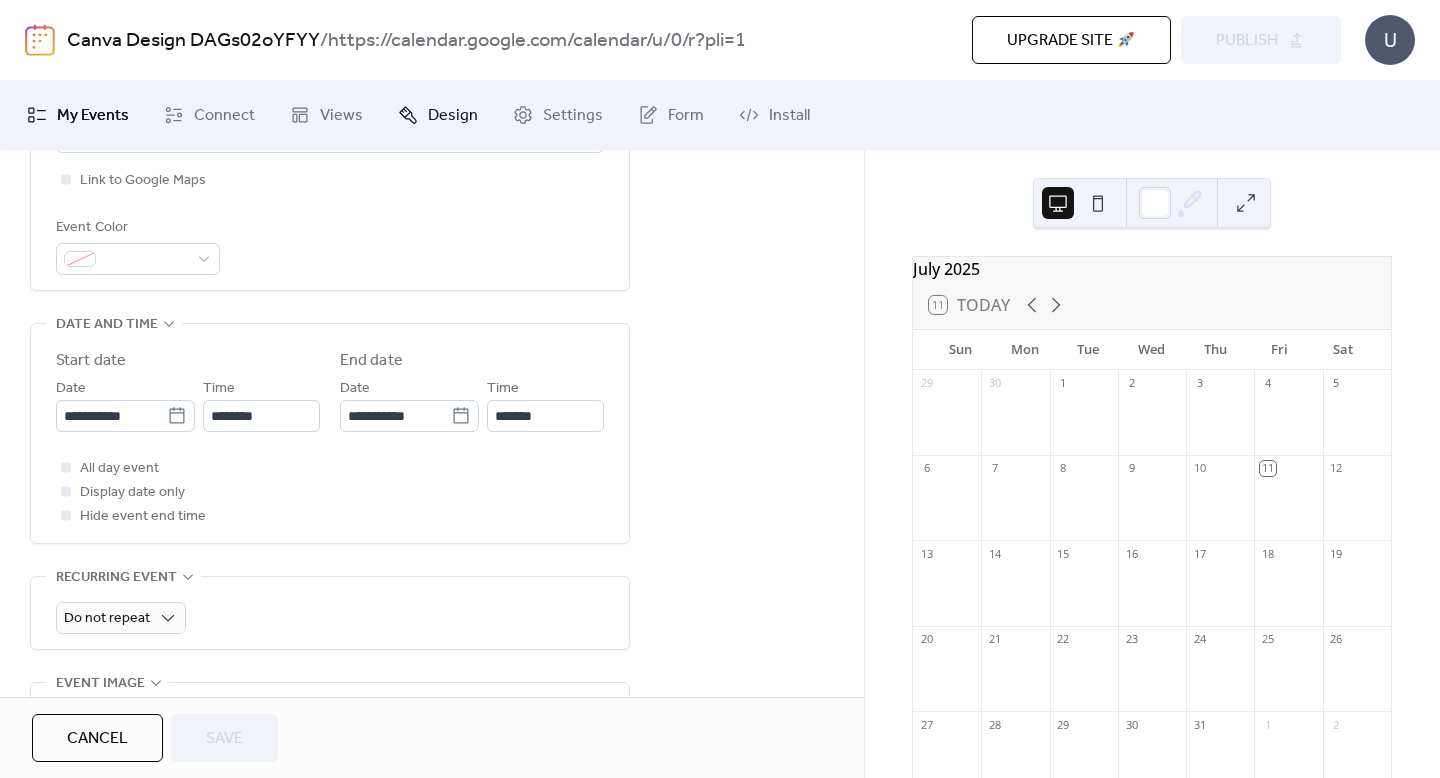 click on "Design" at bounding box center (453, 116) 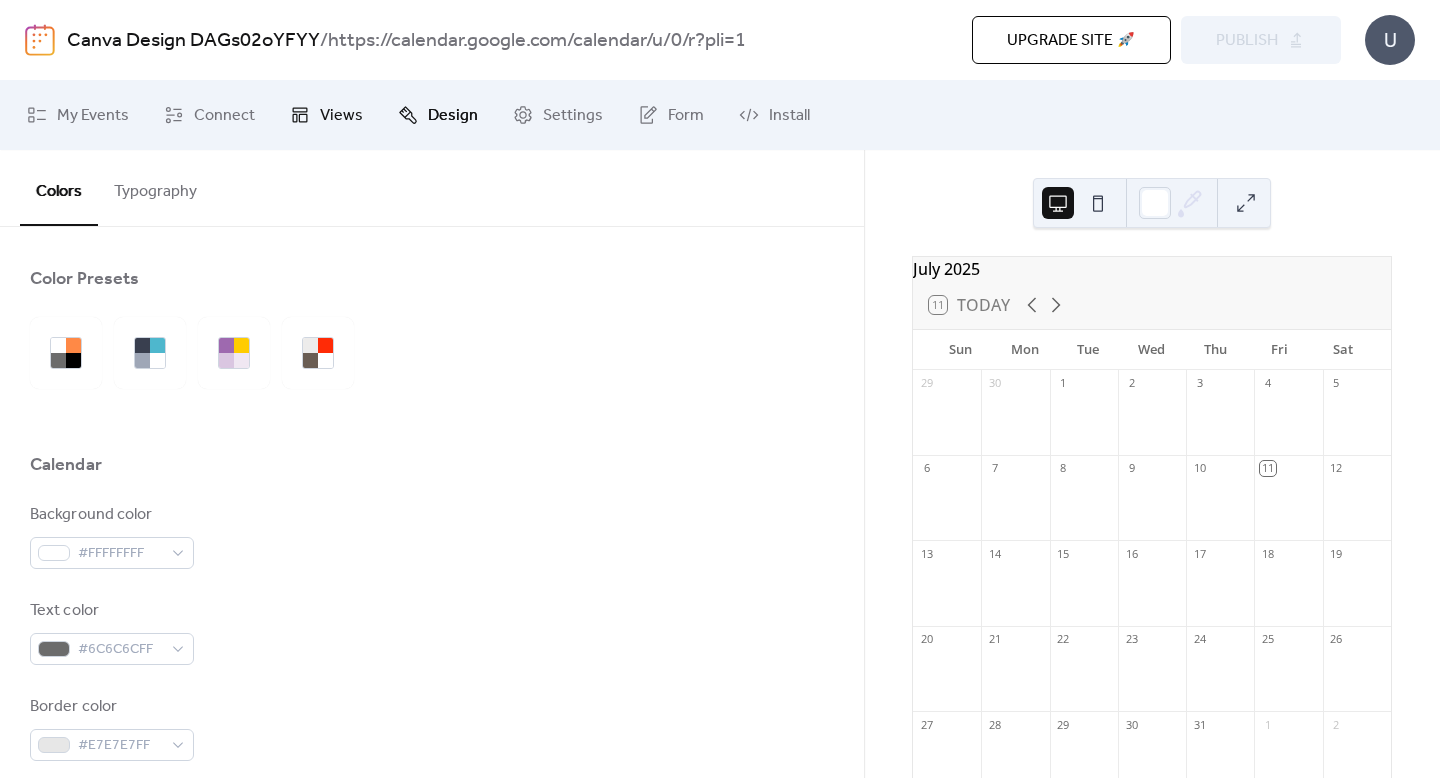 click on "Views" at bounding box center [341, 116] 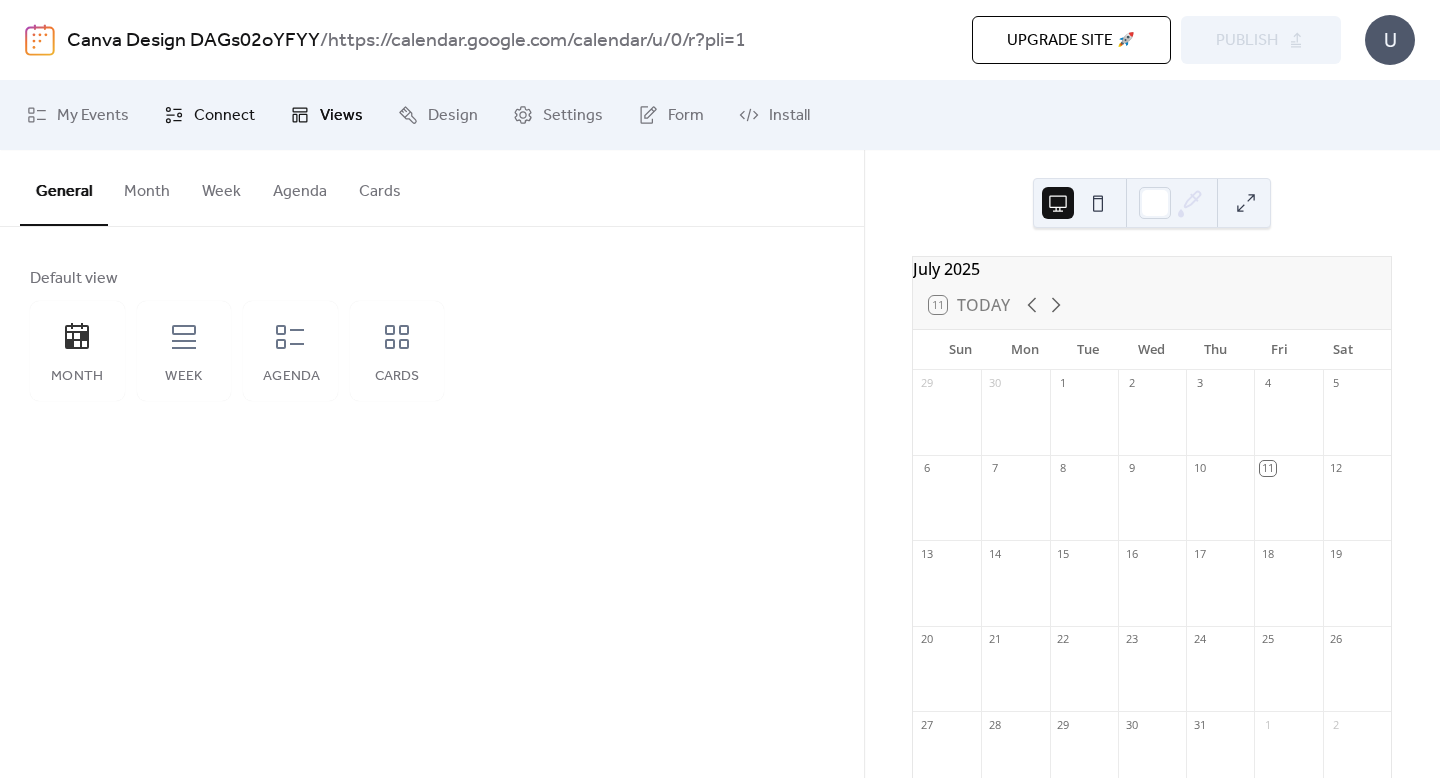 click on "Connect" at bounding box center [224, 116] 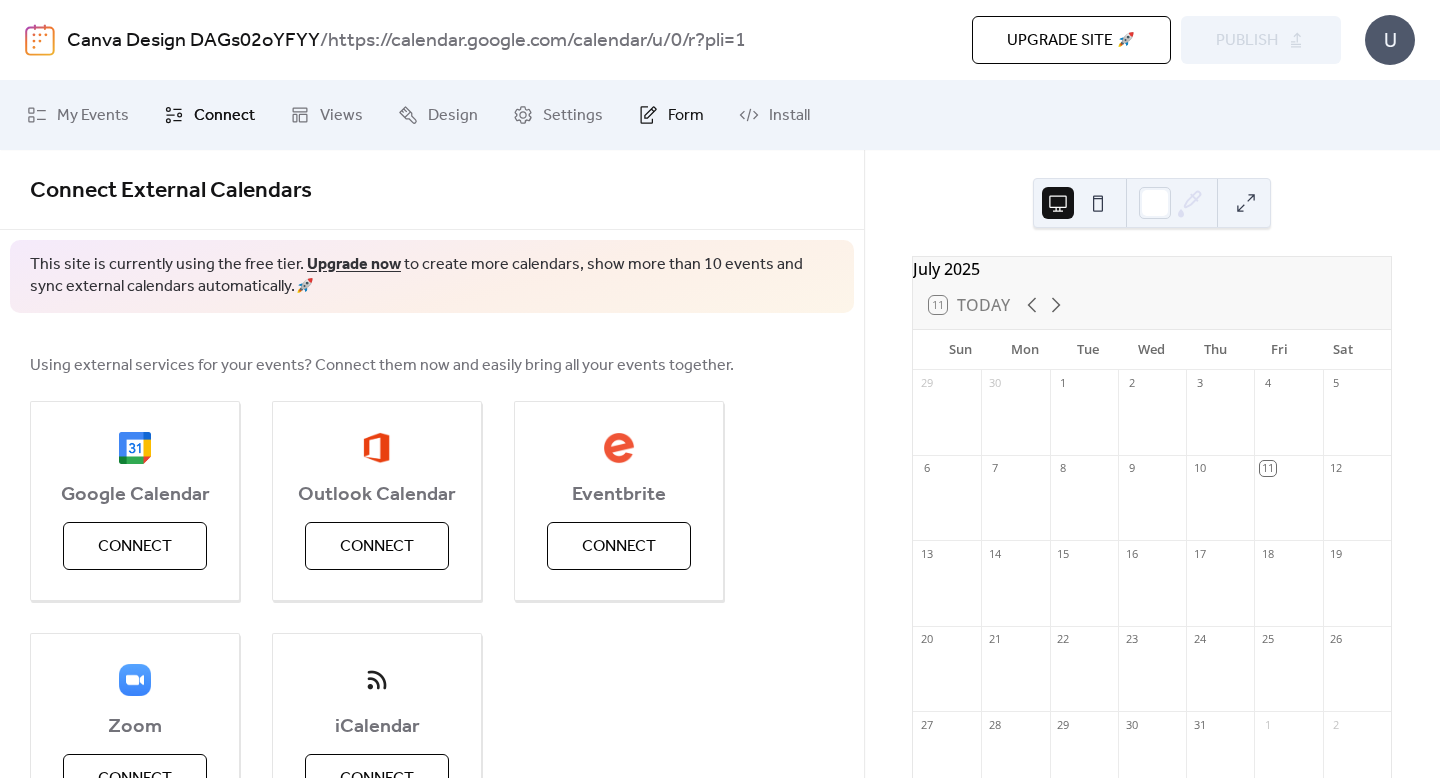 click 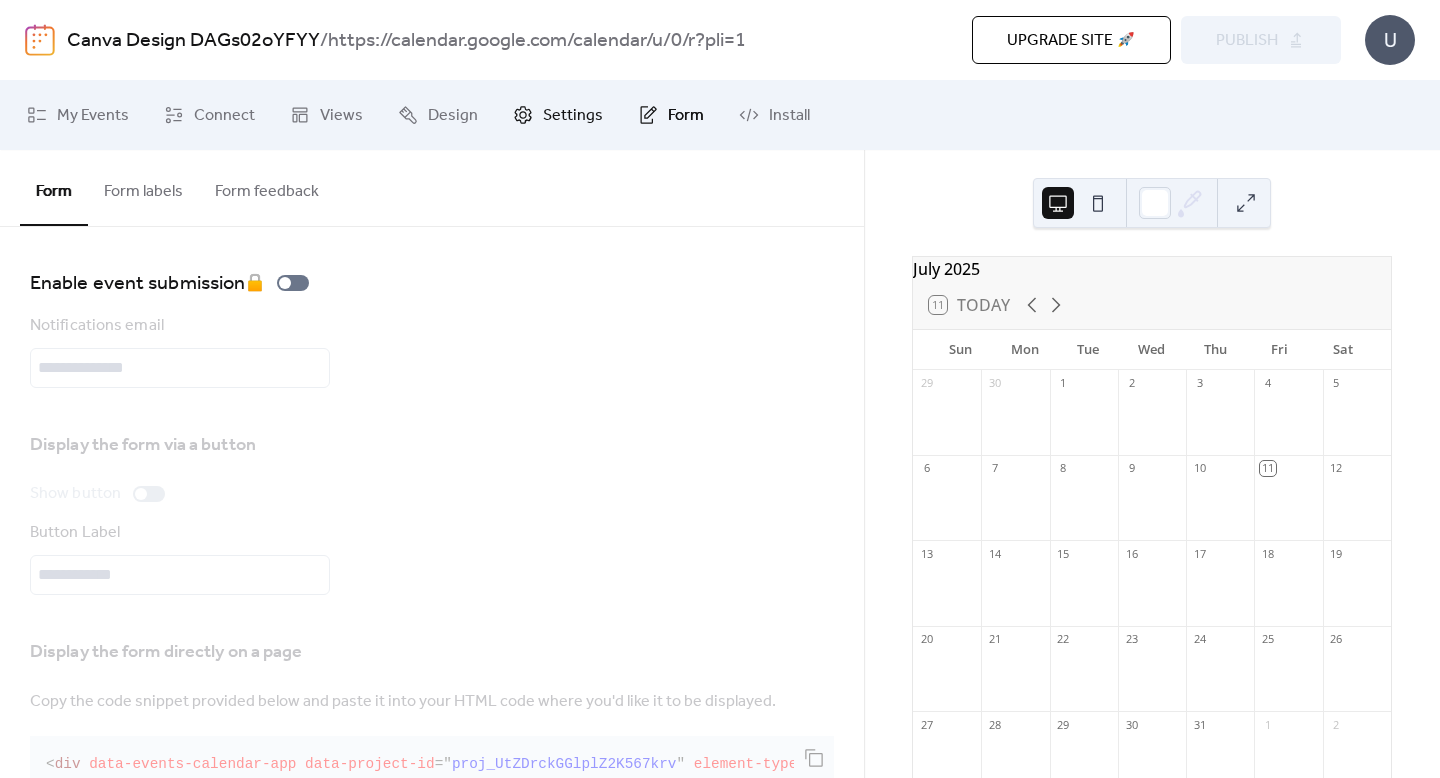 click on "Settings" at bounding box center (573, 116) 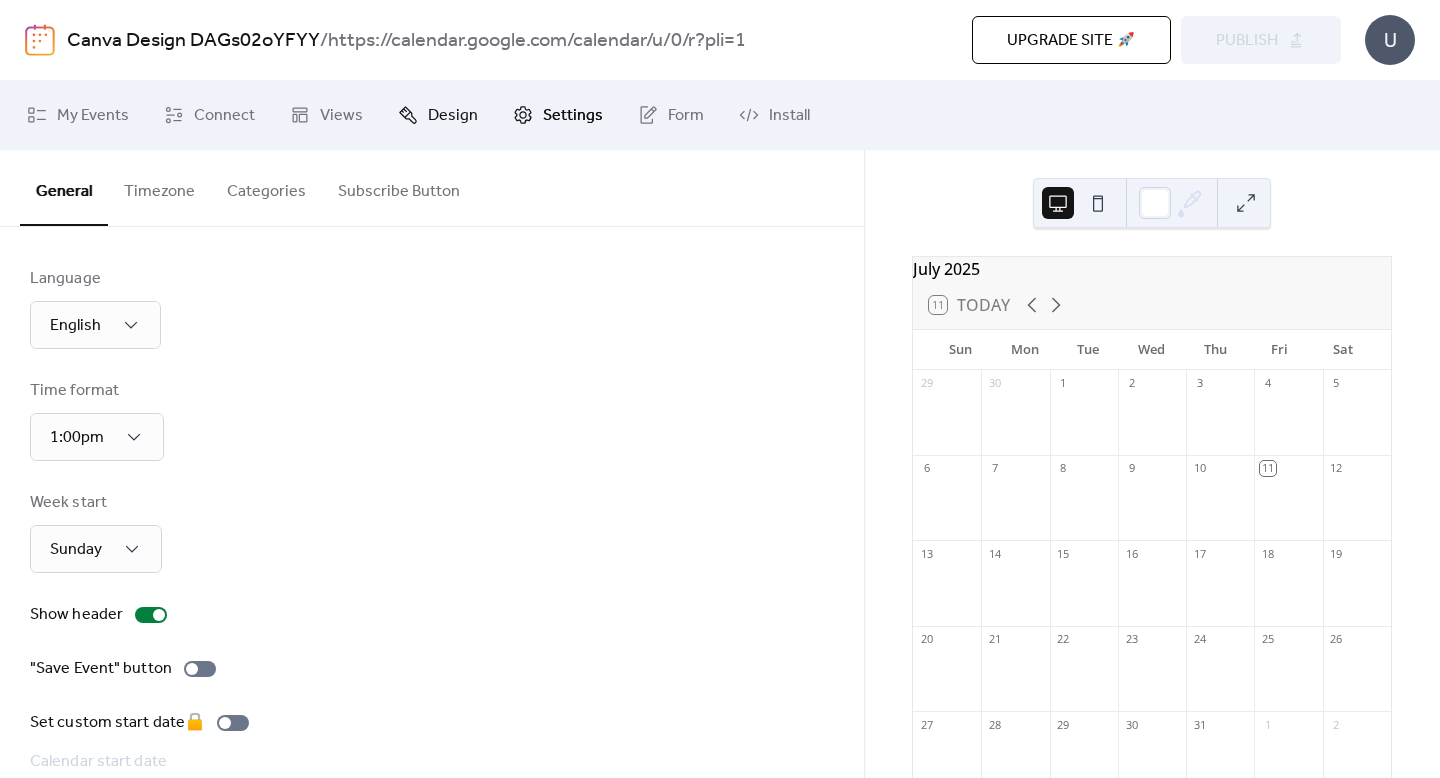 click on "Design" at bounding box center (438, 115) 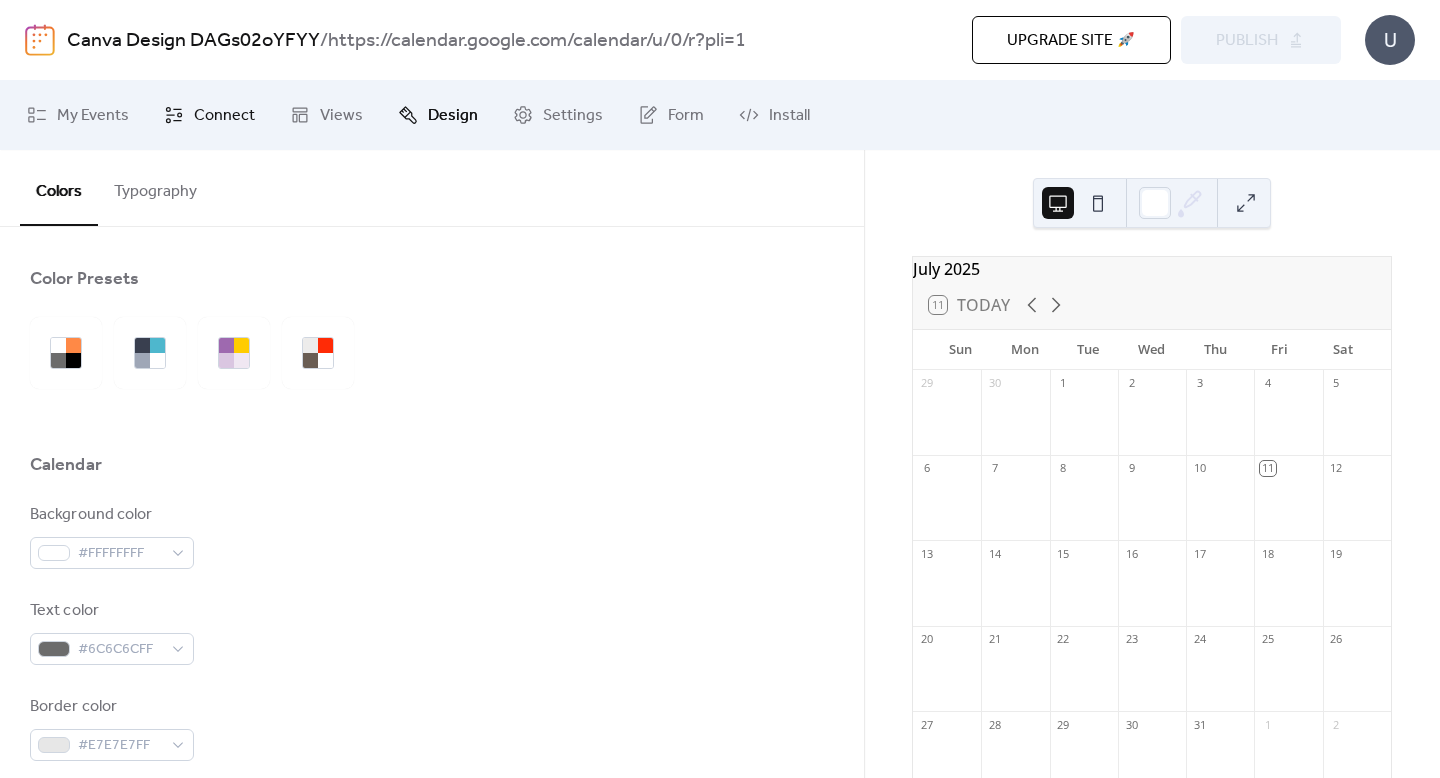 click on "Connect" at bounding box center (209, 115) 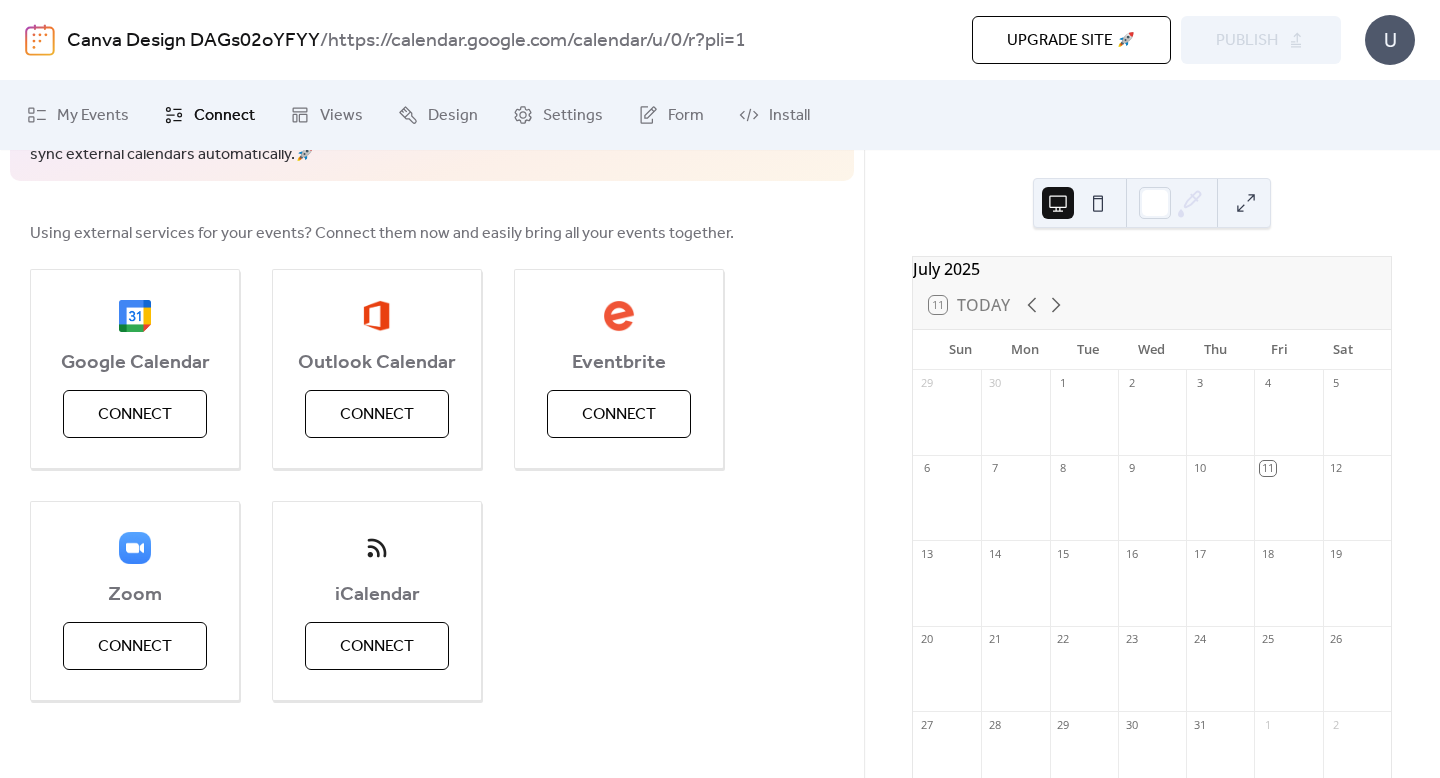 scroll, scrollTop: 136, scrollLeft: 0, axis: vertical 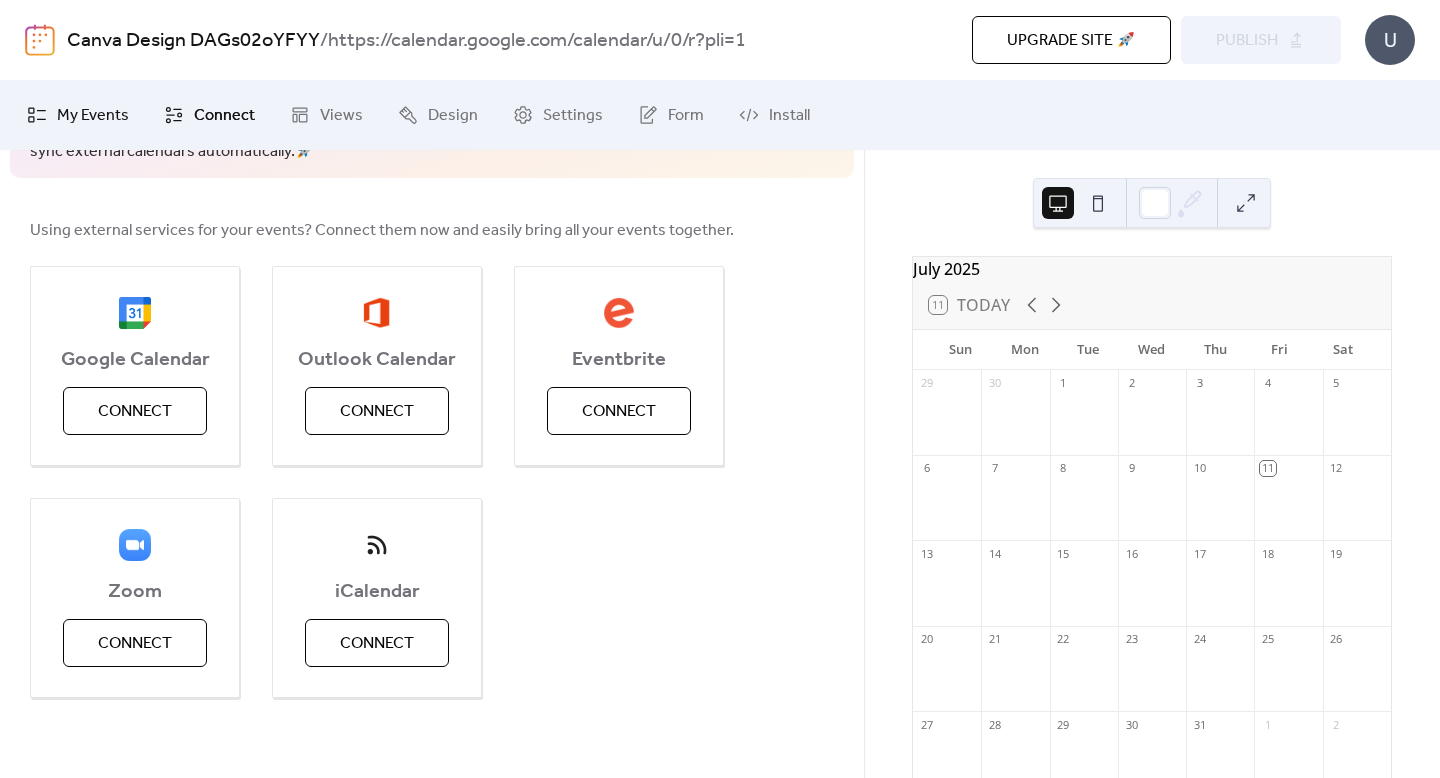 click on "My Events" at bounding box center (93, 116) 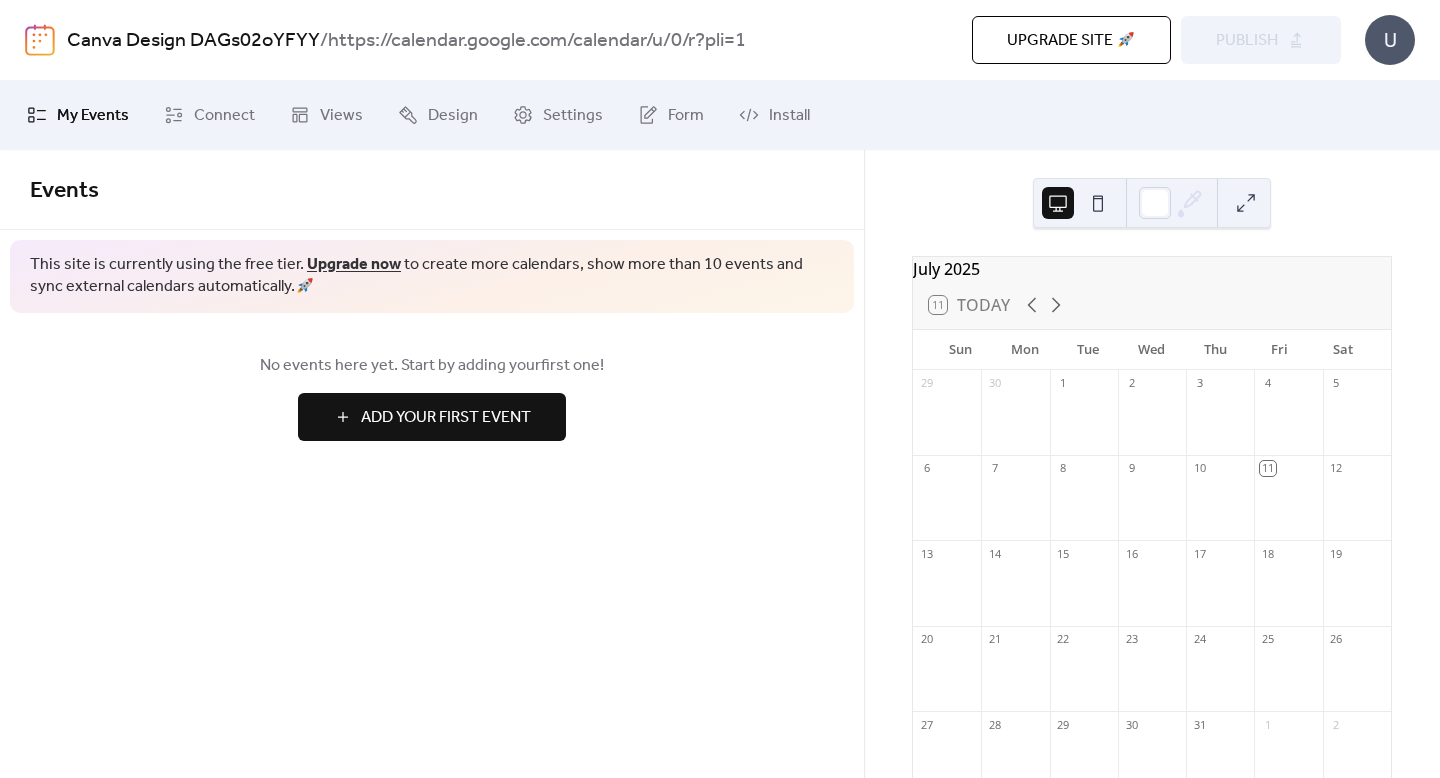 click at bounding box center (40, 40) 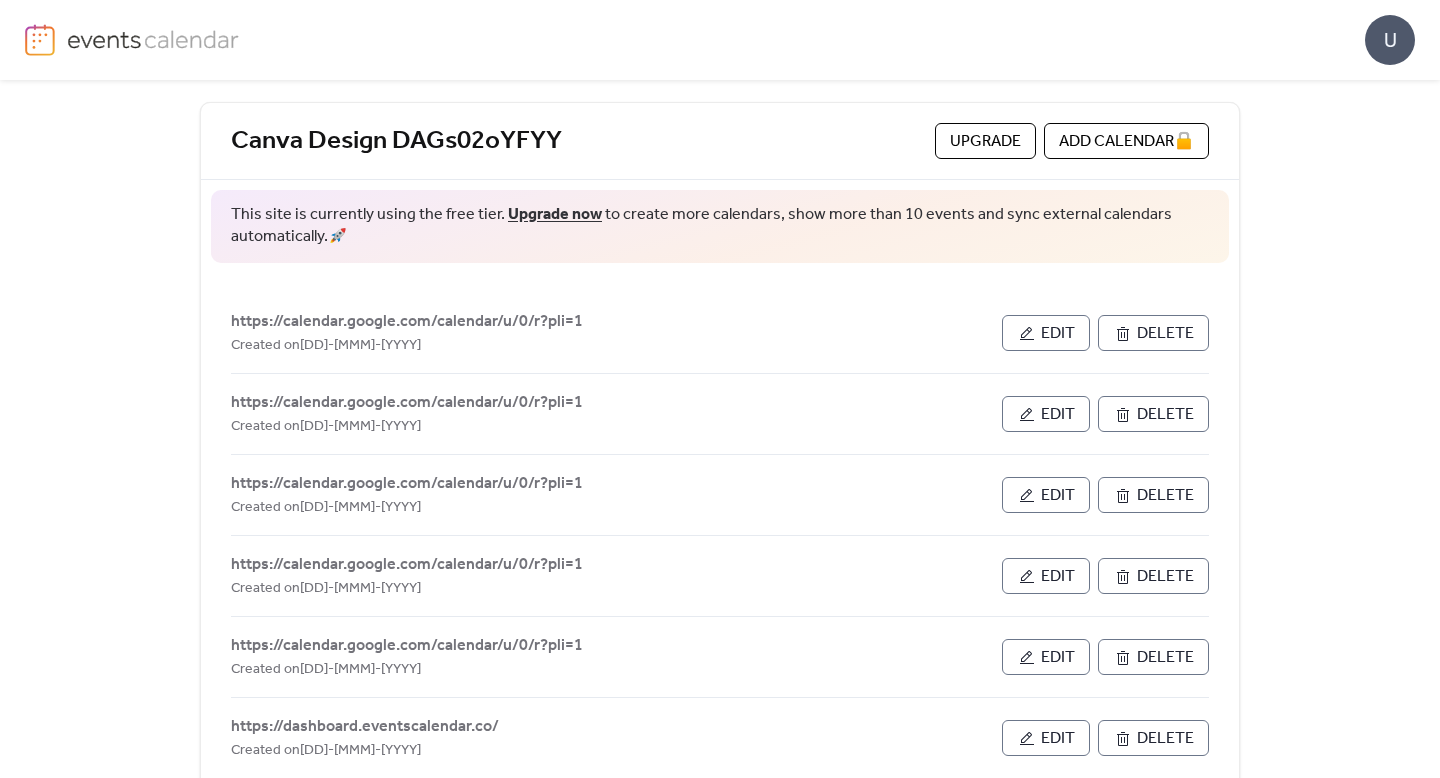 scroll, scrollTop: 219, scrollLeft: 0, axis: vertical 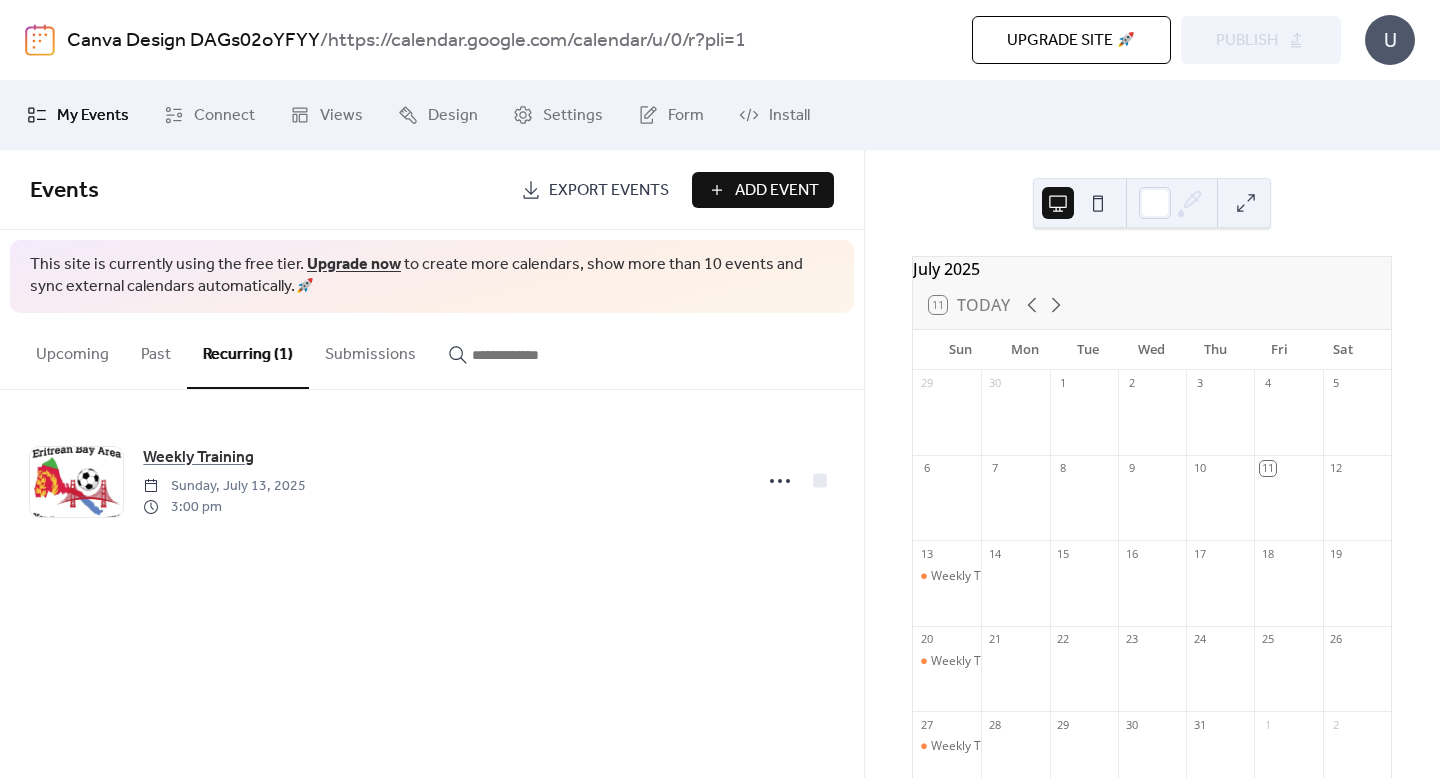 click on "Export Events" at bounding box center [609, 191] 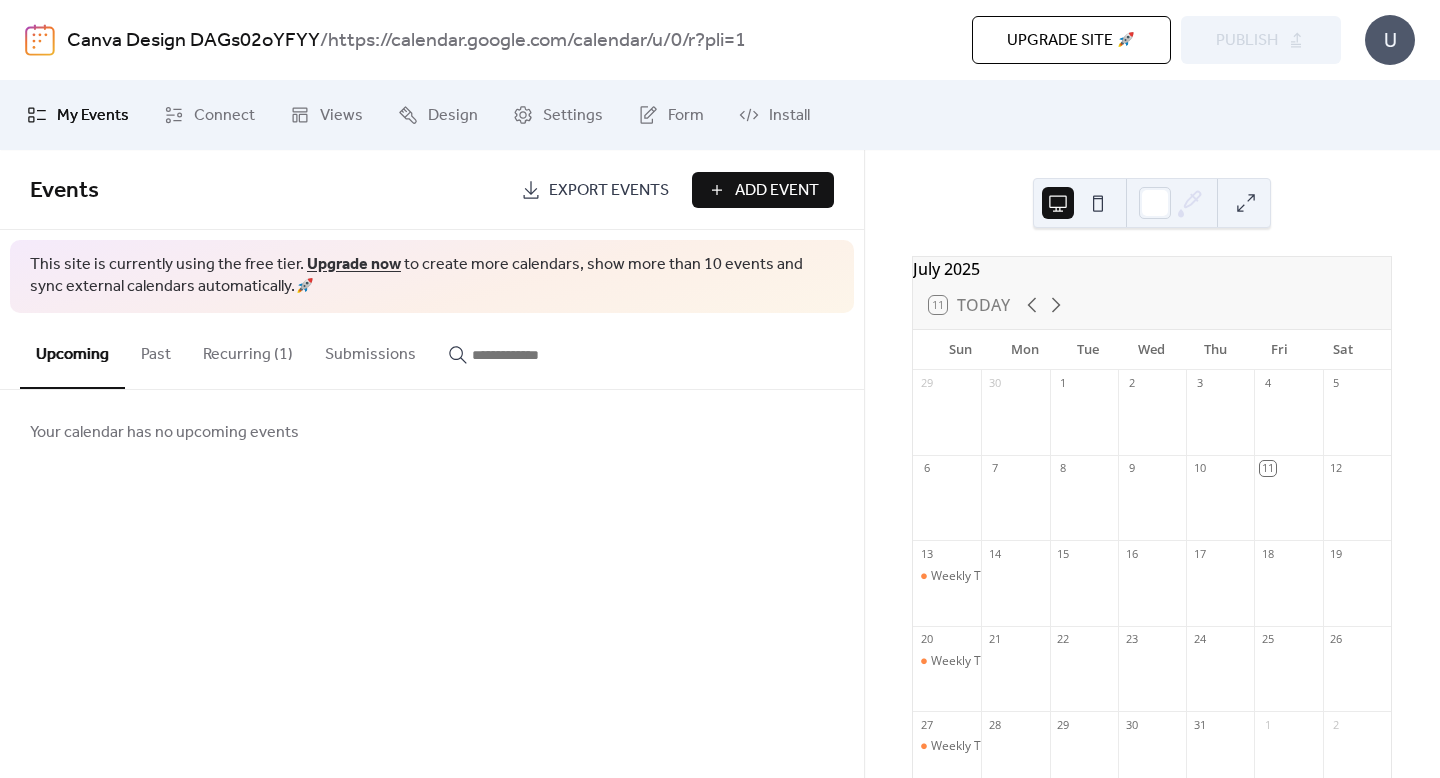 click on "Submissions" at bounding box center [370, 350] 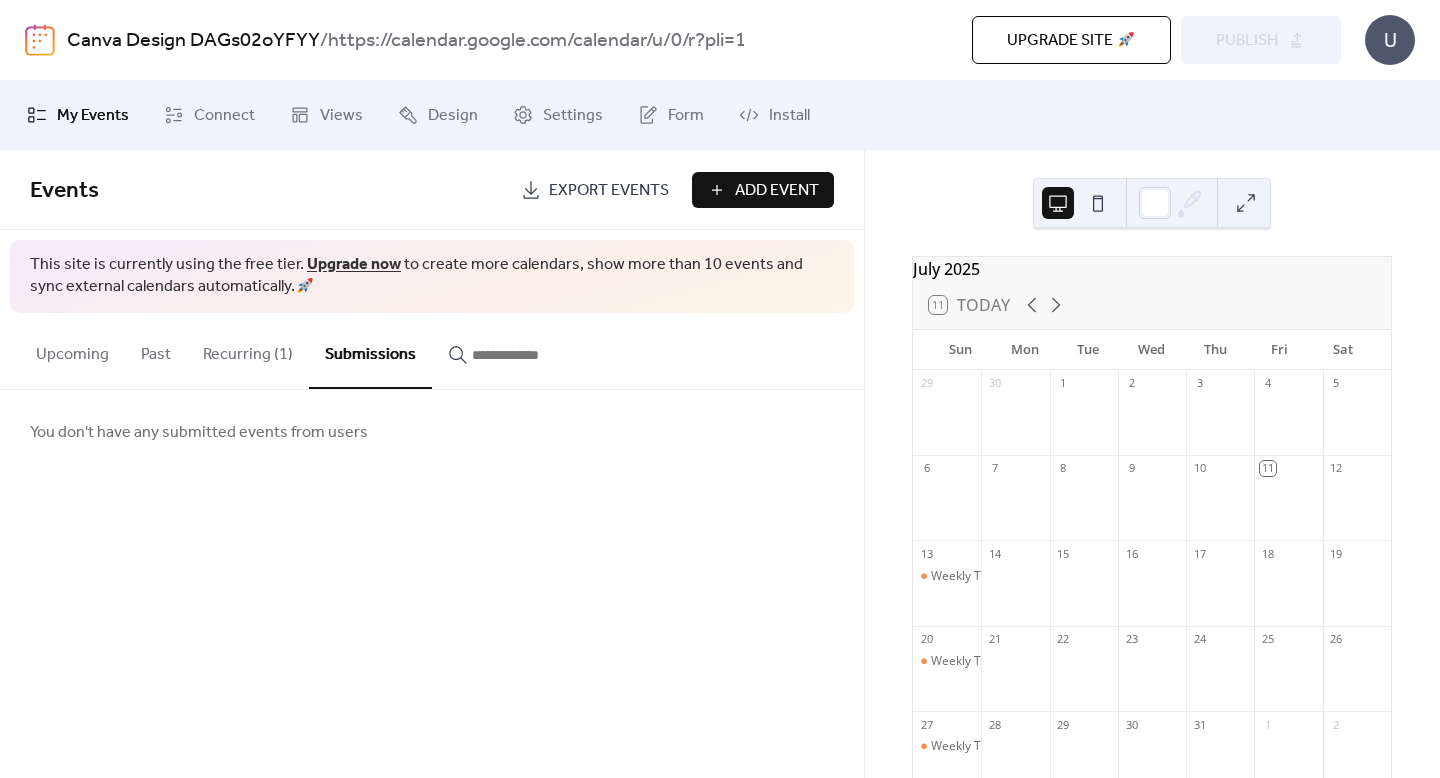 click on "Recurring  (1)" at bounding box center (248, 350) 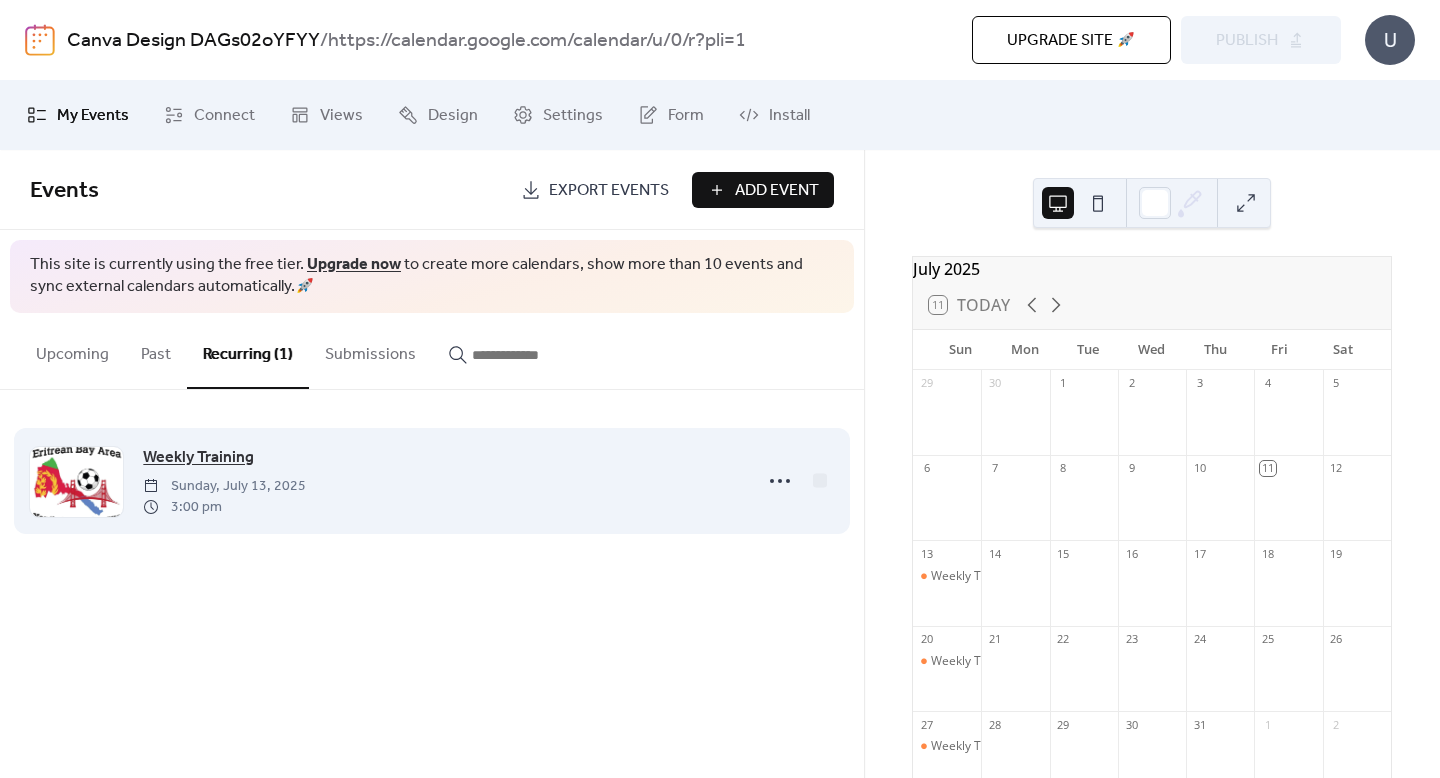 click on "Weekly Training" at bounding box center (198, 458) 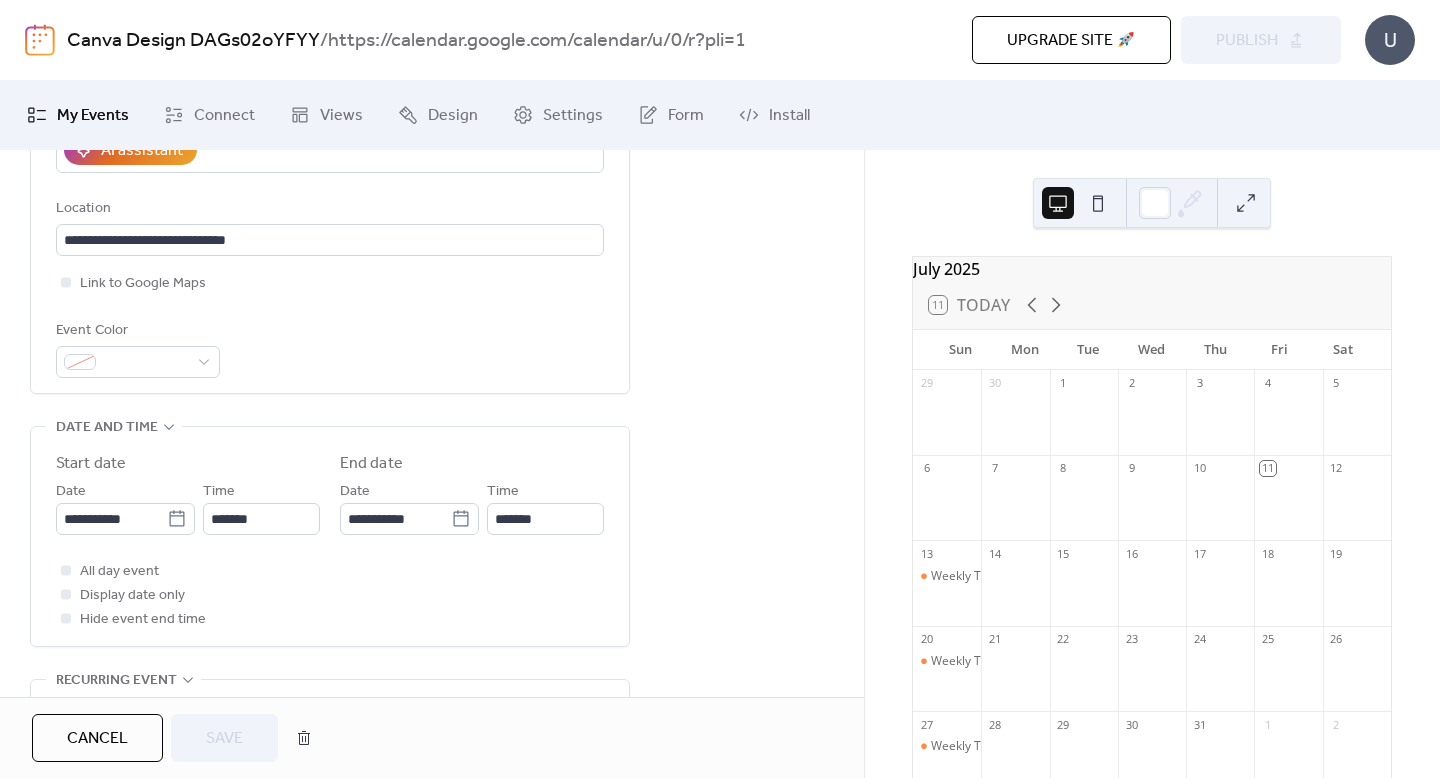 scroll, scrollTop: 422, scrollLeft: 0, axis: vertical 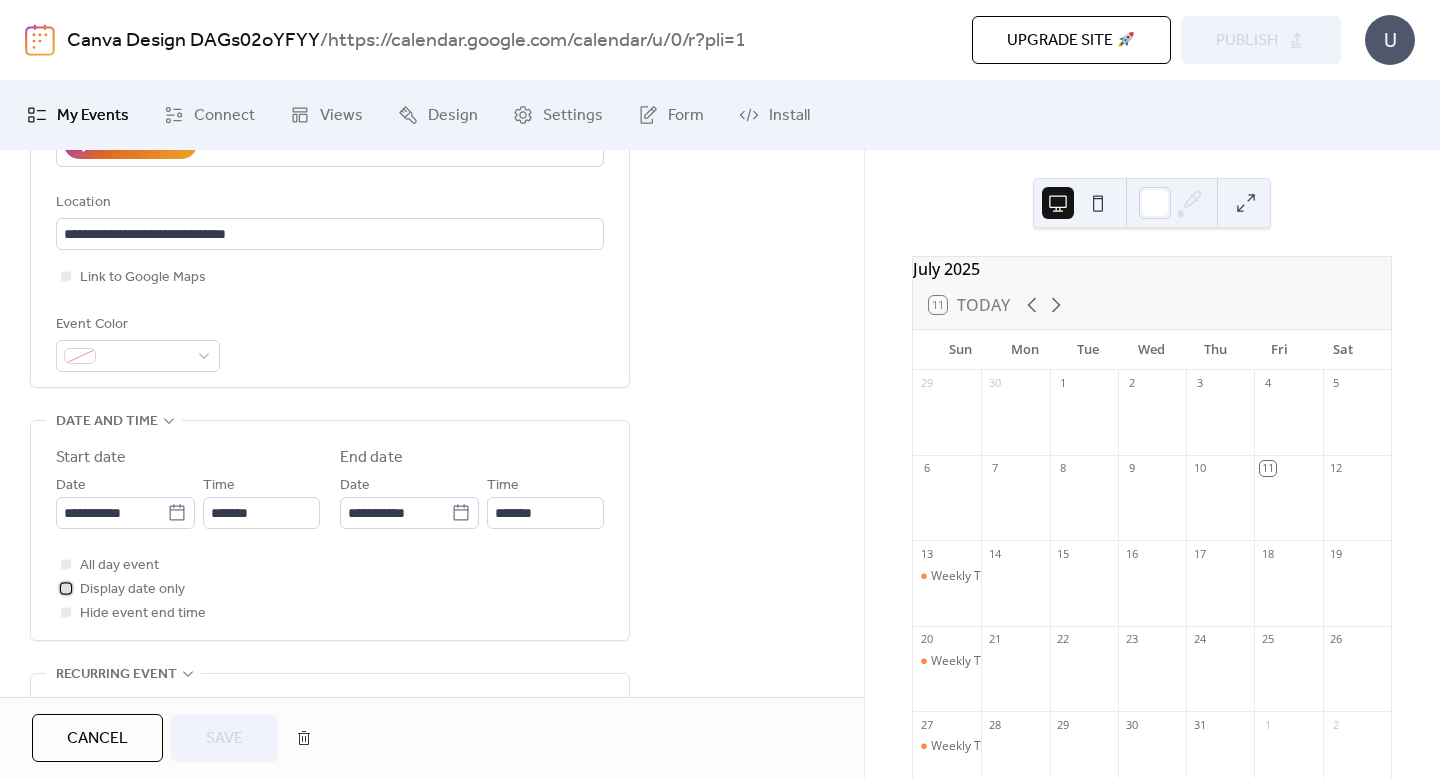 click on "Display date only" at bounding box center [132, 590] 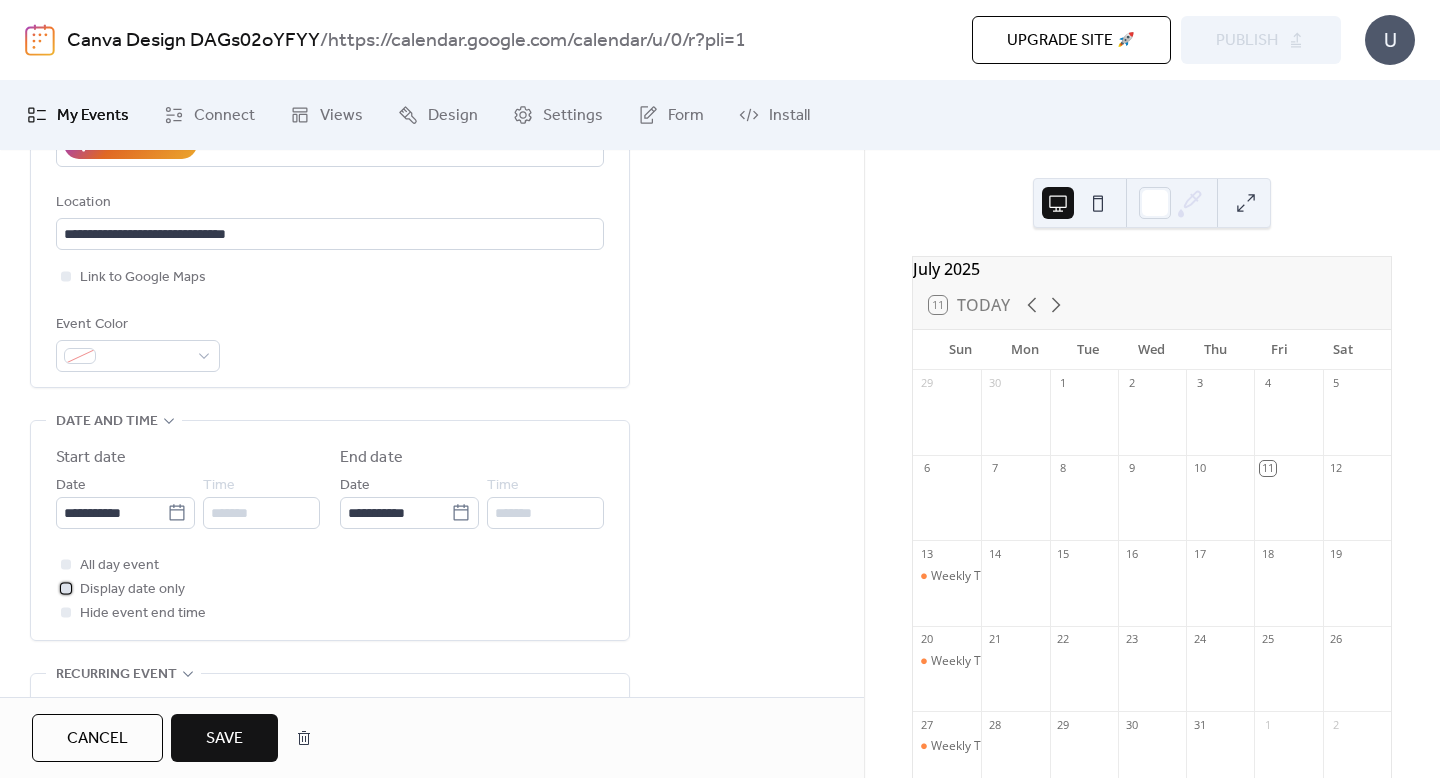 click on "Display date only" at bounding box center [132, 590] 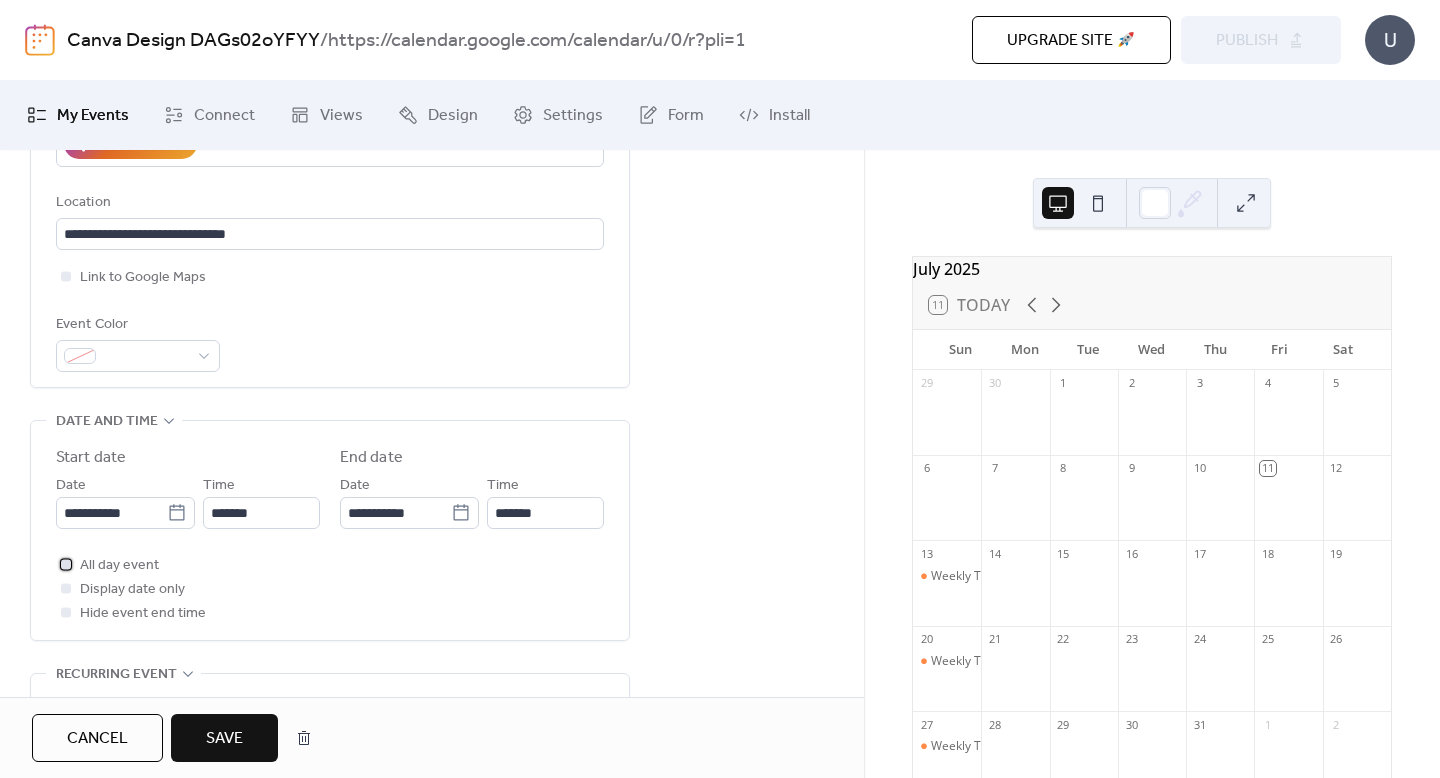 click on "All day event" at bounding box center [119, 566] 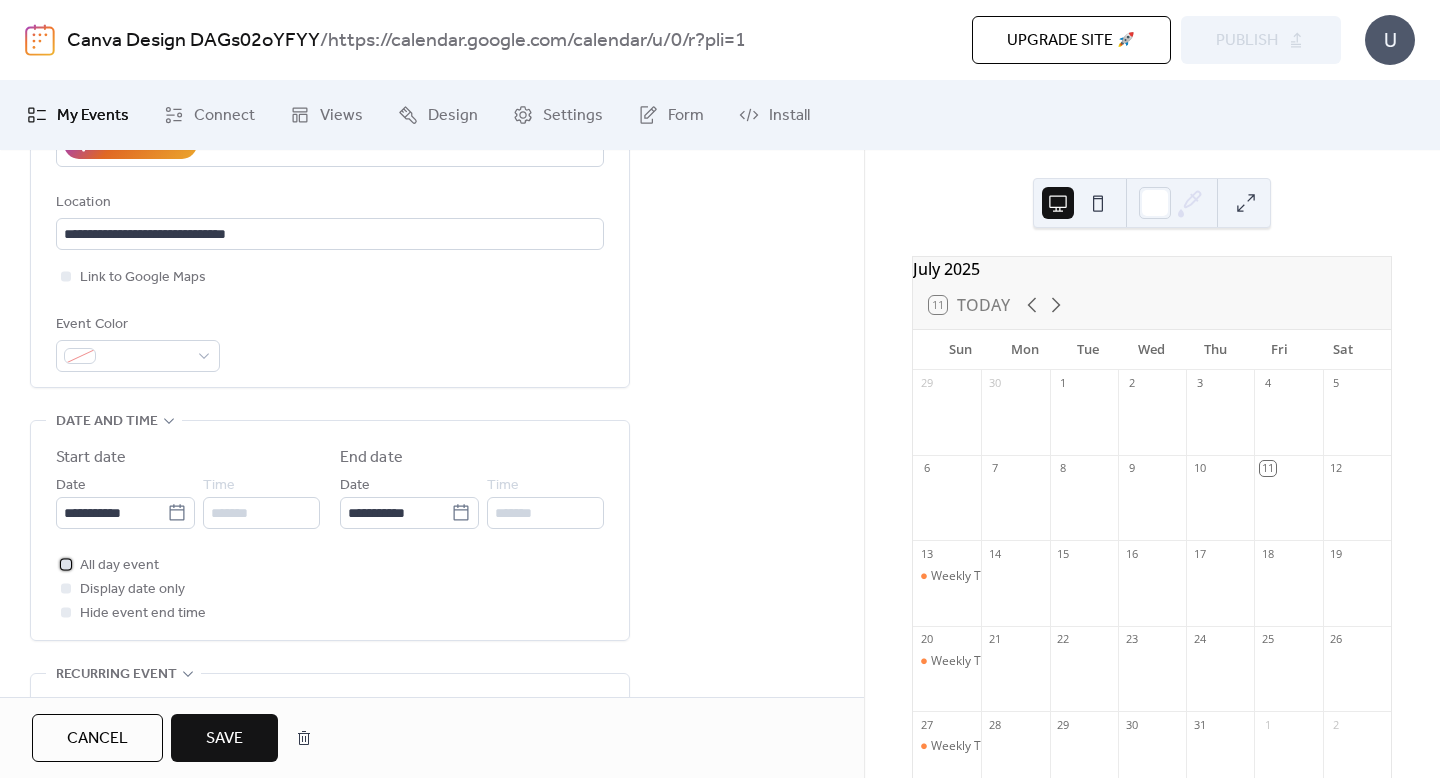 click on "All day event" at bounding box center [119, 566] 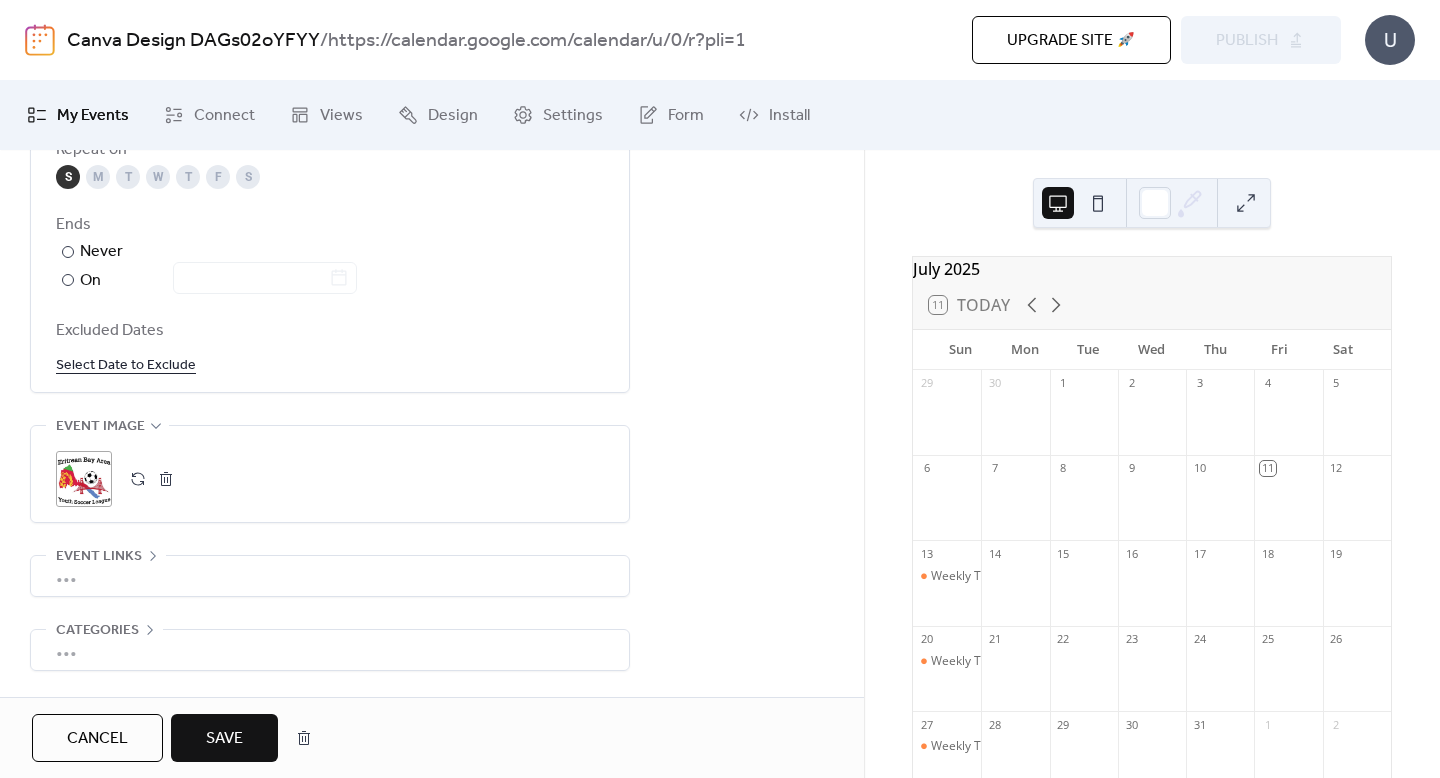 scroll, scrollTop: 1167, scrollLeft: 0, axis: vertical 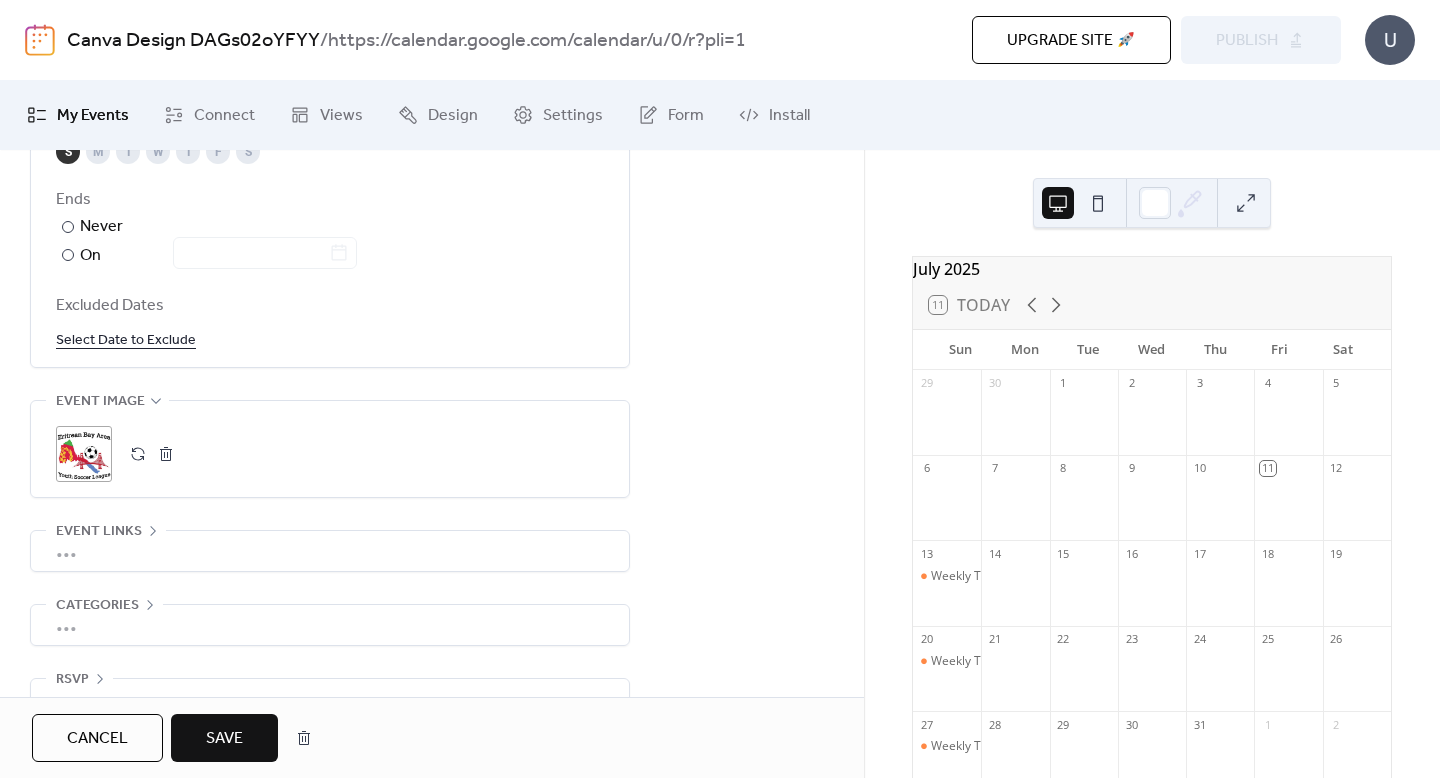 click on "•••" at bounding box center (330, 551) 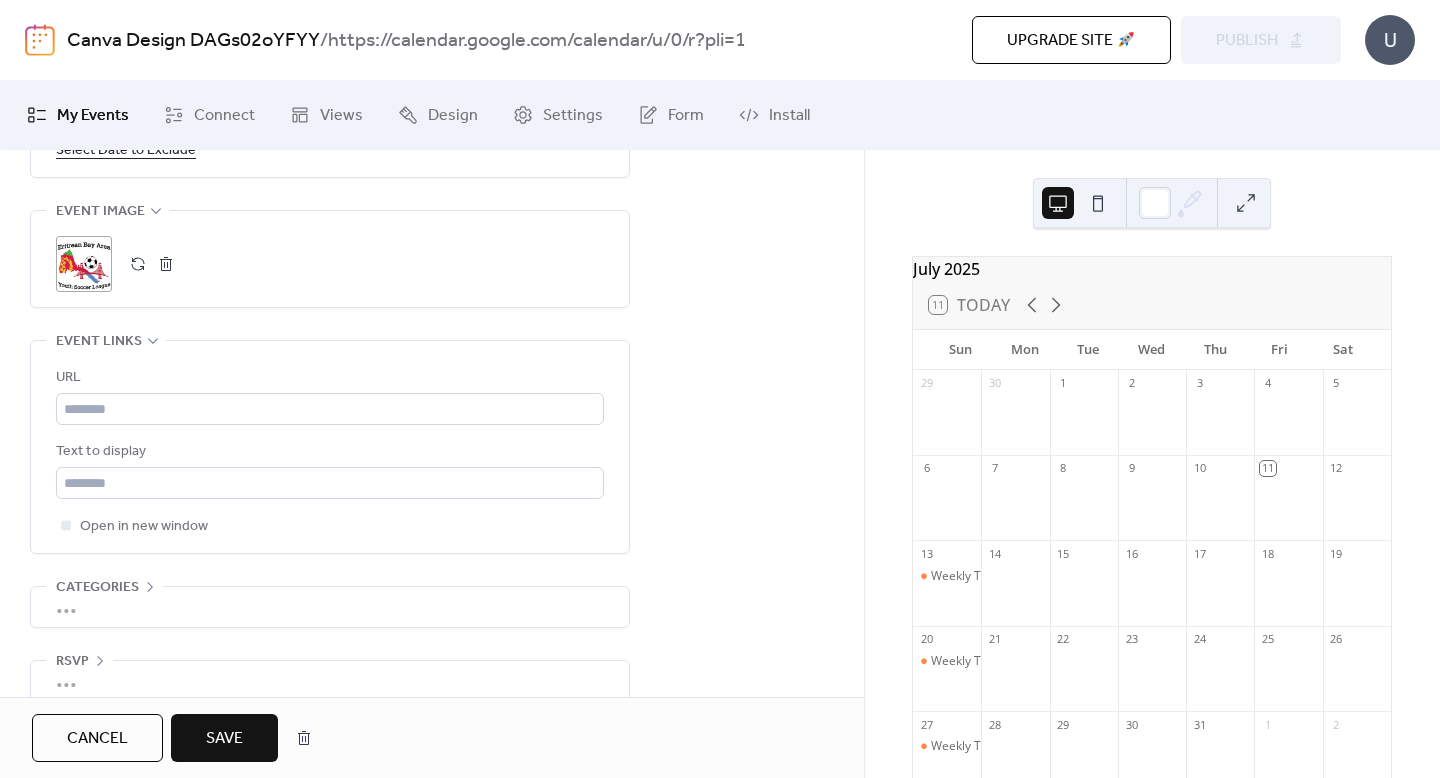 scroll, scrollTop: 1385, scrollLeft: 0, axis: vertical 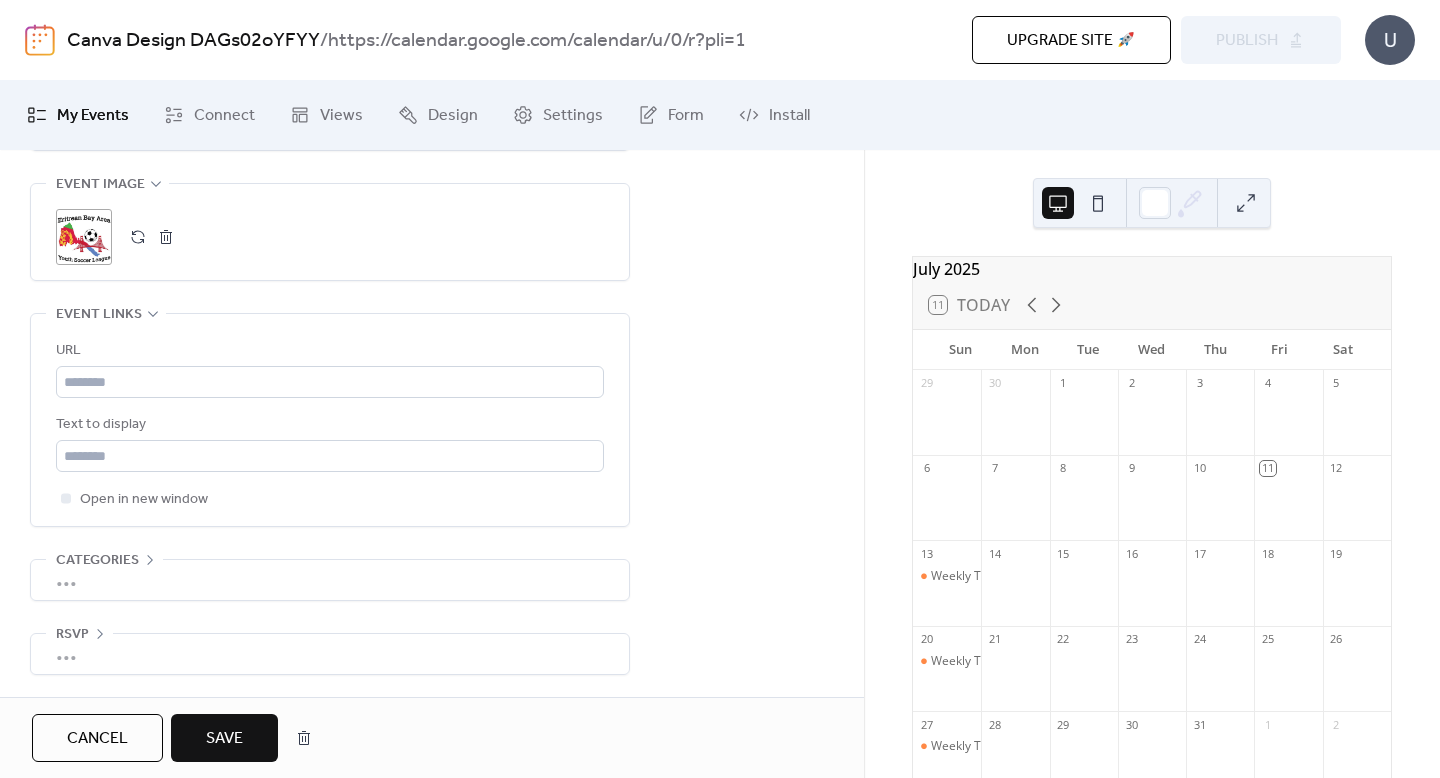 click on "Save" at bounding box center (224, 738) 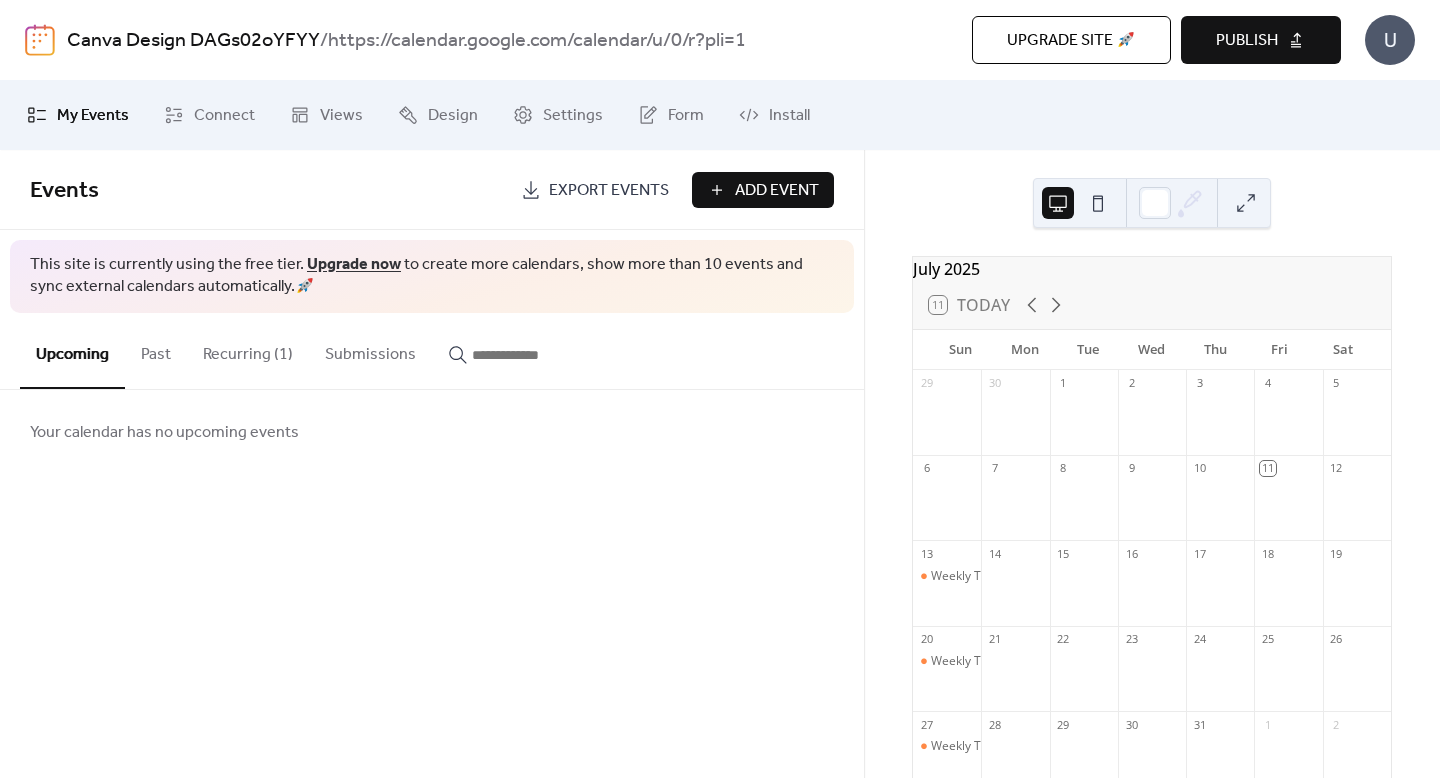 click on "Upgrade site 🚀 Preview Publish" at bounding box center (1103, 40) 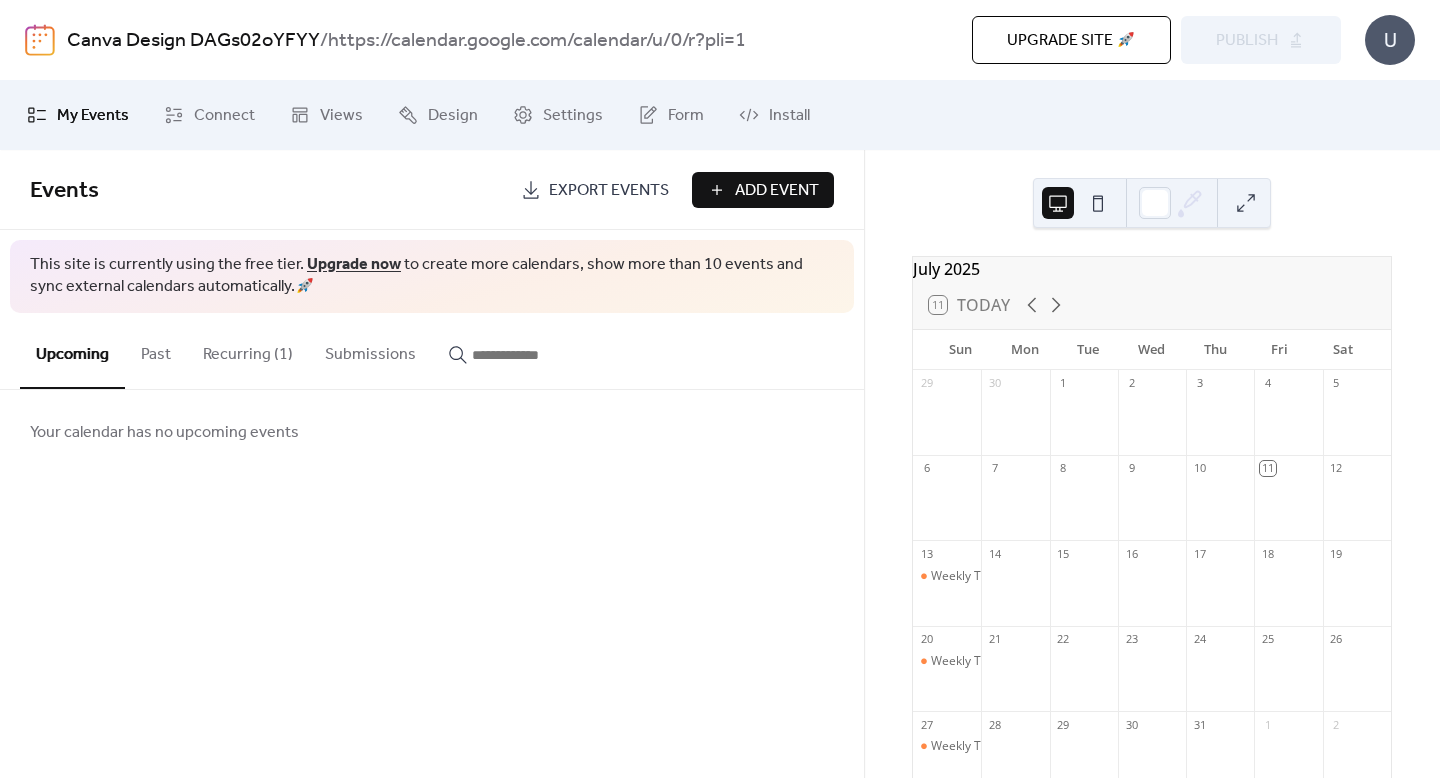 click on "U" at bounding box center (1390, 40) 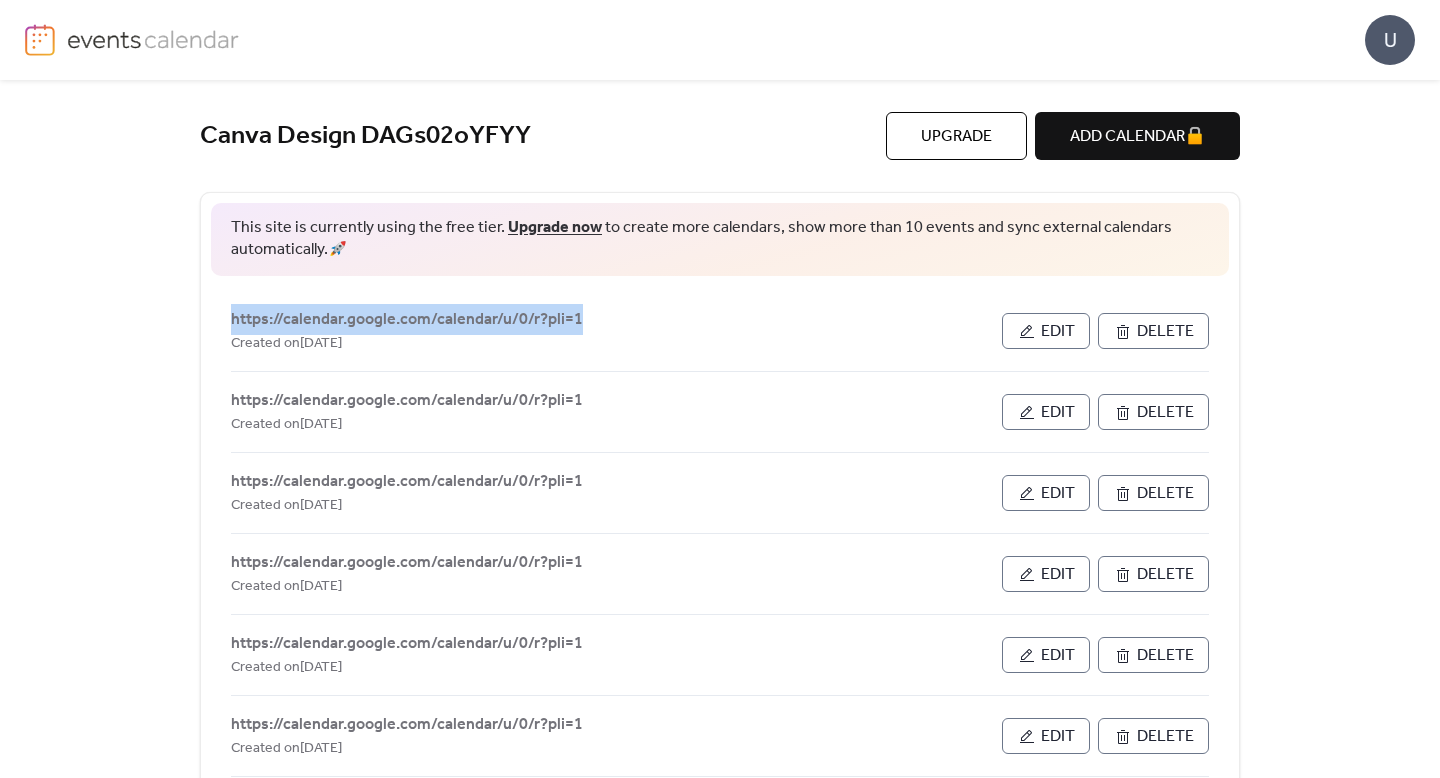 drag, startPoint x: 585, startPoint y: 316, endPoint x: 261, endPoint y: 281, distance: 325.88495 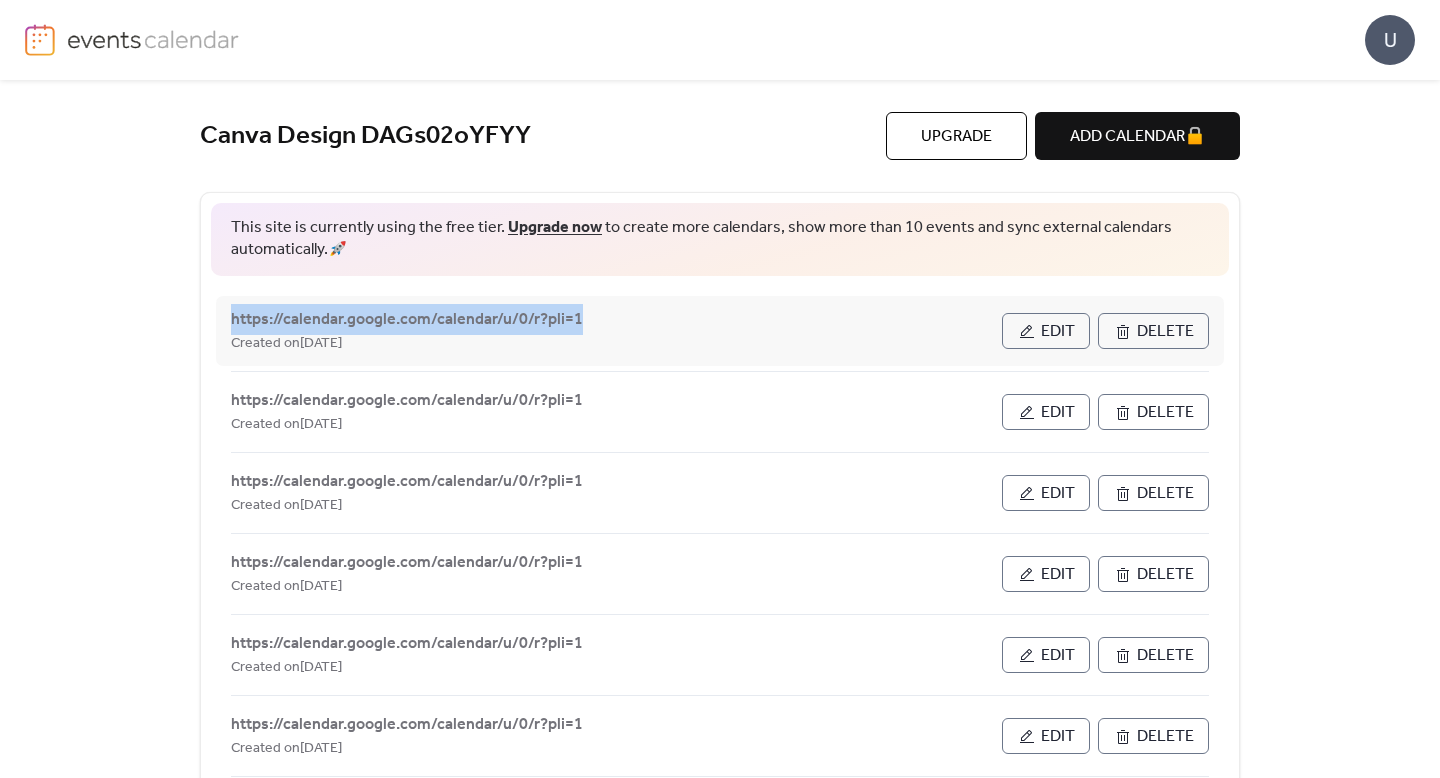 click on "Edit" at bounding box center [1058, 332] 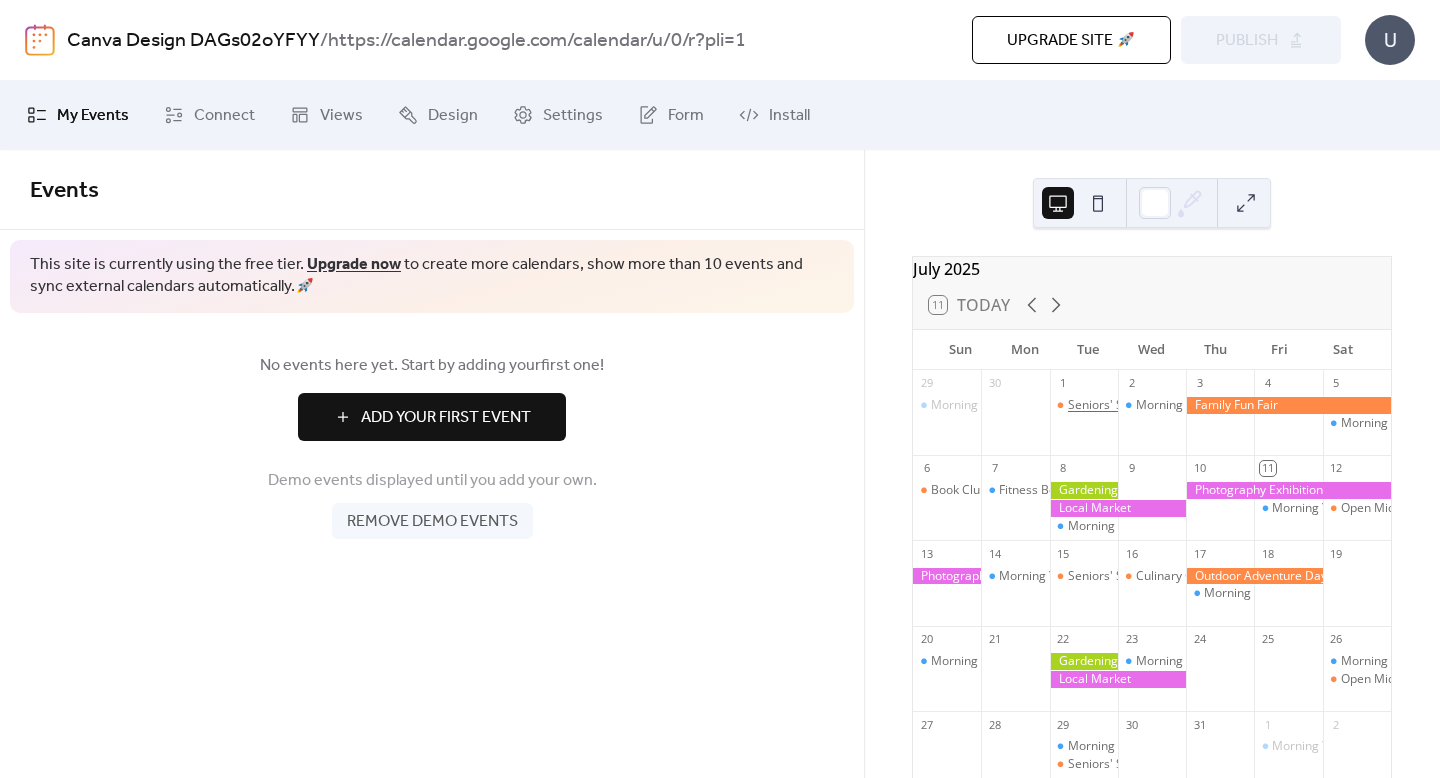 click on "Seniors' Social Tea" at bounding box center (1120, 405) 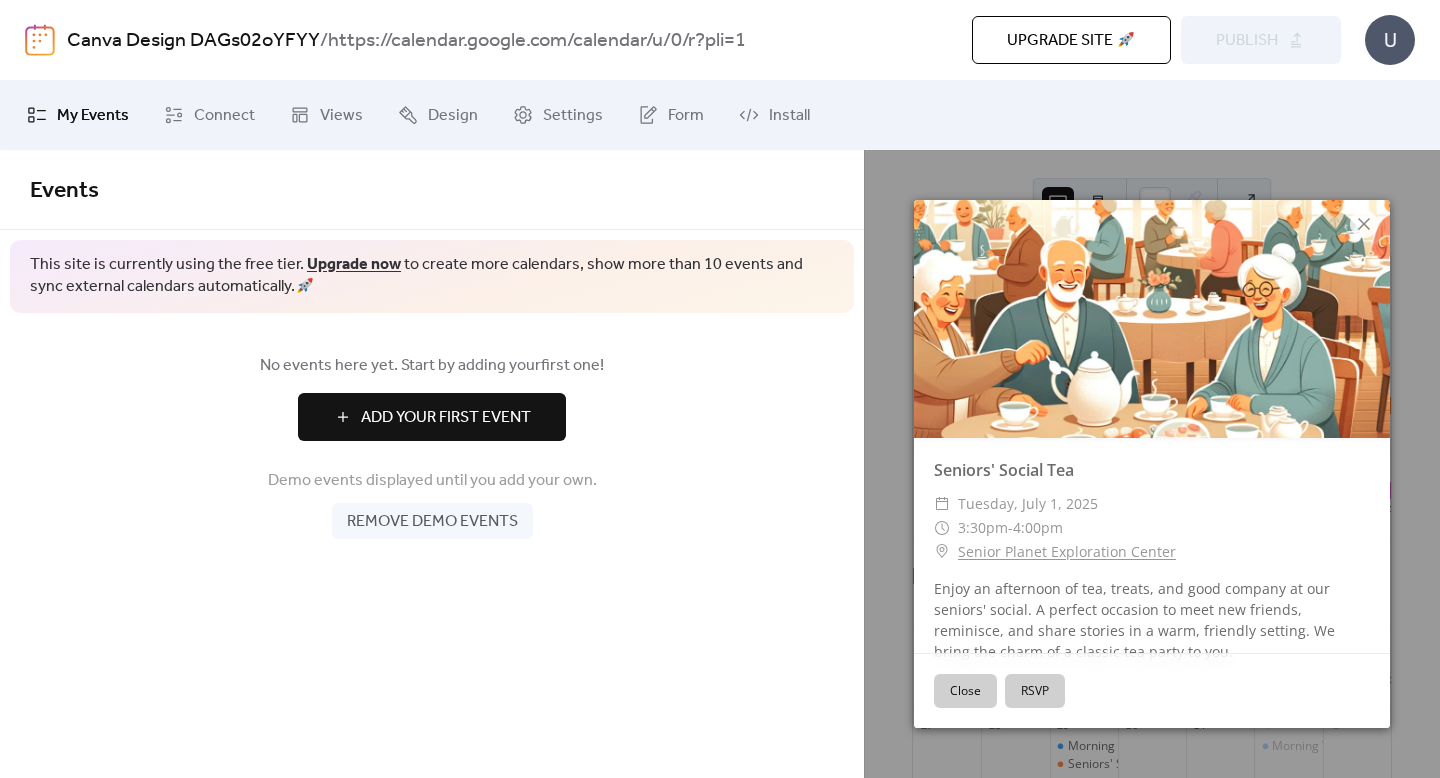 click on "Close" at bounding box center [965, 691] 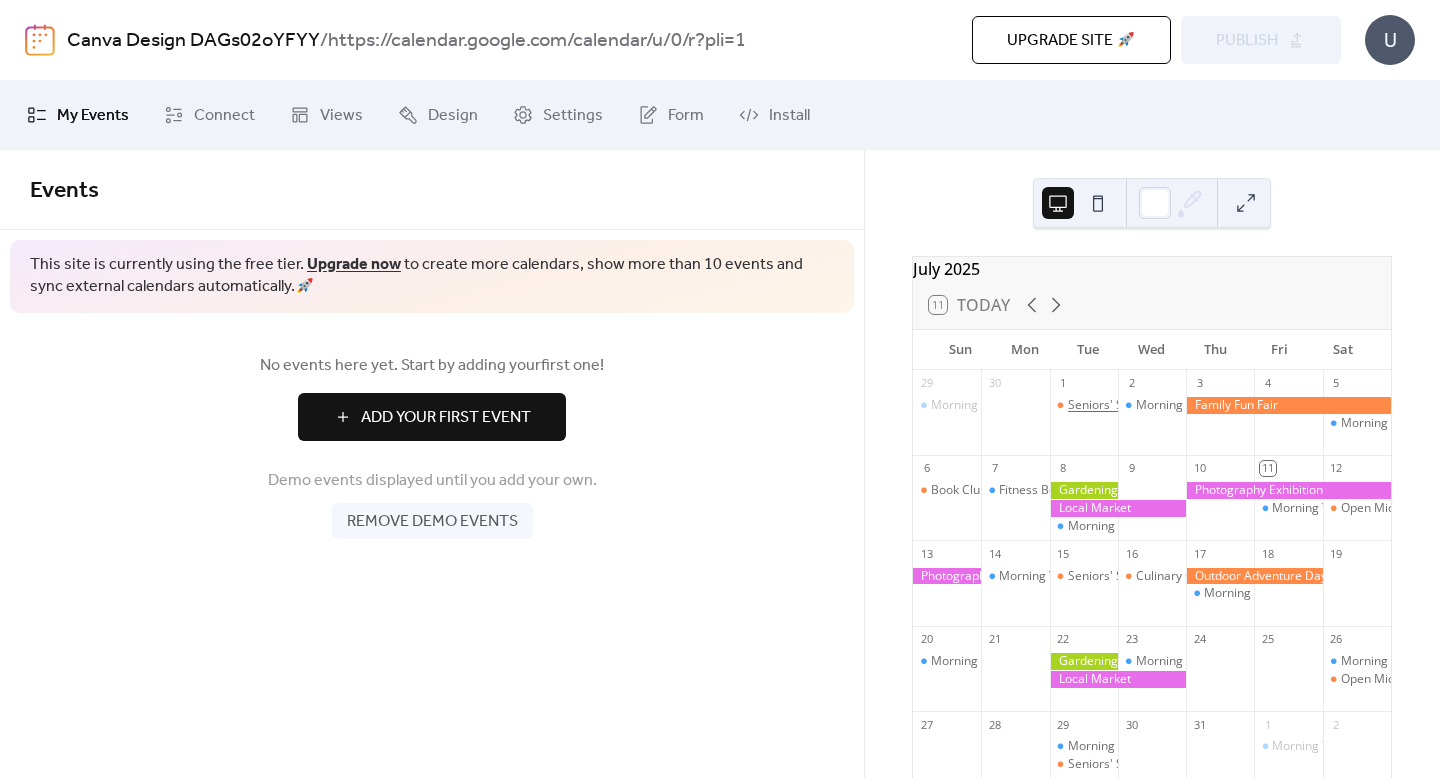 click on "Seniors' Social Tea" at bounding box center (1120, 405) 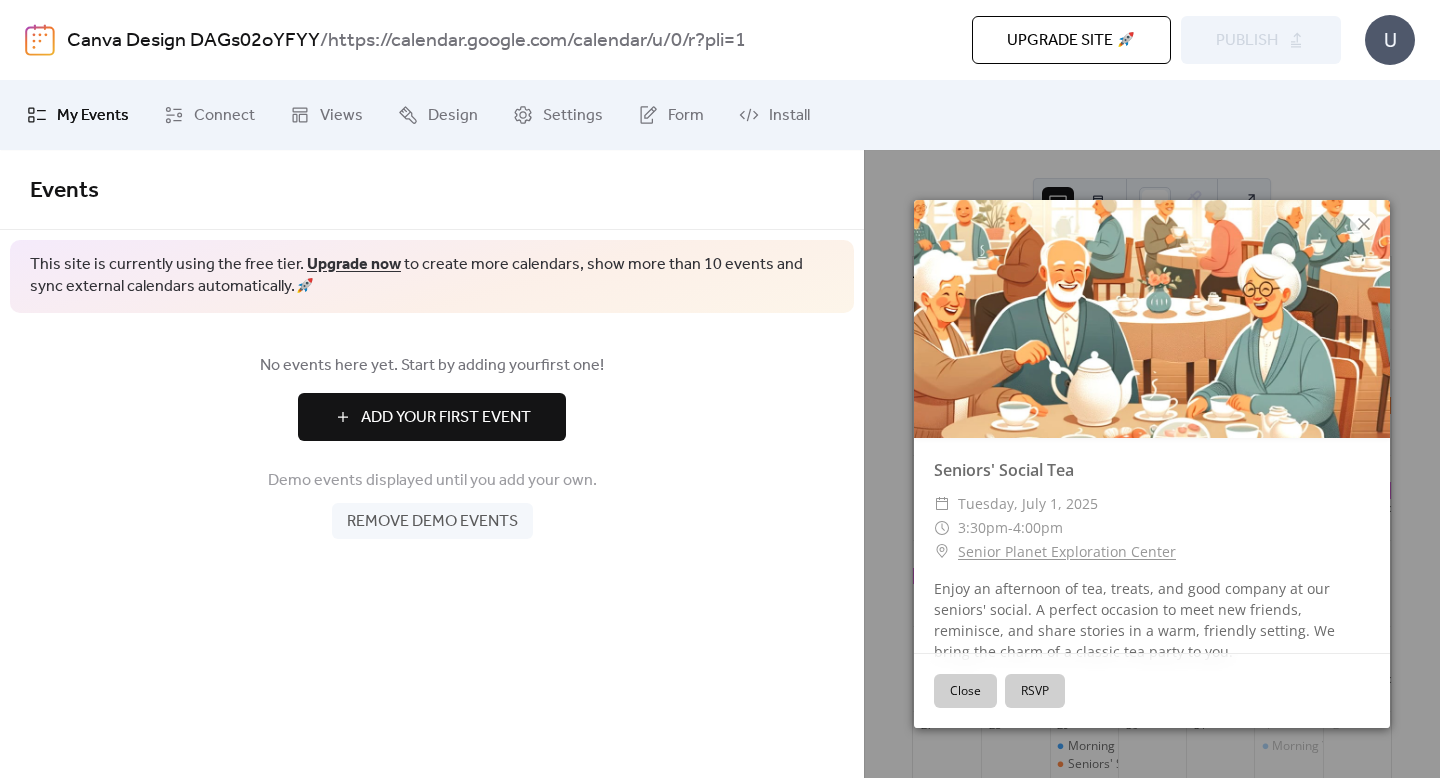 click on "Close" at bounding box center (965, 691) 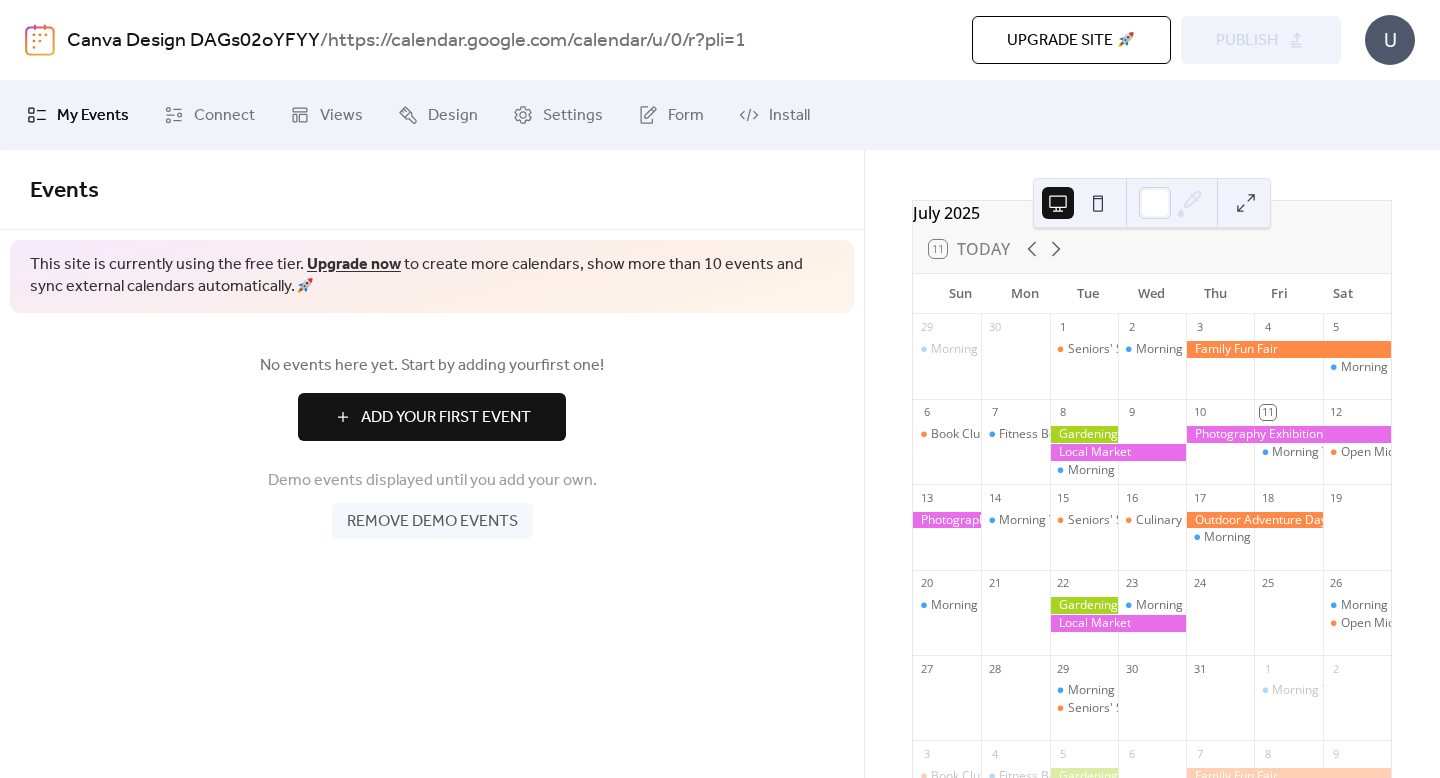 scroll, scrollTop: 72, scrollLeft: 0, axis: vertical 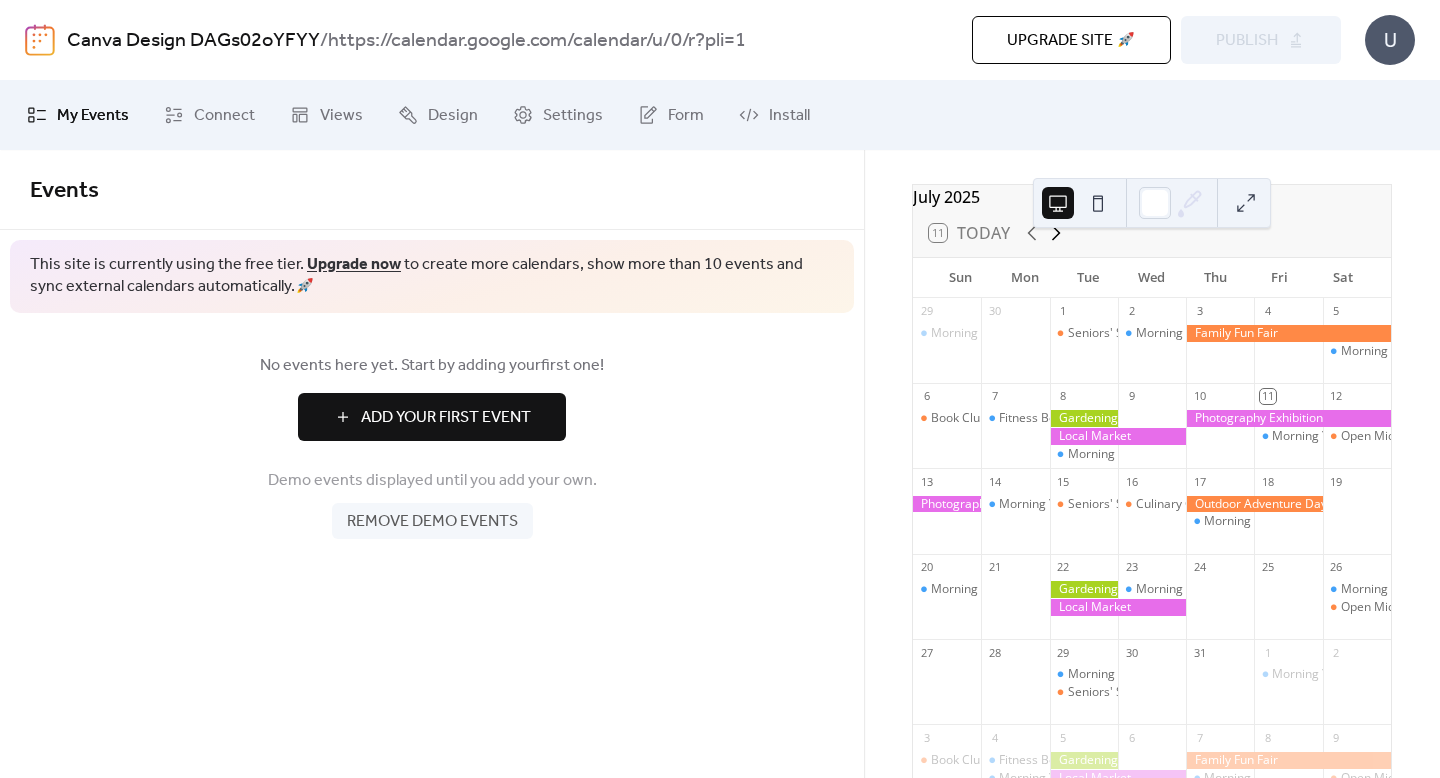 click 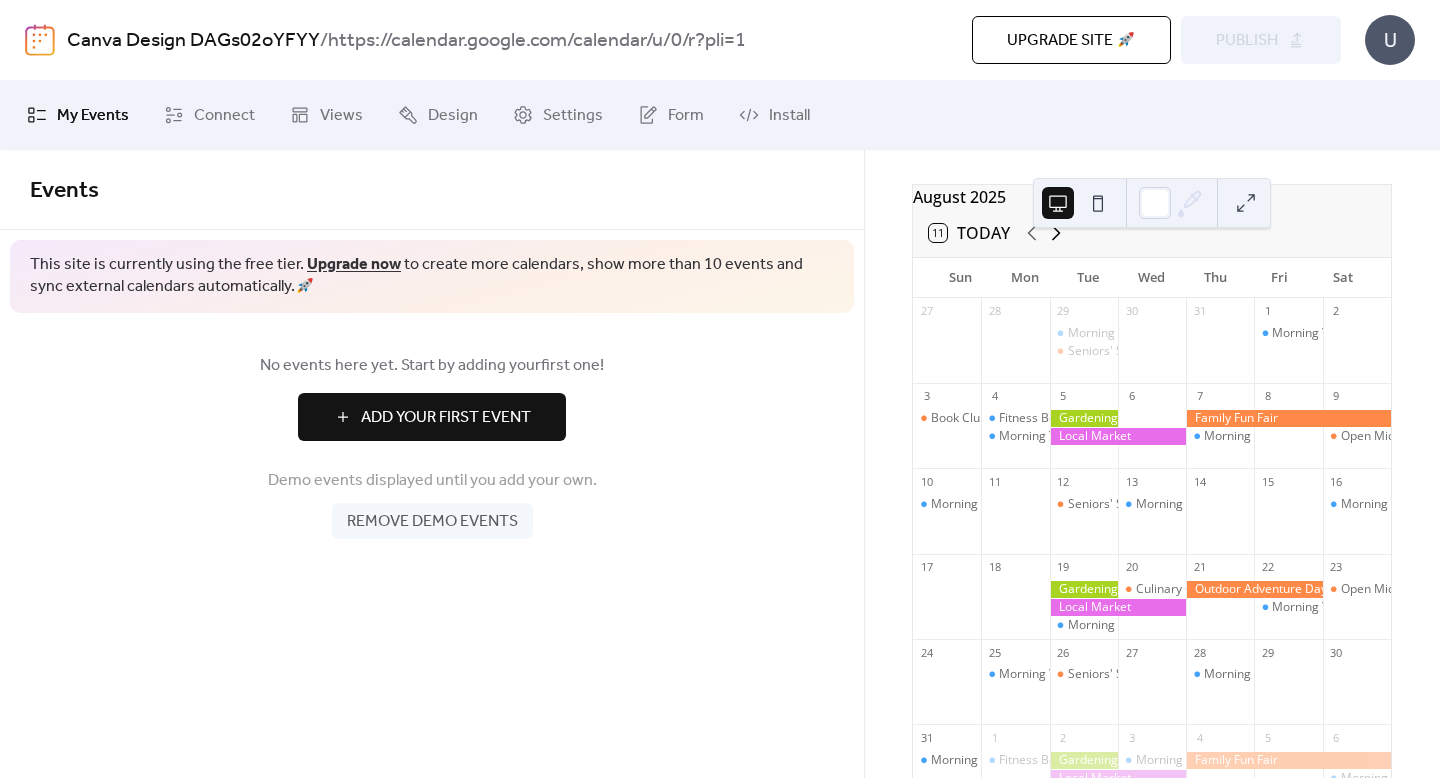 click 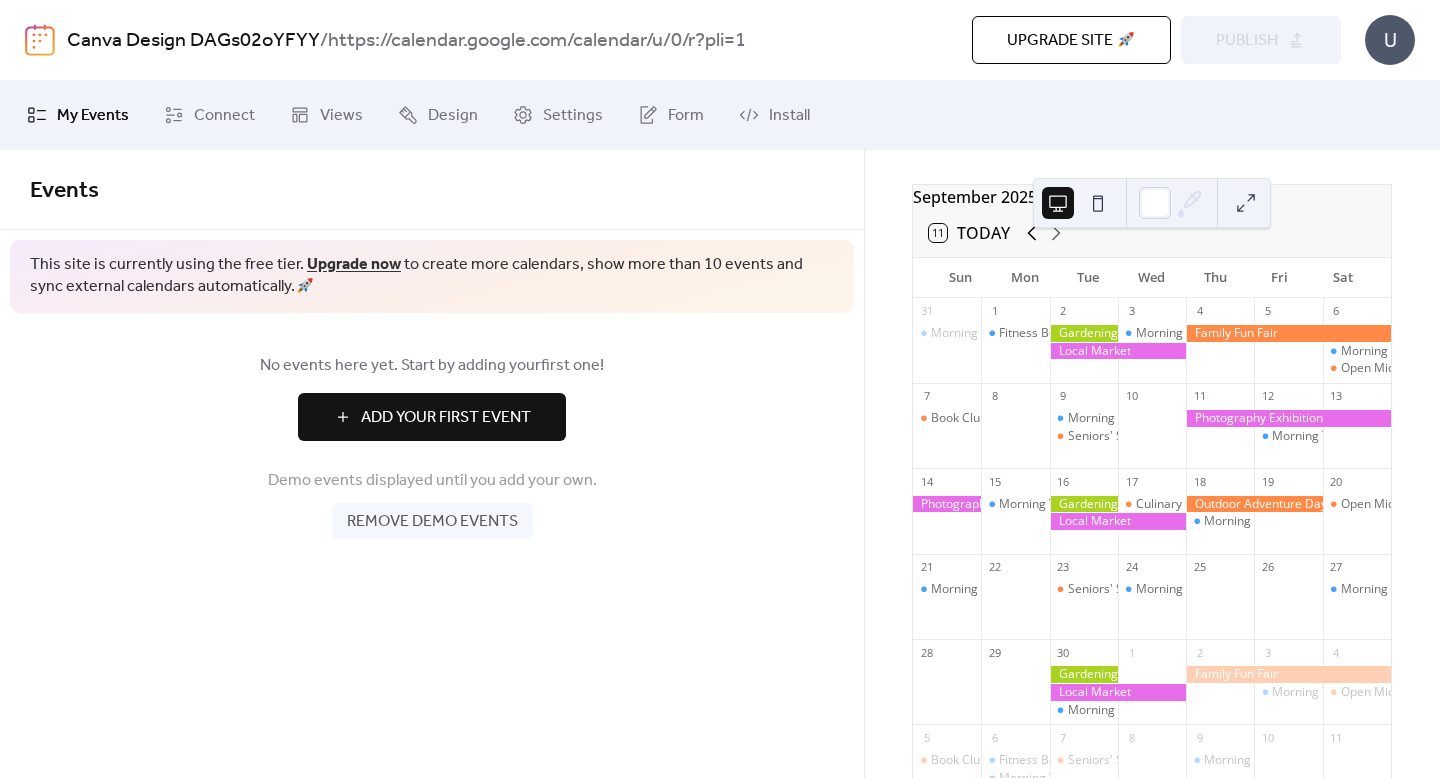 click 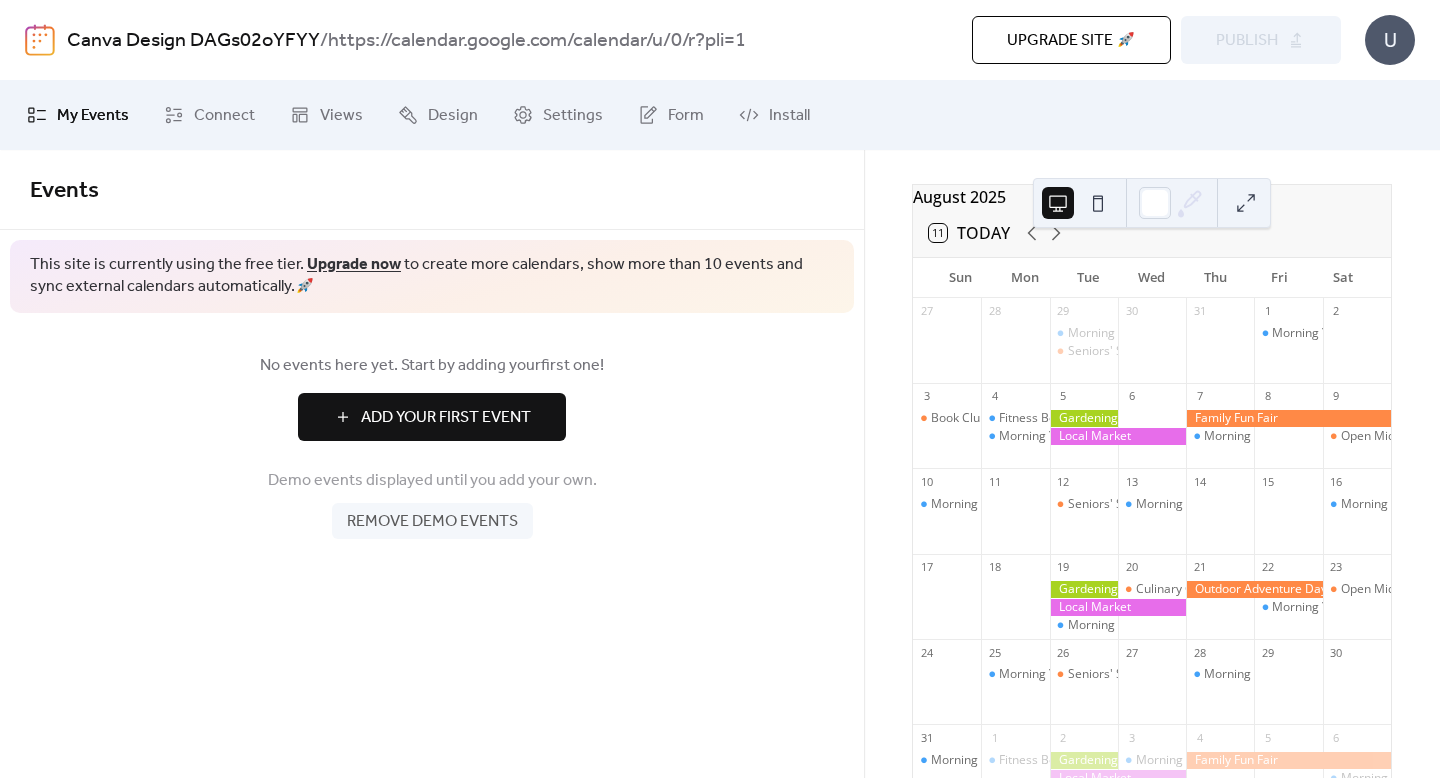 click at bounding box center [1084, 418] 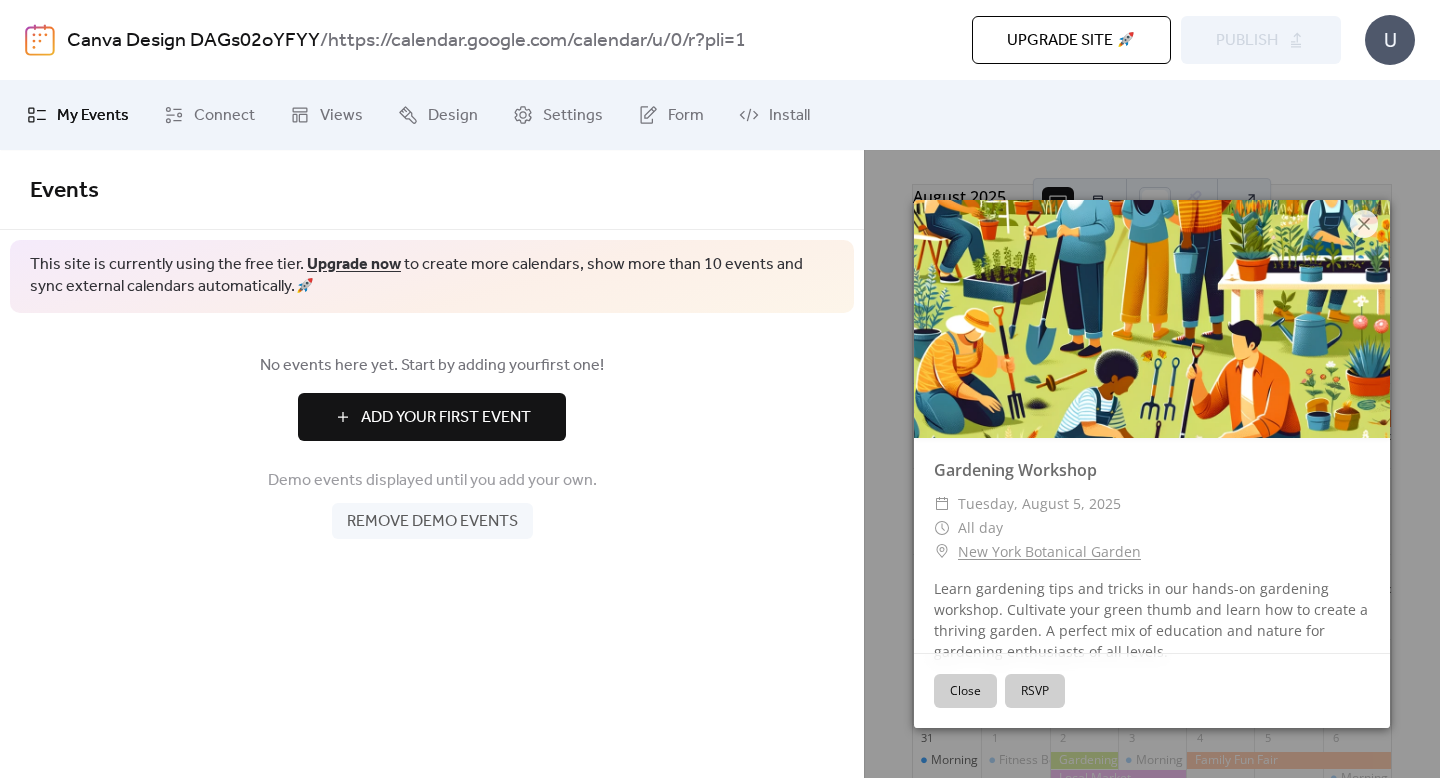 click on "Close" at bounding box center (965, 691) 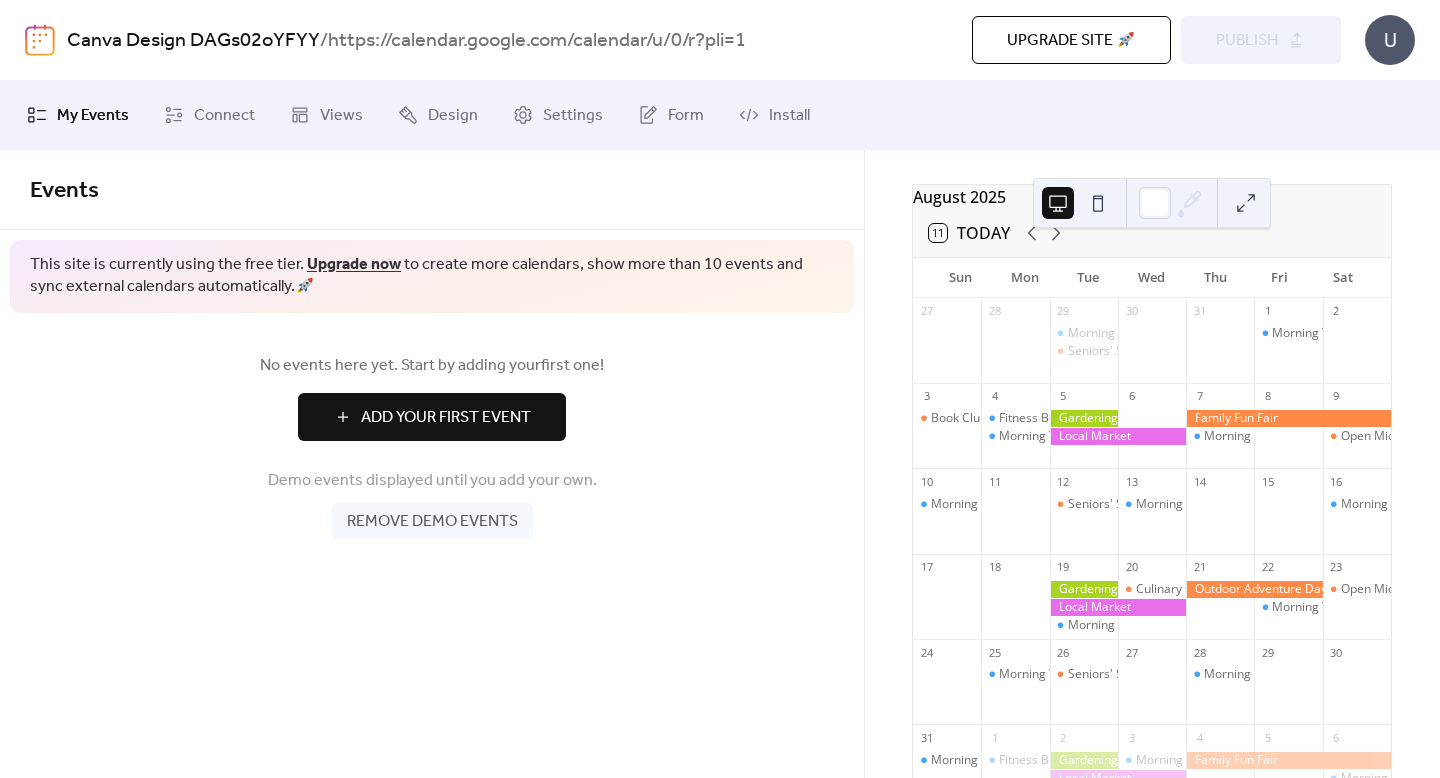 click at bounding box center [1084, 418] 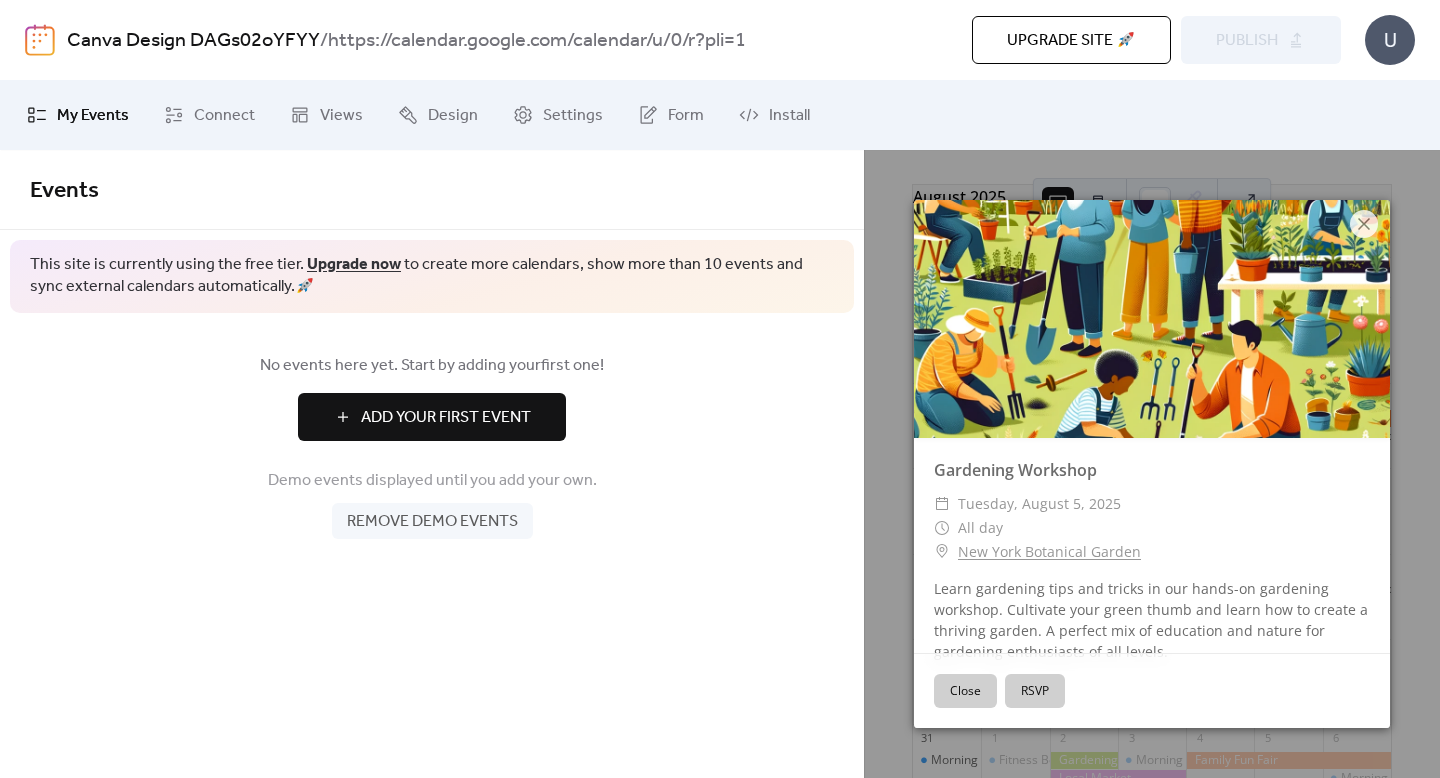 click on "Close" at bounding box center (965, 691) 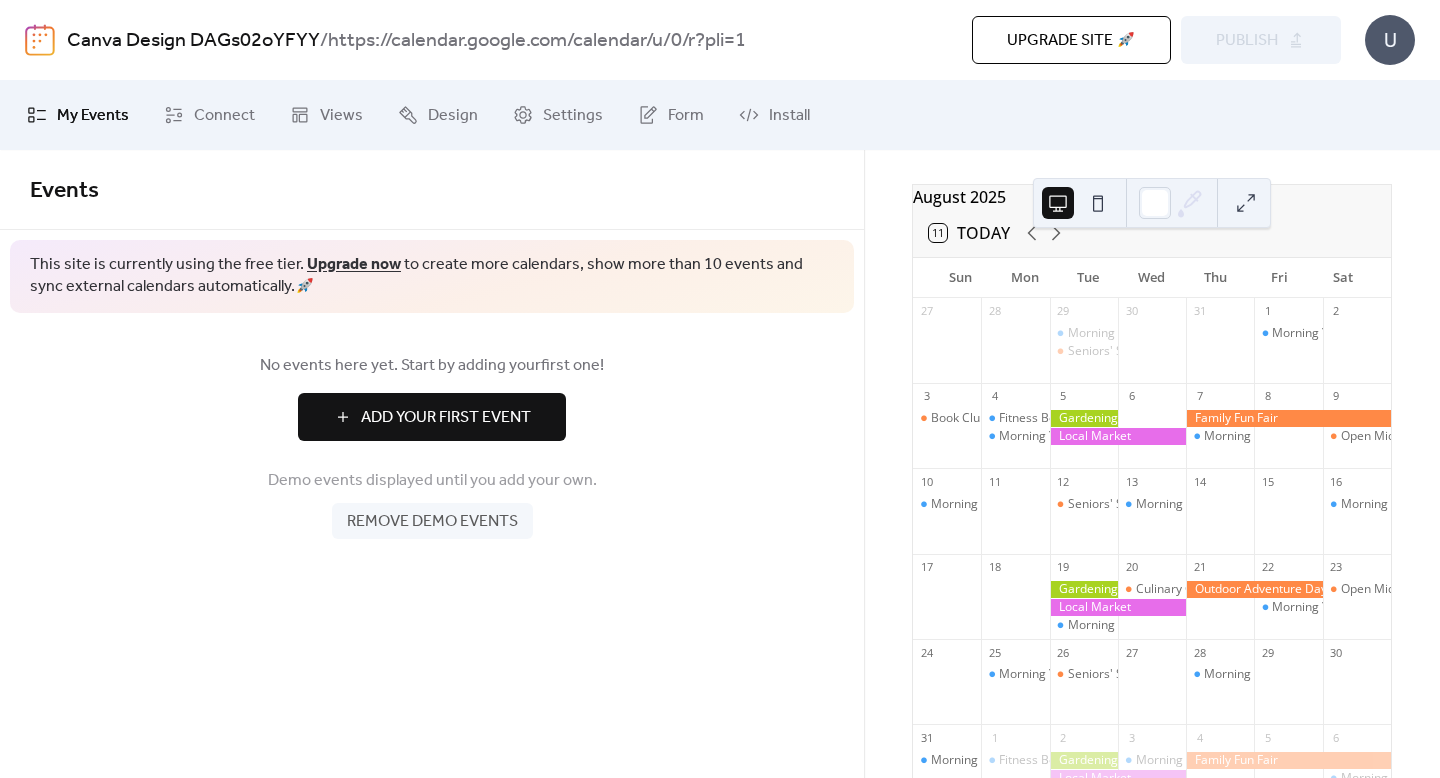 click at bounding box center [1084, 418] 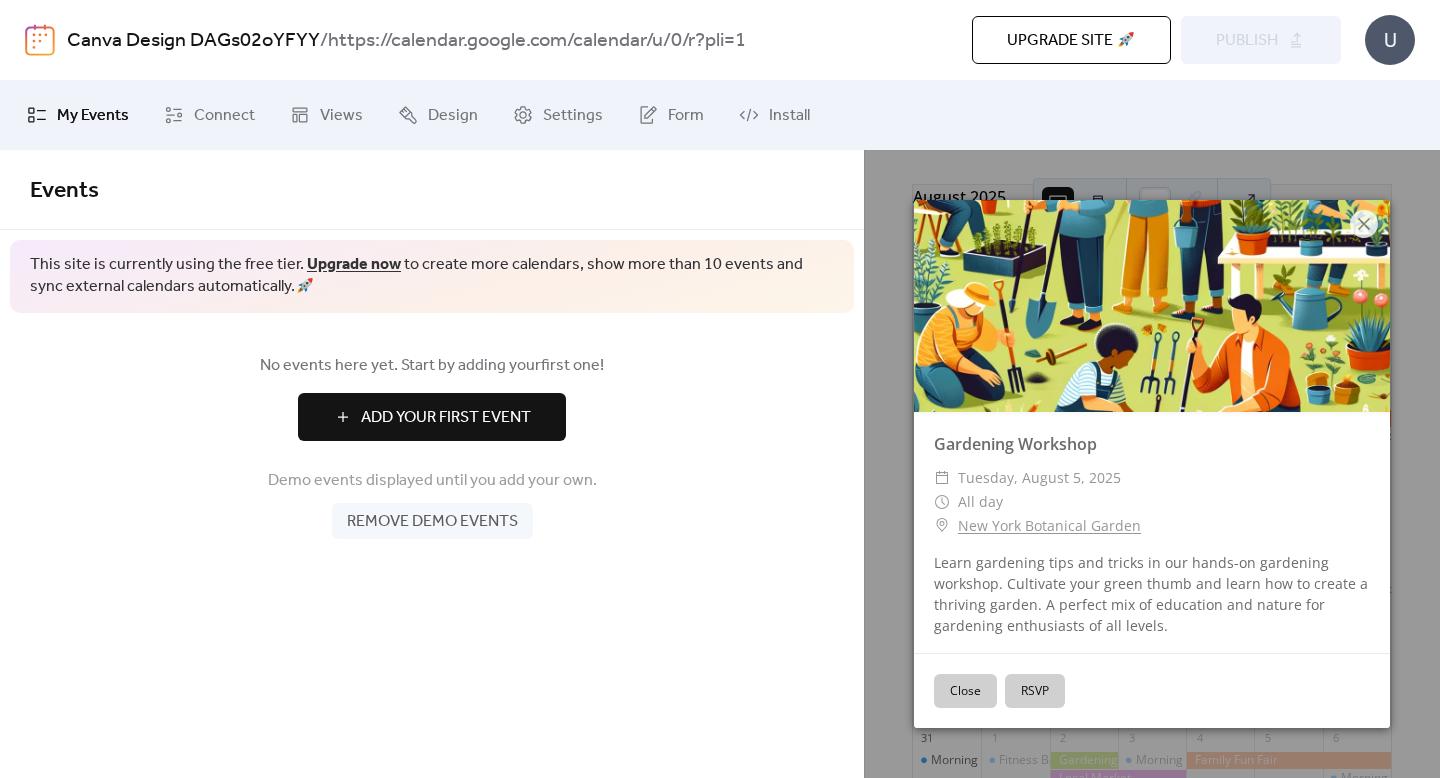scroll, scrollTop: 0, scrollLeft: 0, axis: both 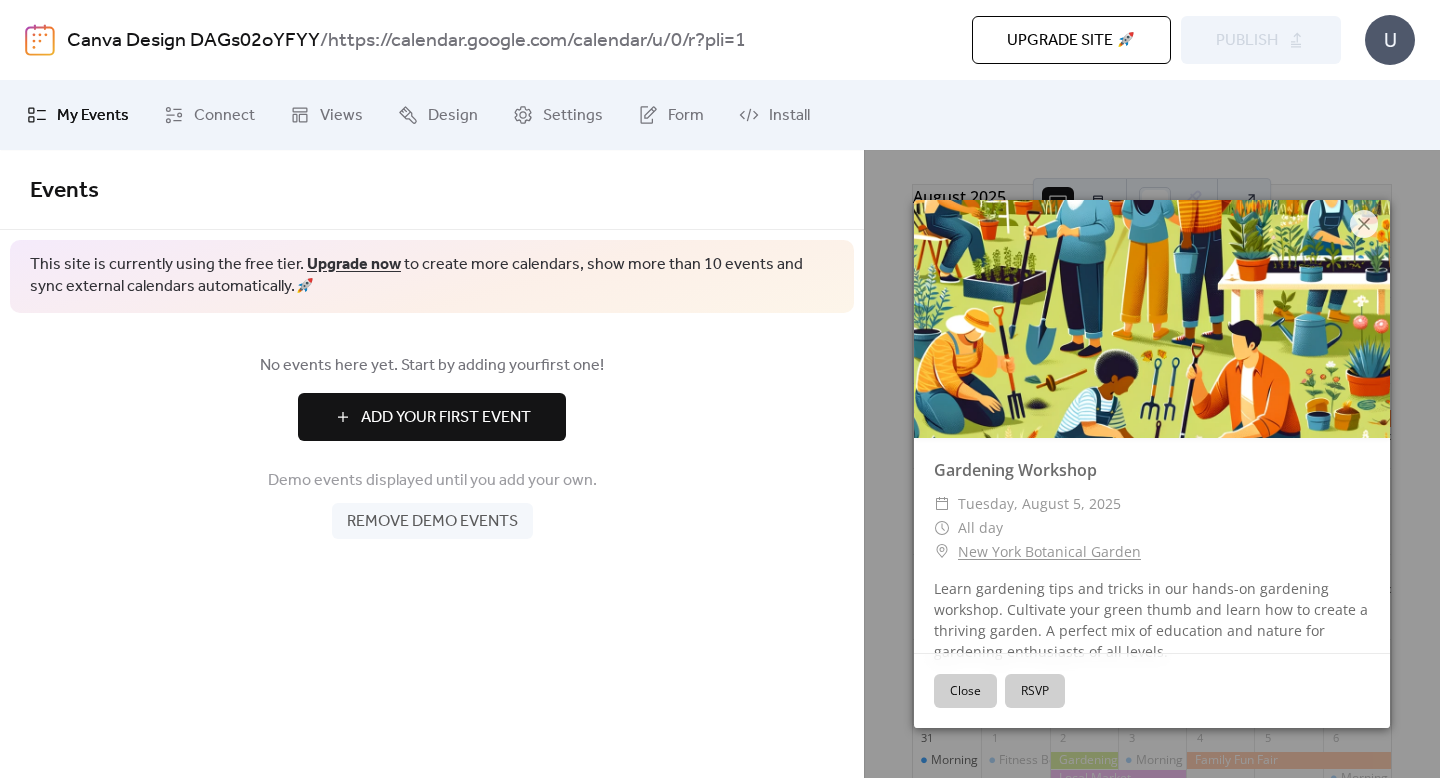 click on "Add Your First Event" at bounding box center [432, 417] 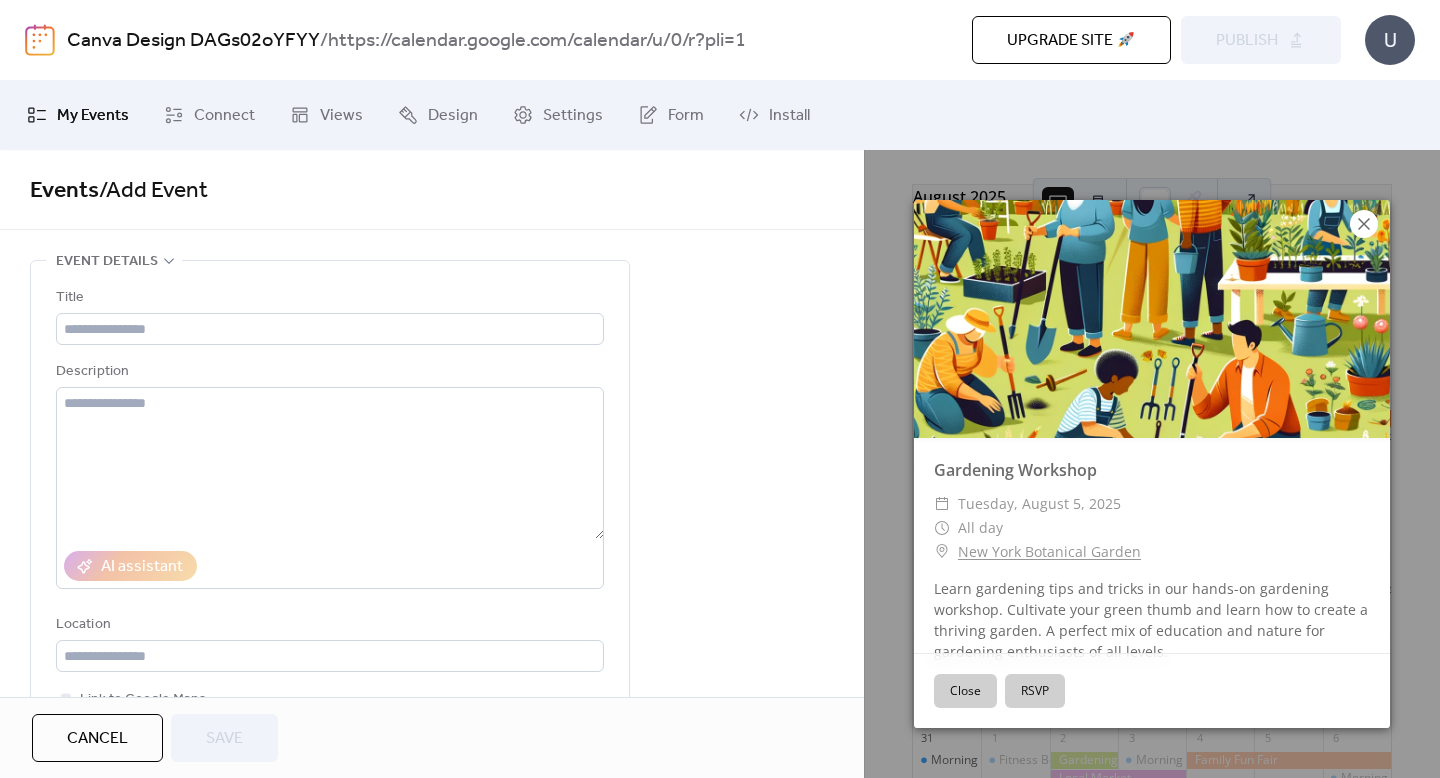 click 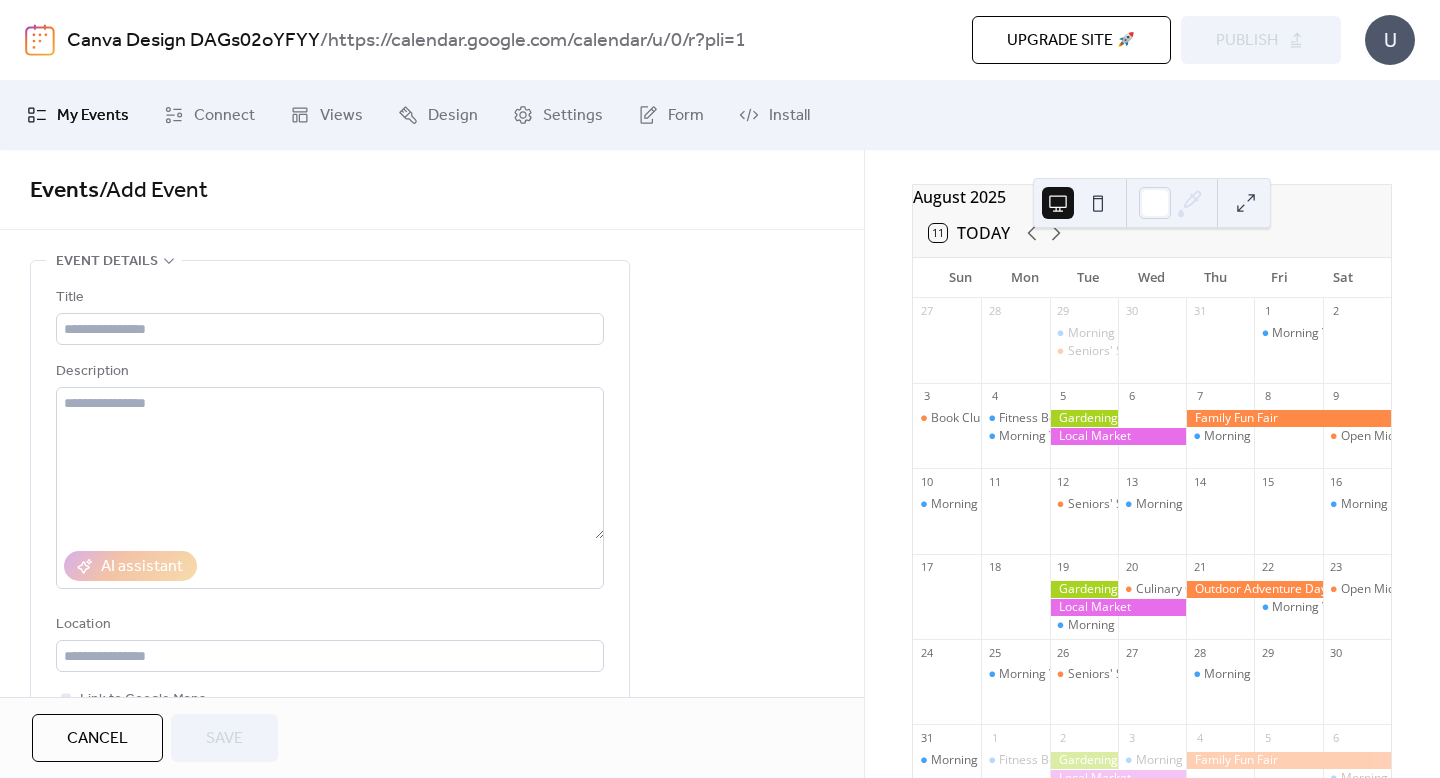 click on "11 Today" at bounding box center (969, 233) 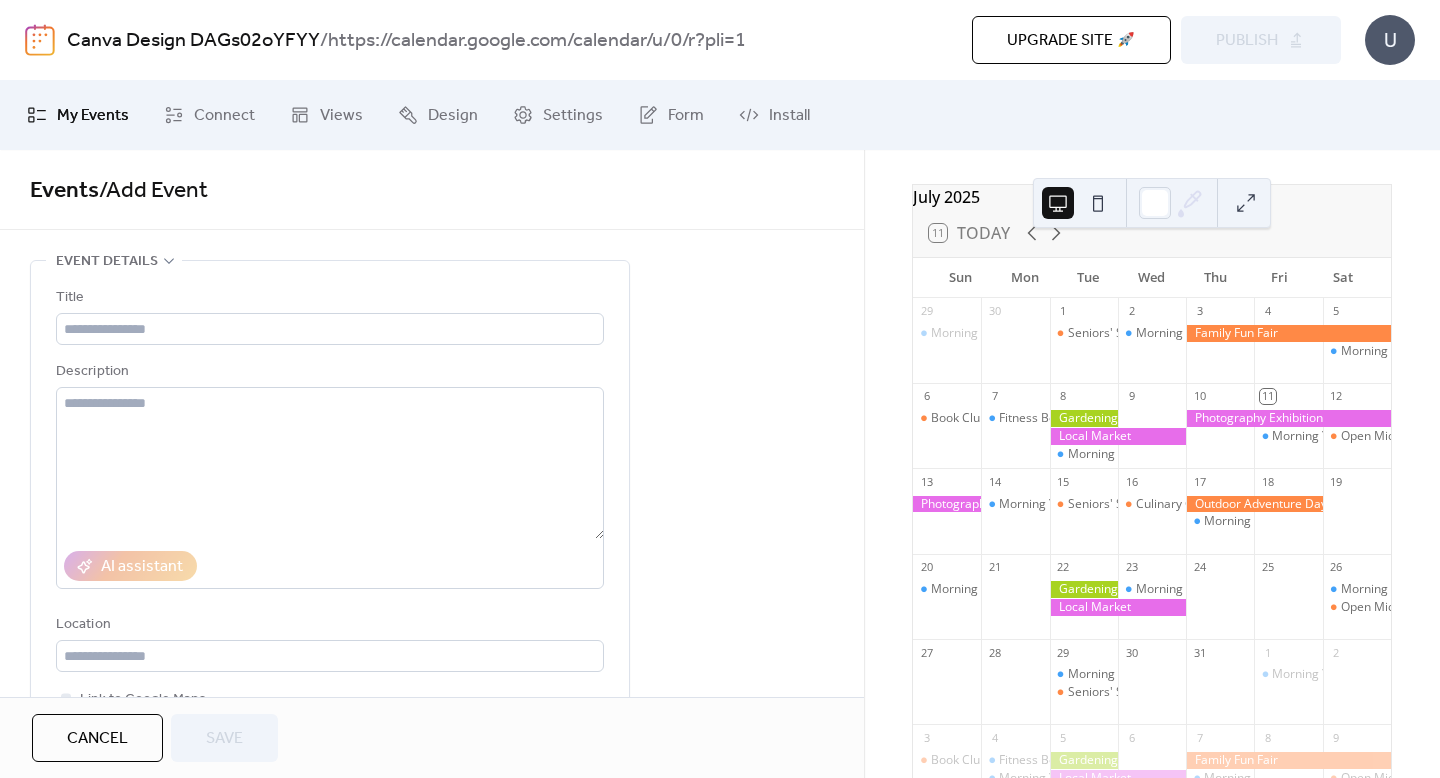 scroll, scrollTop: 209, scrollLeft: 0, axis: vertical 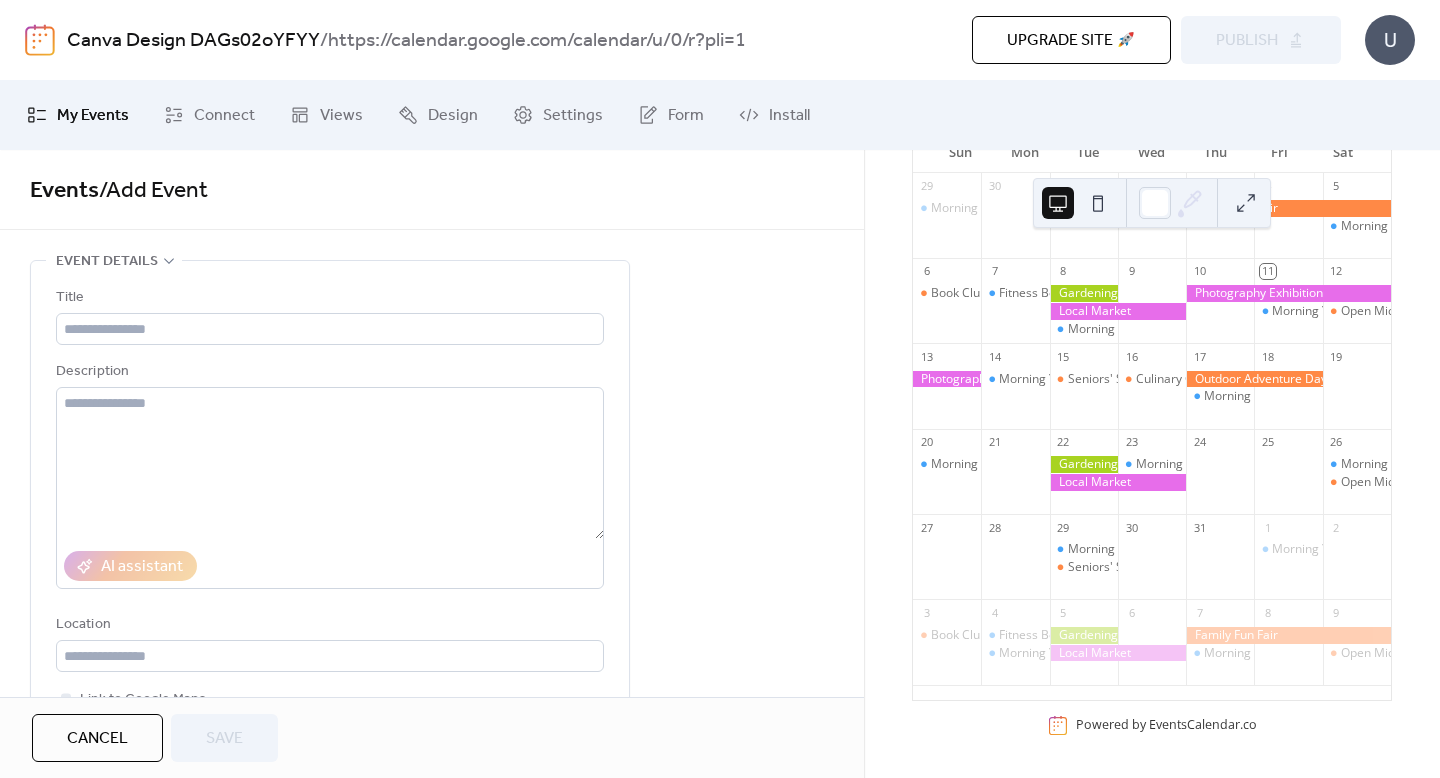 click on "My Events" at bounding box center (93, 116) 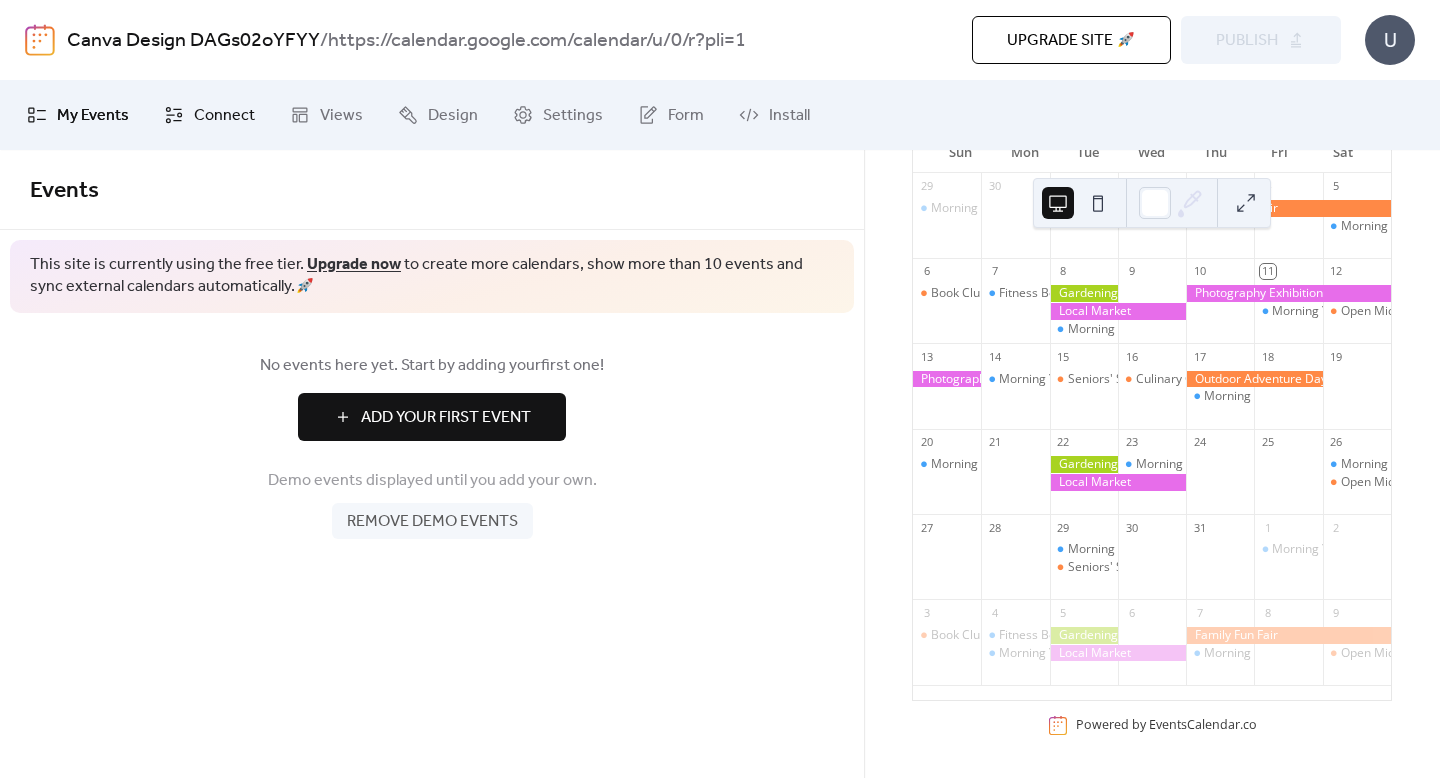 click on "Connect" at bounding box center (224, 116) 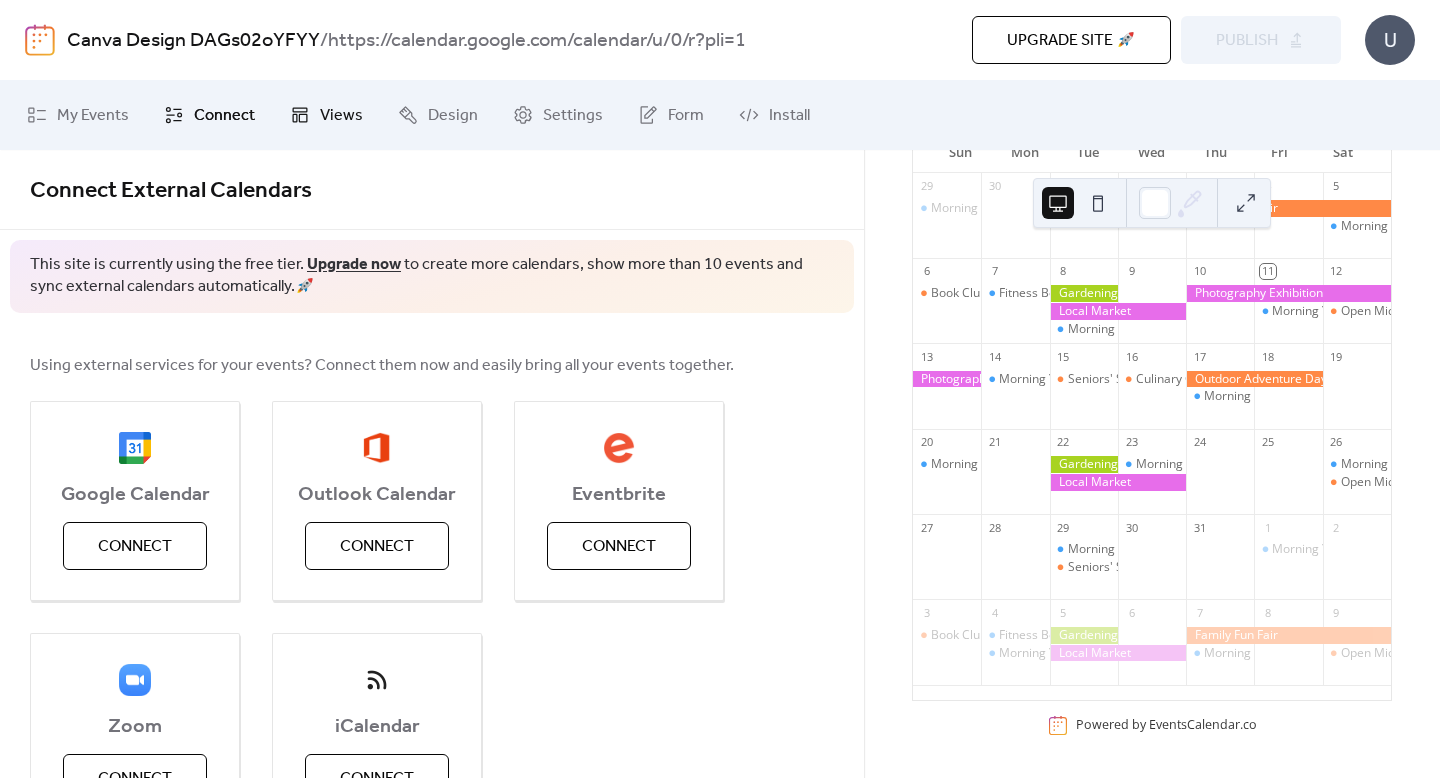 click on "Views" at bounding box center (341, 116) 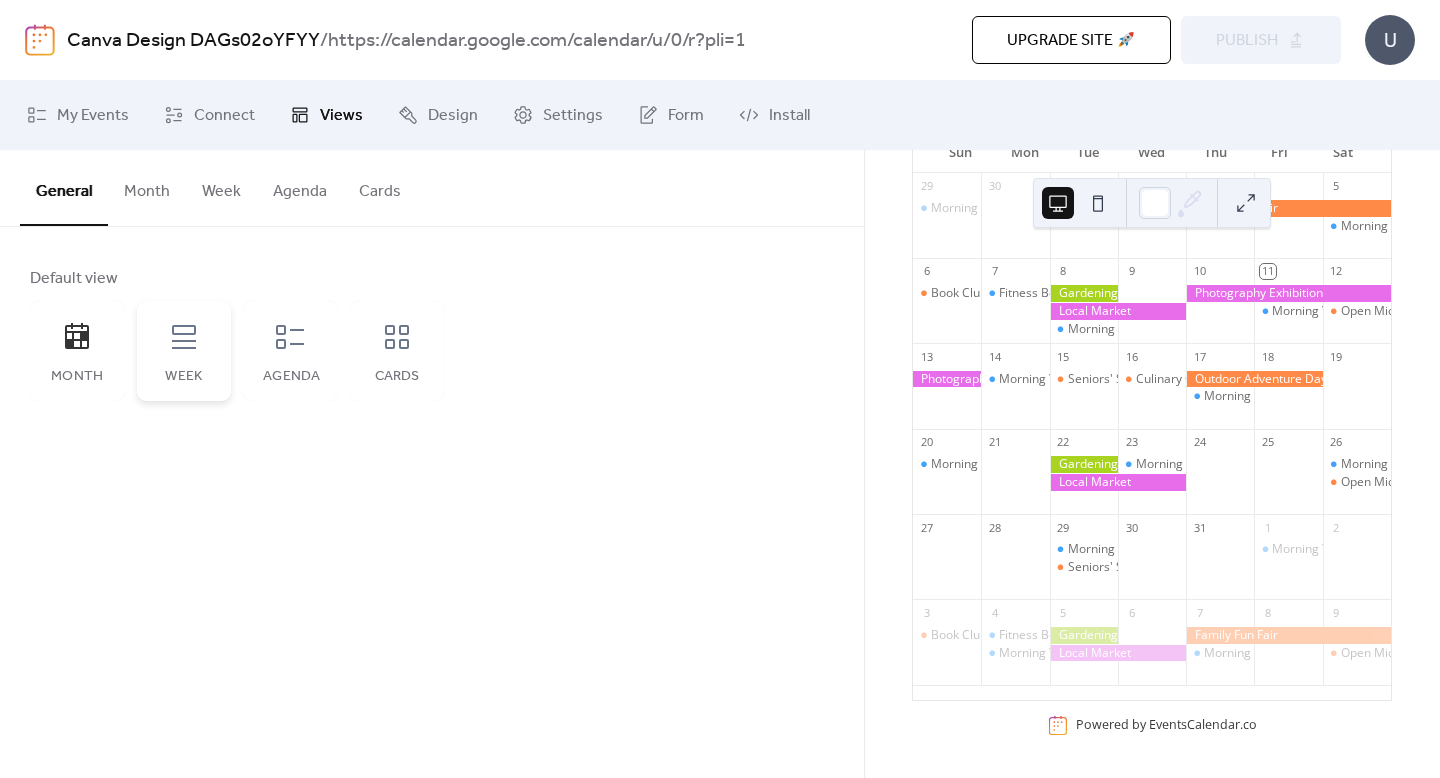 click 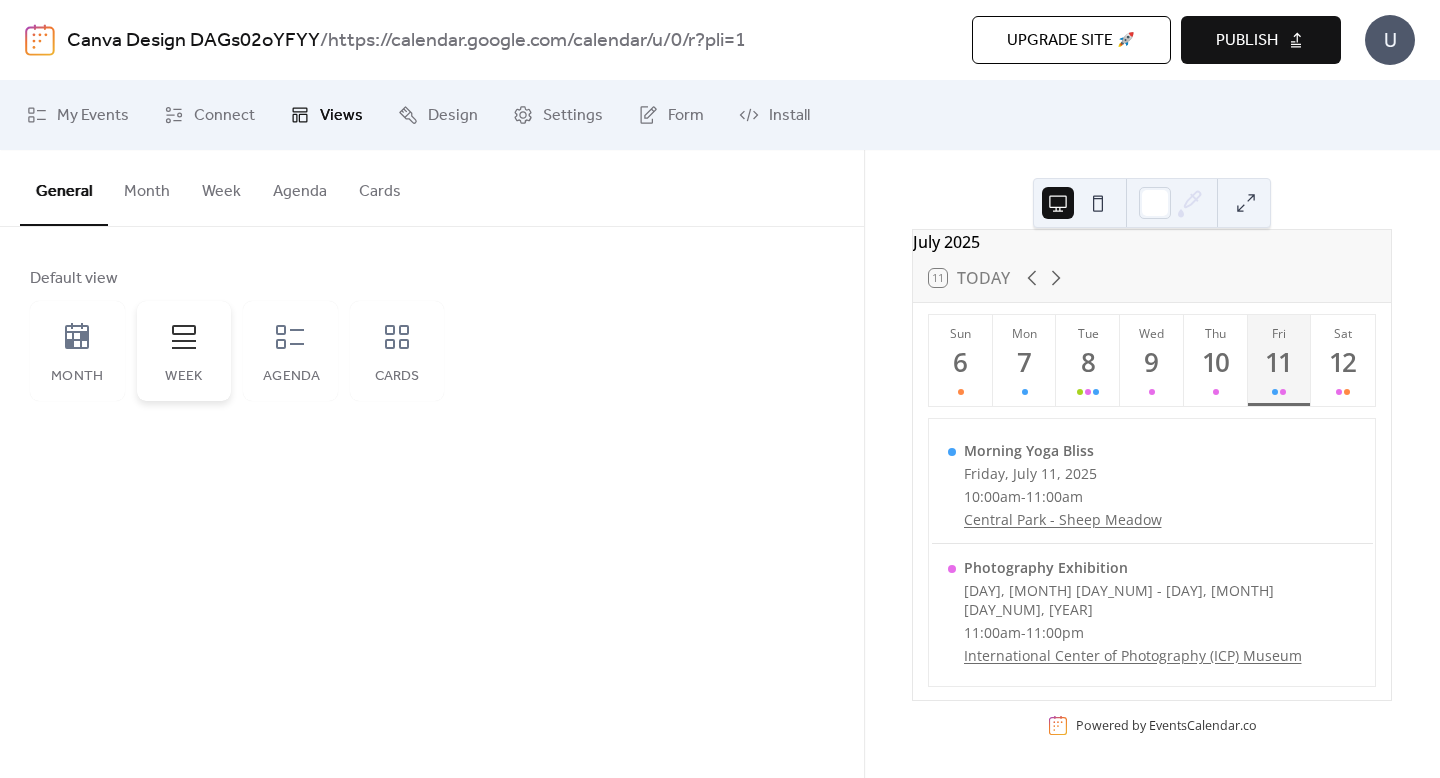 scroll, scrollTop: 0, scrollLeft: 0, axis: both 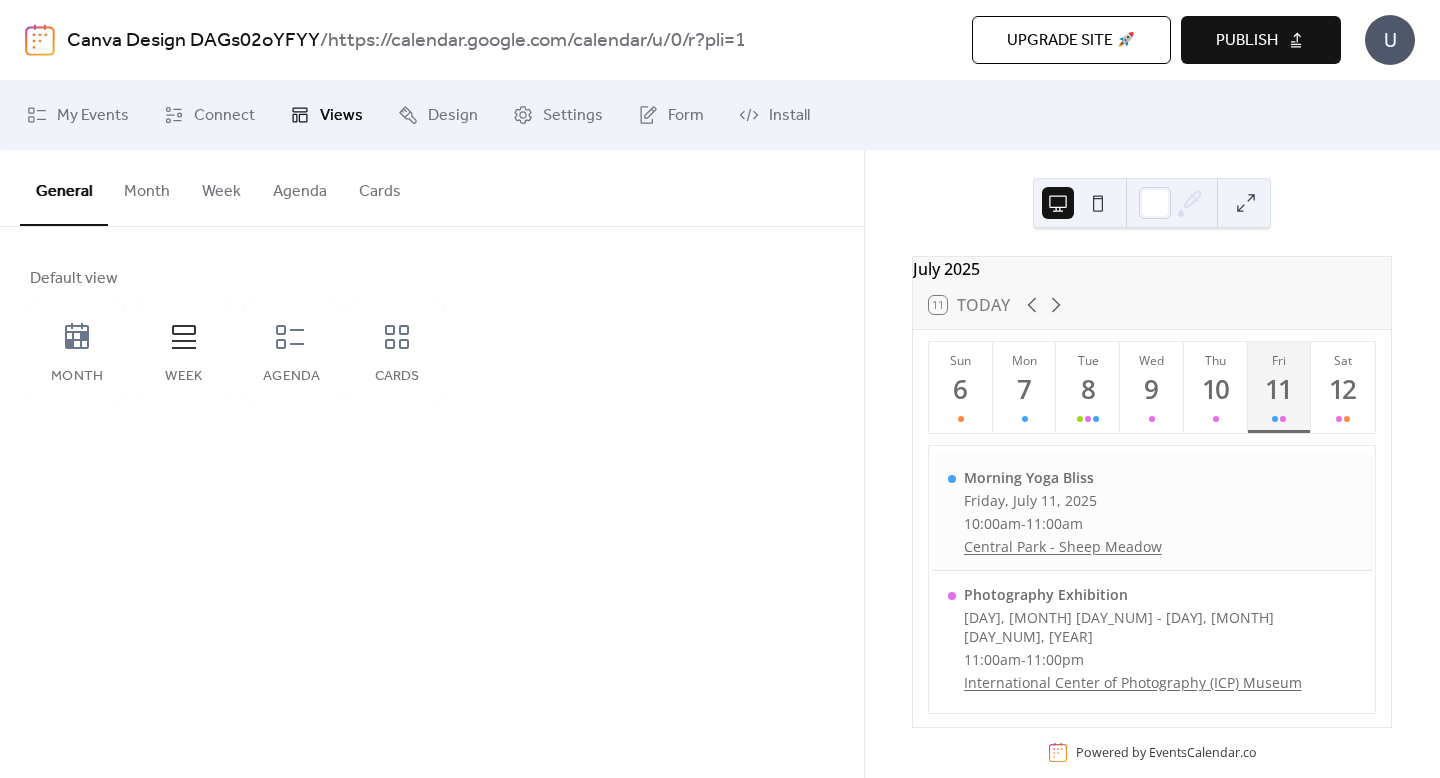 click on "Morning Yoga Bliss Friday, July 11, 2025 10:00am - 11:00am Central Park - Sheep Meadow" at bounding box center (1152, 512) 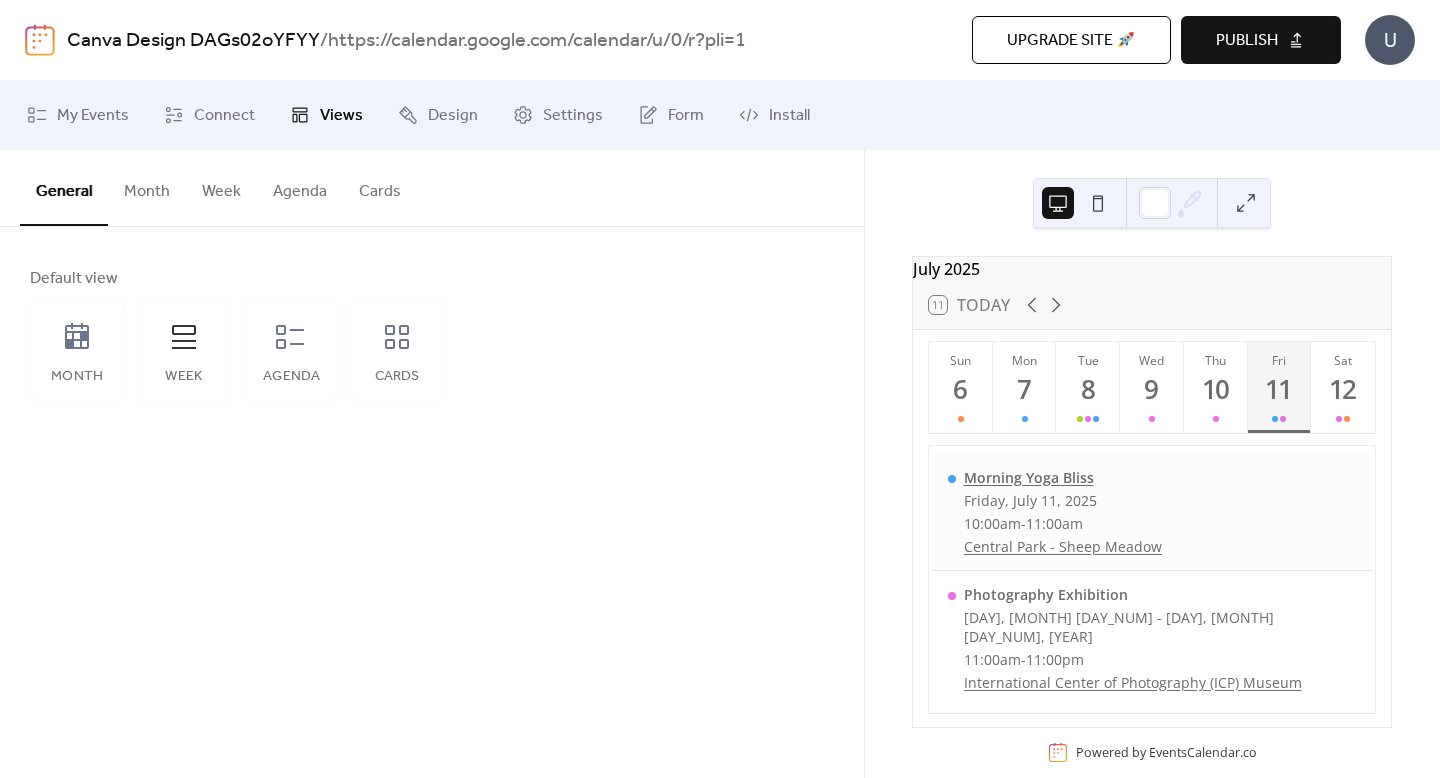 scroll, scrollTop: 19, scrollLeft: 0, axis: vertical 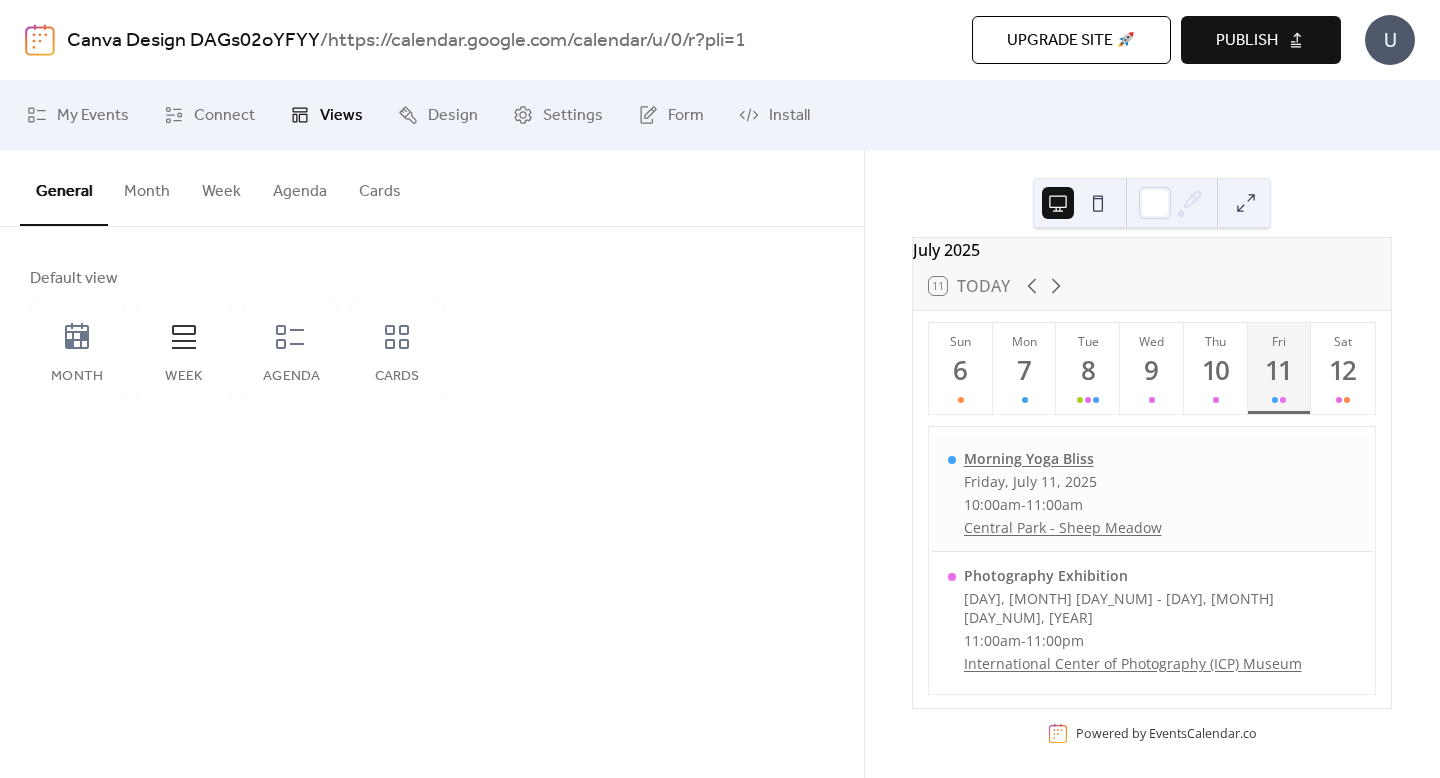 click on "Friday, July 11, 2025" at bounding box center (1063, 481) 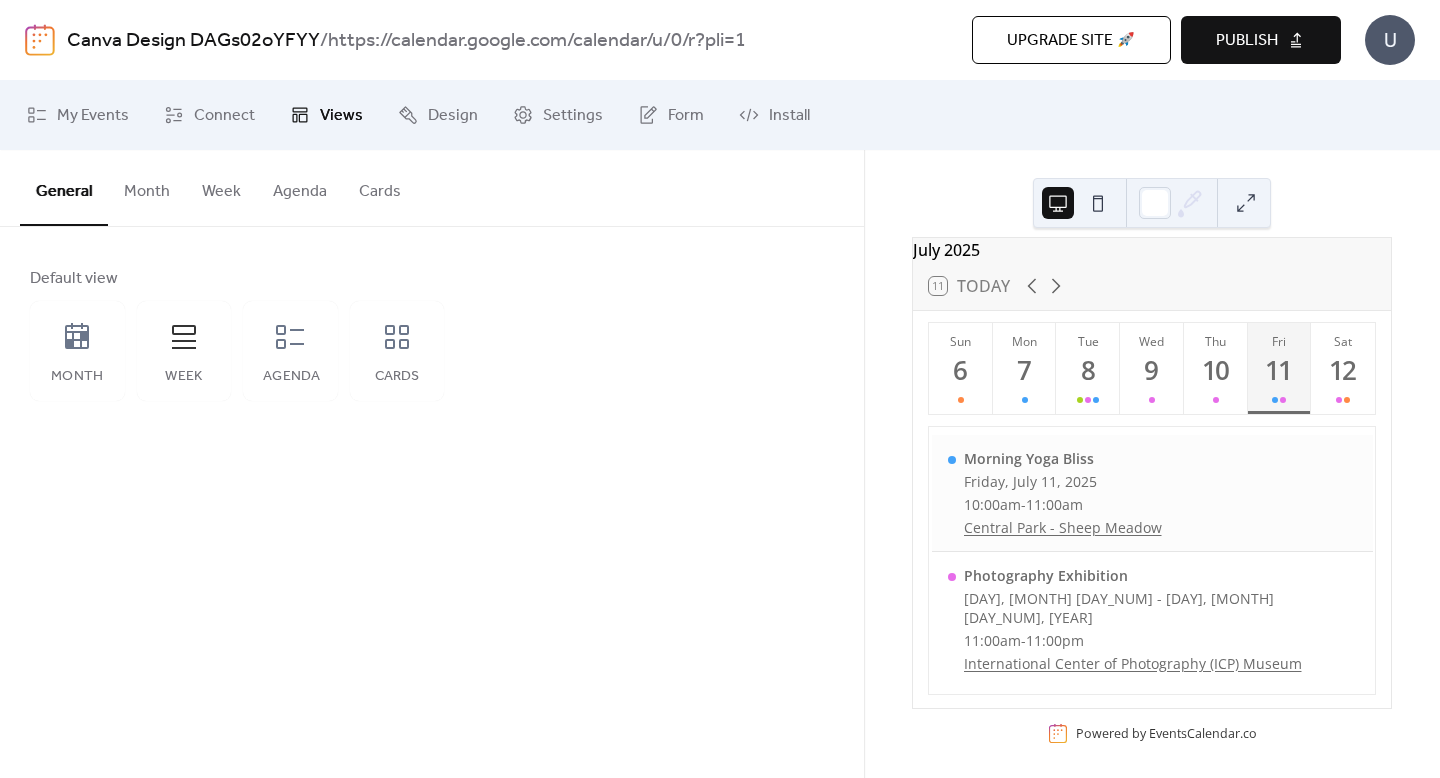 click on "Central Park - Sheep Meadow" at bounding box center [1063, 527] 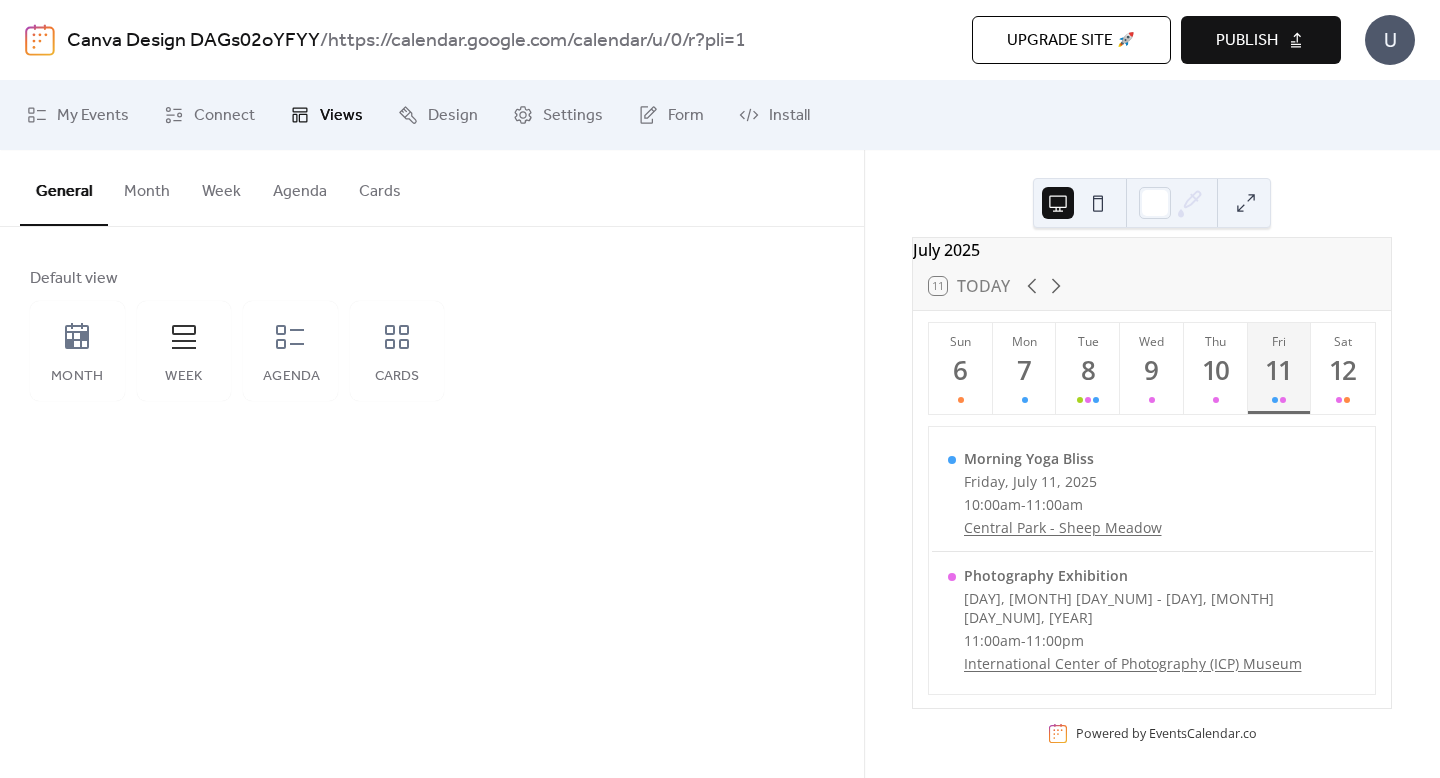 click on "Agenda" at bounding box center [300, 187] 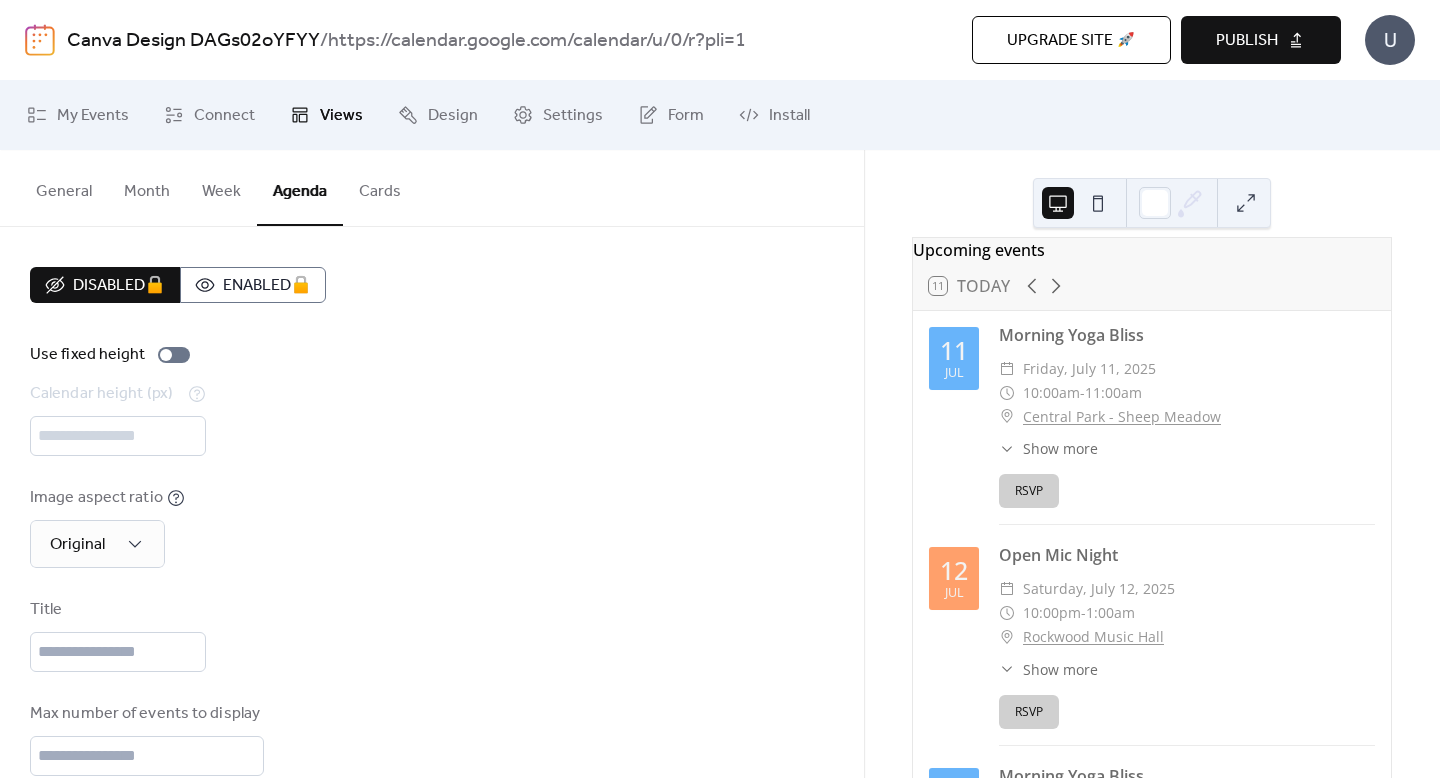 scroll, scrollTop: 0, scrollLeft: 0, axis: both 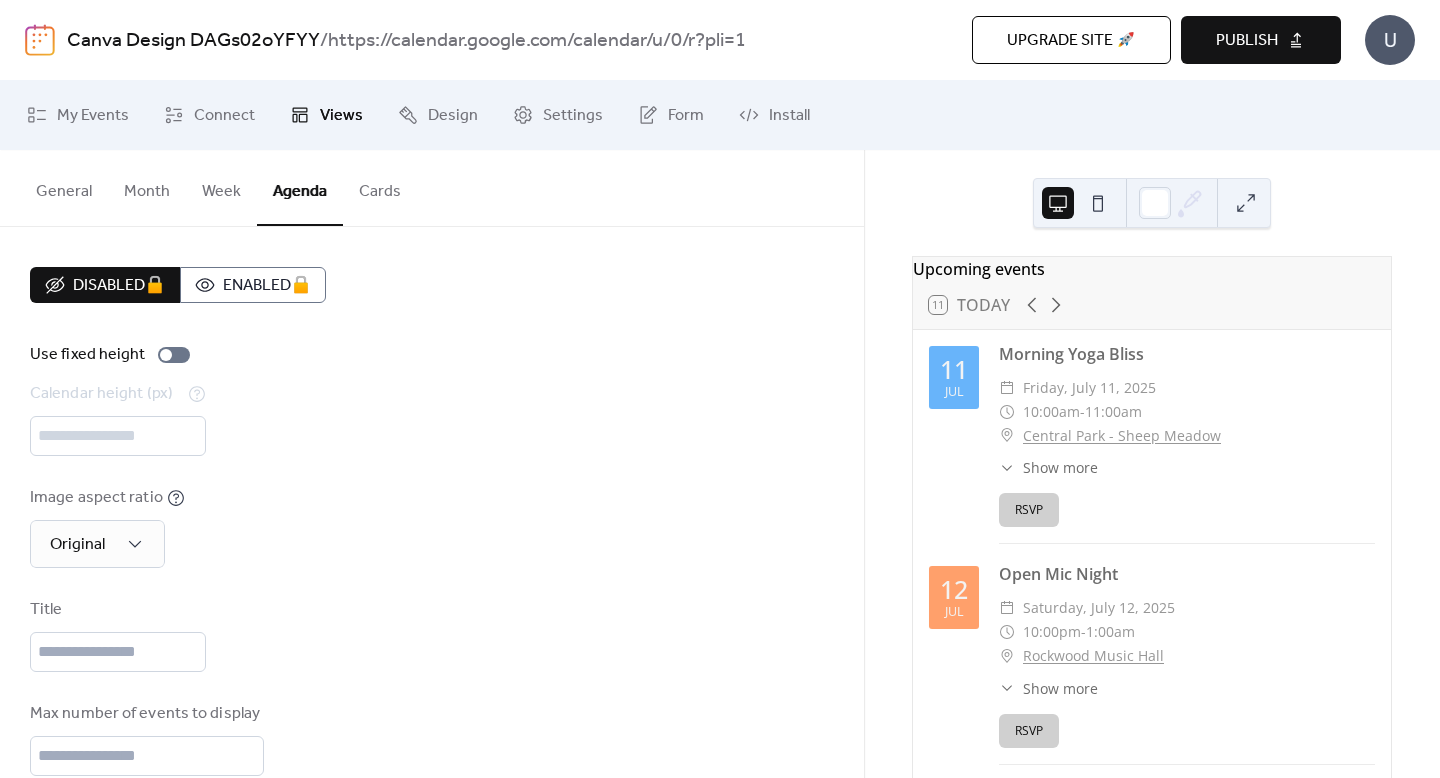 click on "Cards" at bounding box center (380, 187) 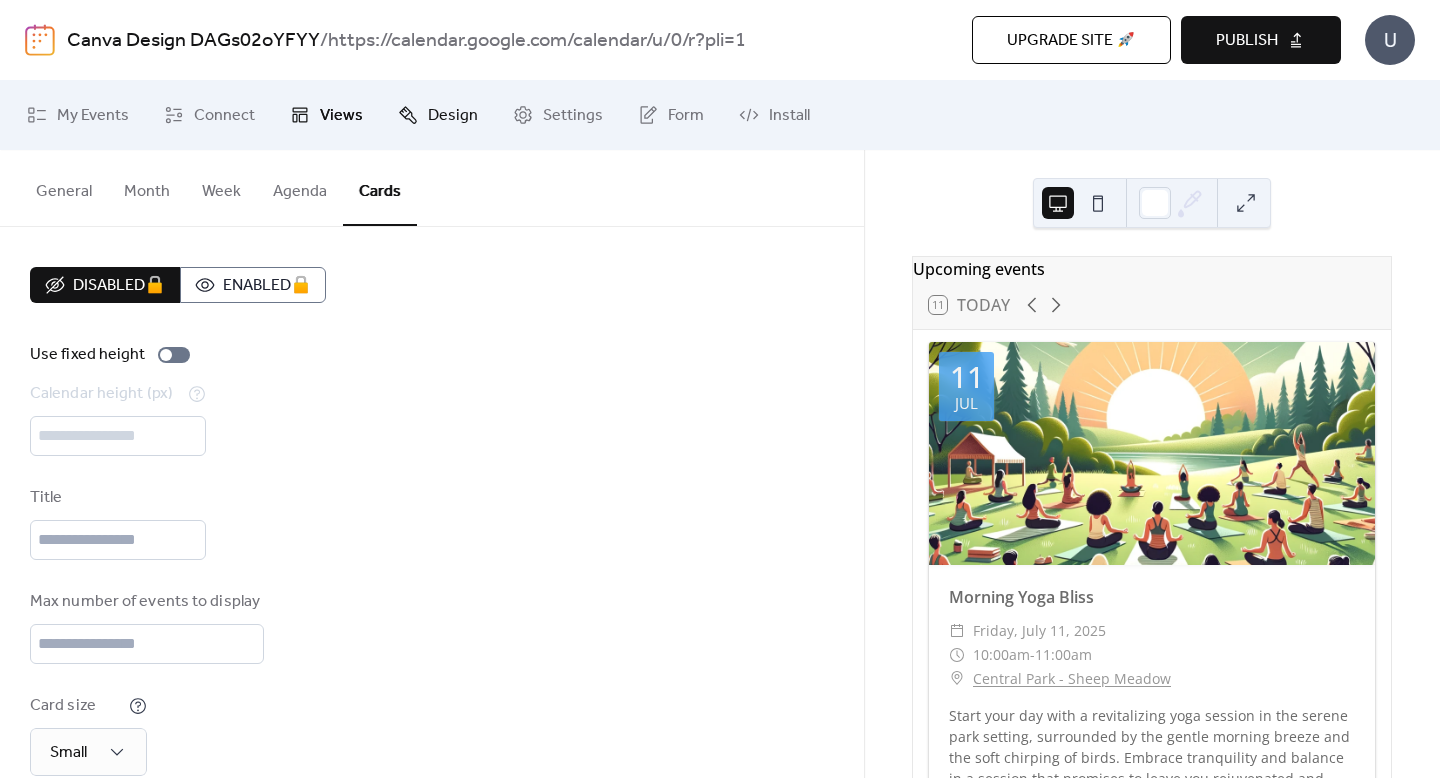 click on "Design" at bounding box center [453, 116] 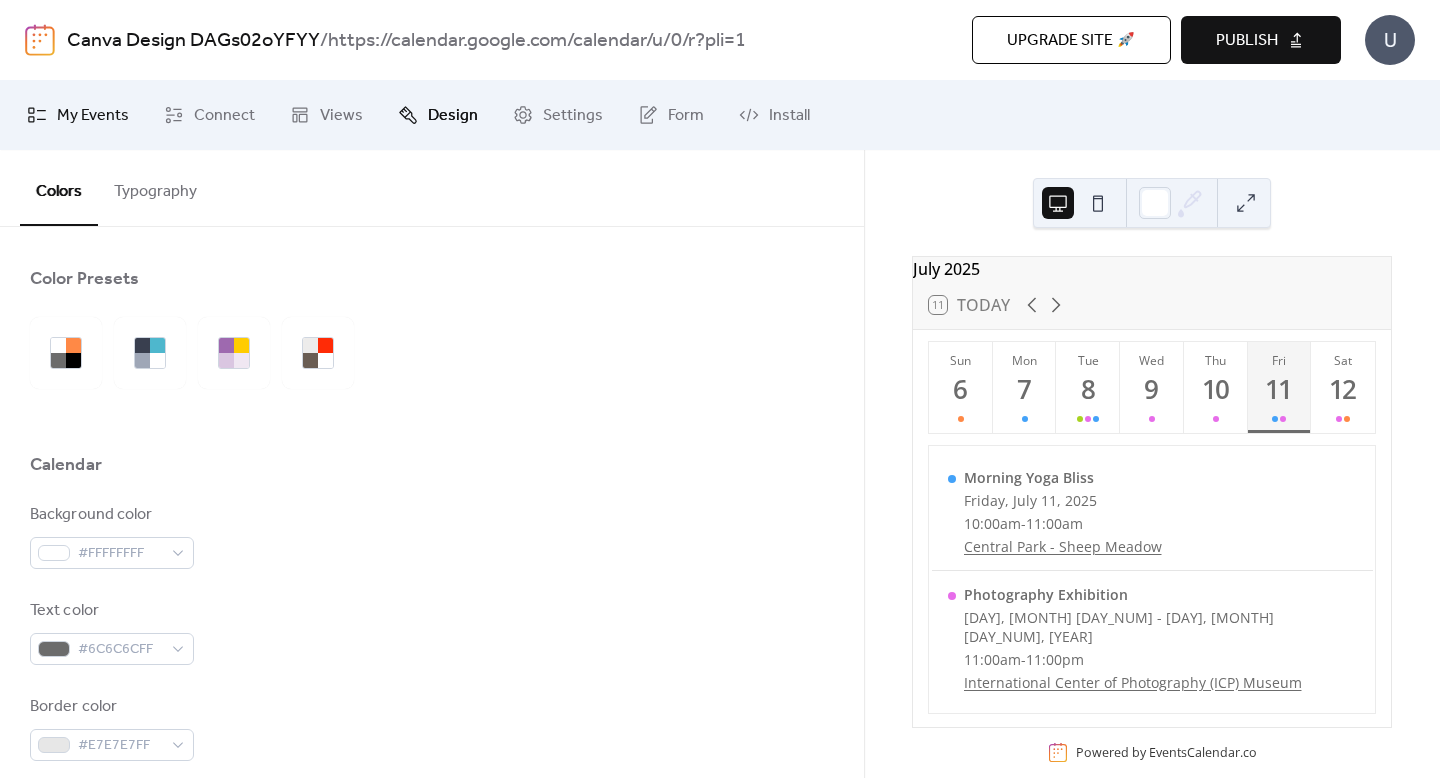 click on "My Events" at bounding box center (93, 116) 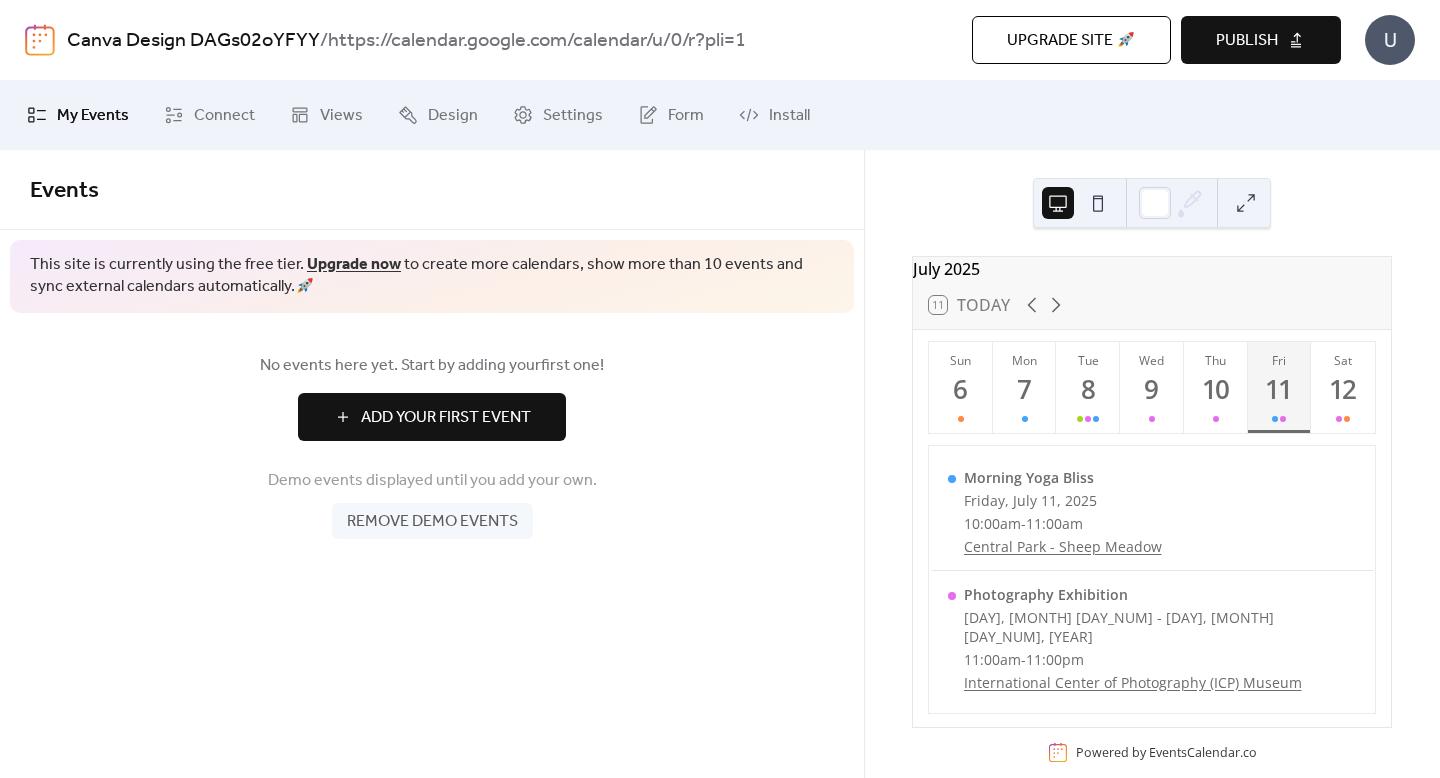 click on "My Events" at bounding box center (78, 115) 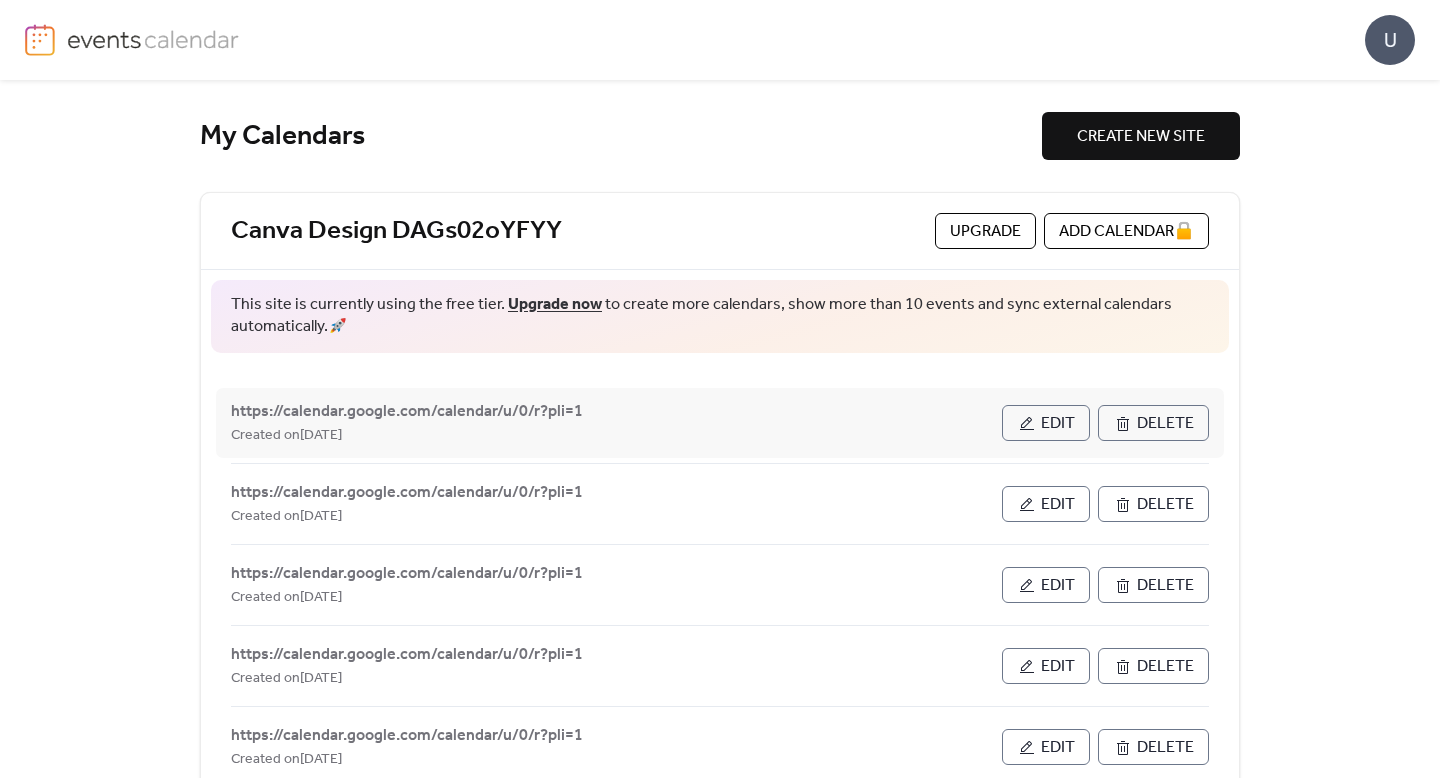 click on "Delete" at bounding box center (1165, 424) 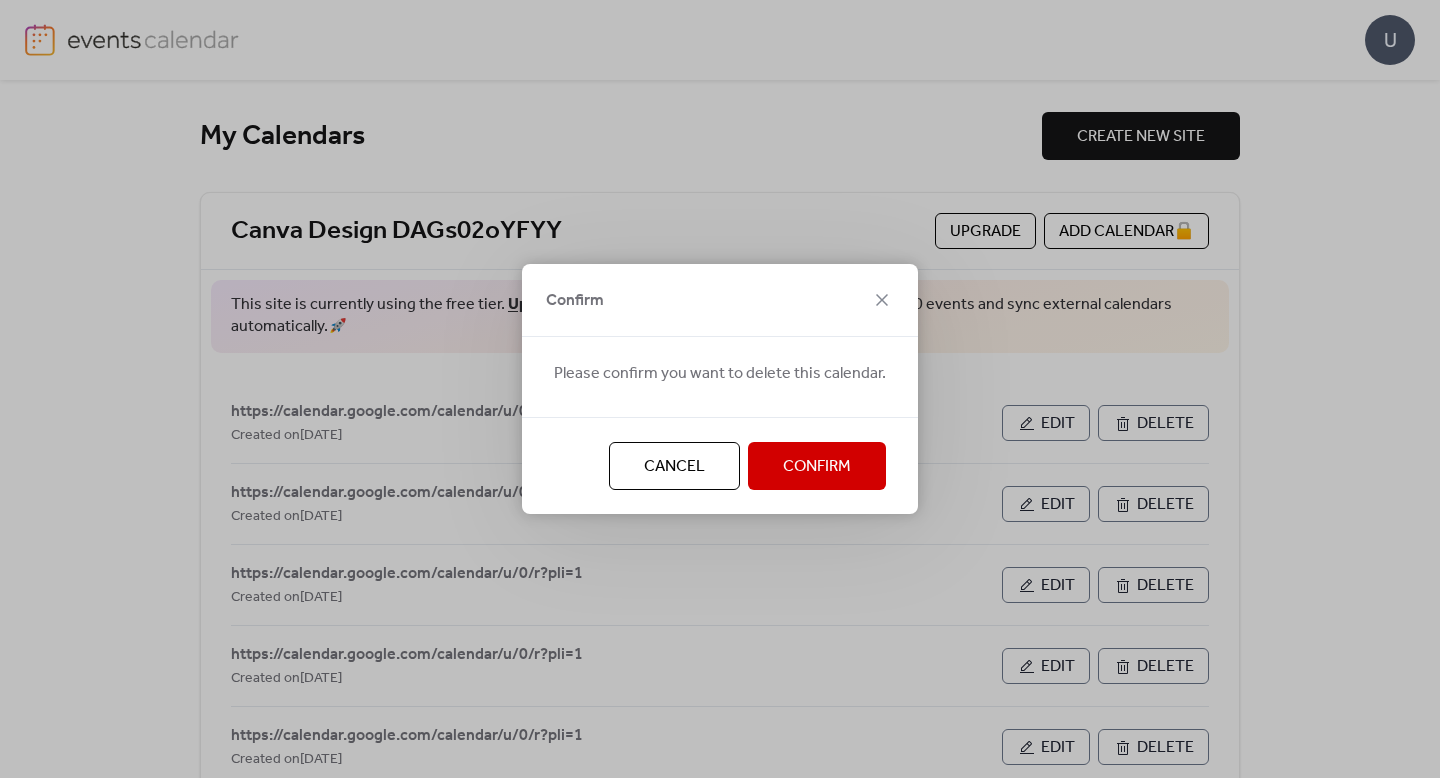 click on "Confirm" at bounding box center [817, 467] 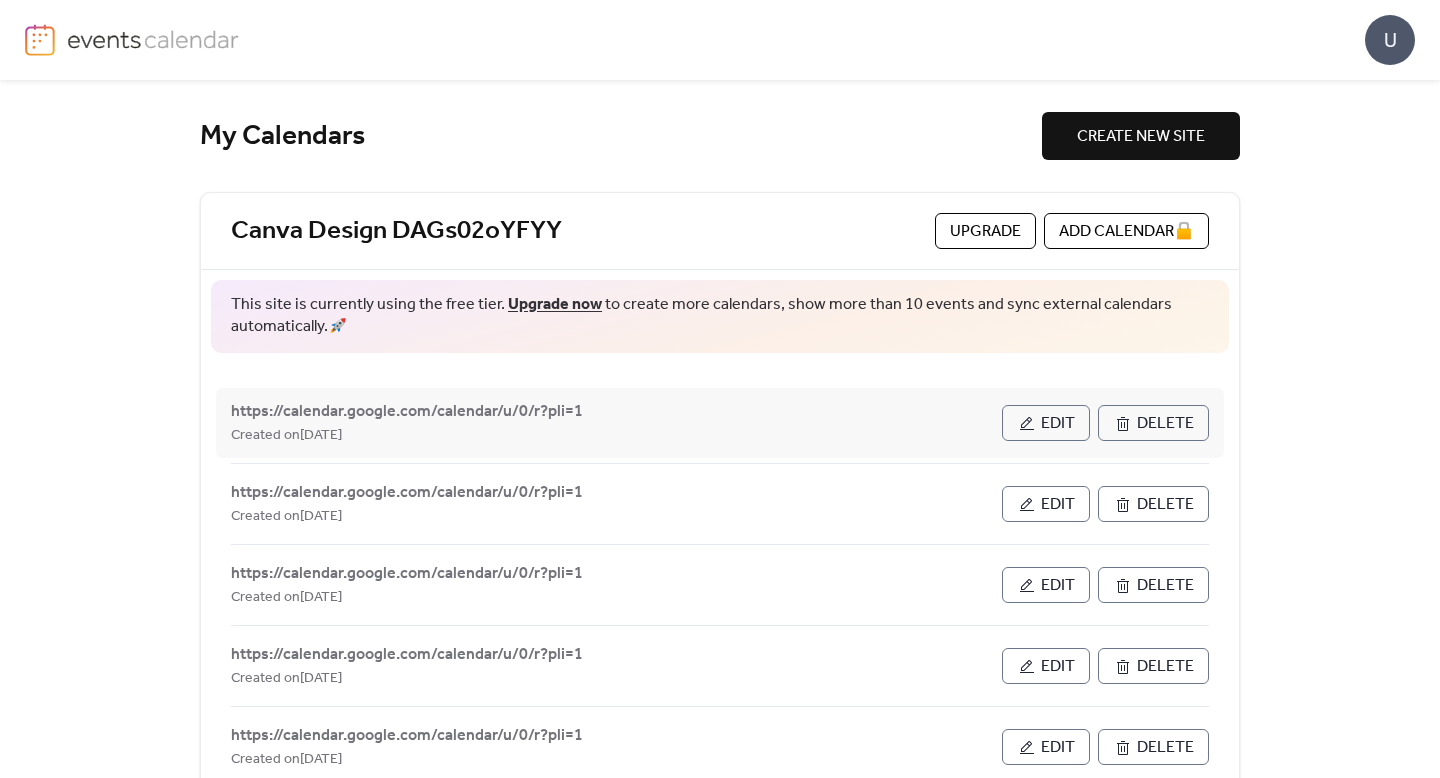 click on "Delete" at bounding box center (1165, 424) 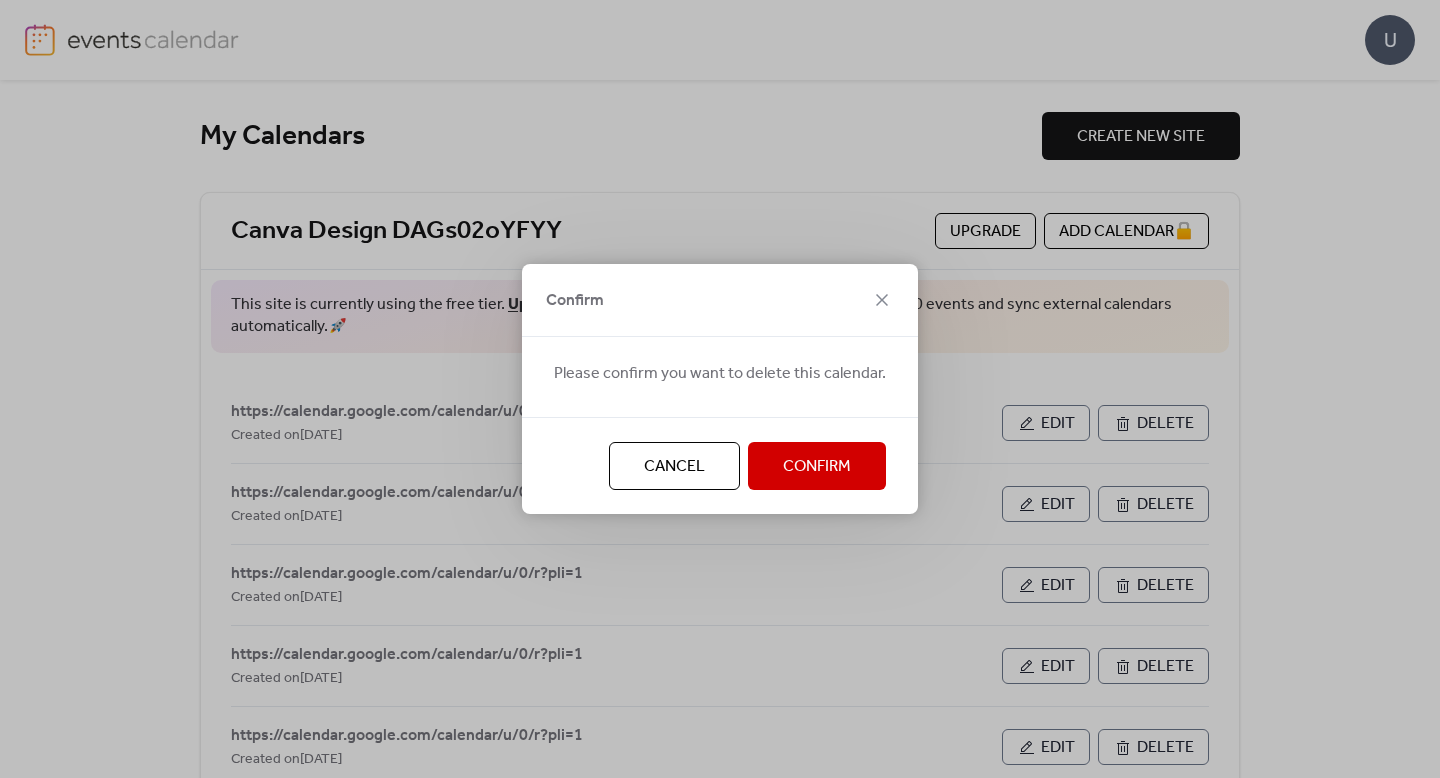 click on "Confirm" at bounding box center (817, 467) 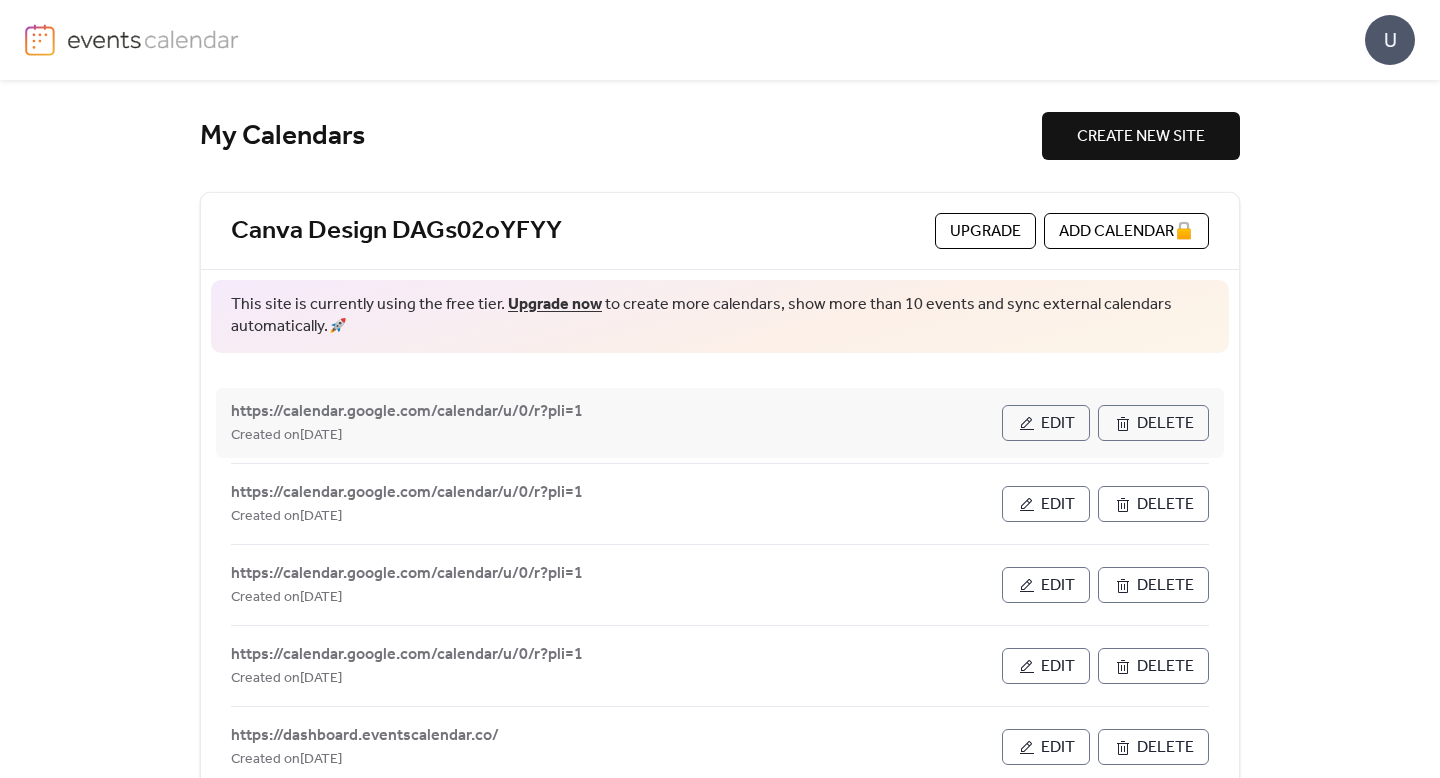 click on "Delete" at bounding box center (1165, 424) 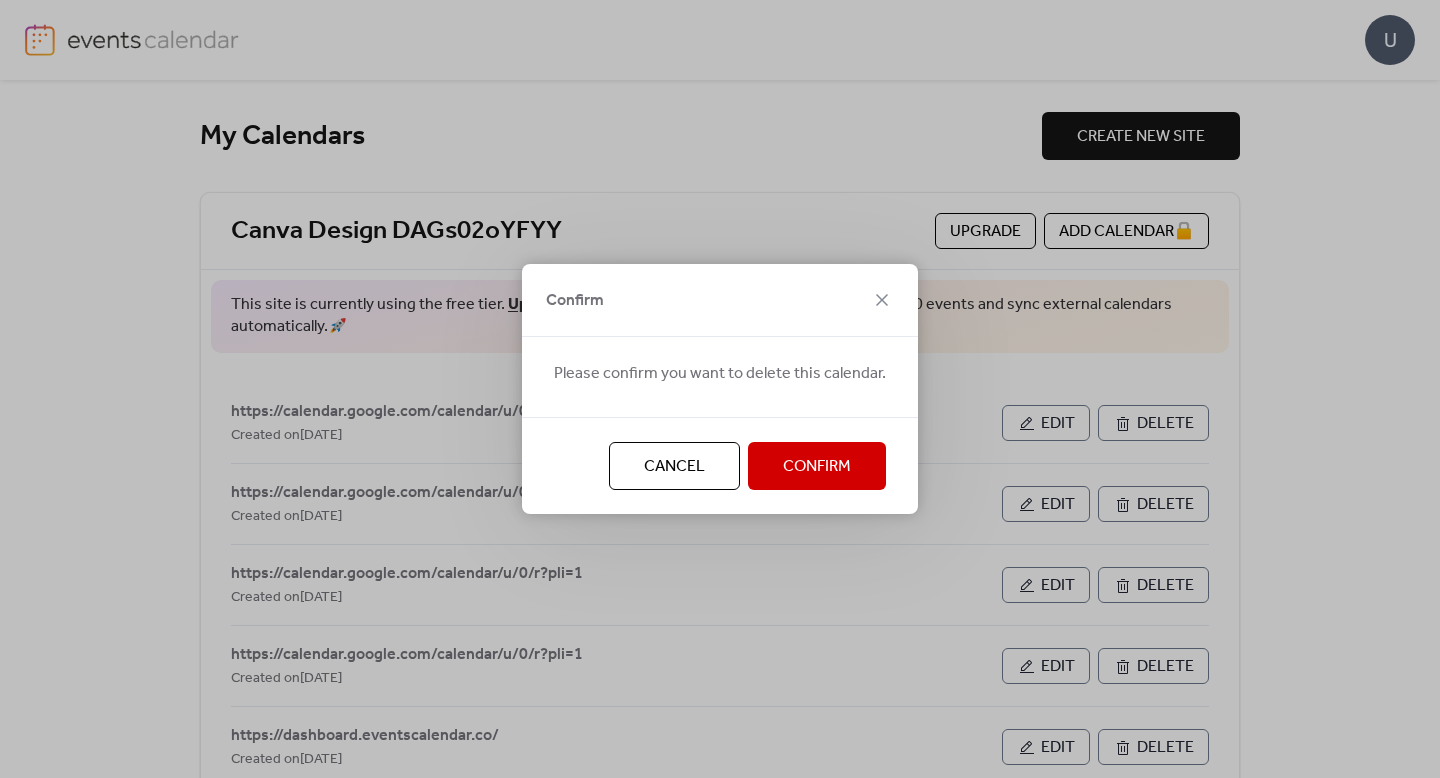 click on "Confirm" at bounding box center [817, 467] 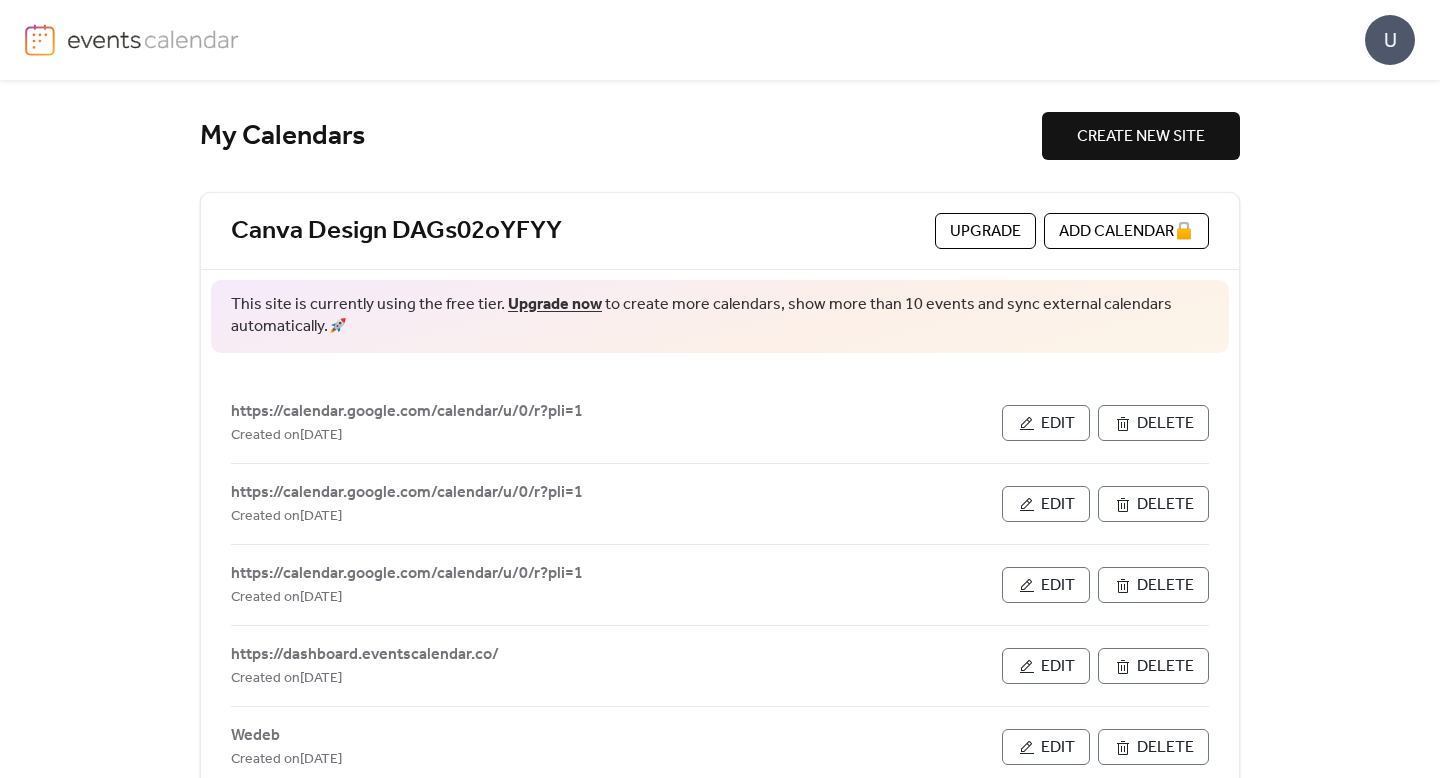 scroll, scrollTop: 57, scrollLeft: 0, axis: vertical 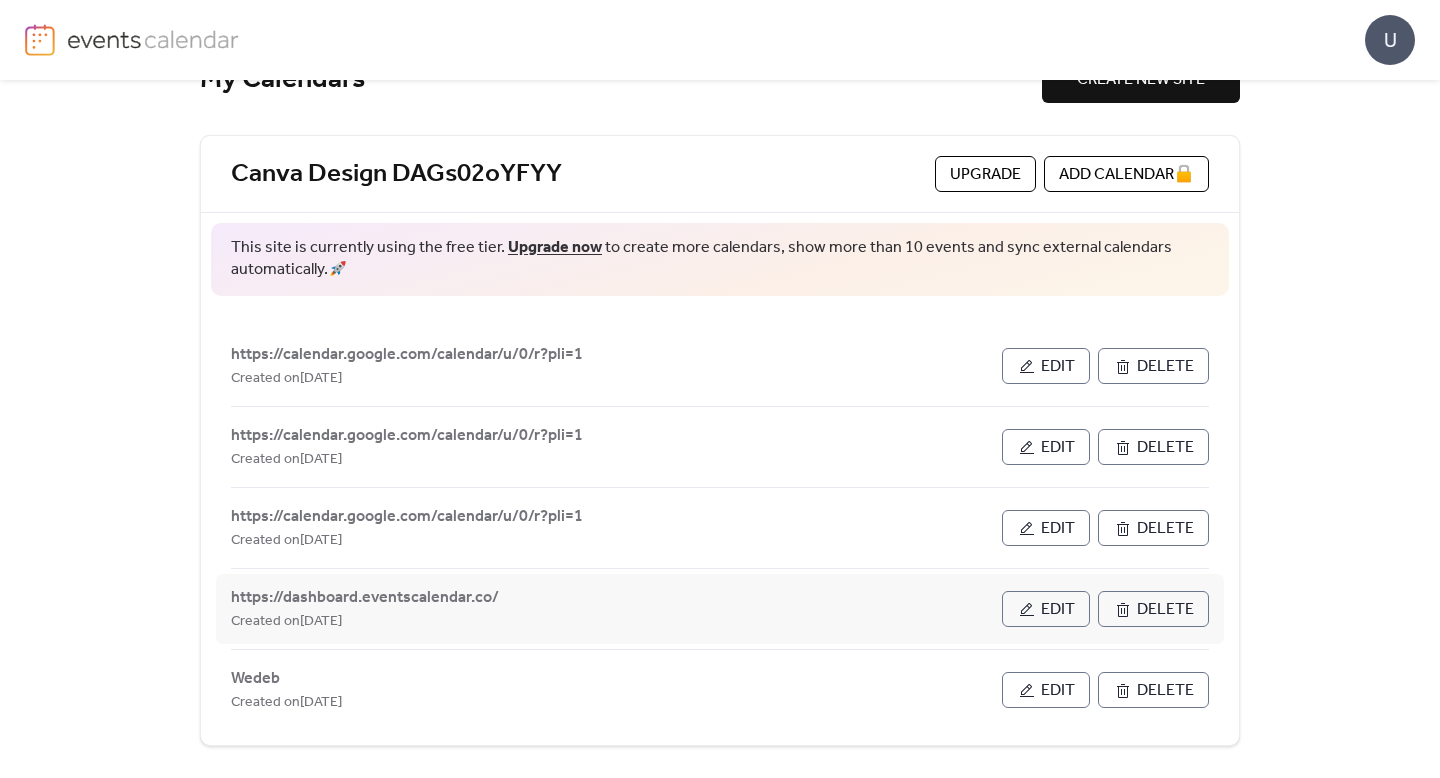 click on "Delete" at bounding box center [1165, 610] 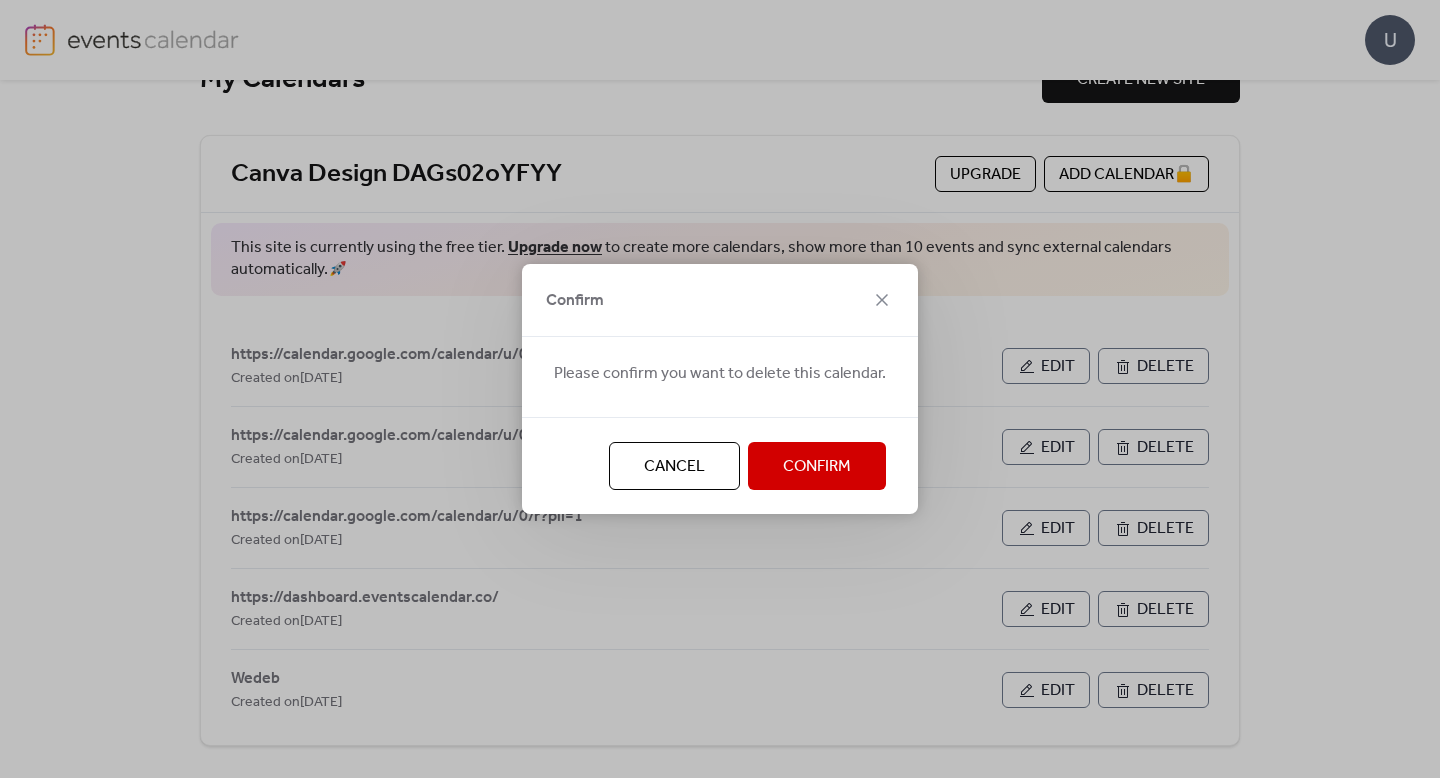 click on "Confirm" at bounding box center [817, 467] 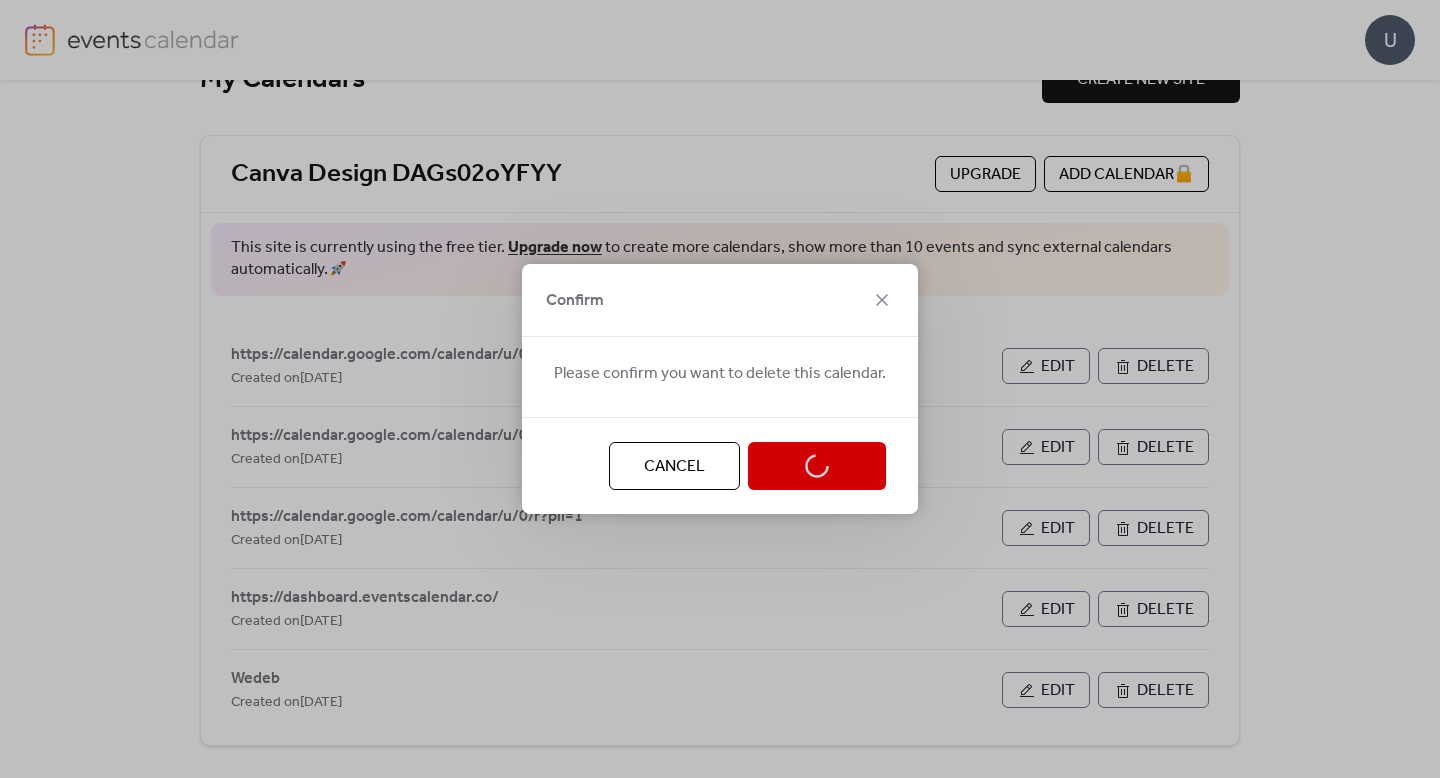 scroll, scrollTop: 0, scrollLeft: 0, axis: both 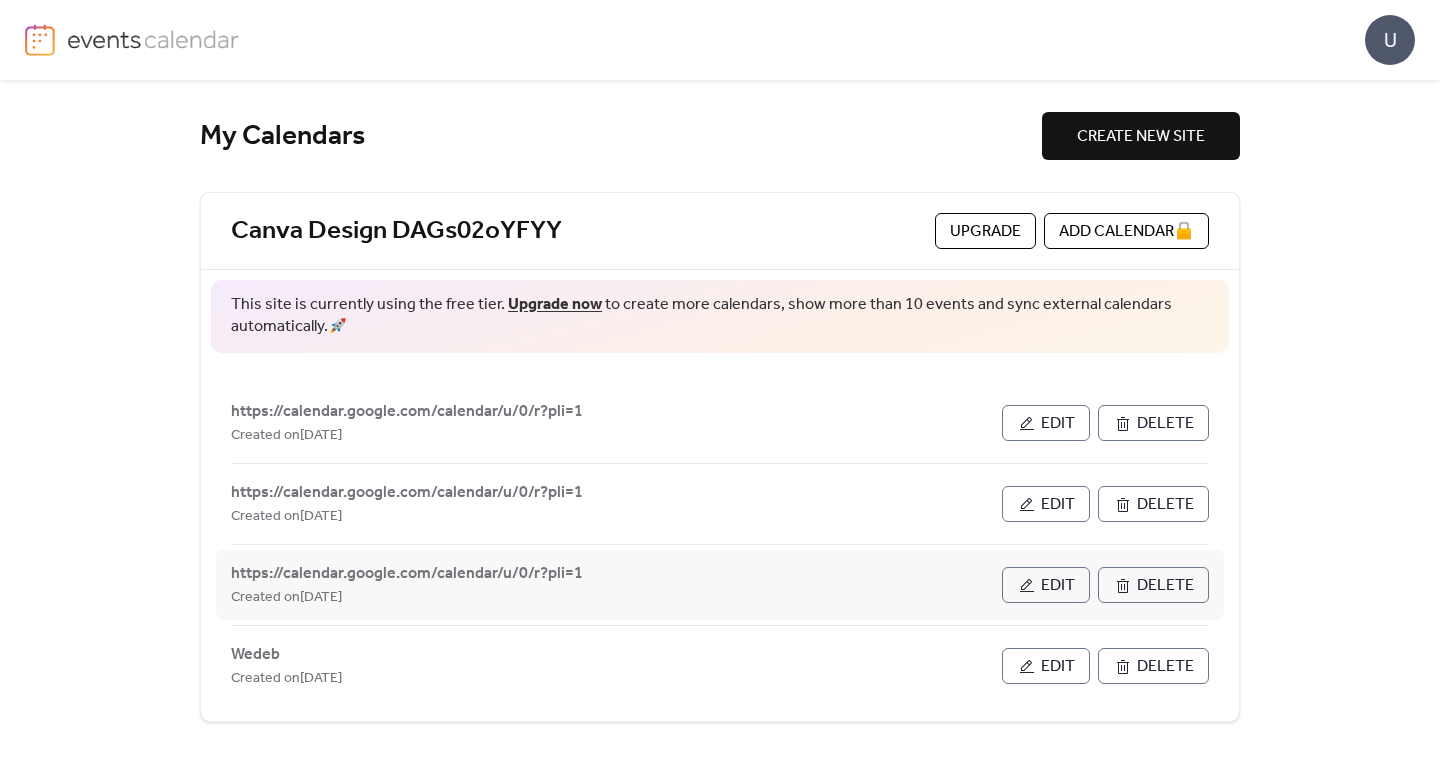 click on "Delete" at bounding box center (1165, 586) 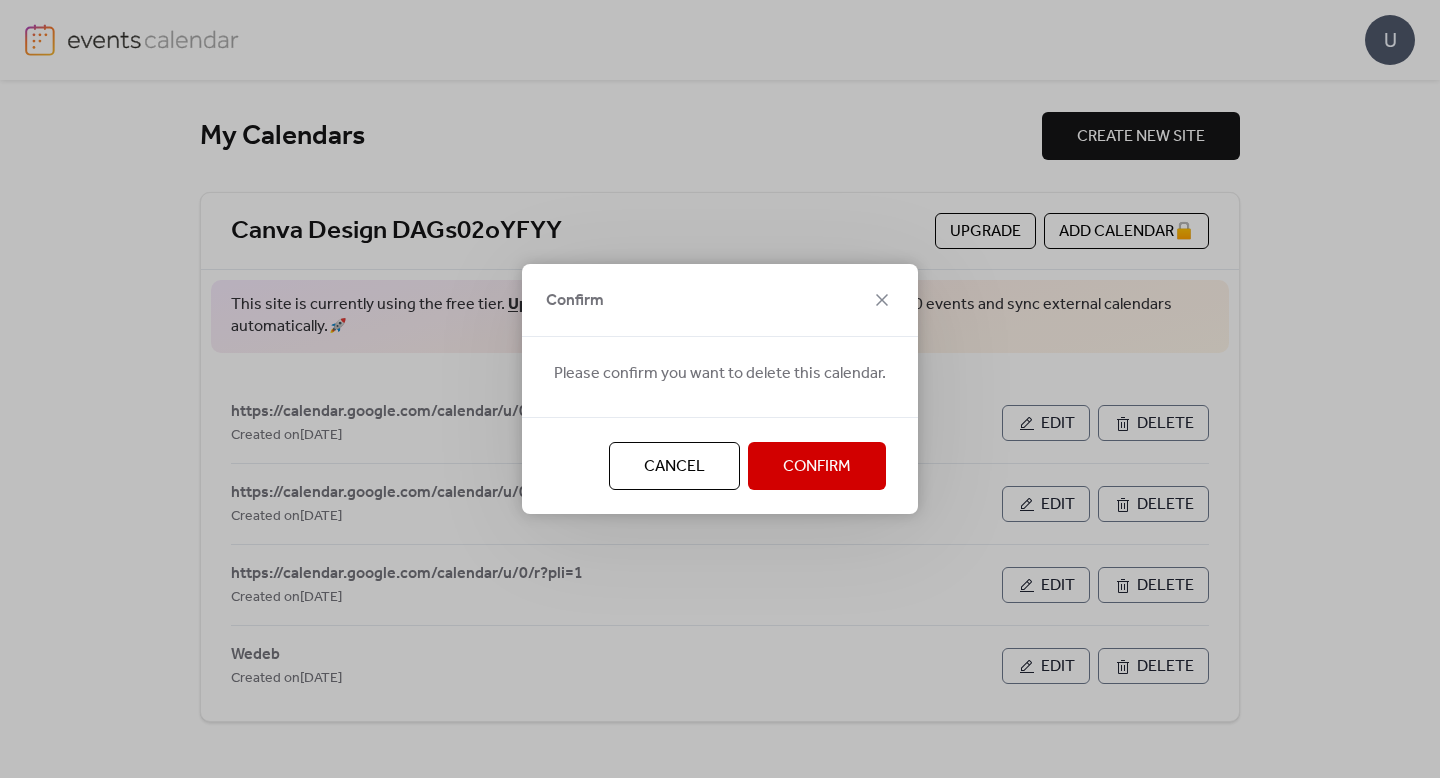 click on "Confirm" at bounding box center [817, 466] 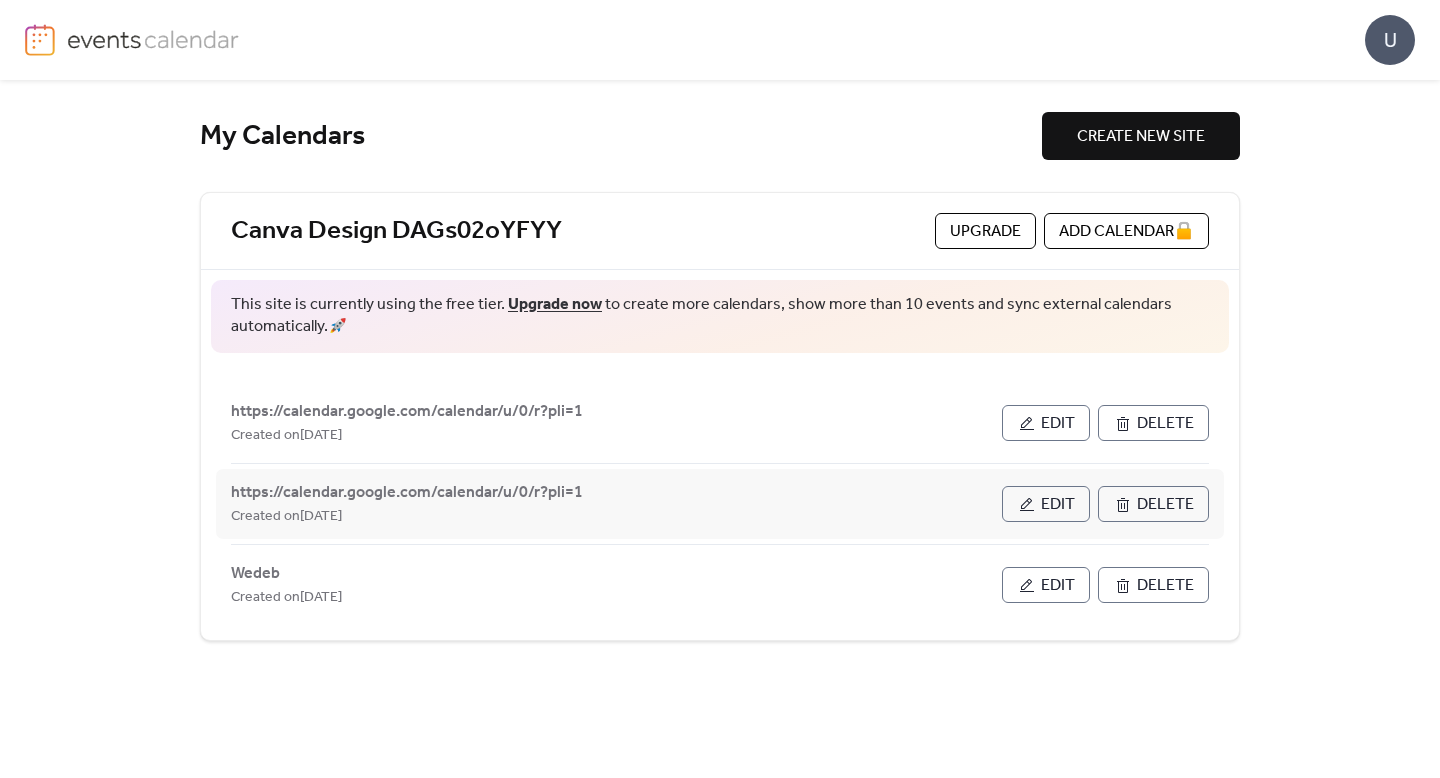 click on "Delete" at bounding box center [1165, 505] 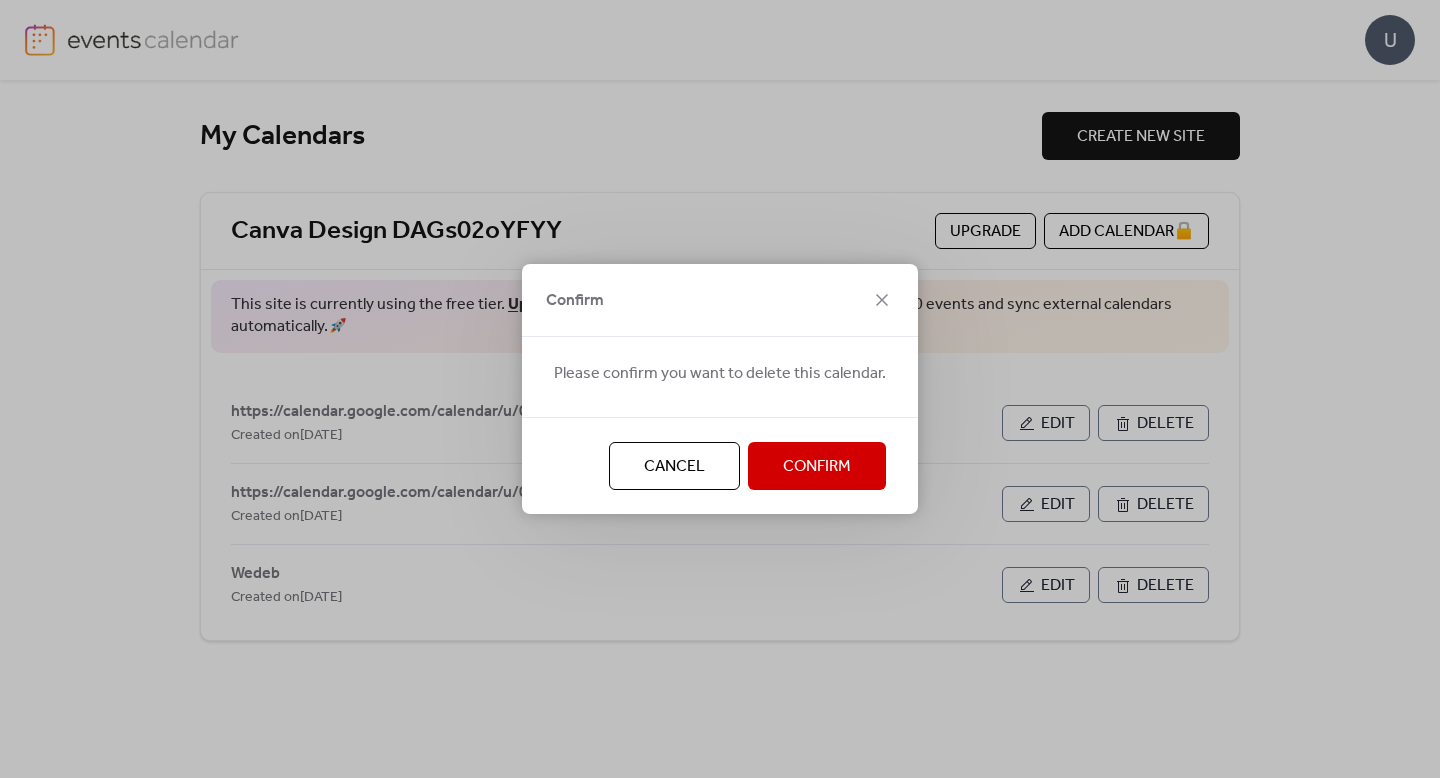 click on "Confirm" at bounding box center [817, 466] 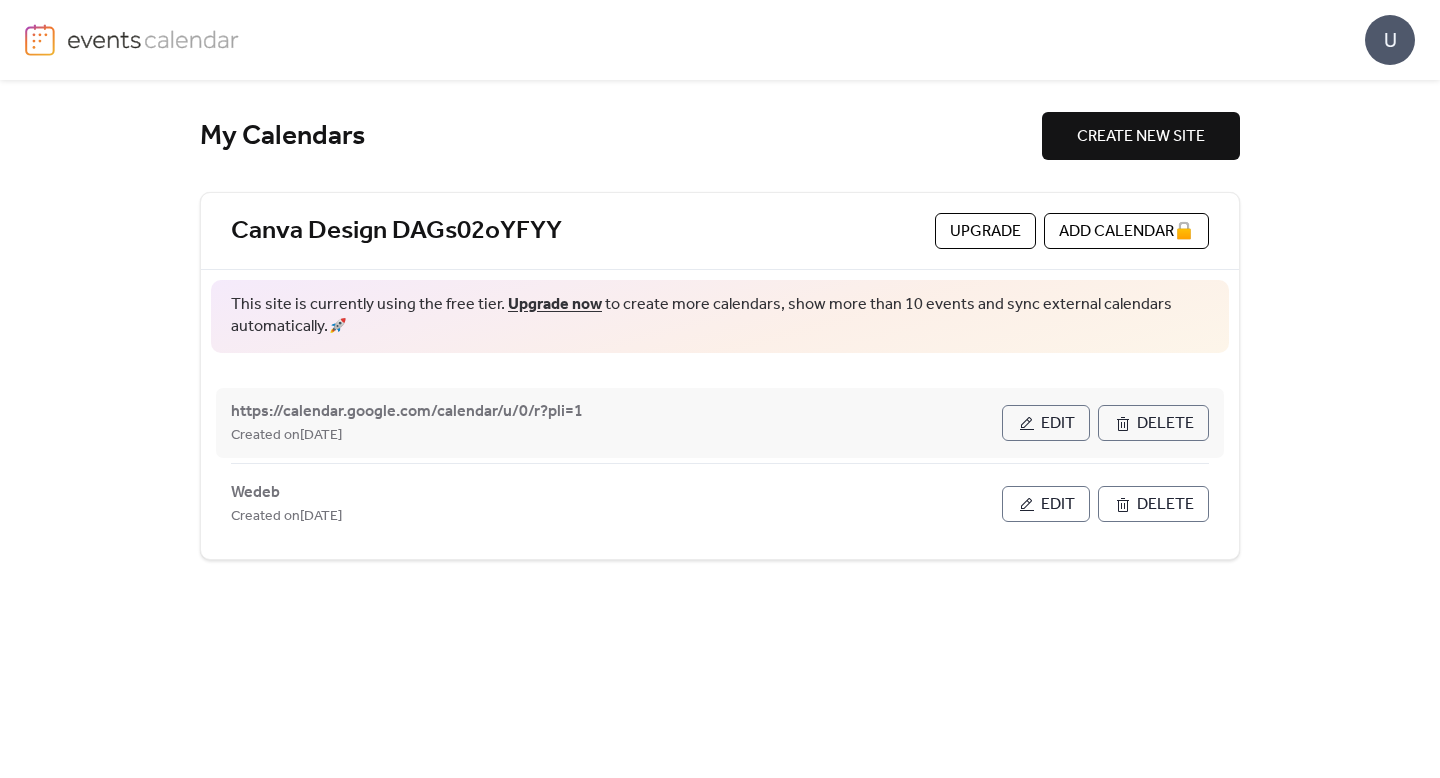 click on "Delete" at bounding box center [1165, 424] 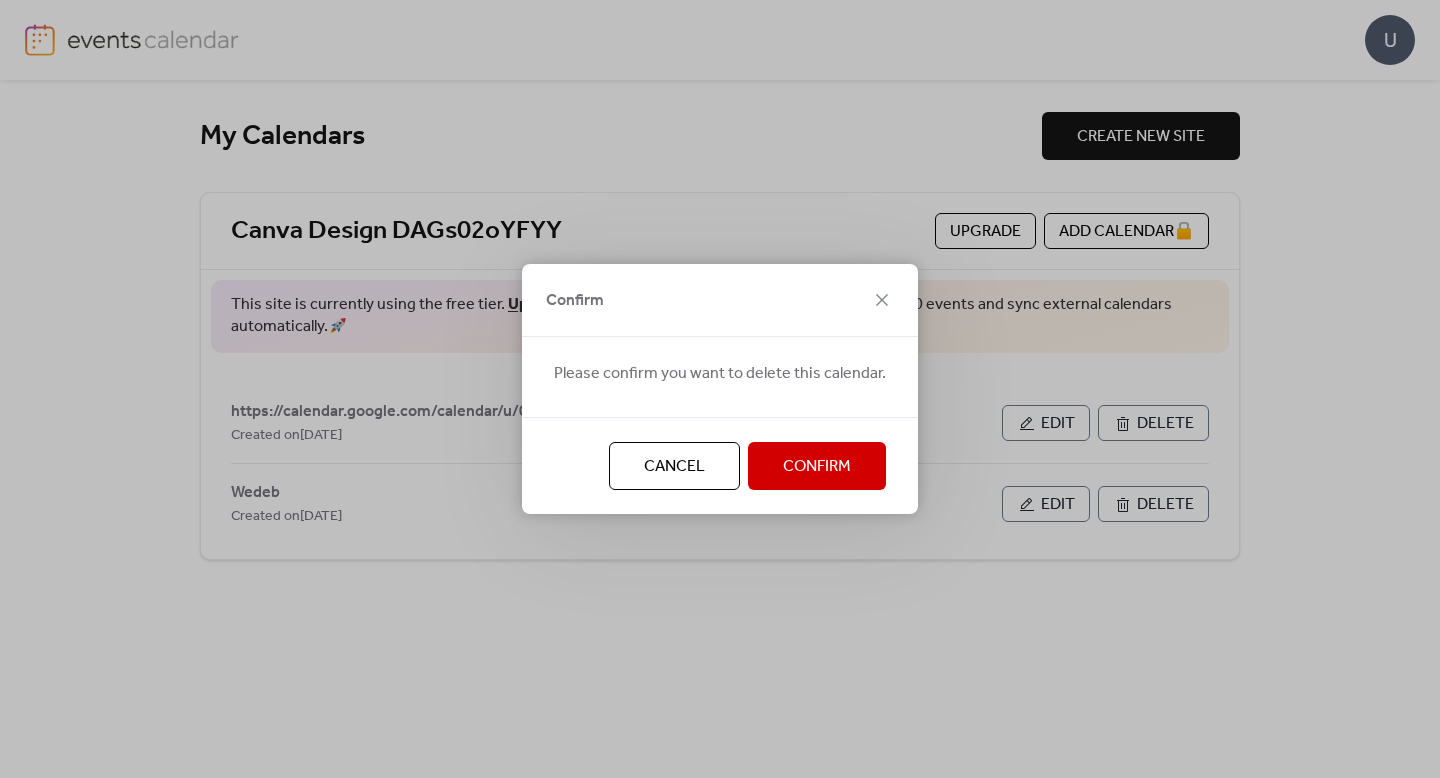 click on "Confirm" at bounding box center (817, 467) 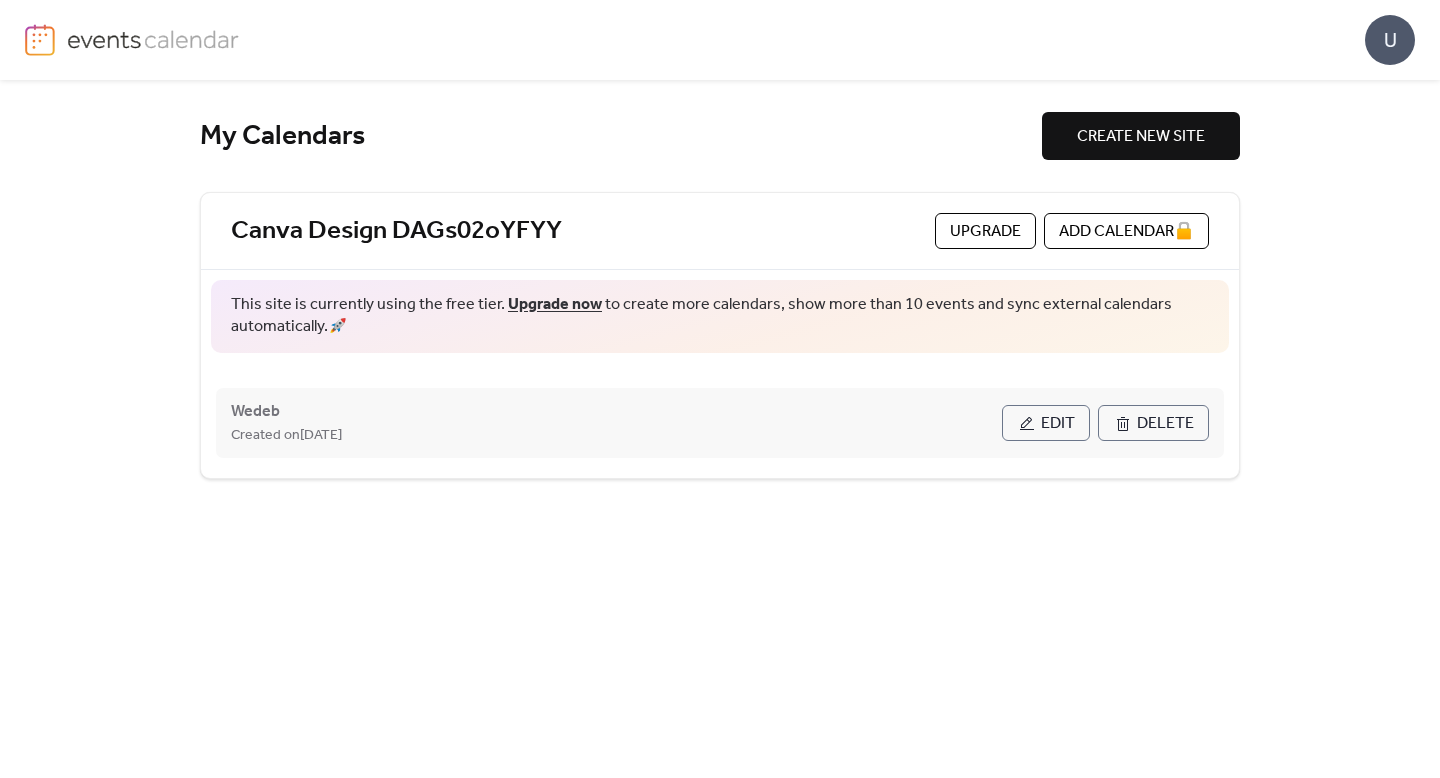 click on "Wedeb Created on  11-Jul-2025" at bounding box center (616, 423) 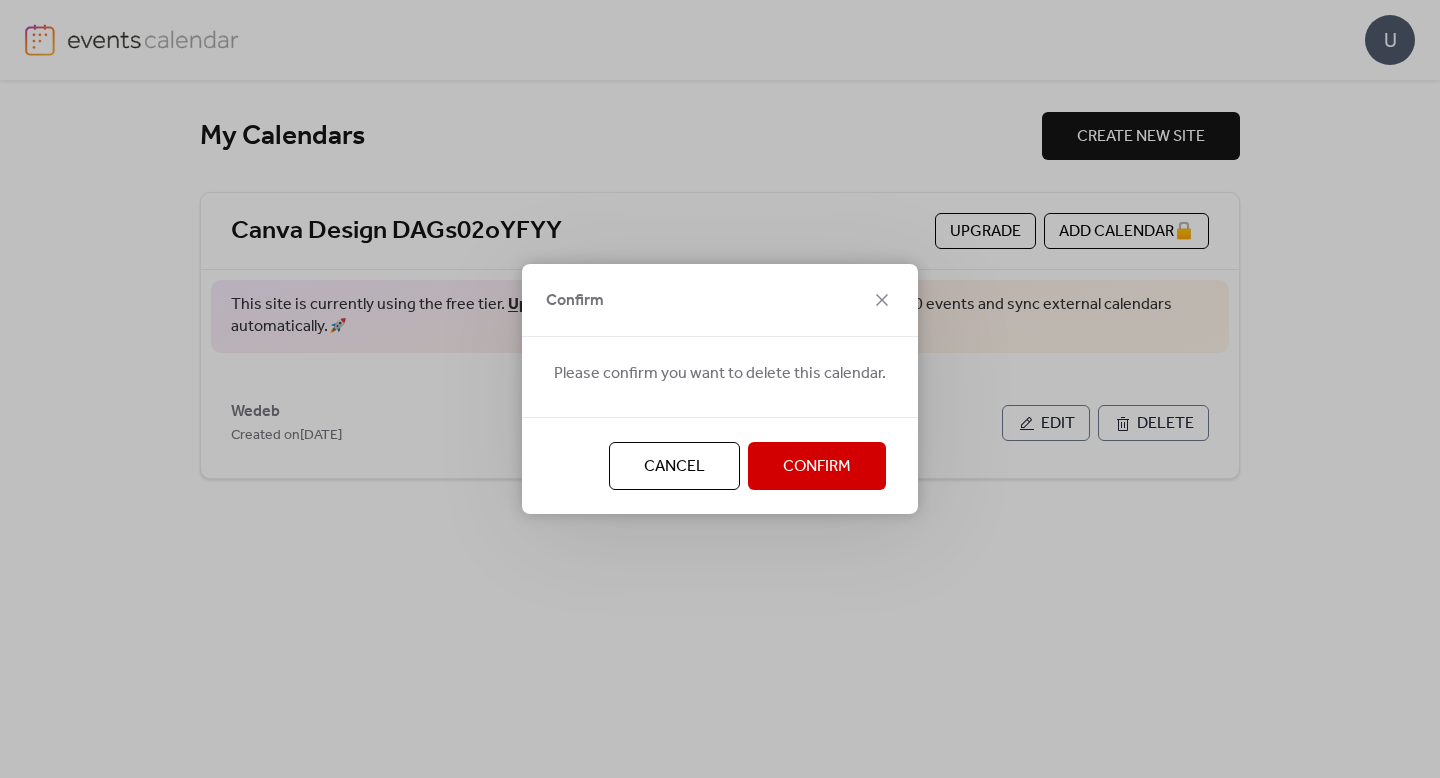 click on "Cancel" at bounding box center (674, 467) 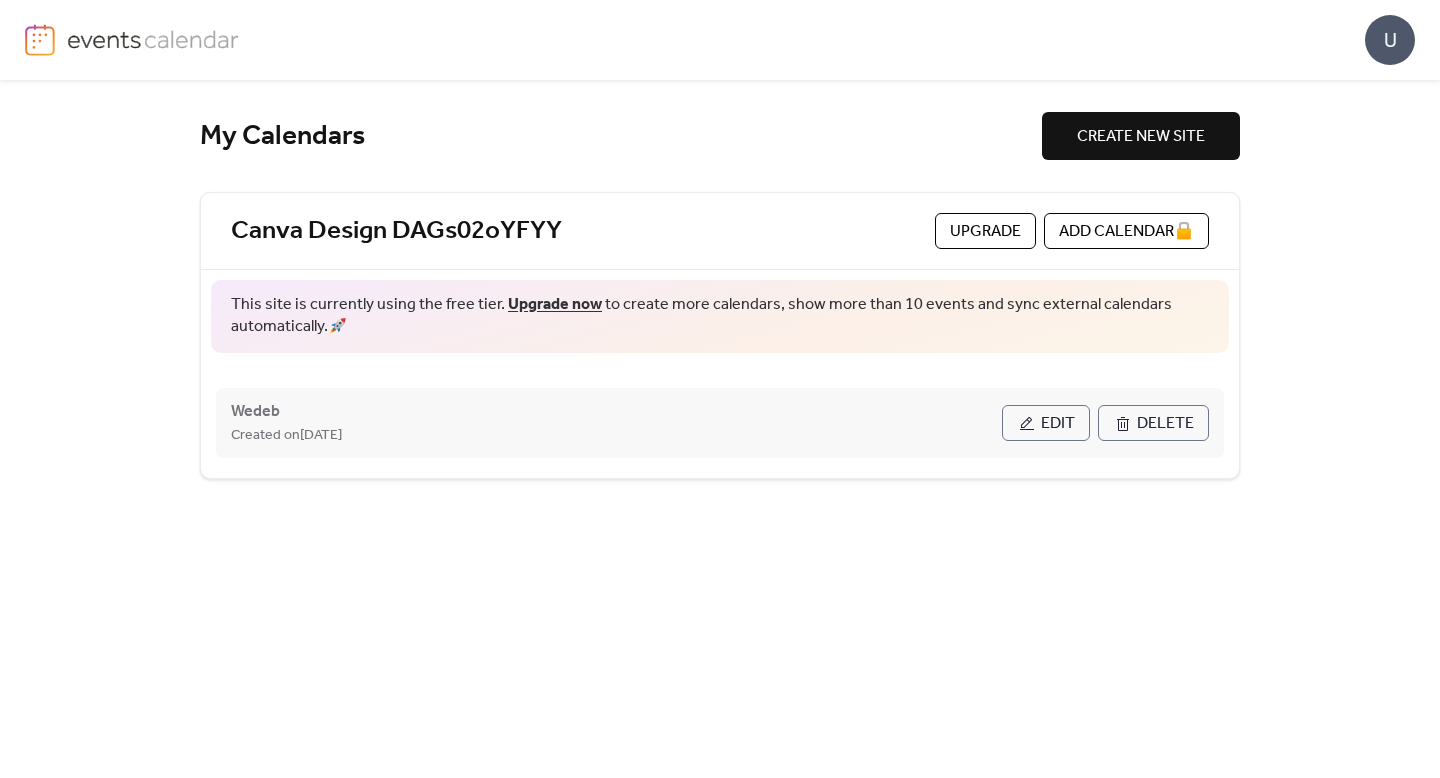 click on "Created on  11-Jul-2025" at bounding box center (616, 435) 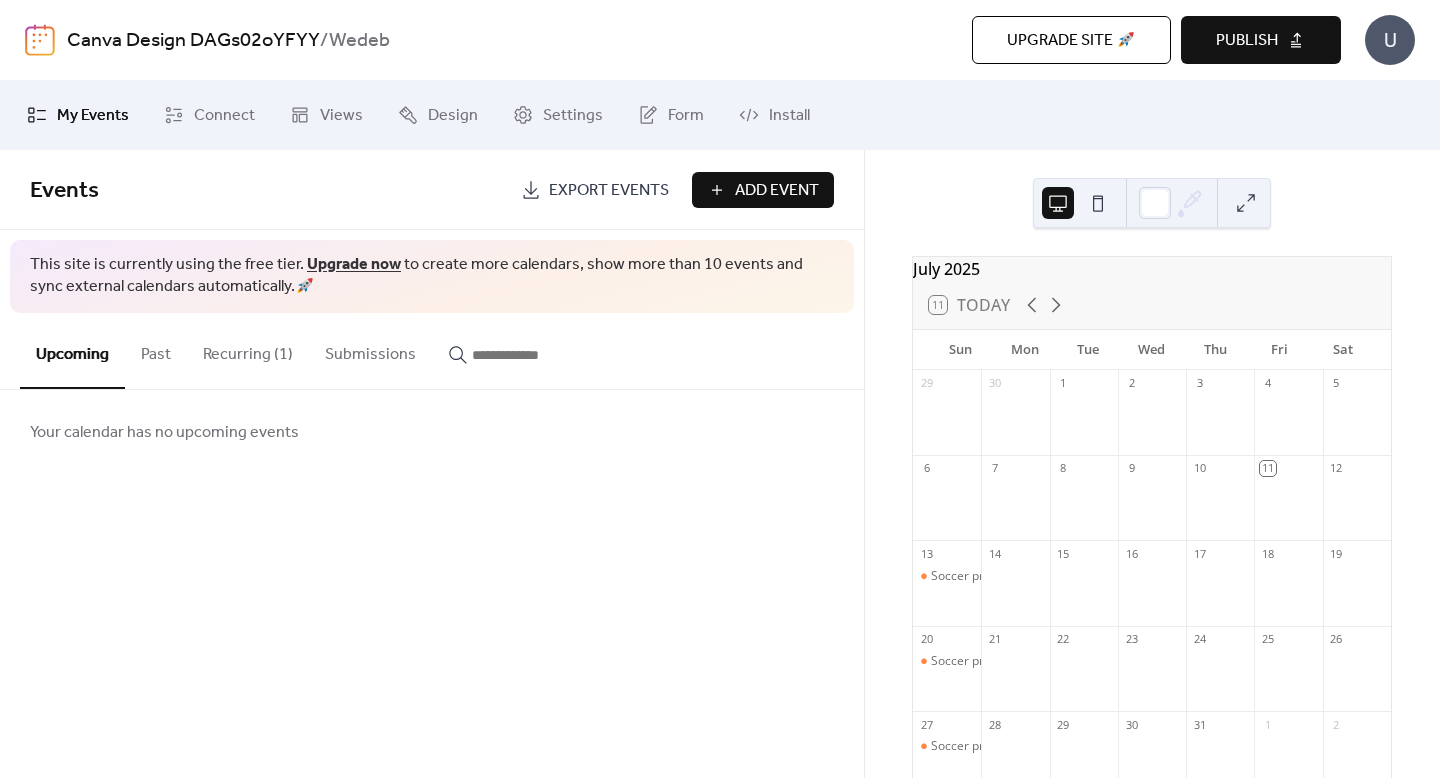 click on "Recurring  (1)" at bounding box center [248, 350] 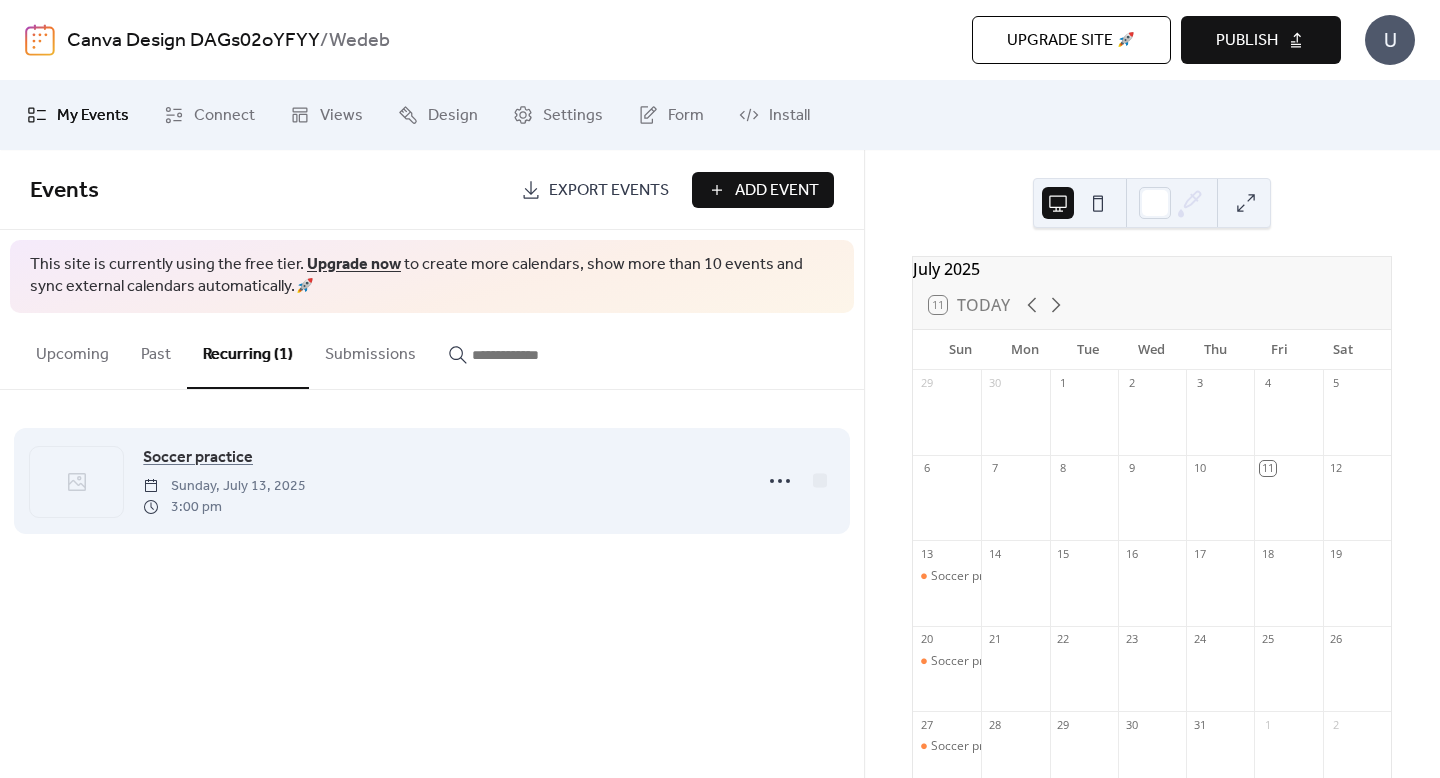 click on "Soccer practice  Sunday, July 13, 2025 3:00 pm" at bounding box center (441, 481) 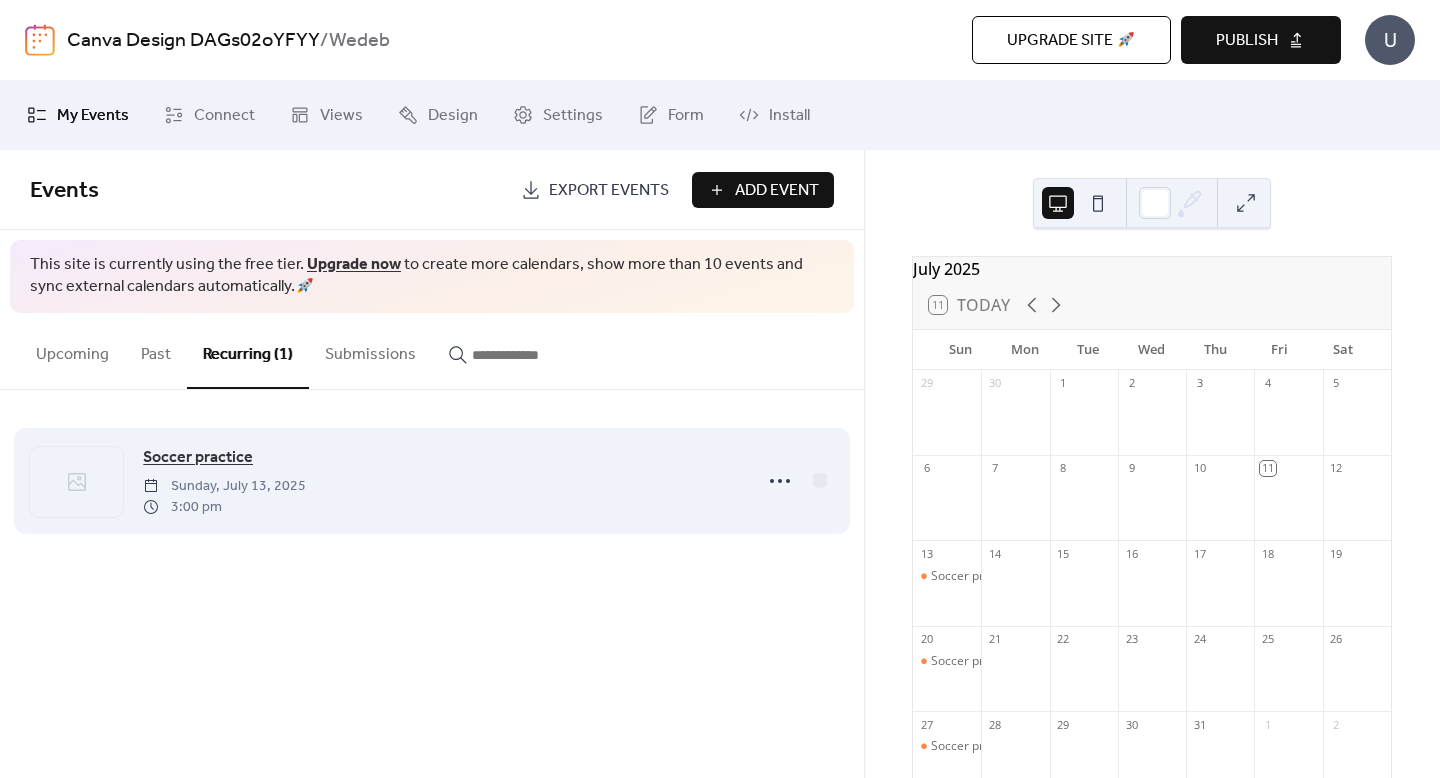 click on "Soccer practice" at bounding box center [198, 458] 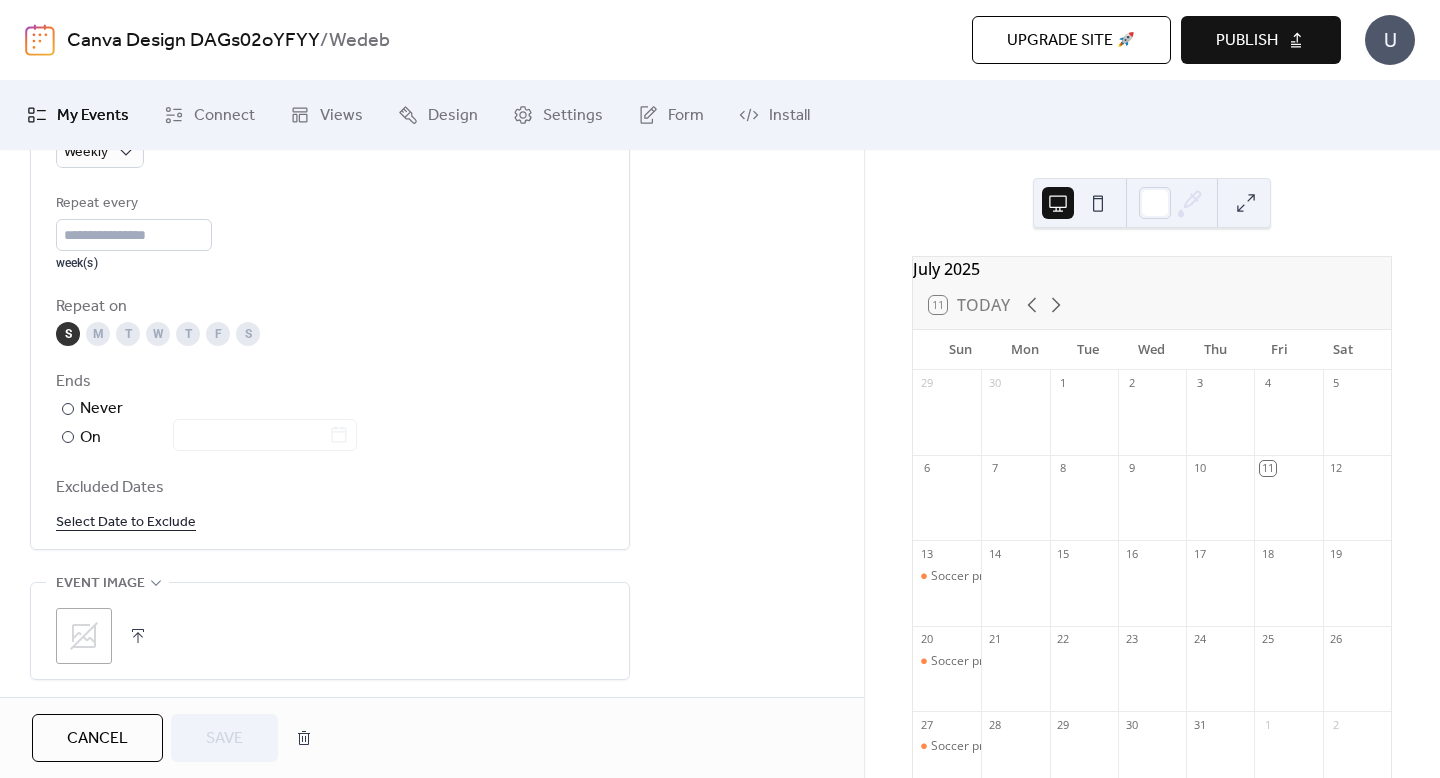 scroll, scrollTop: 1015, scrollLeft: 0, axis: vertical 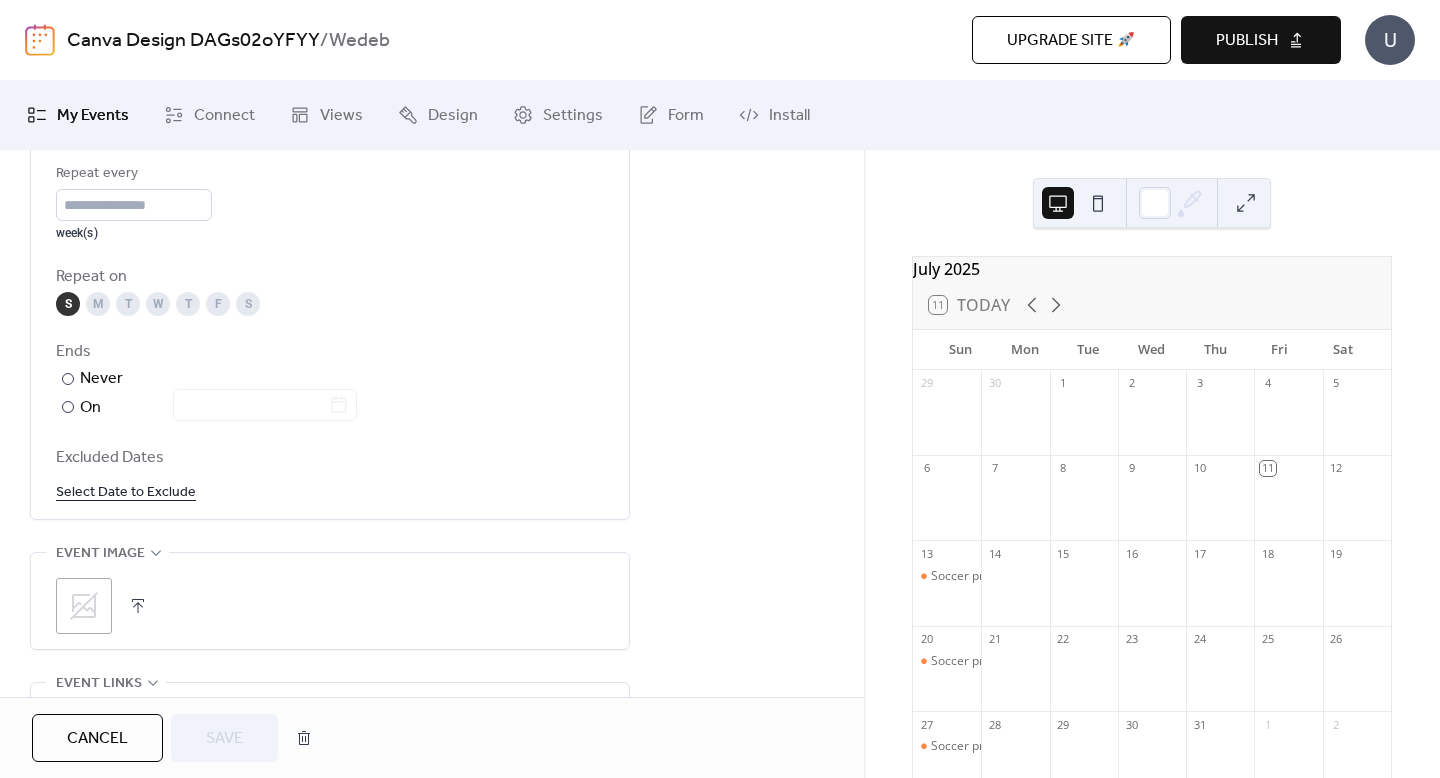 click 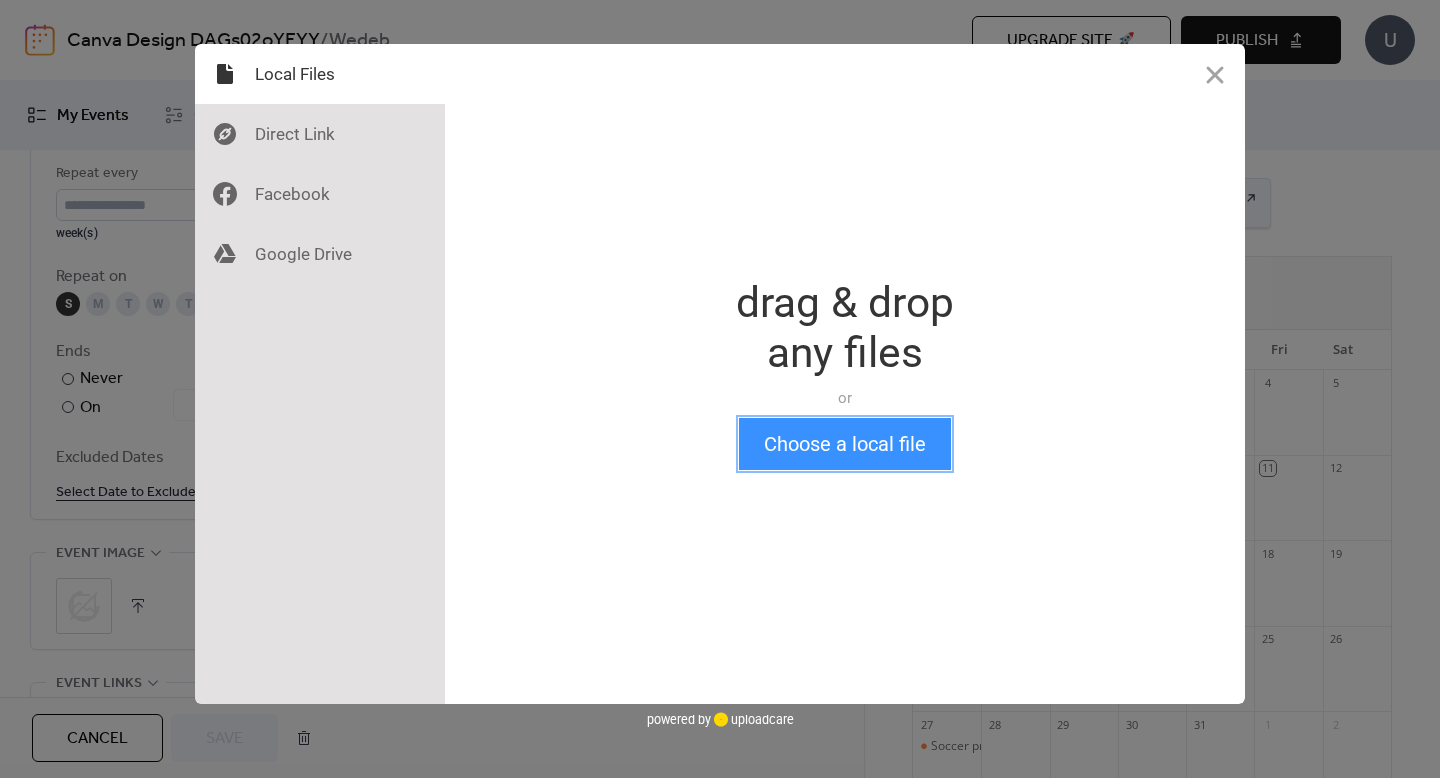 click on "Choose a local file" at bounding box center (845, 444) 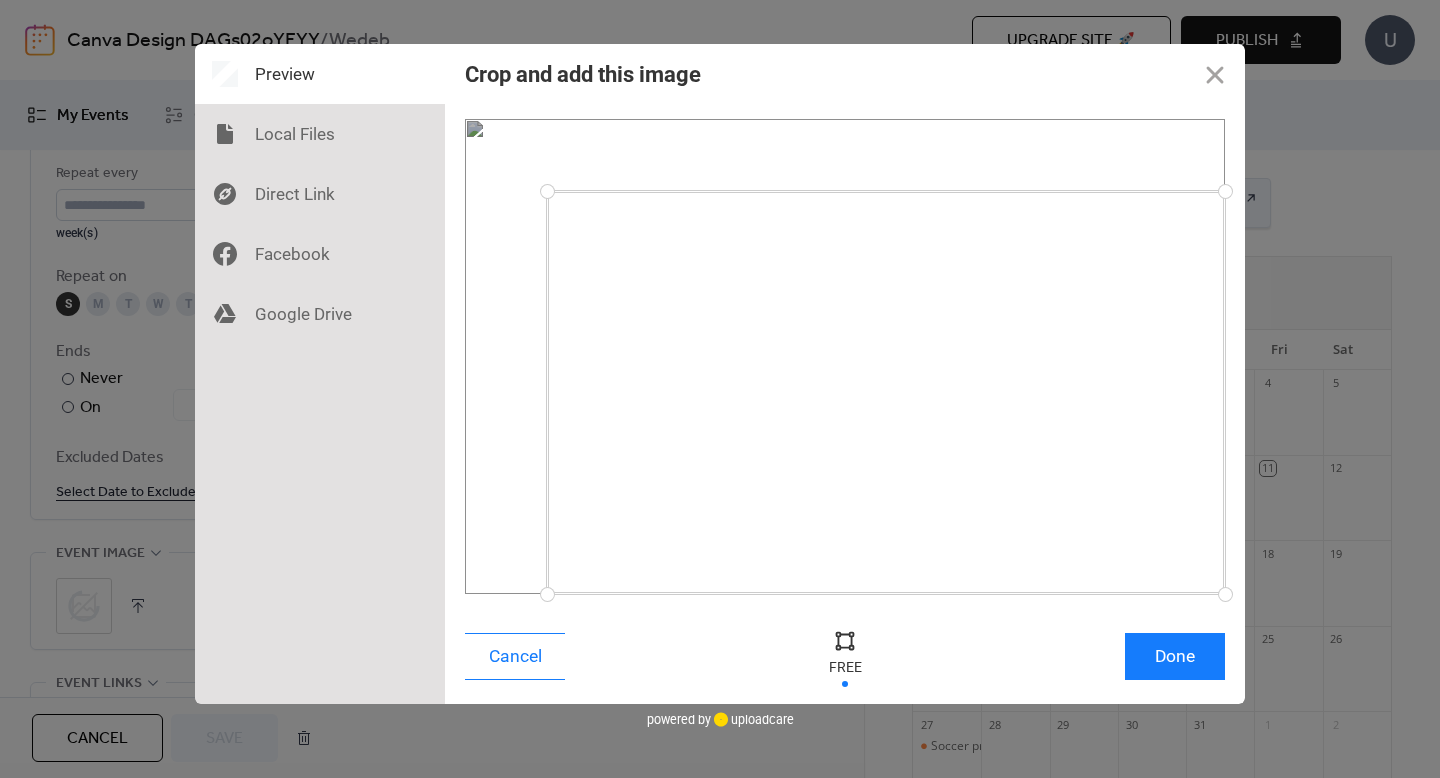 drag, startPoint x: 469, startPoint y: 121, endPoint x: 547, endPoint y: 191, distance: 104.80458 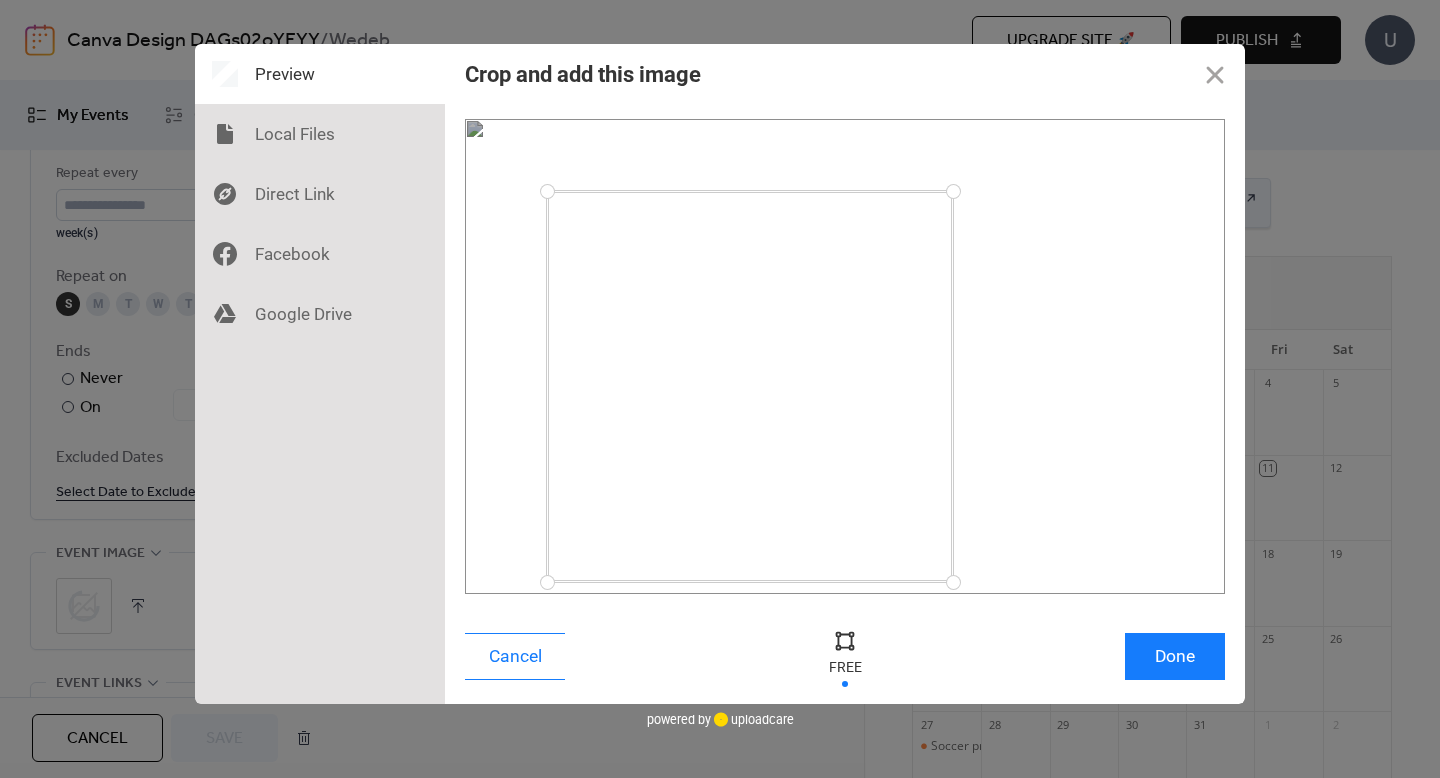drag, startPoint x: 1227, startPoint y: 591, endPoint x: 953, endPoint y: 582, distance: 274.14777 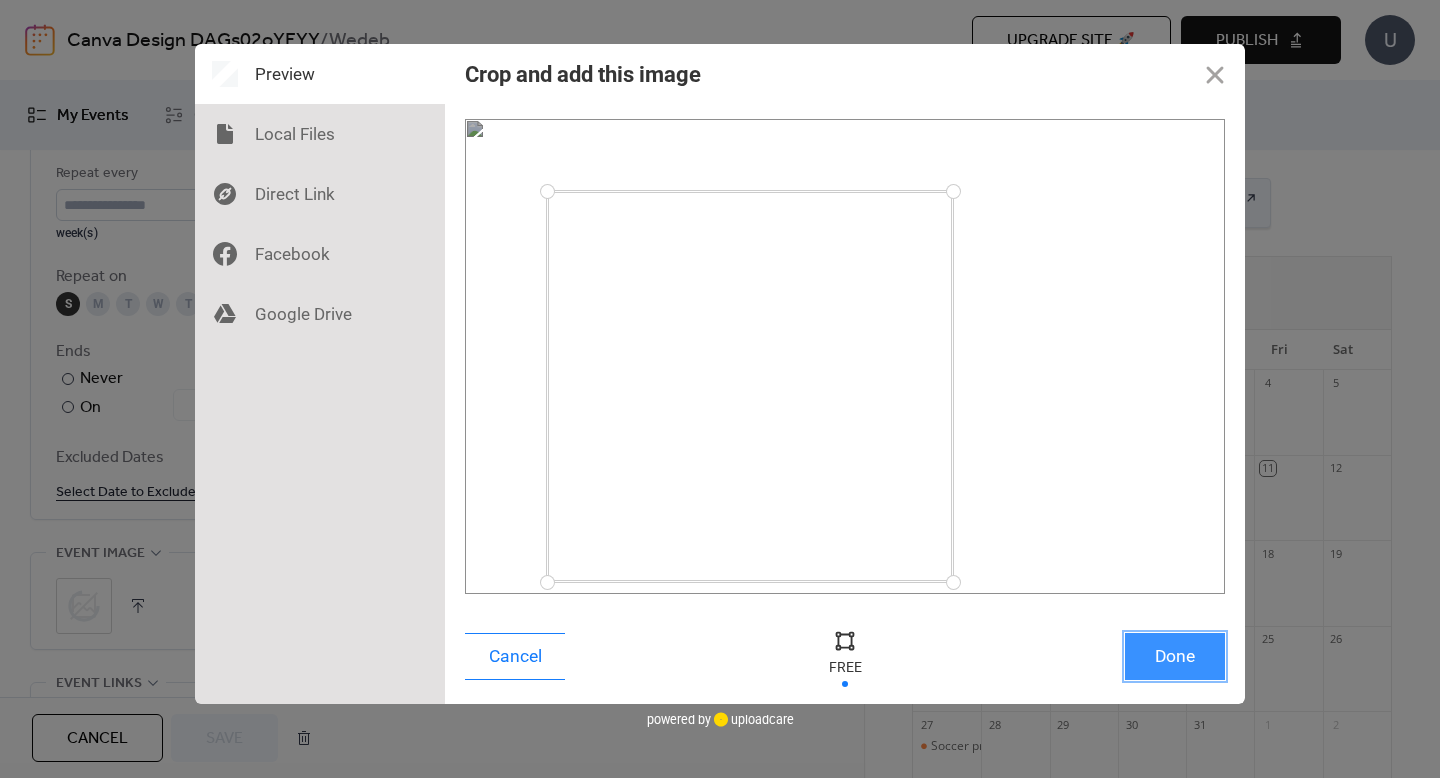 click on "Done" at bounding box center (1175, 656) 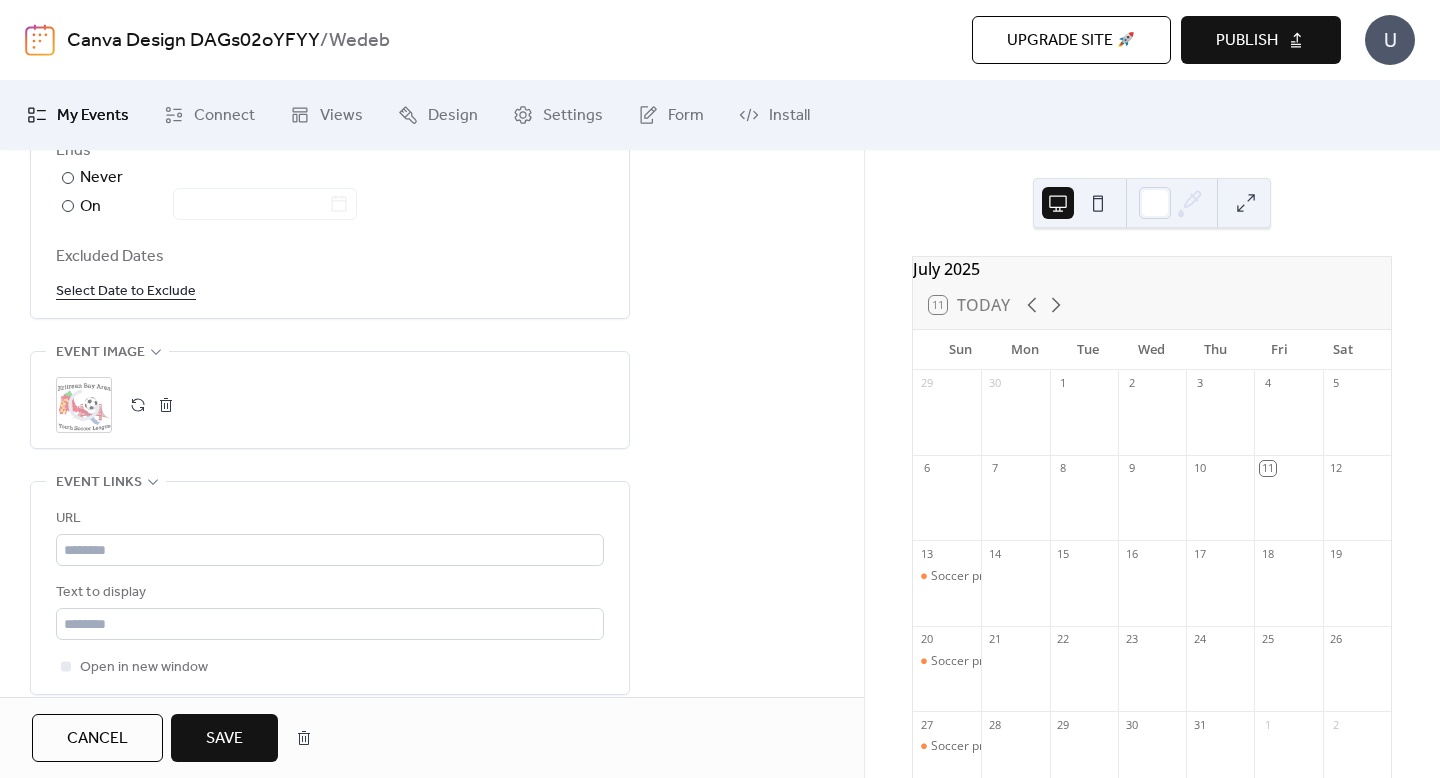 scroll, scrollTop: 1385, scrollLeft: 0, axis: vertical 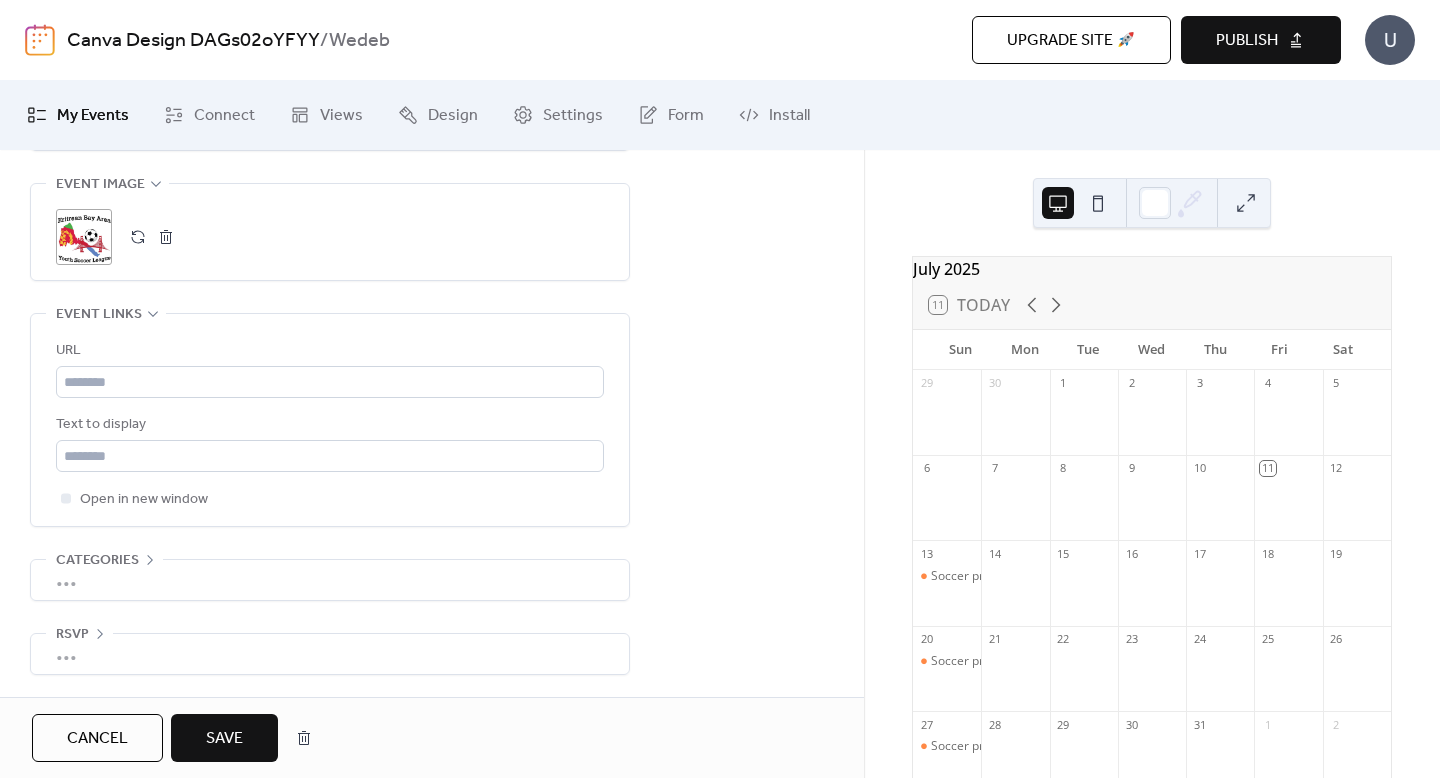 click on "Save" at bounding box center (224, 739) 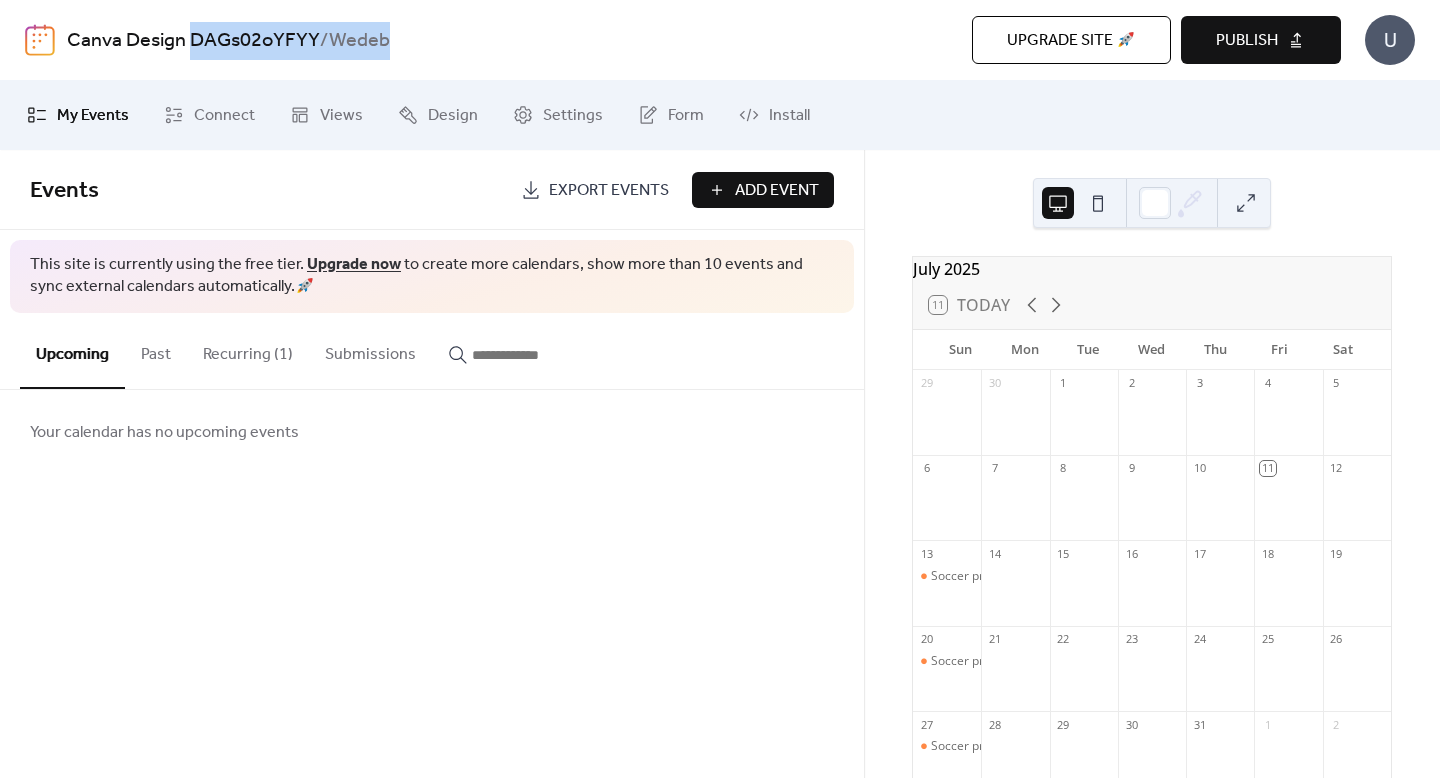 drag, startPoint x: 407, startPoint y: 38, endPoint x: 192, endPoint y: 42, distance: 215.0372 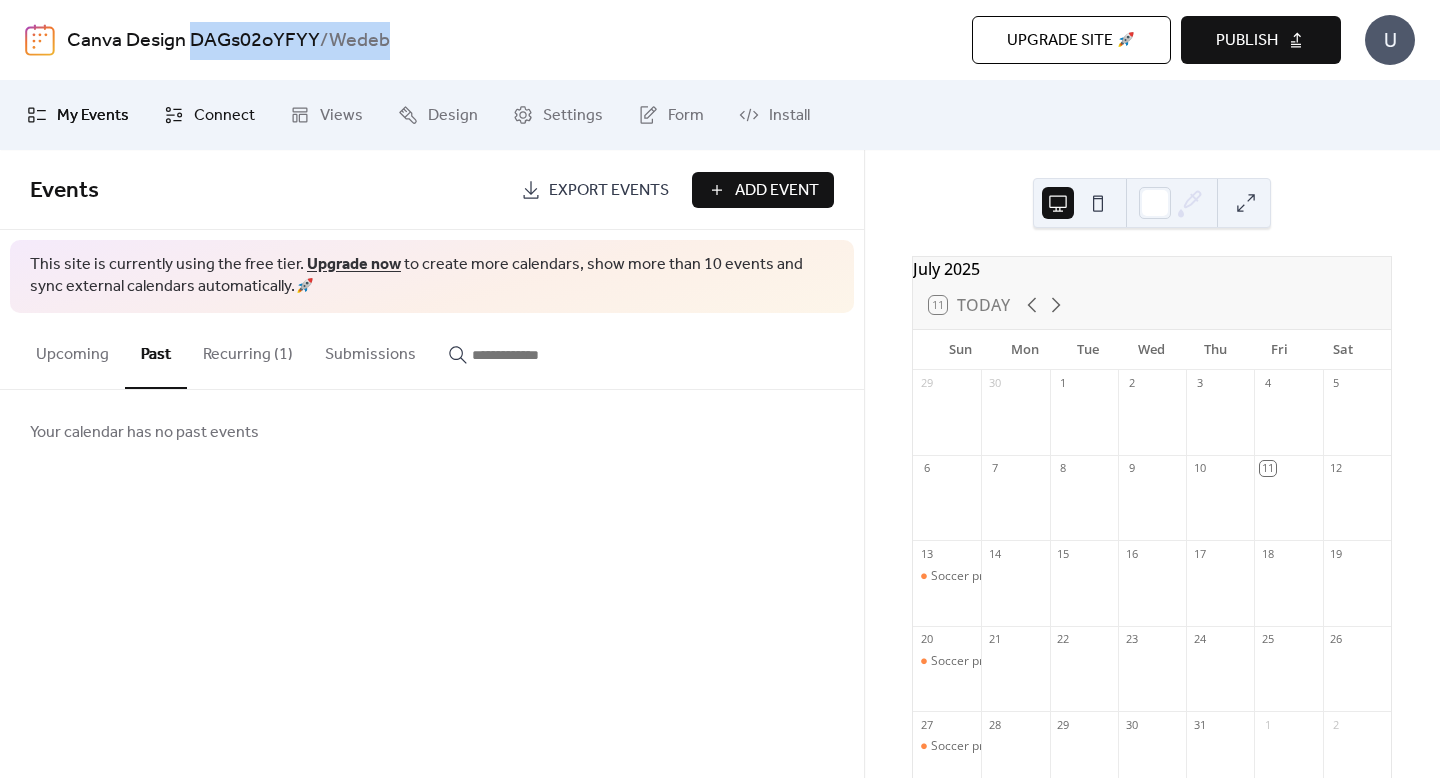 click on "Connect" at bounding box center (224, 116) 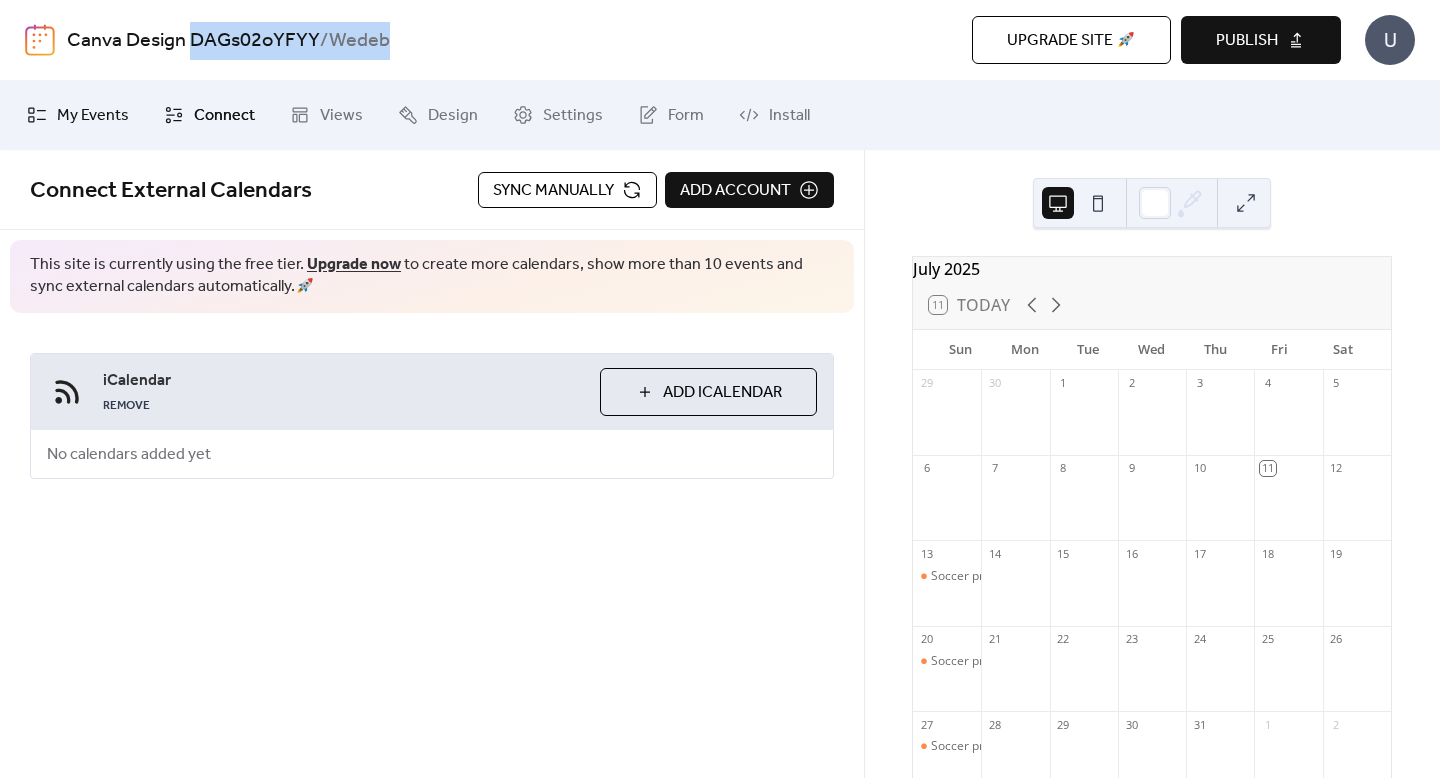 click on "My Events" at bounding box center (93, 116) 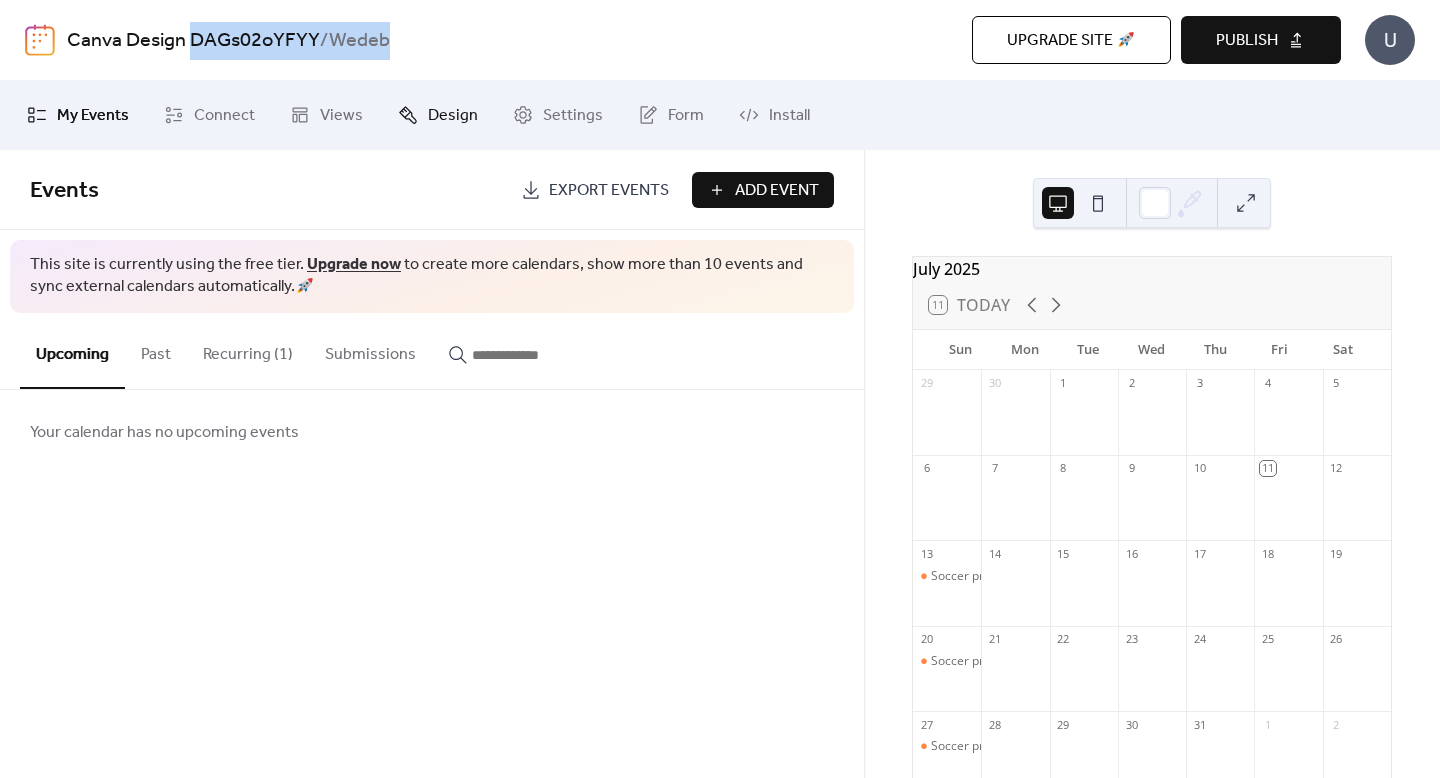 click on "Design" at bounding box center (453, 116) 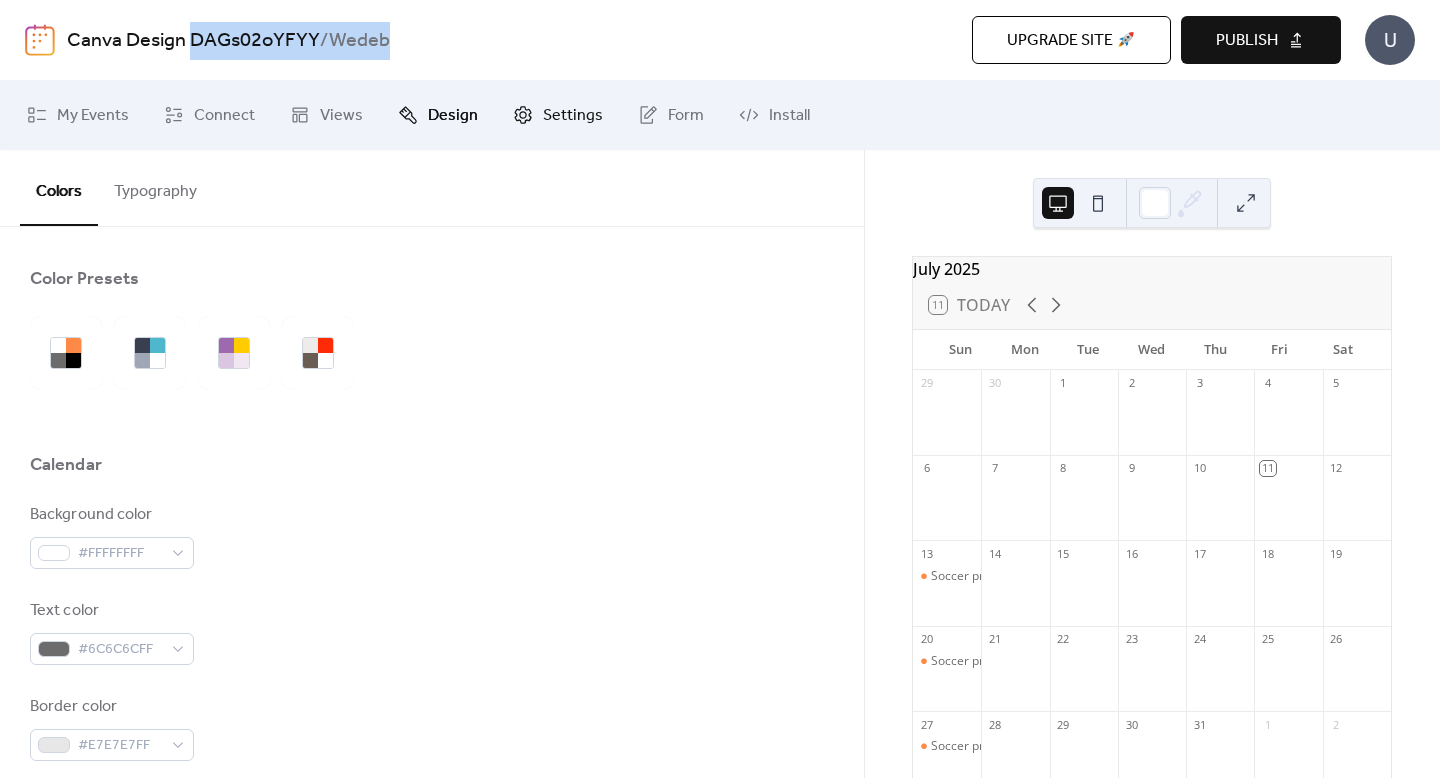 click 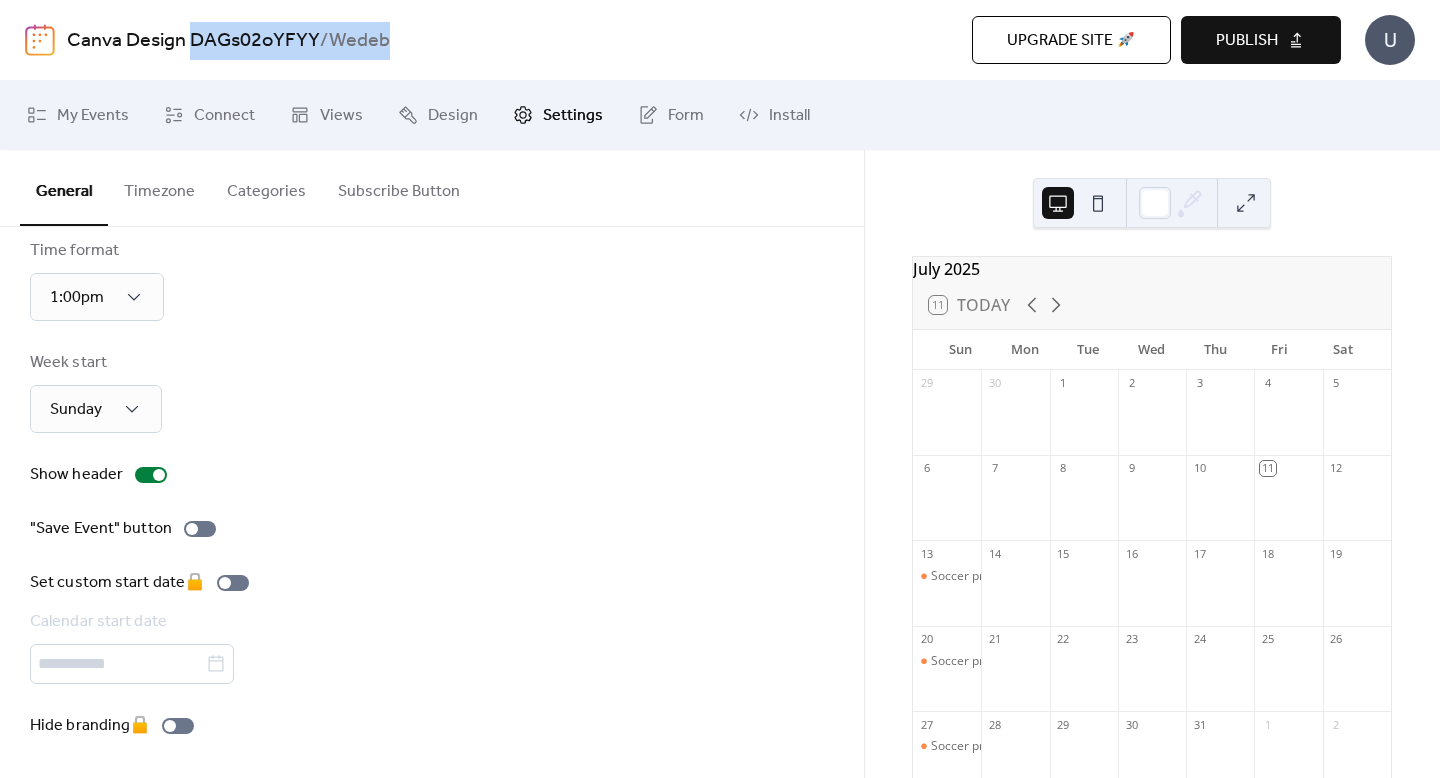 scroll, scrollTop: 0, scrollLeft: 0, axis: both 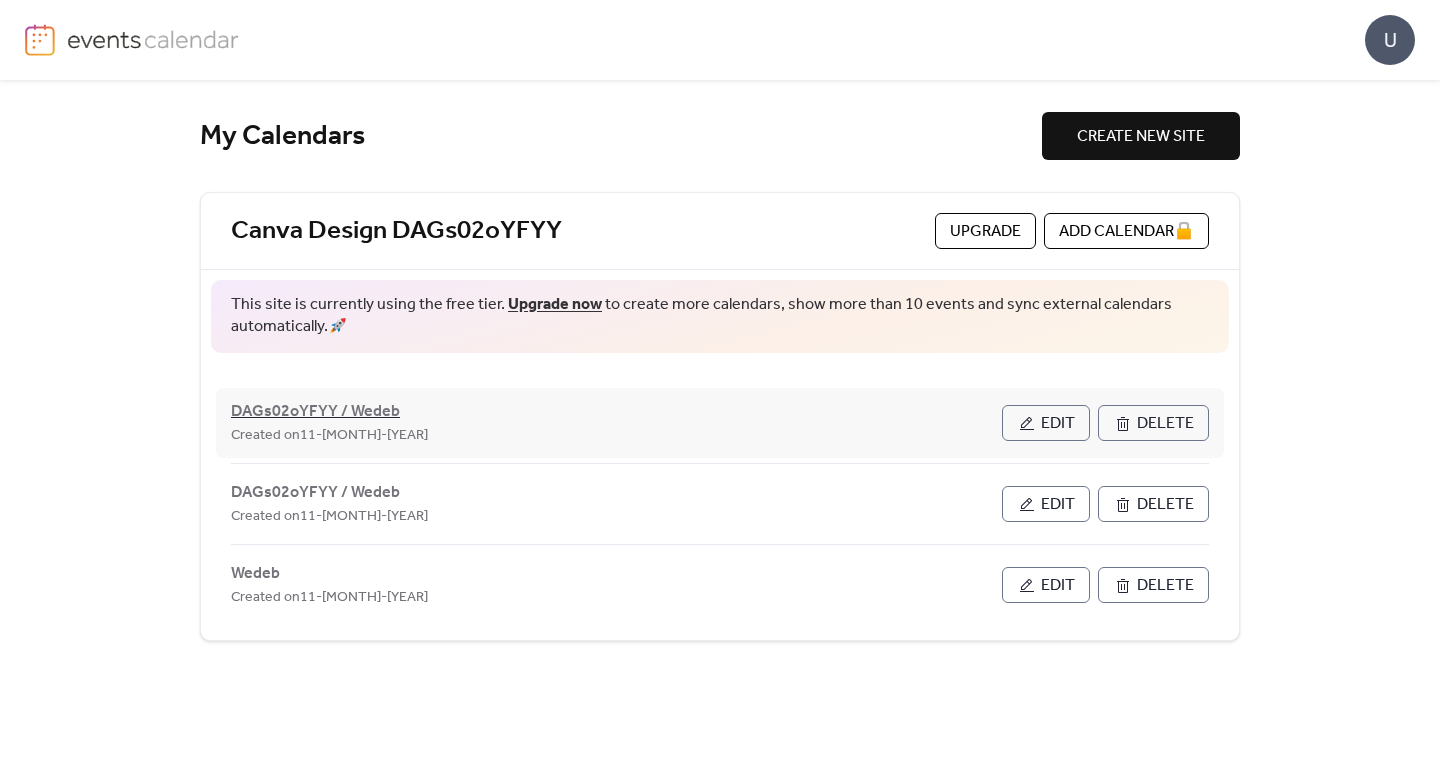 click on "DAGs02oYFYY / Wedeb" at bounding box center [315, 412] 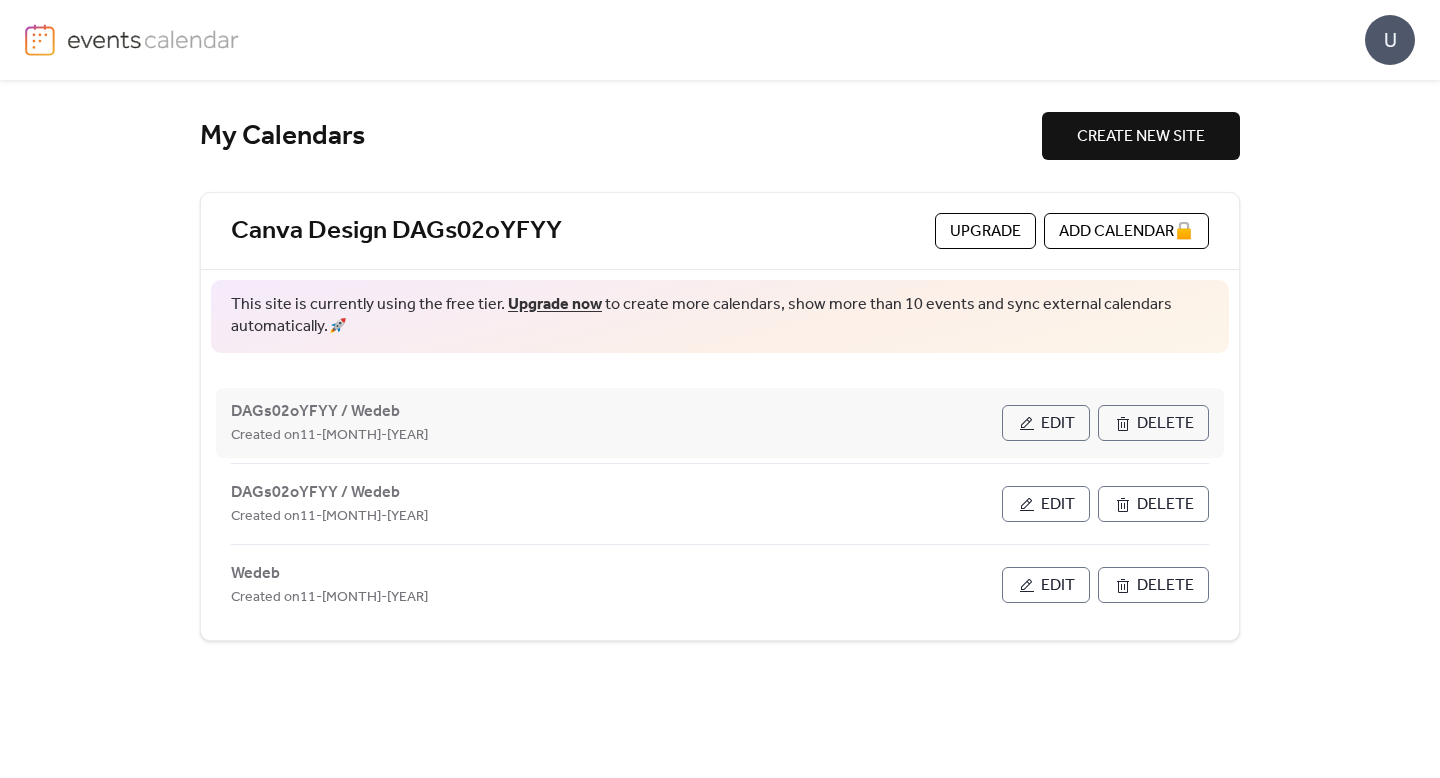 click on "Delete" at bounding box center (1165, 424) 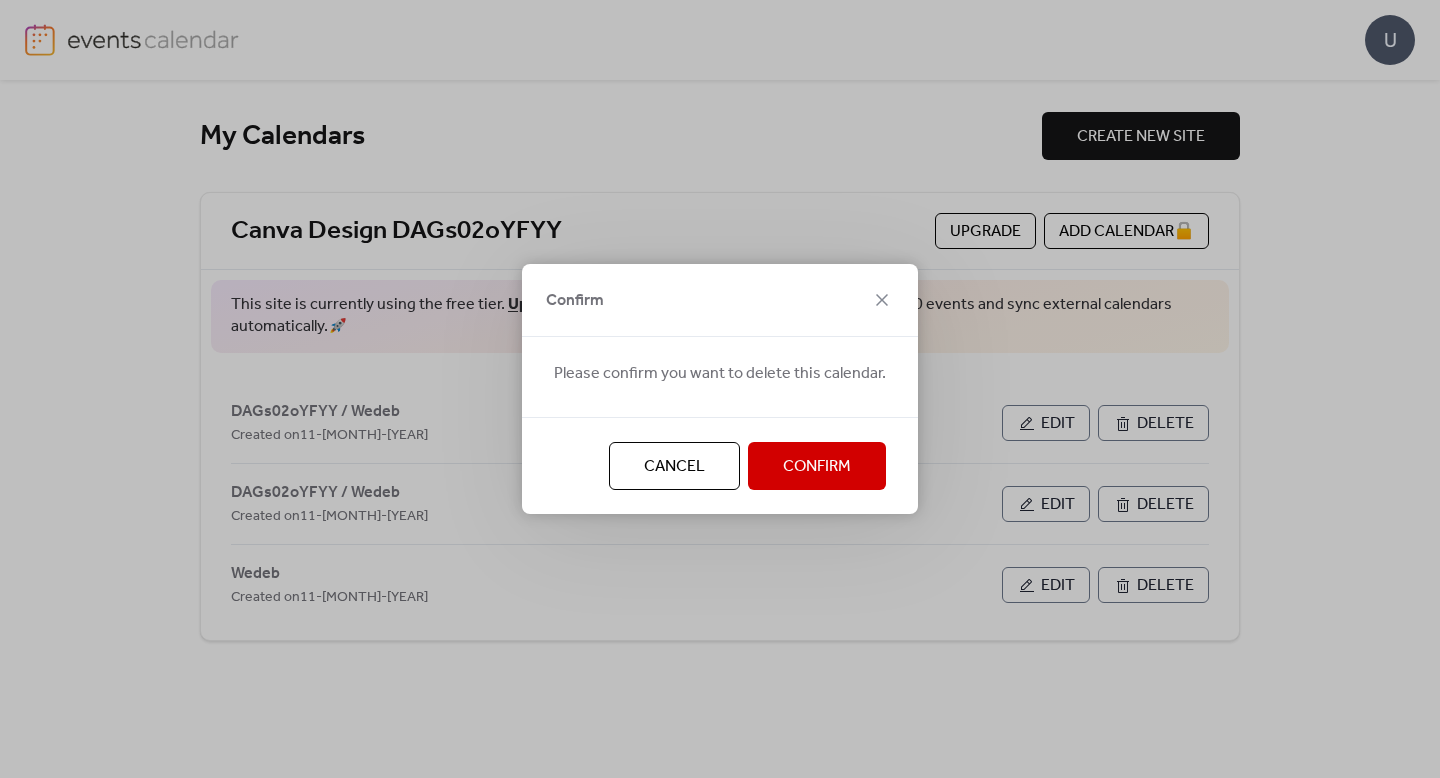 click on "Confirm" at bounding box center (817, 467) 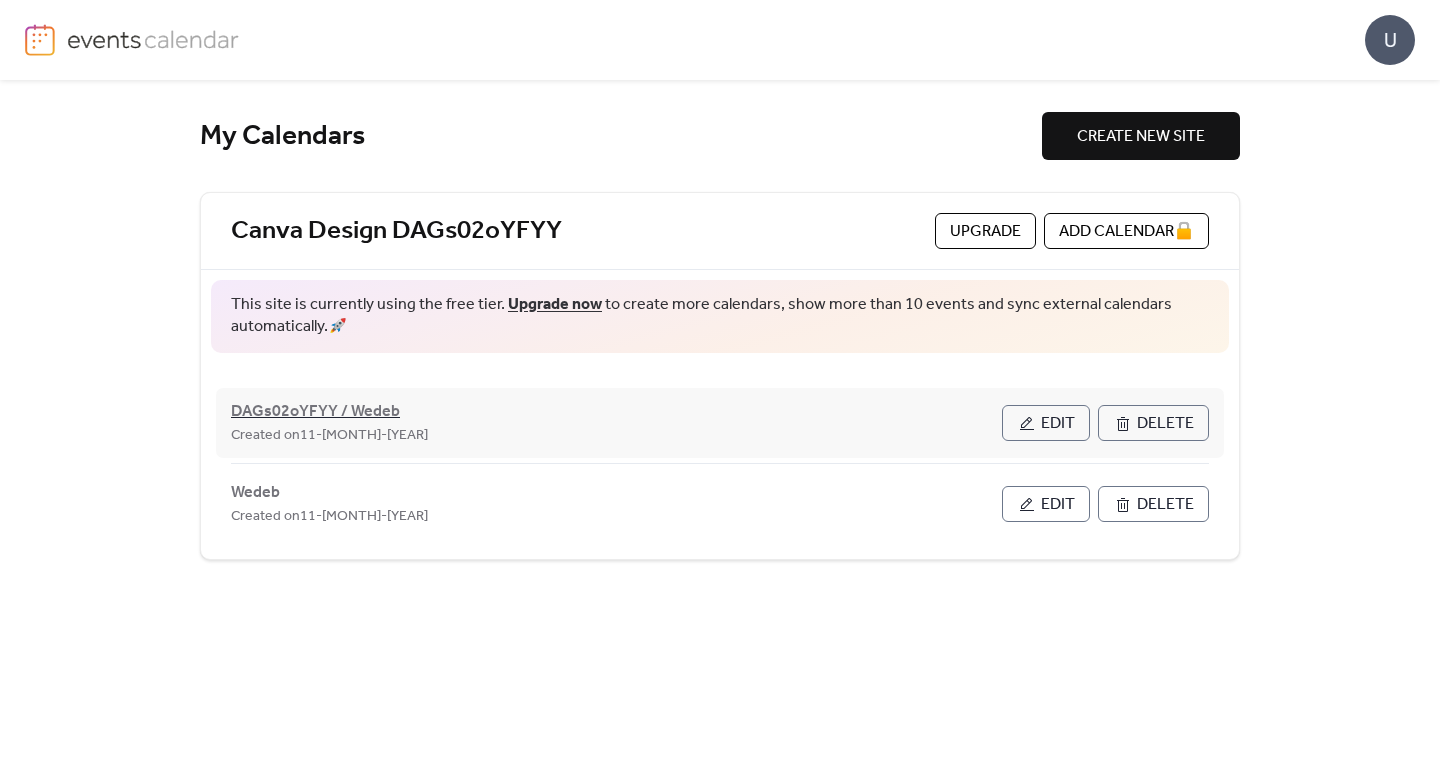 click on "DAGs02oYFYY / Wedeb" at bounding box center [315, 412] 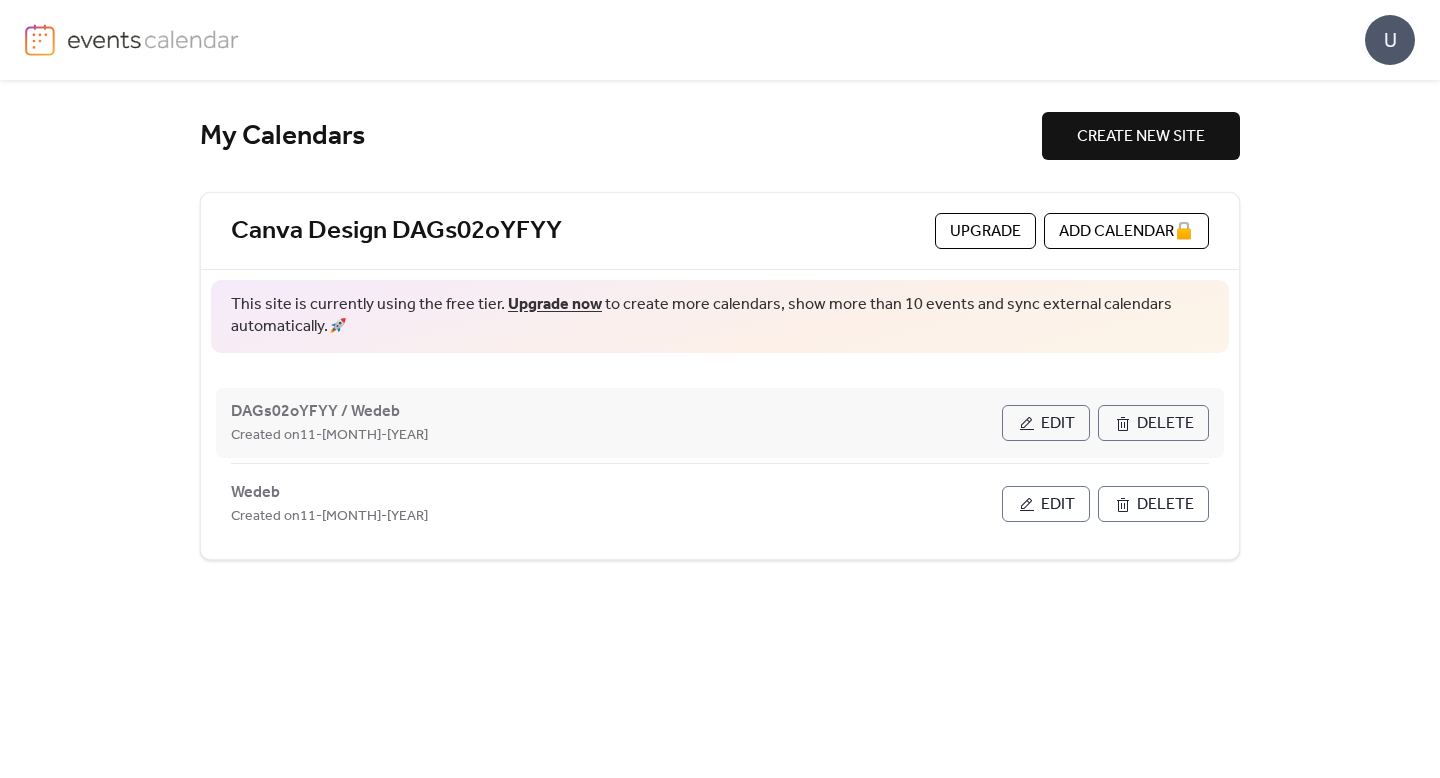 click on "Delete" at bounding box center [1153, 423] 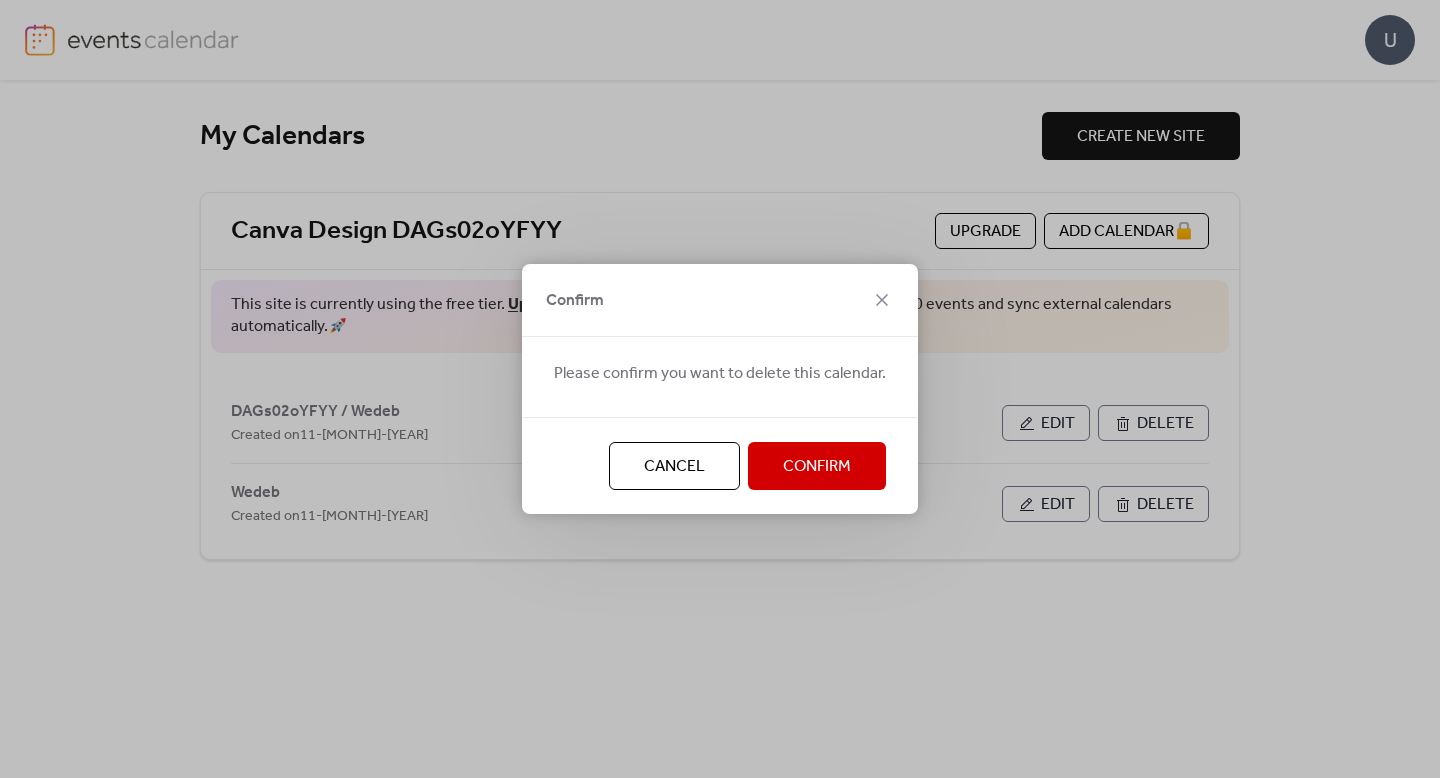 click on "Confirm" at bounding box center (817, 467) 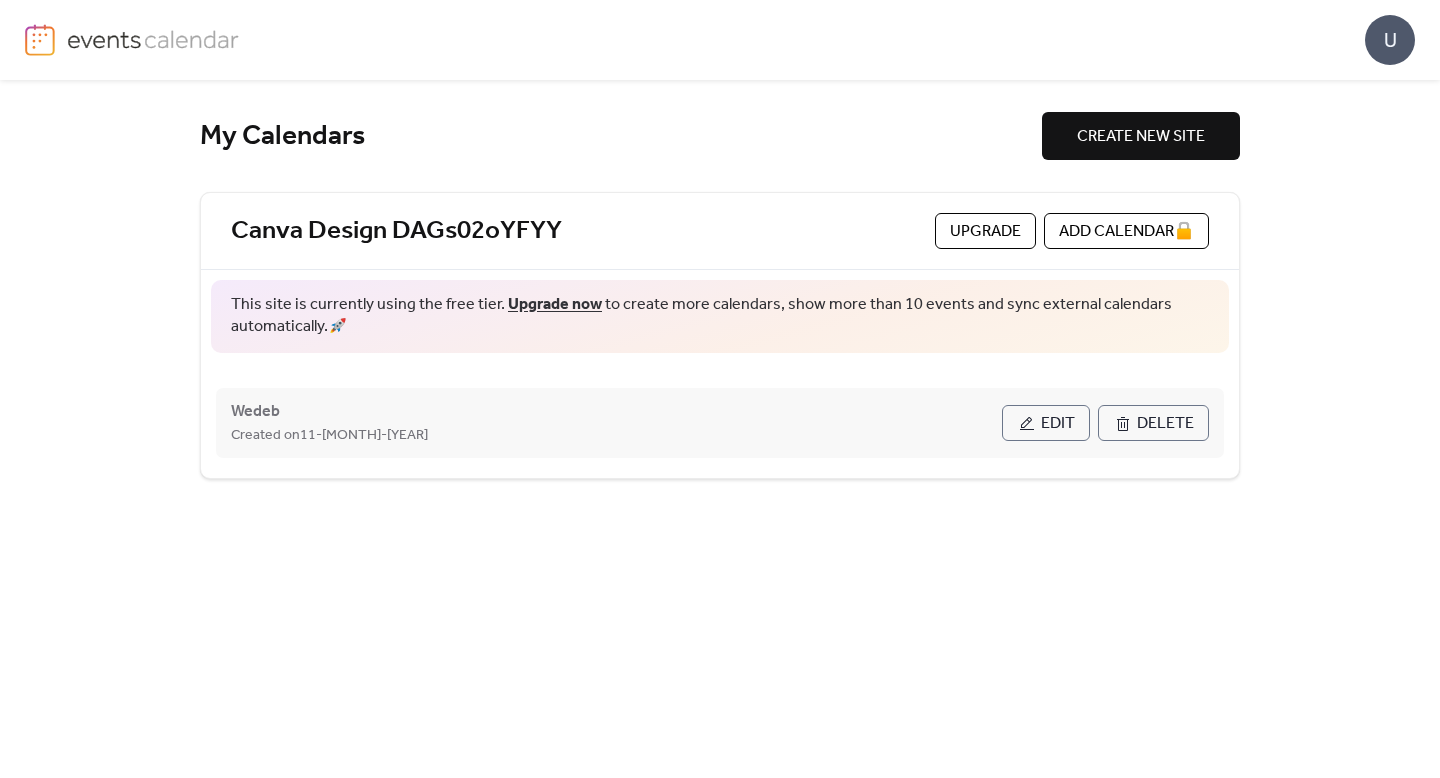 click on "Wedeb Created on  11-Jul-2025" at bounding box center (616, 423) 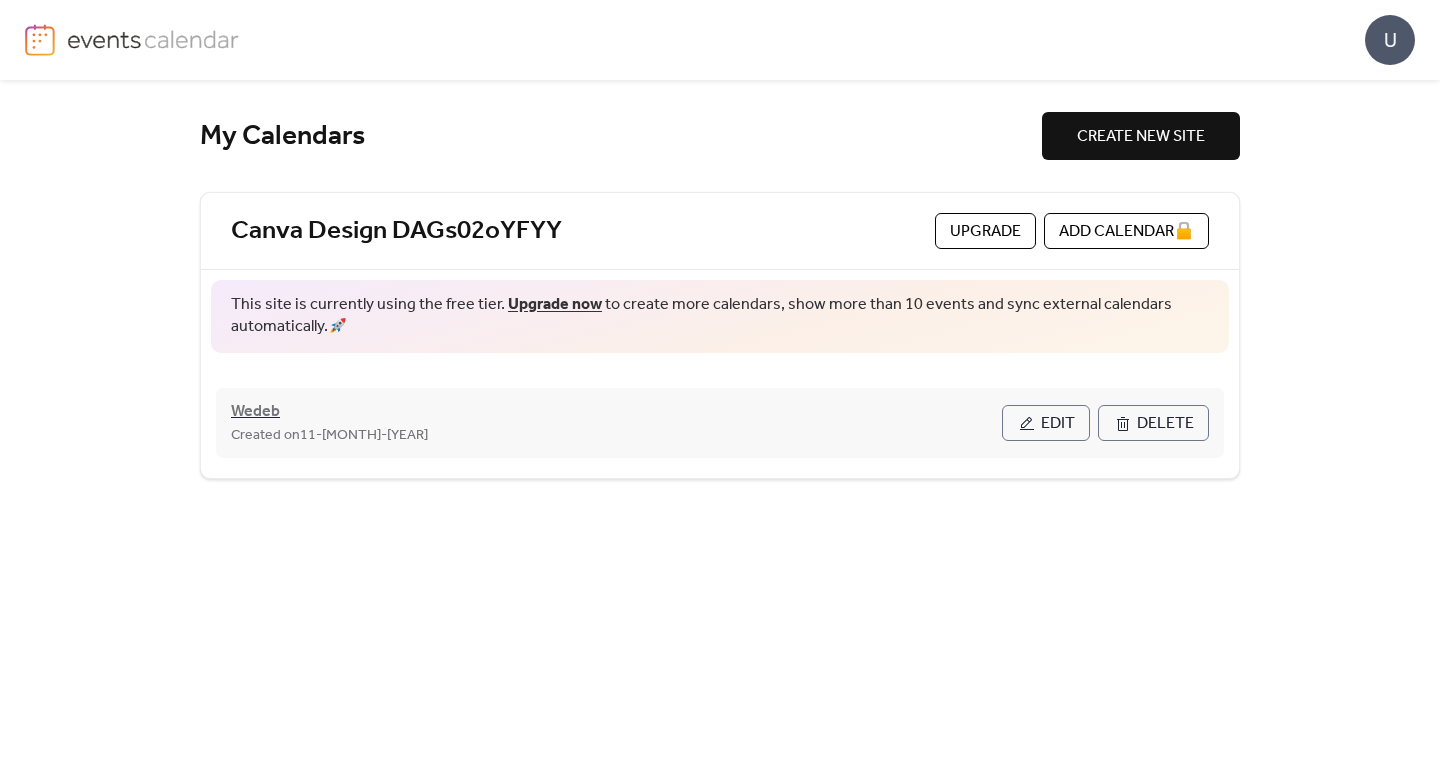 click on "Wedeb" at bounding box center (255, 412) 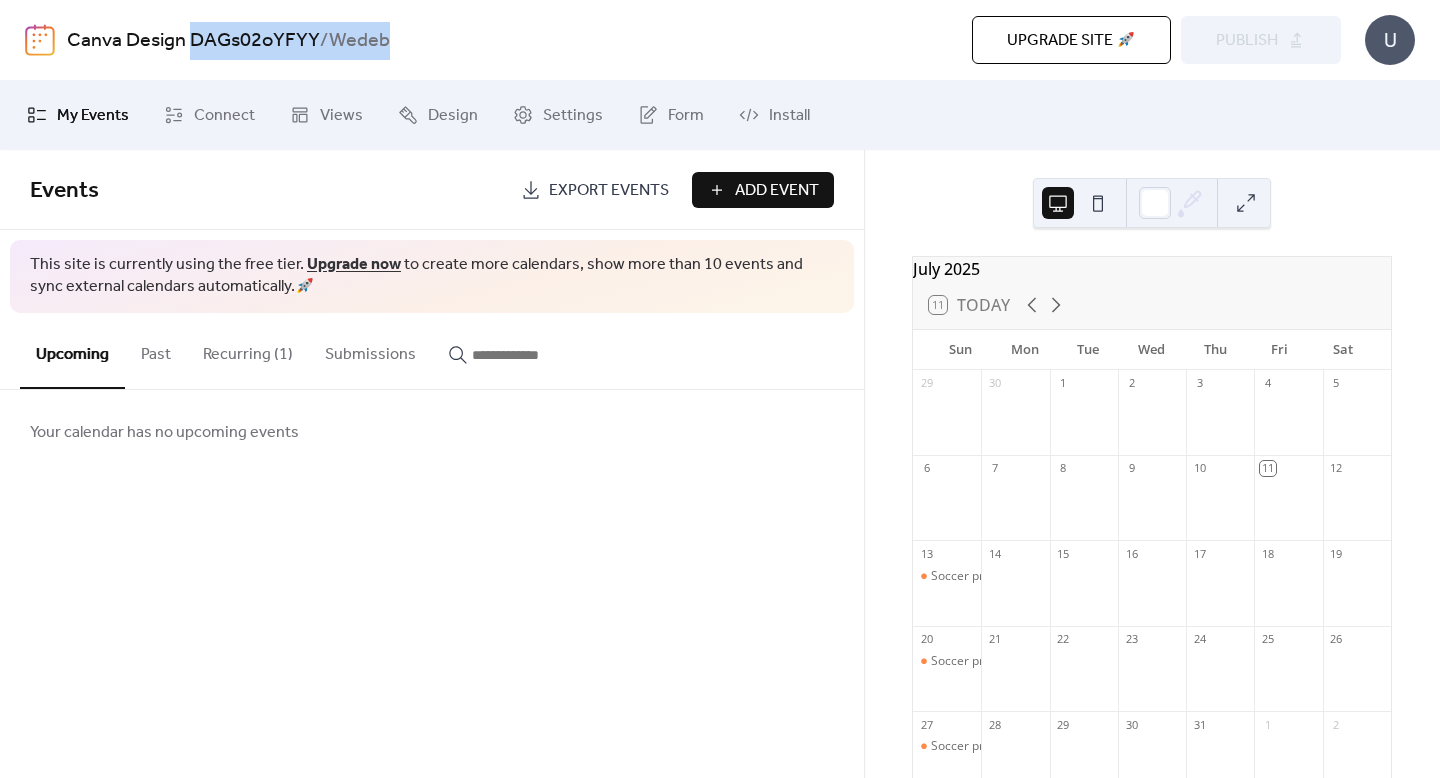 drag, startPoint x: 409, startPoint y: 31, endPoint x: 193, endPoint y: 44, distance: 216.39085 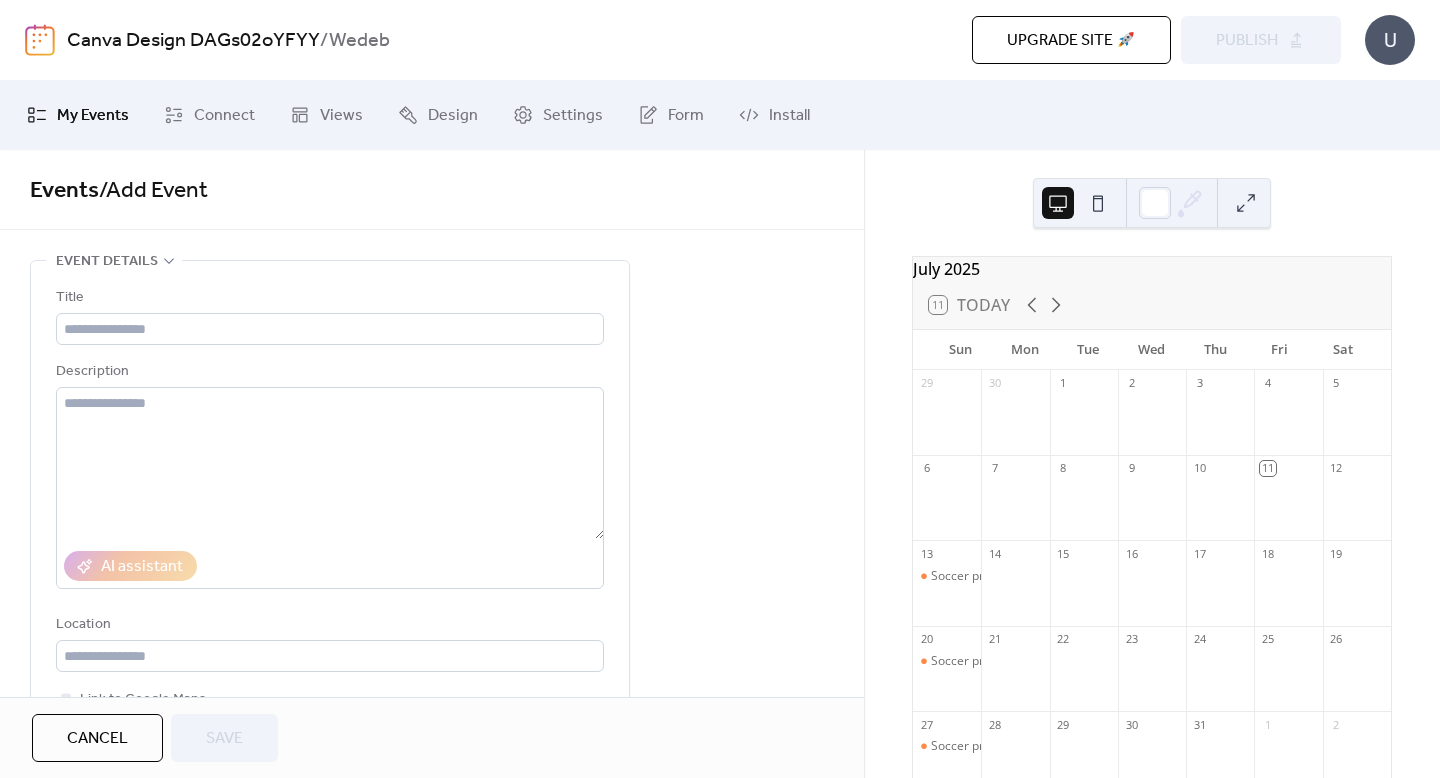 click on "Cancel" at bounding box center [97, 739] 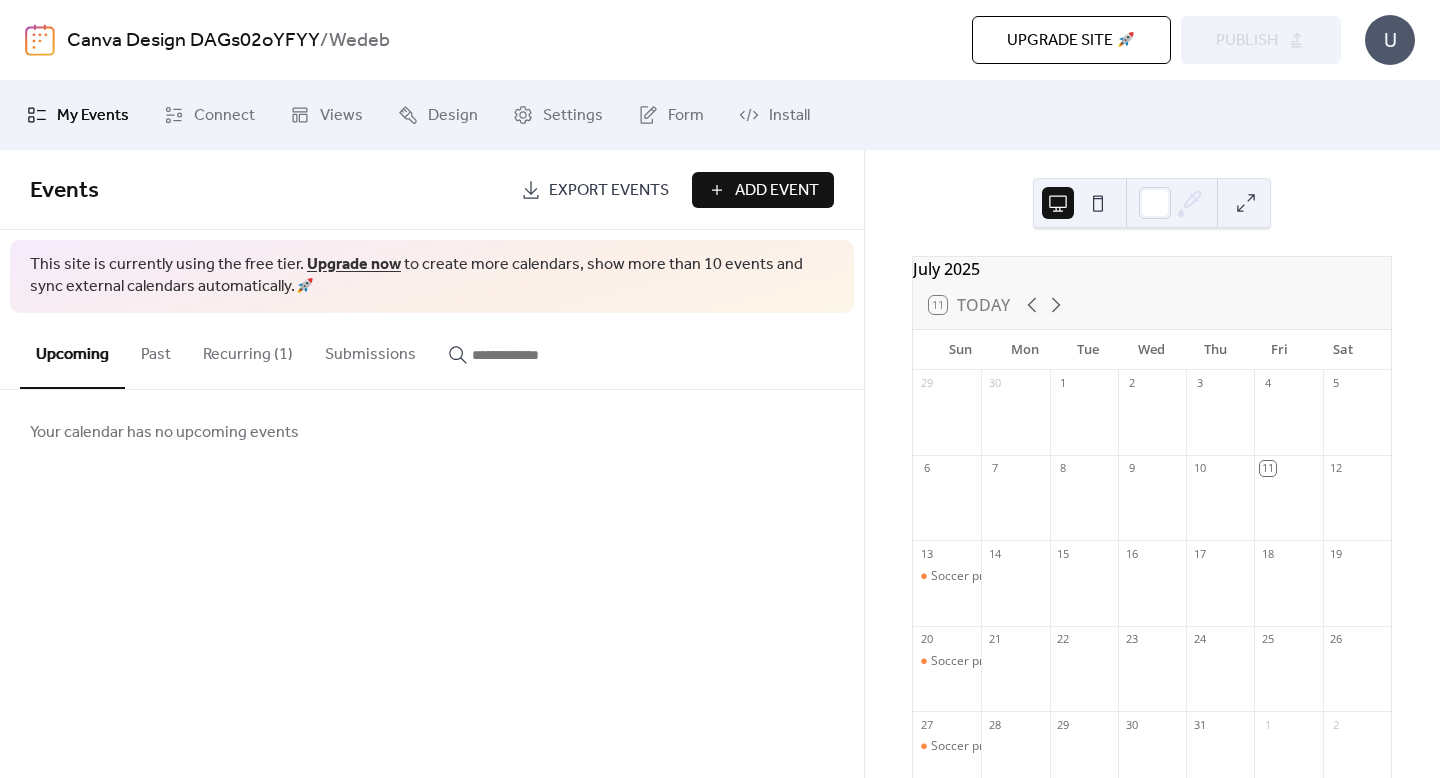 click on "Recurring  (1)" at bounding box center (248, 350) 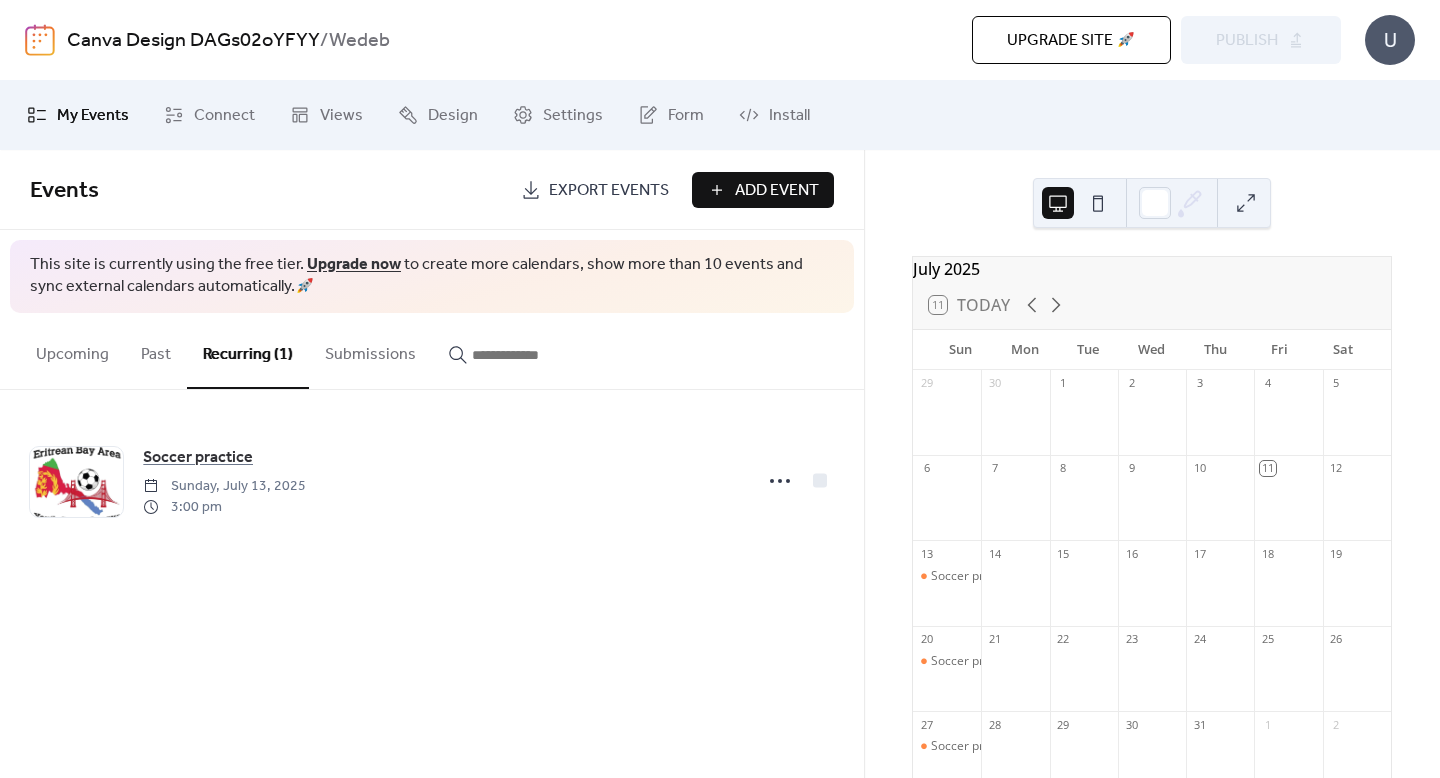 click at bounding box center (1246, 203) 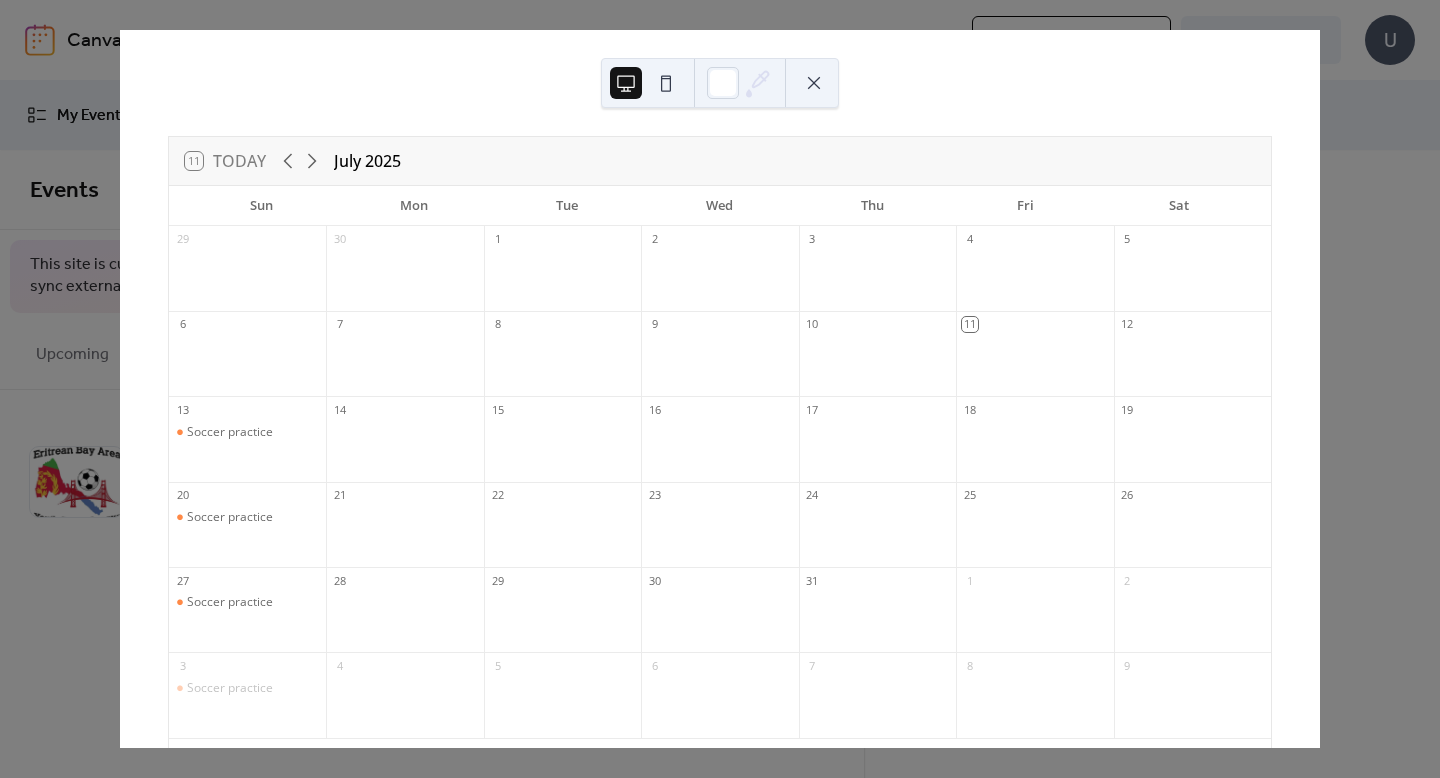 click on "11 Today July 2025 Sun Mon Tue Wed Thu Fri Sat 29 30 1 2 3 4 5 6 7 8 9 10 11 12 13 Soccer practice  14 15 16 17 18 19 20 Soccer practice  21 22 23 24 25 26 27 Soccer practice  28 29 30 31 1 2 3 Soccer practice  4 5 6 7 8 9 Powered by   EventsCalendar.co" at bounding box center (720, 389) 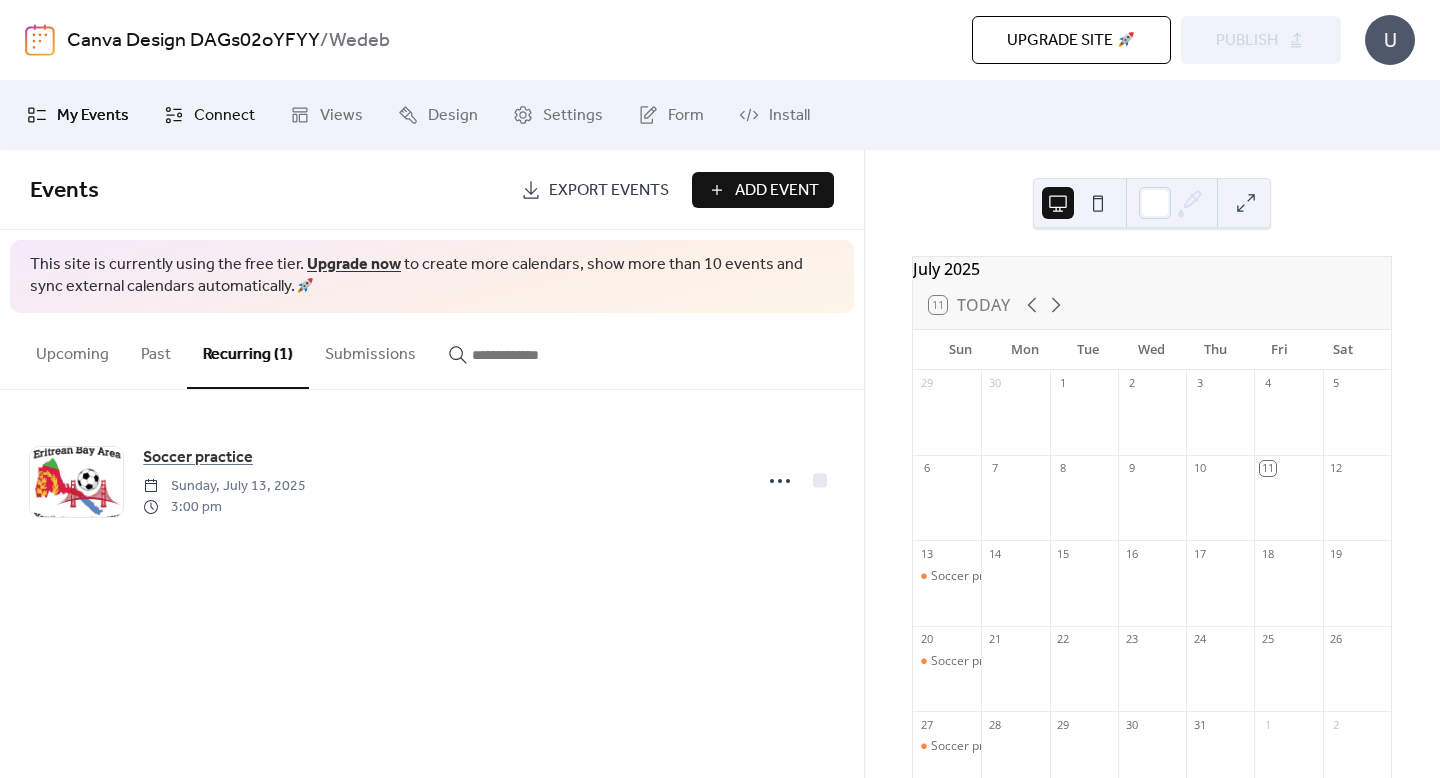 click on "Connect" at bounding box center (224, 116) 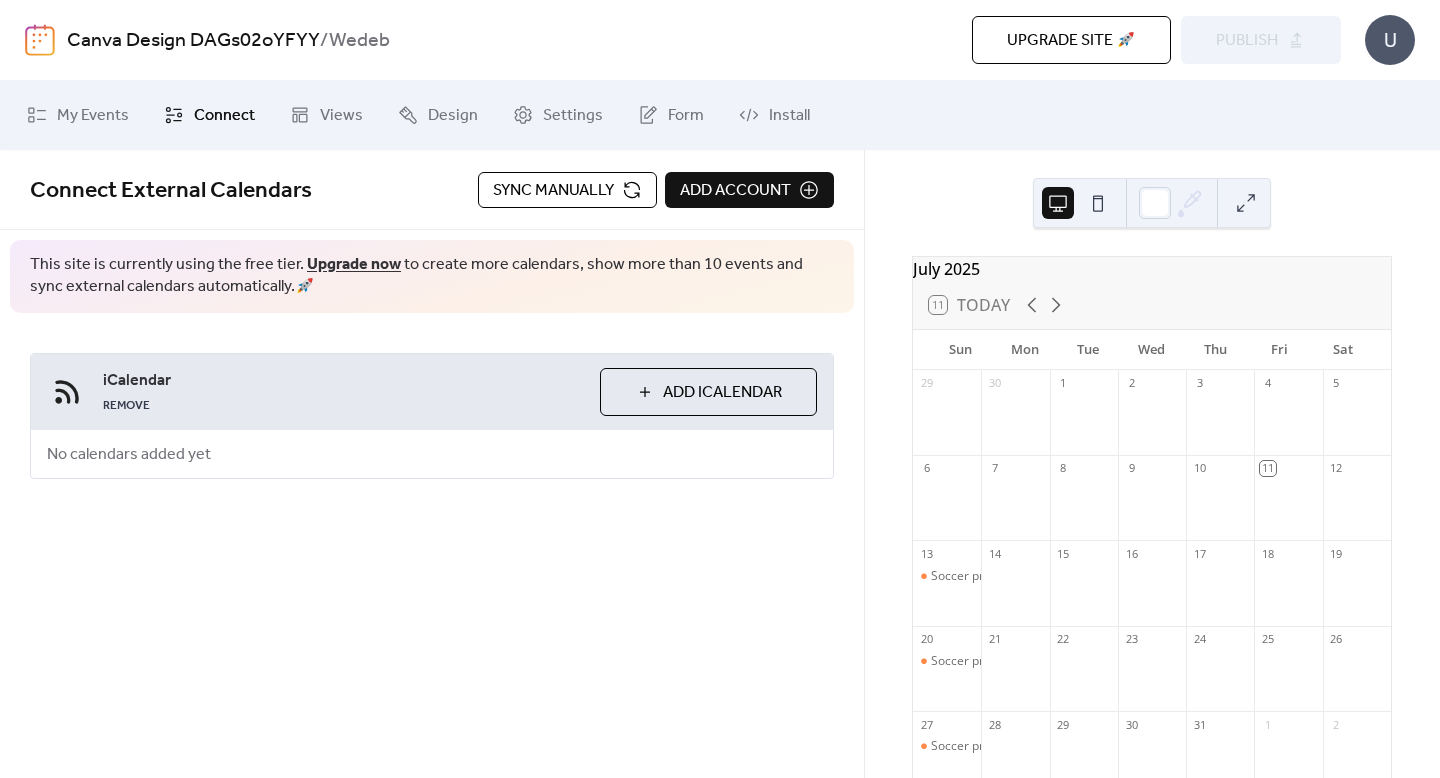 click on "Add iCalendar" at bounding box center (722, 393) 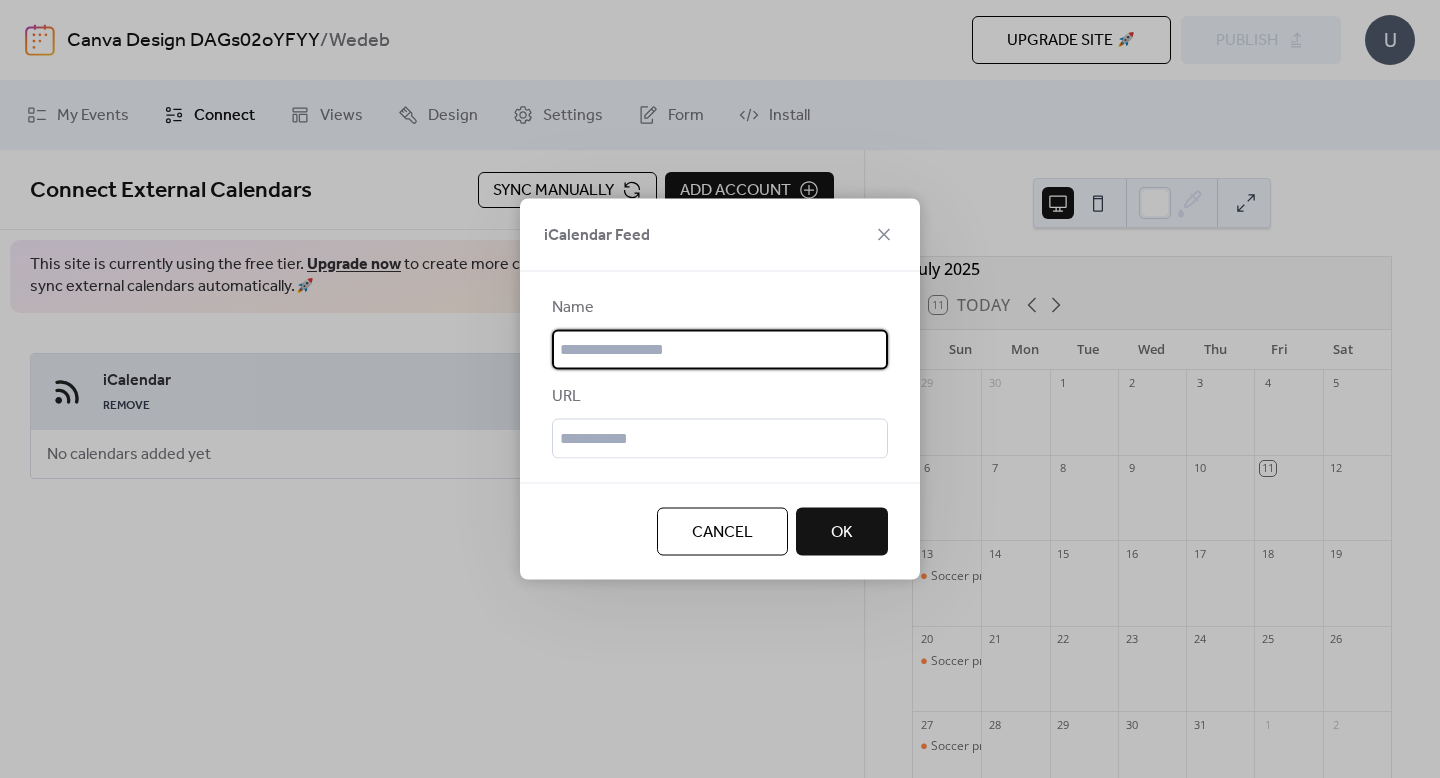 type on "**********" 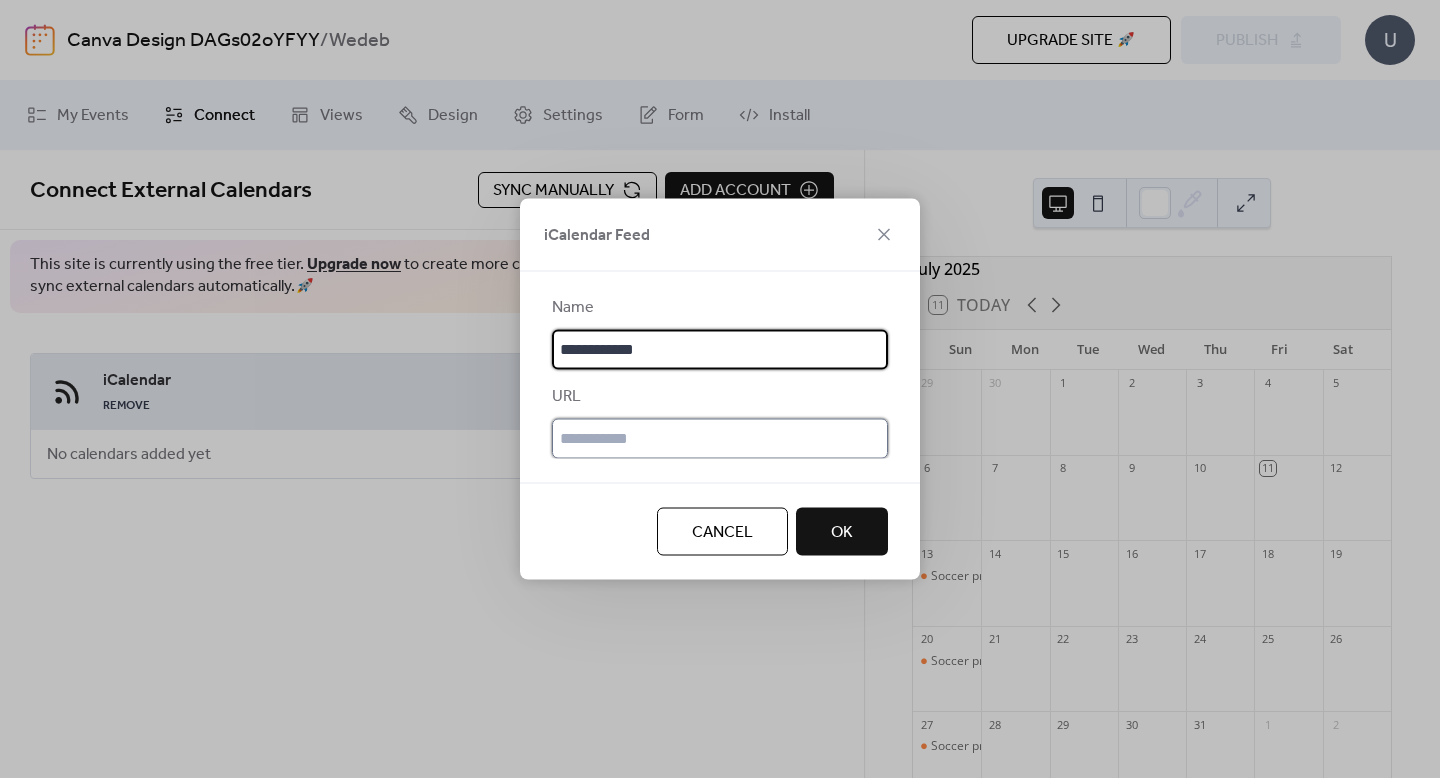 click at bounding box center [720, 439] 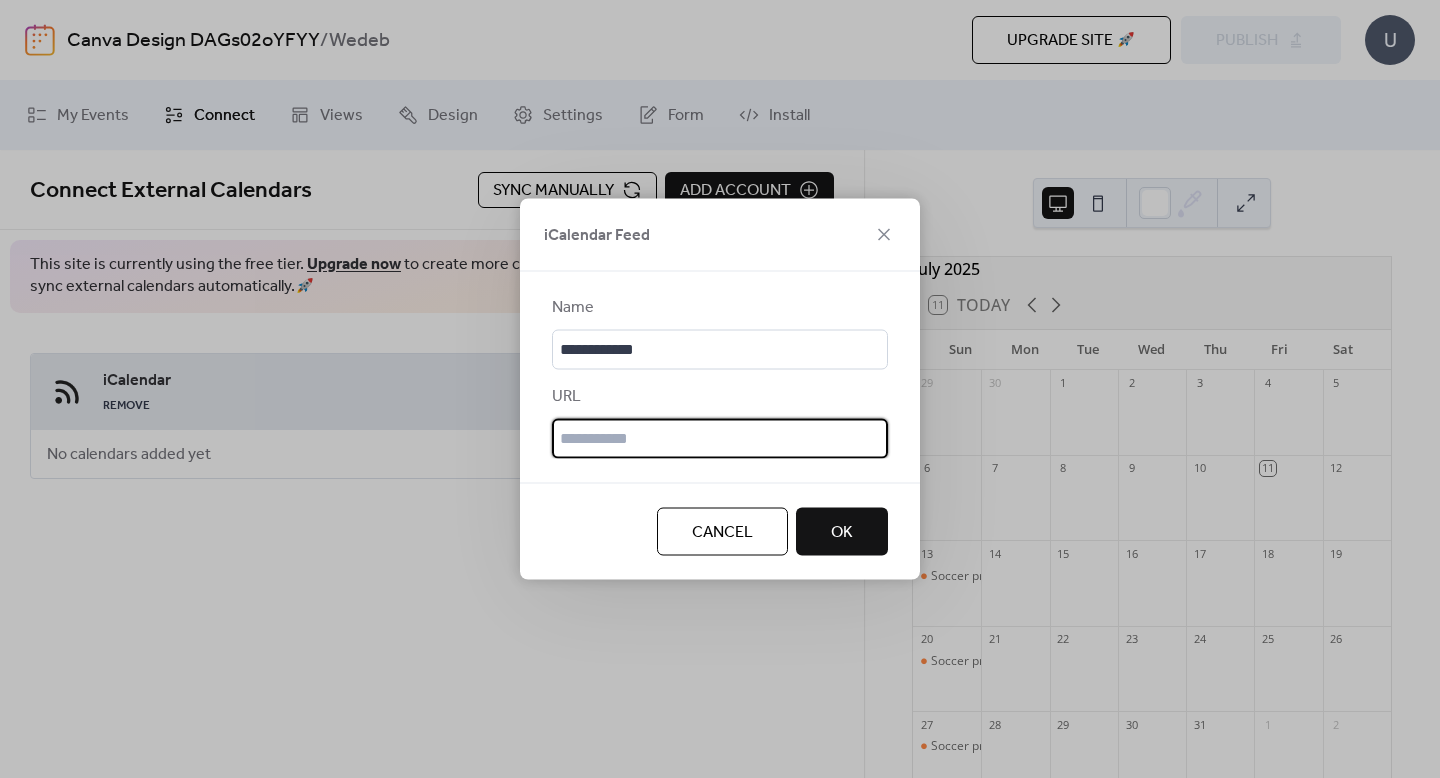 click at bounding box center (720, 439) 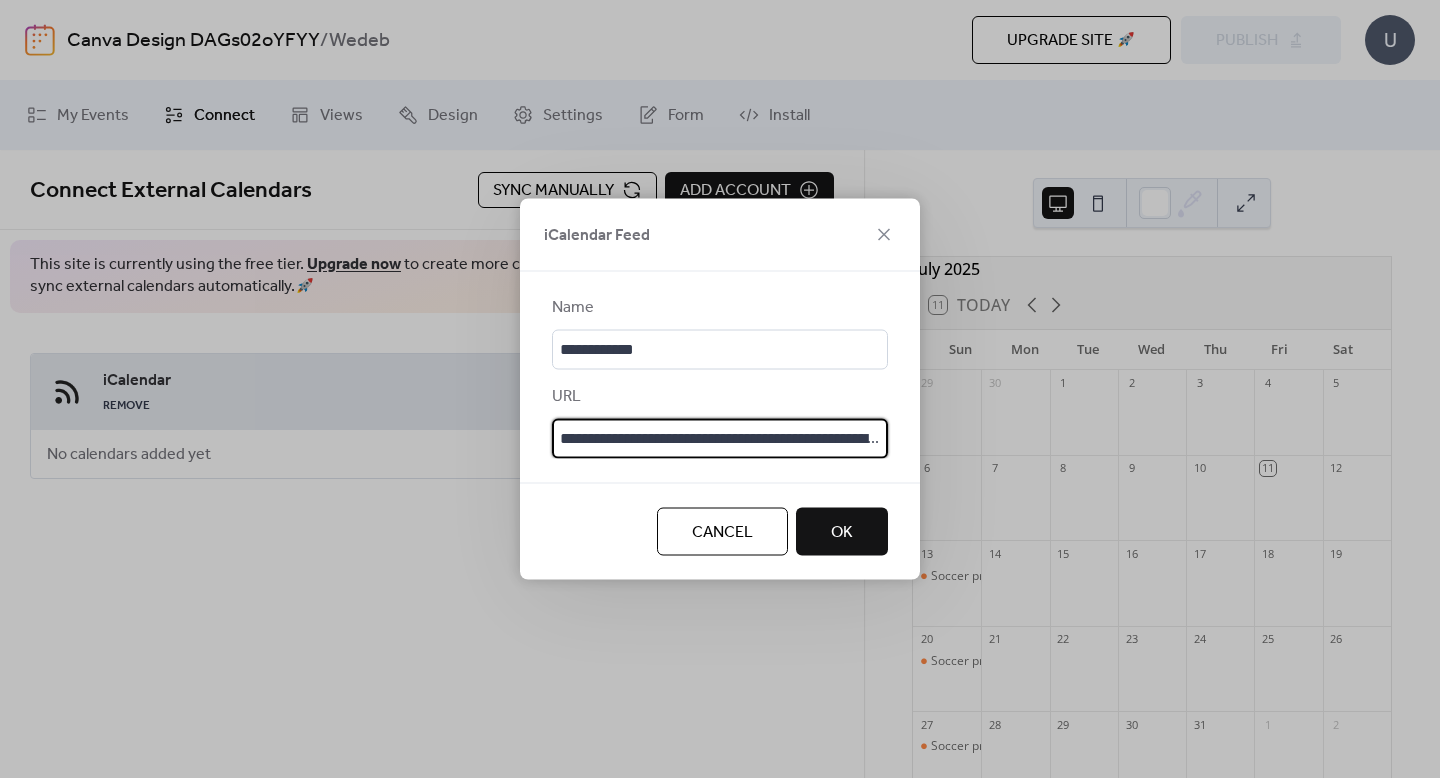scroll, scrollTop: 0, scrollLeft: 244, axis: horizontal 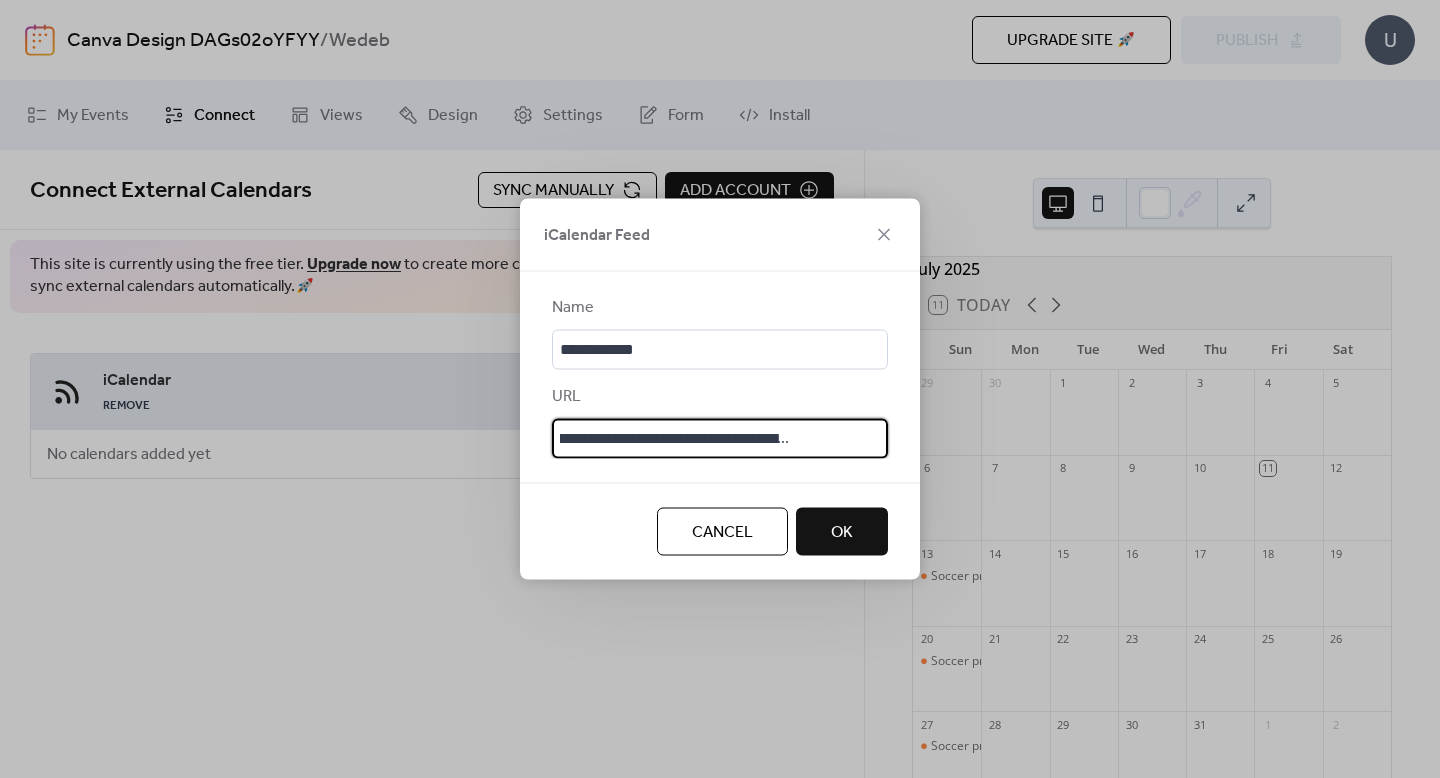 type on "**********" 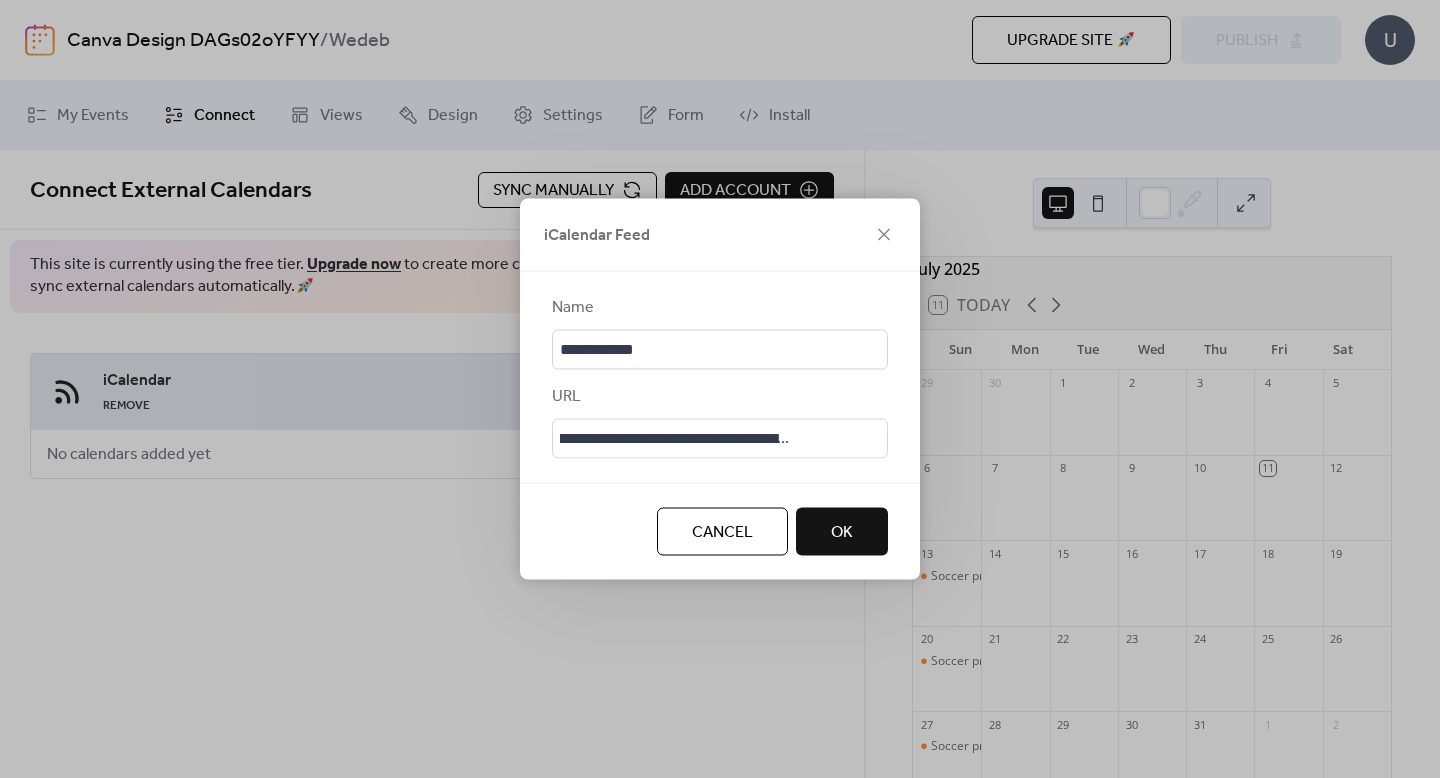scroll, scrollTop: 0, scrollLeft: 0, axis: both 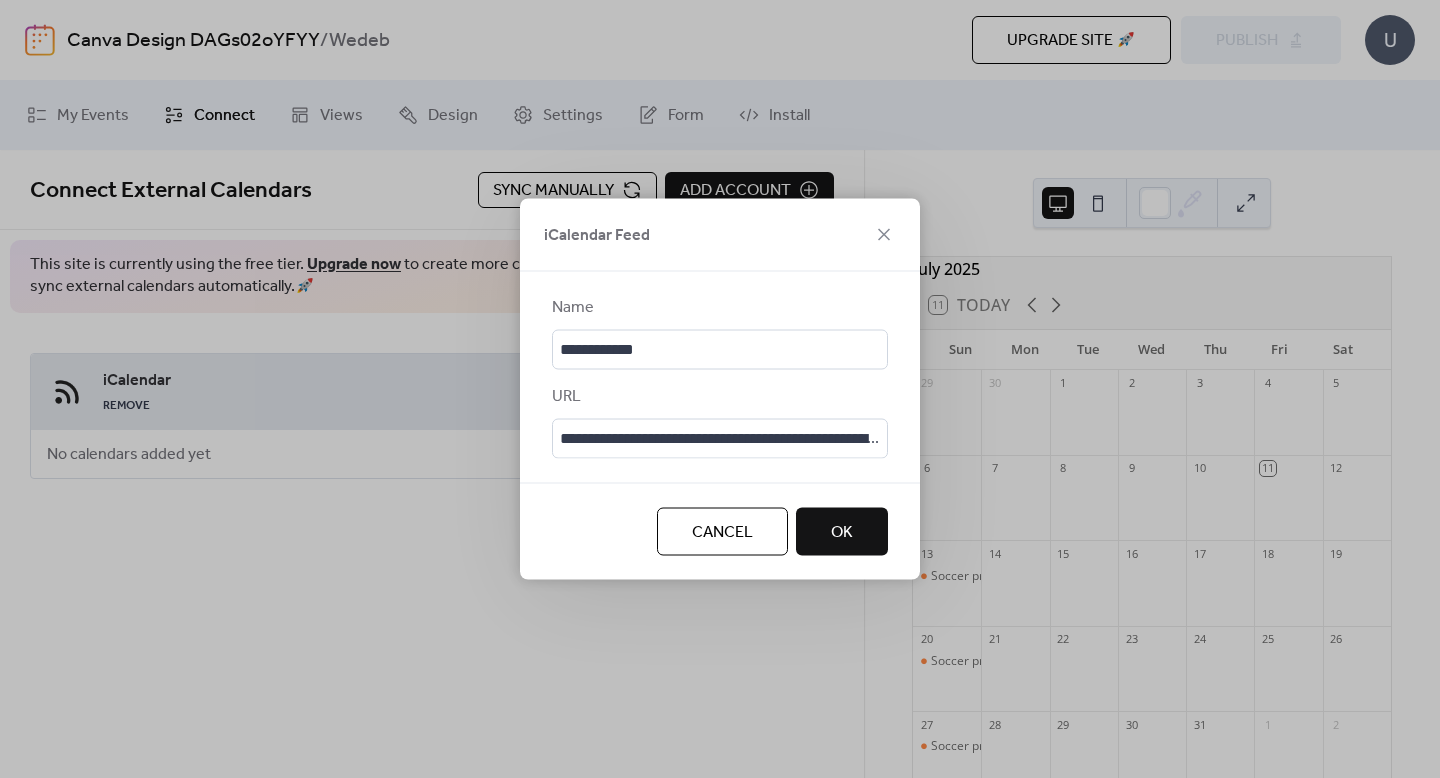 click on "OK" at bounding box center [842, 532] 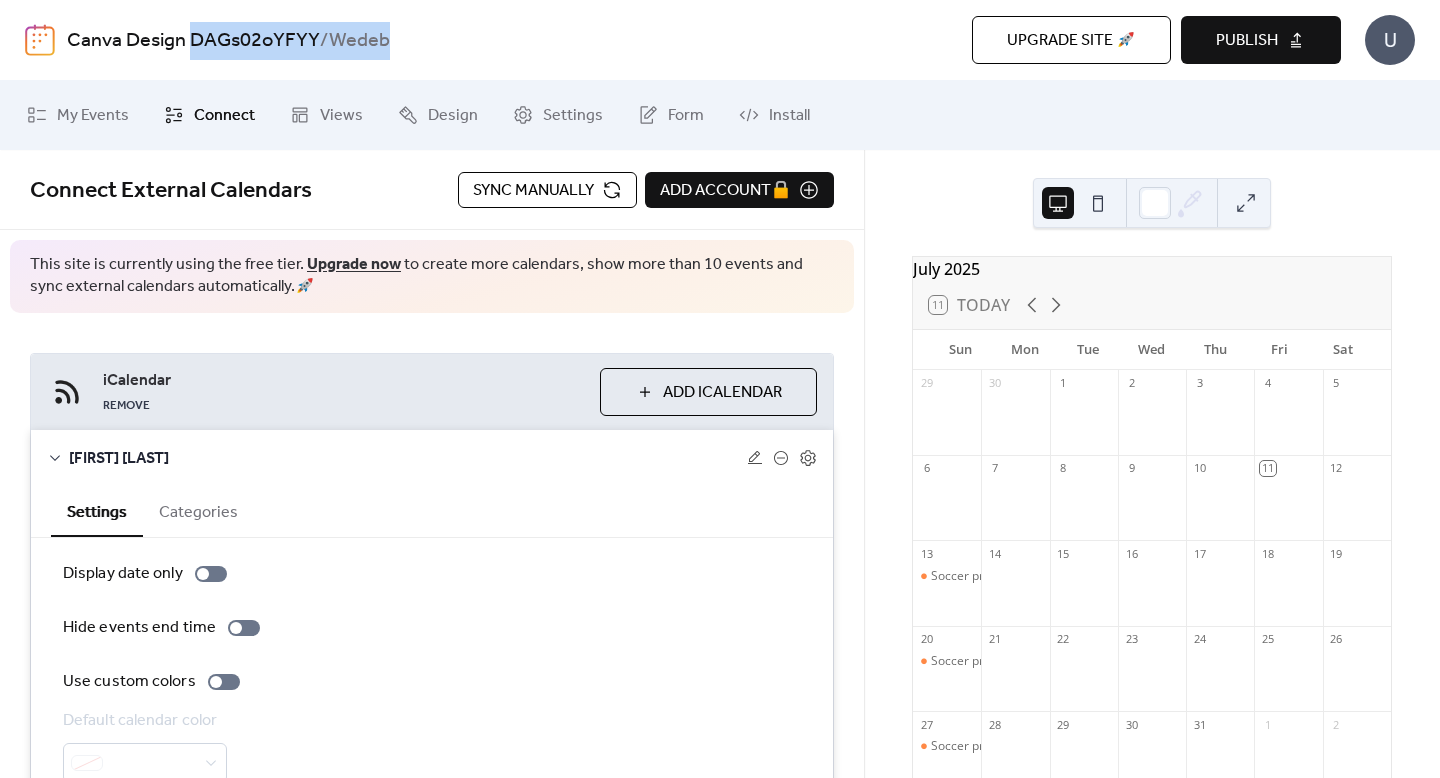drag, startPoint x: 441, startPoint y: 42, endPoint x: 189, endPoint y: 35, distance: 252.0972 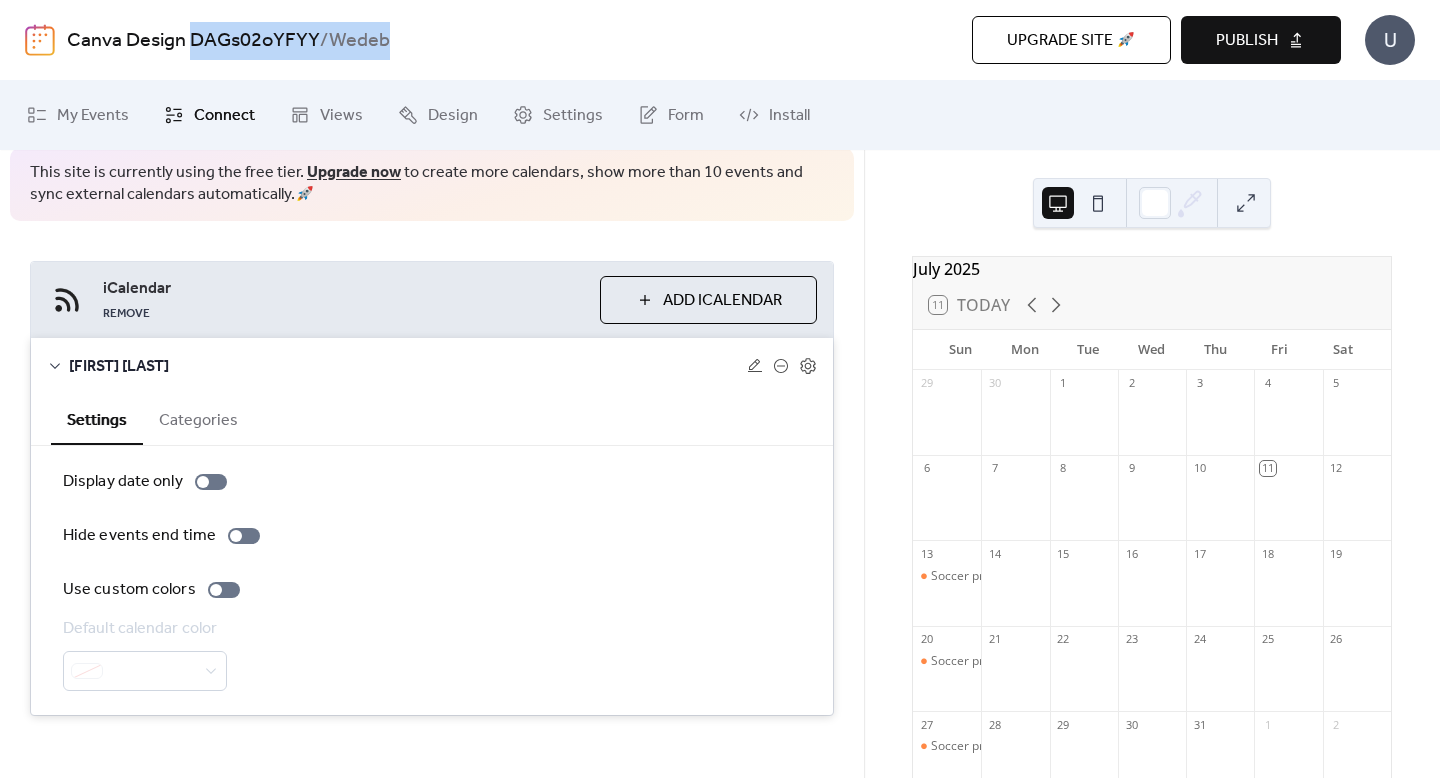scroll, scrollTop: 110, scrollLeft: 0, axis: vertical 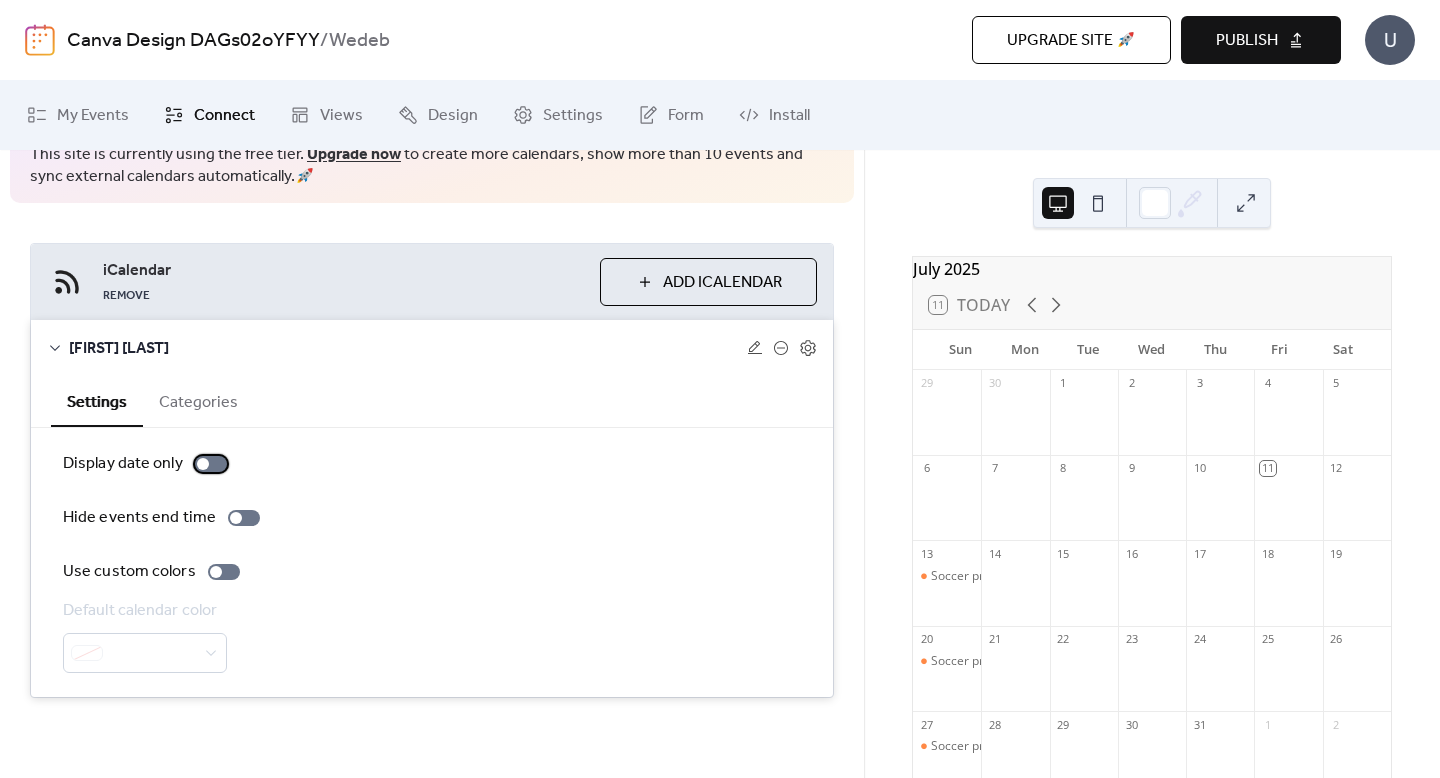 click at bounding box center [211, 464] 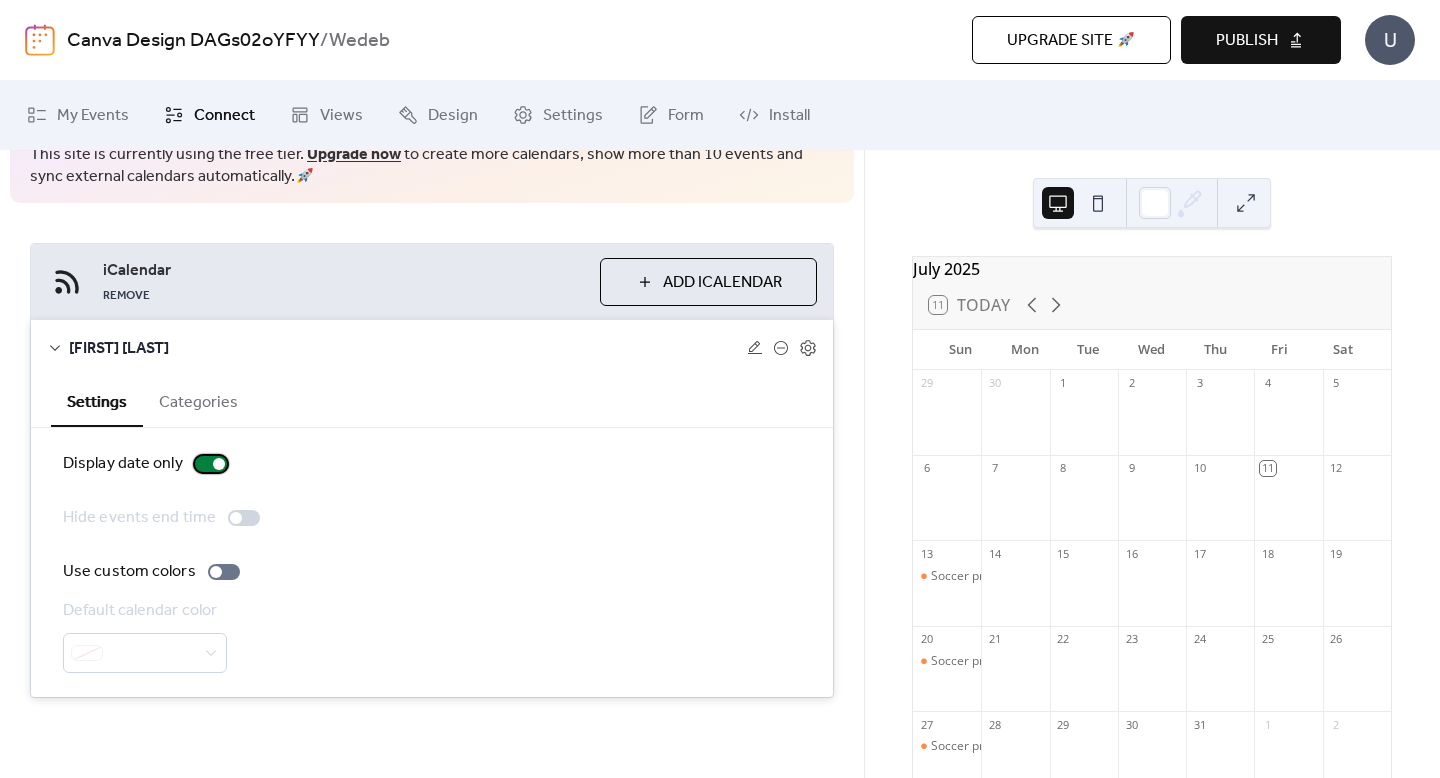 click at bounding box center [219, 464] 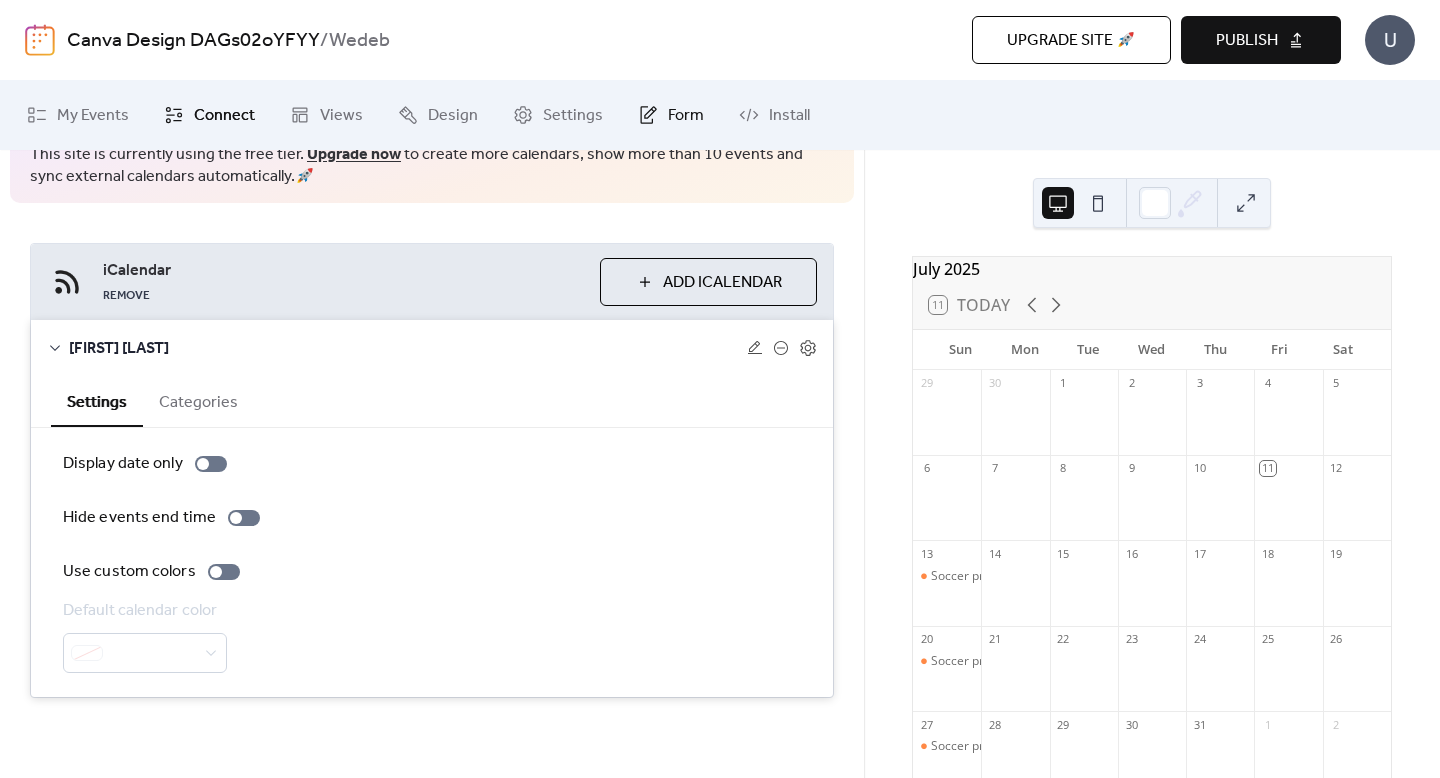 click on "Form" at bounding box center (686, 116) 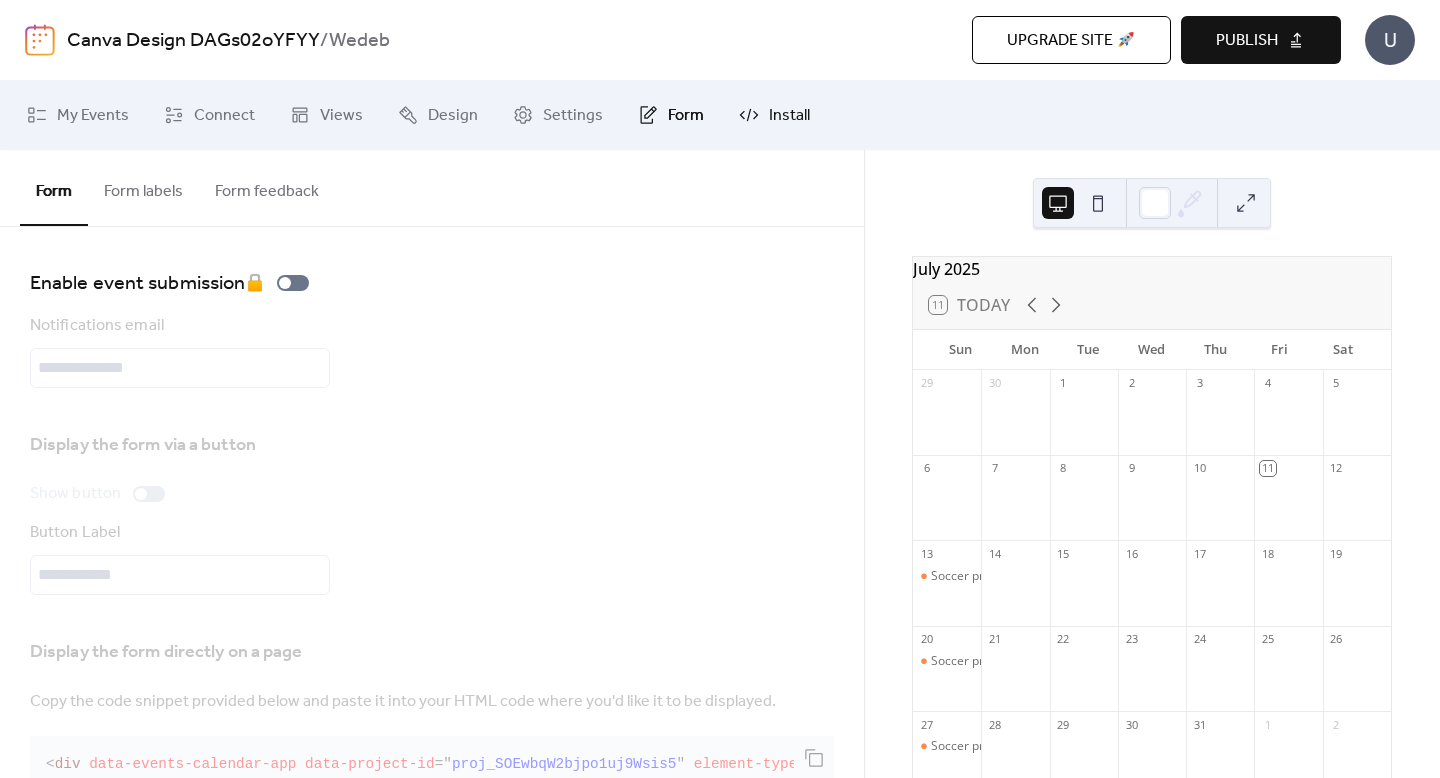 click on "Install" at bounding box center (774, 115) 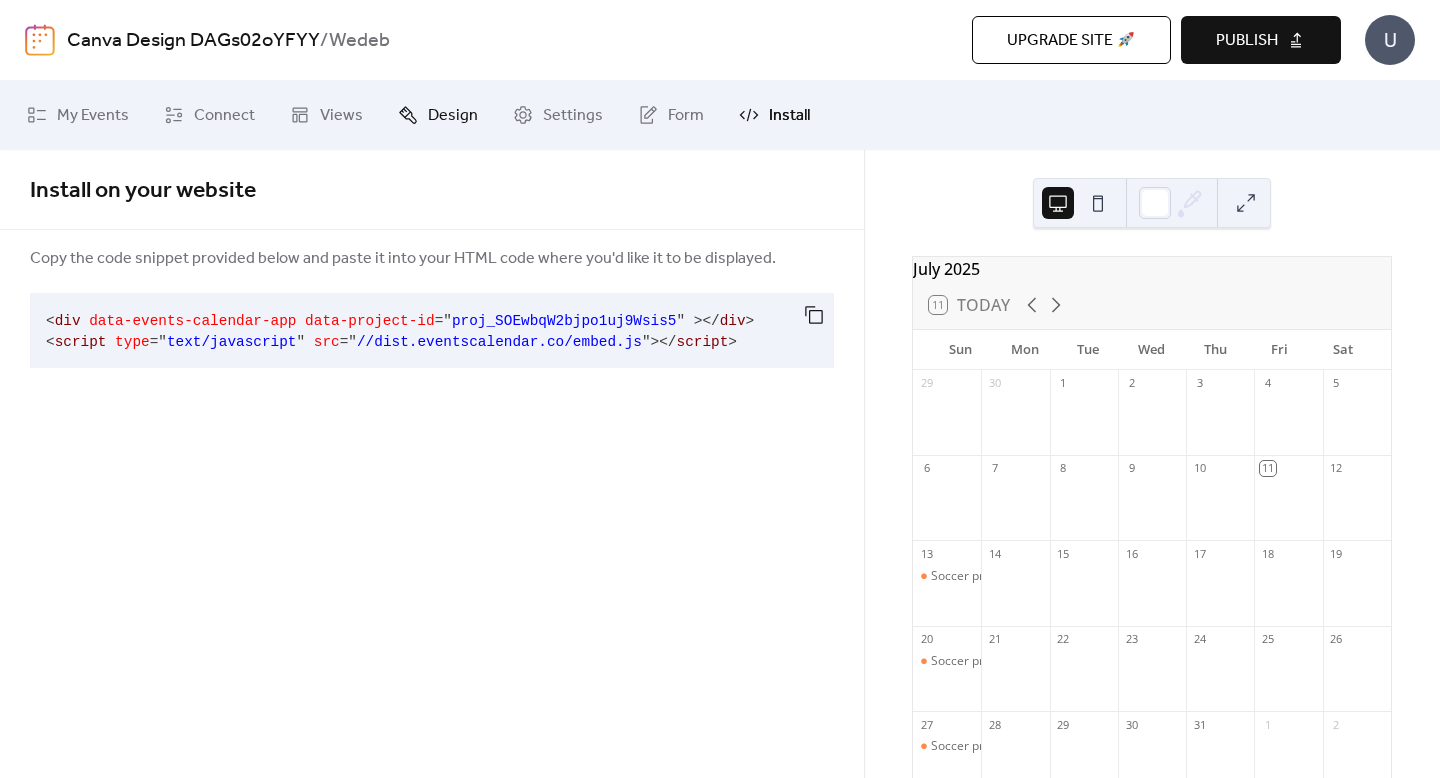 click on "Design" at bounding box center [453, 116] 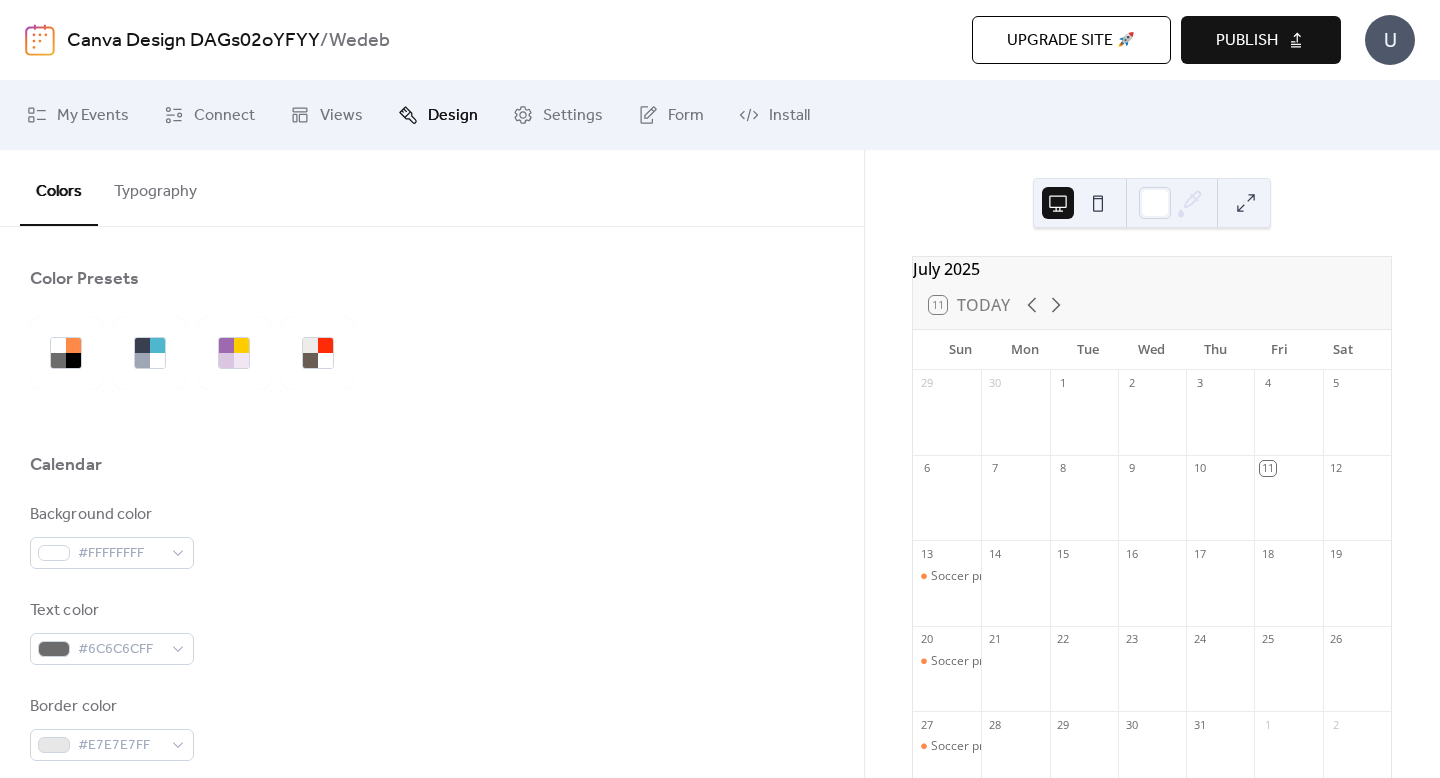 click on "Design" at bounding box center (438, 115) 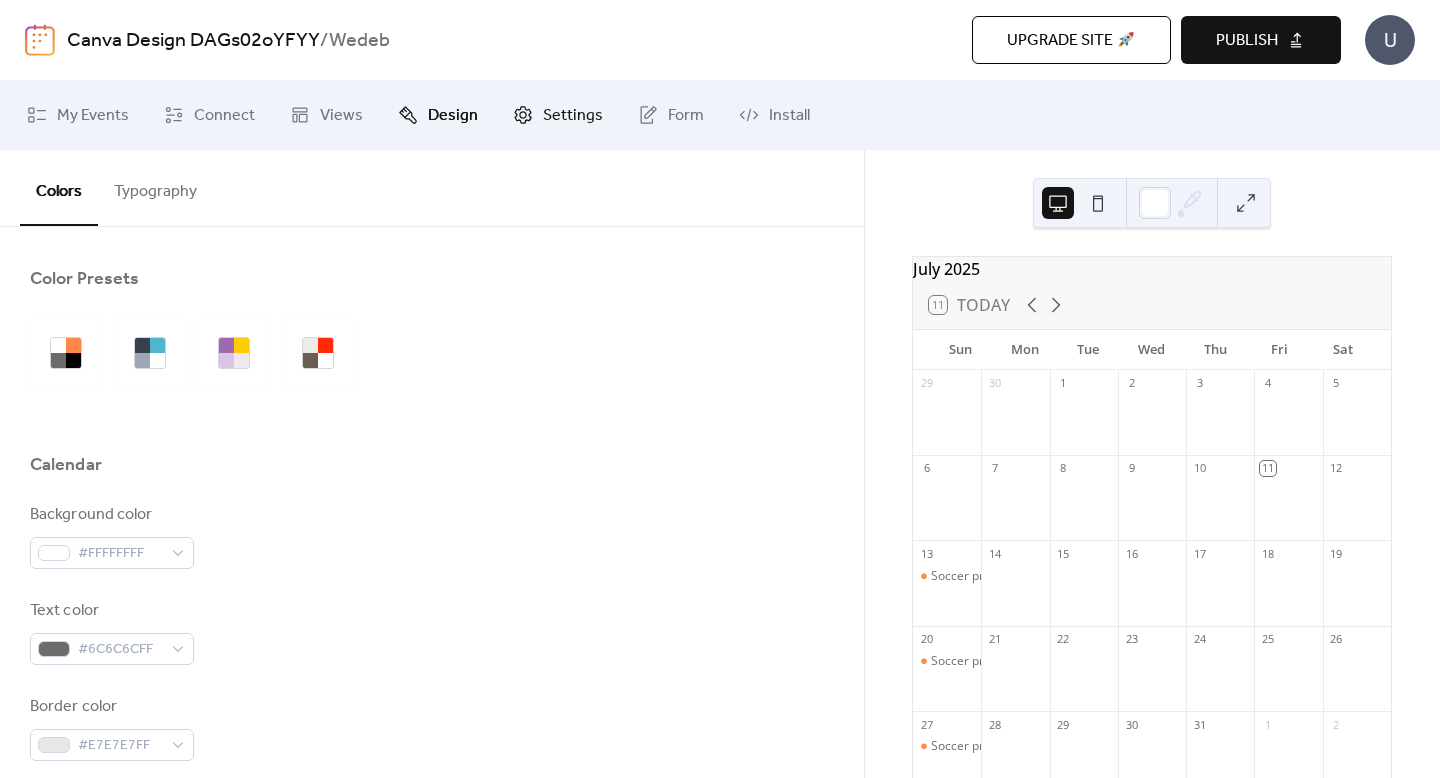 click 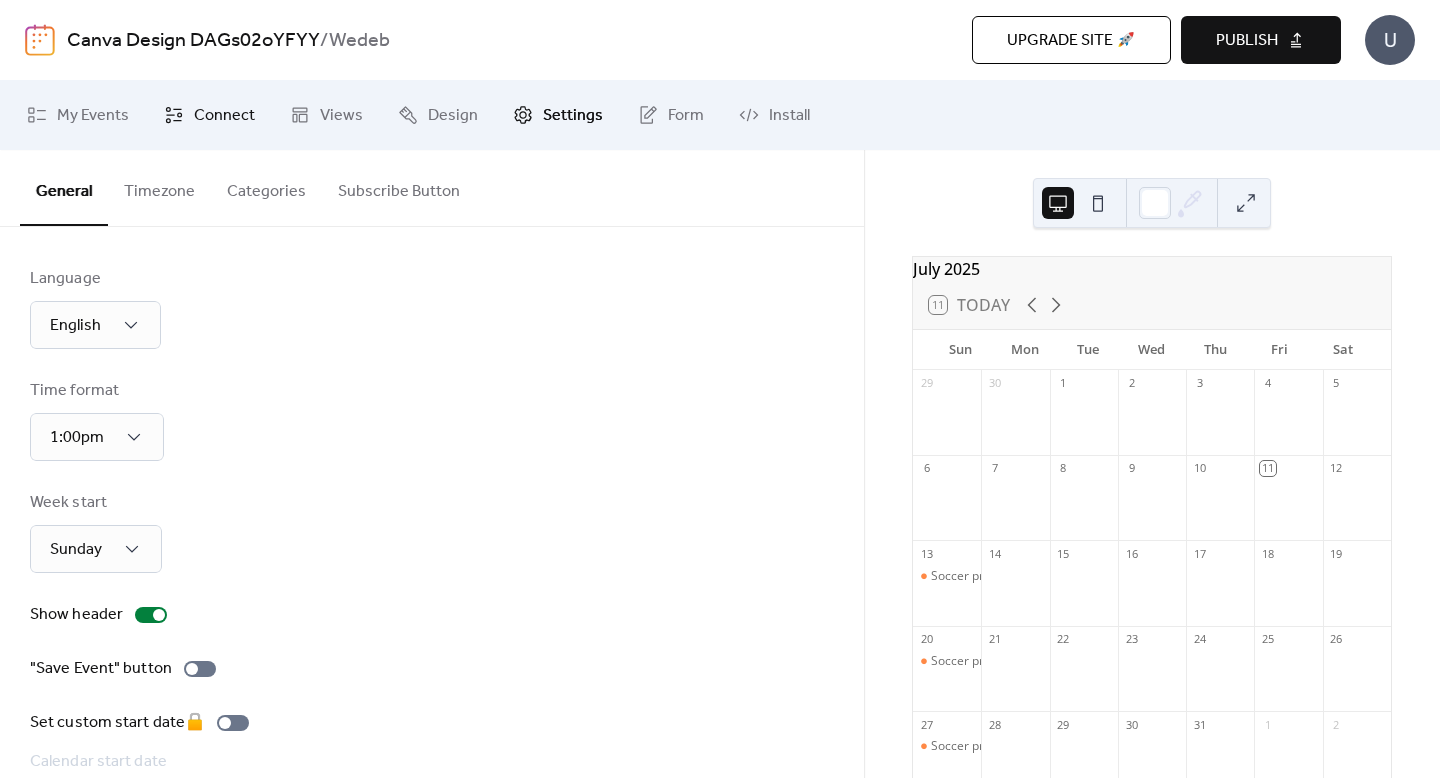 click on "Connect" at bounding box center [224, 116] 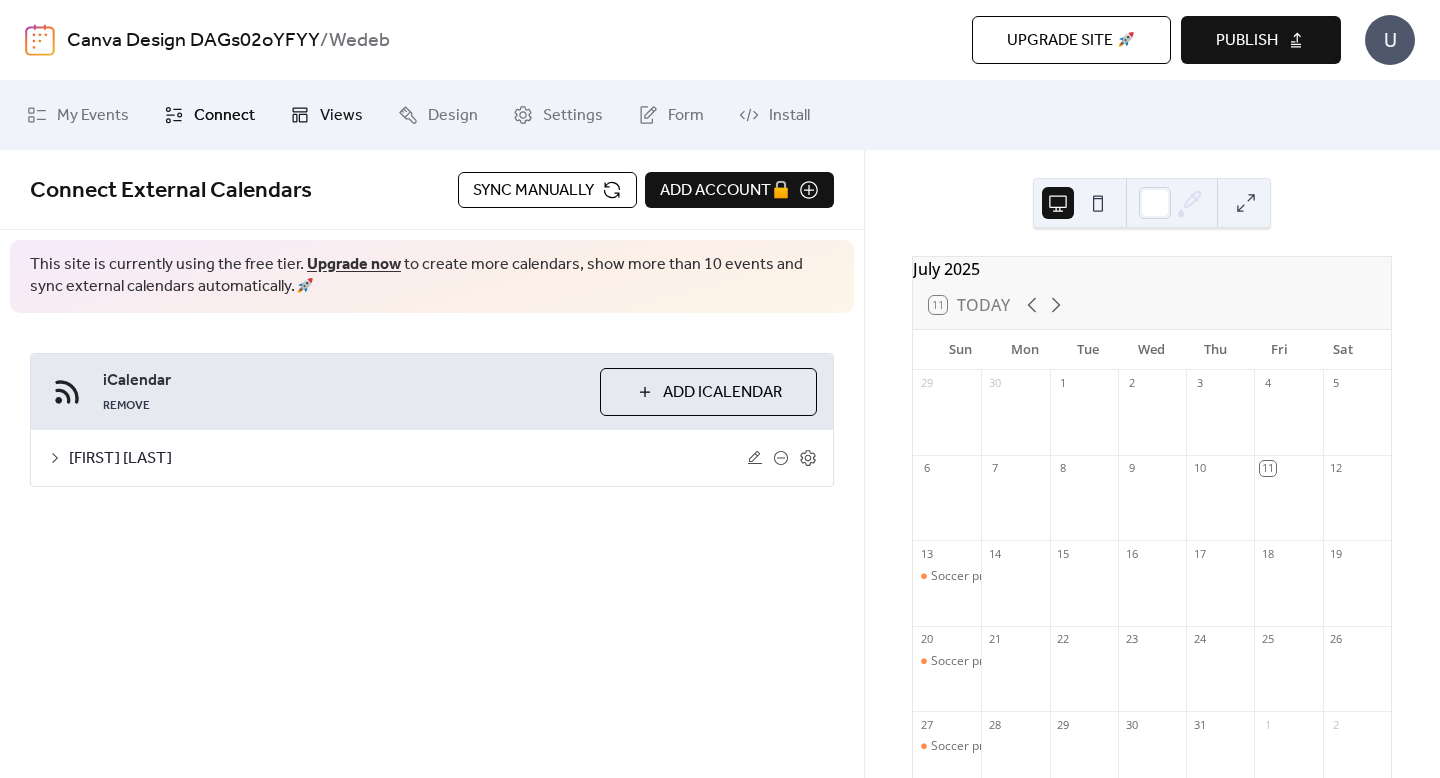 click on "Views" at bounding box center [326, 115] 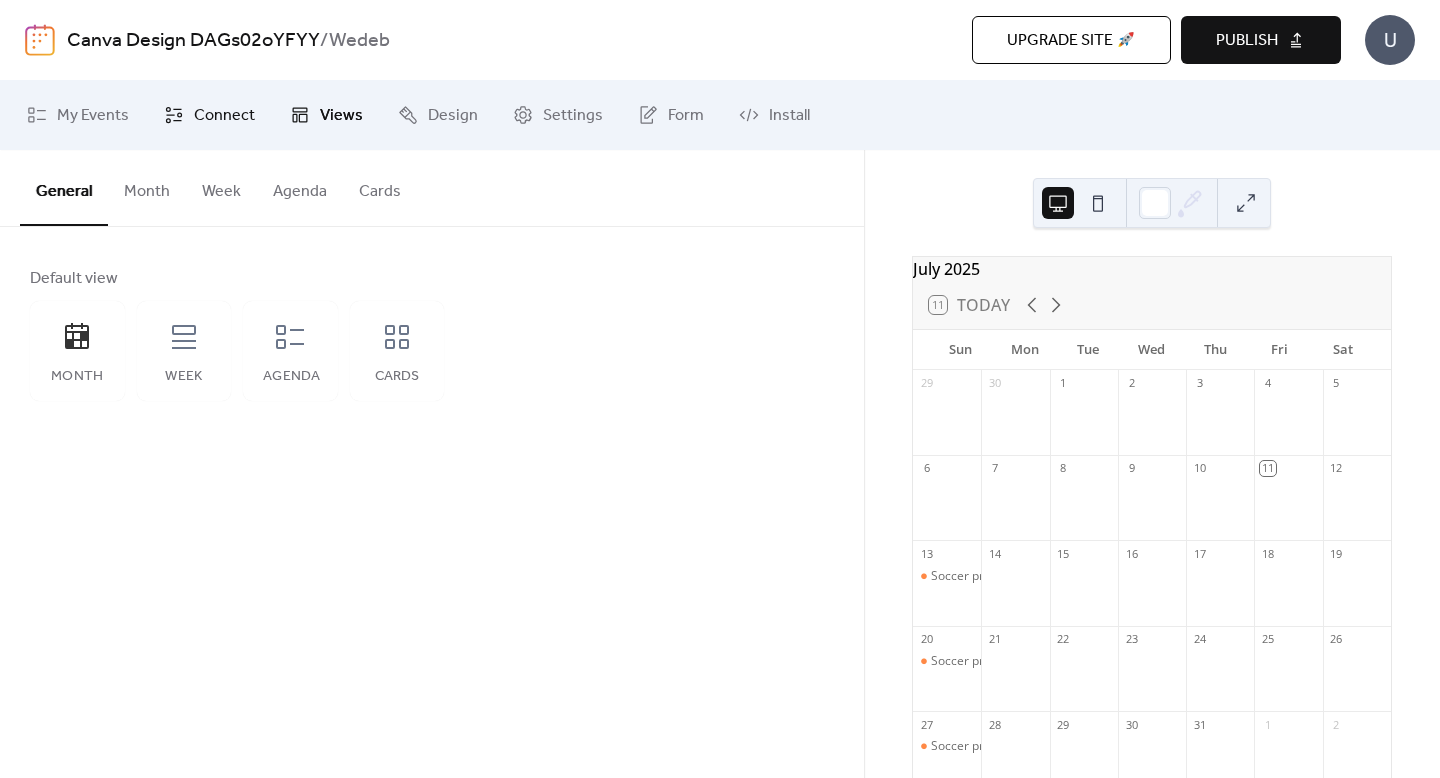 click on "Connect" at bounding box center [224, 116] 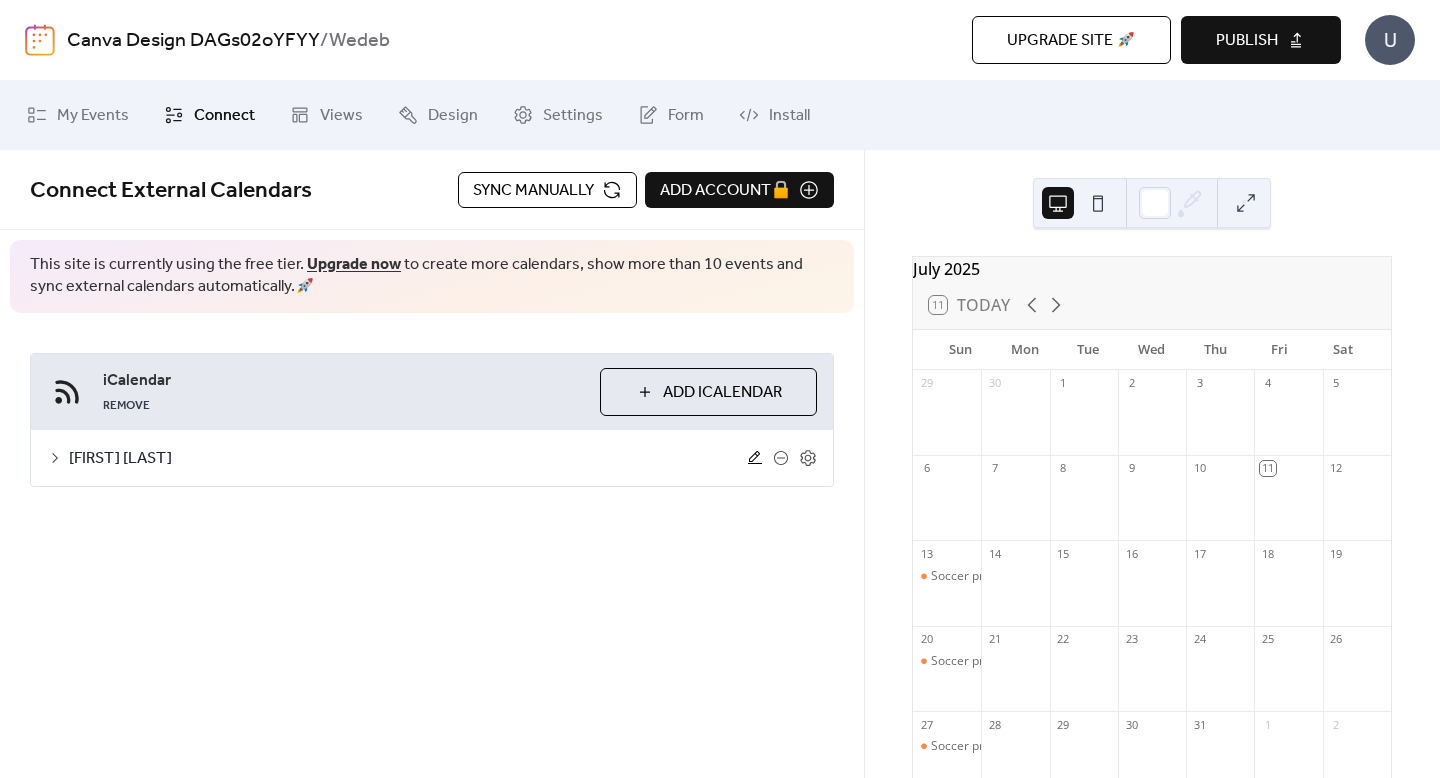 click 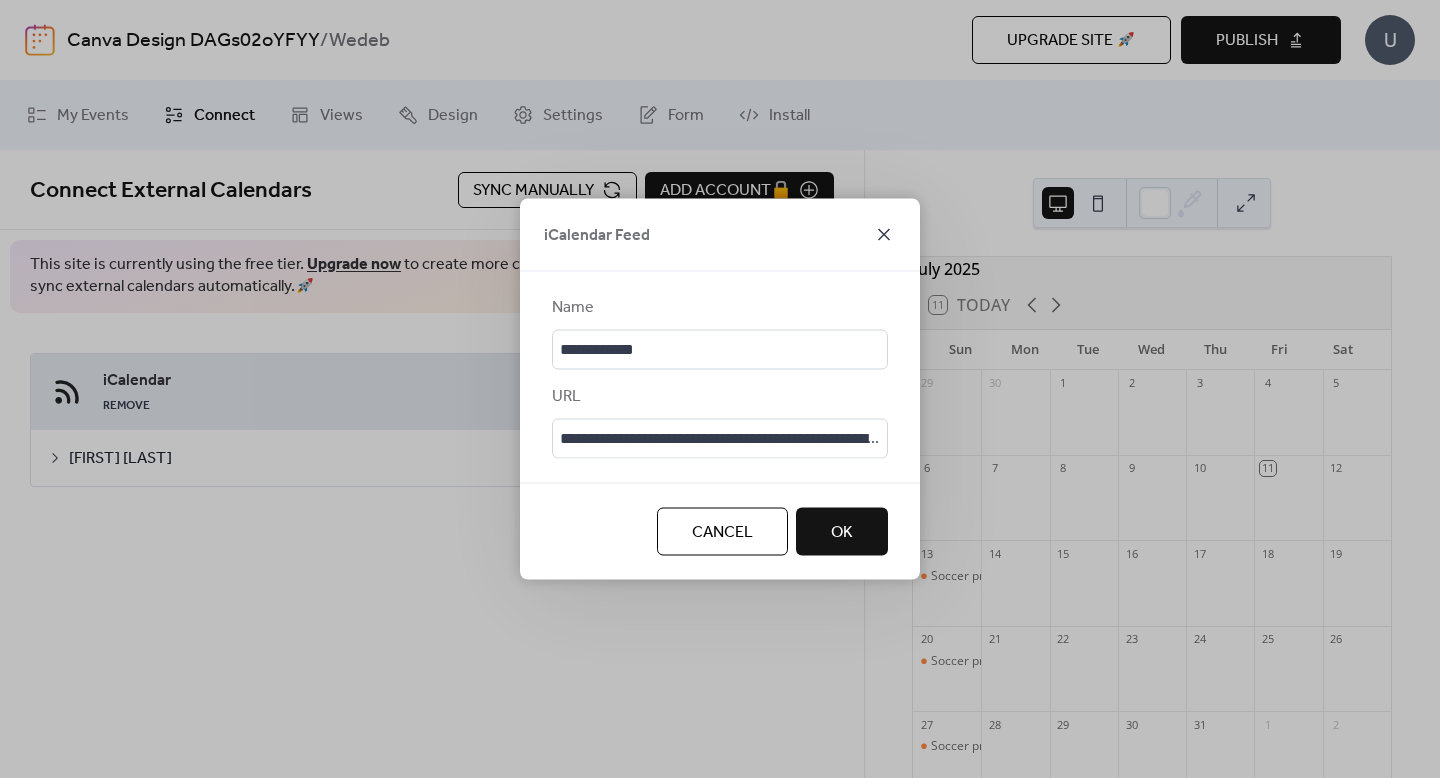 click 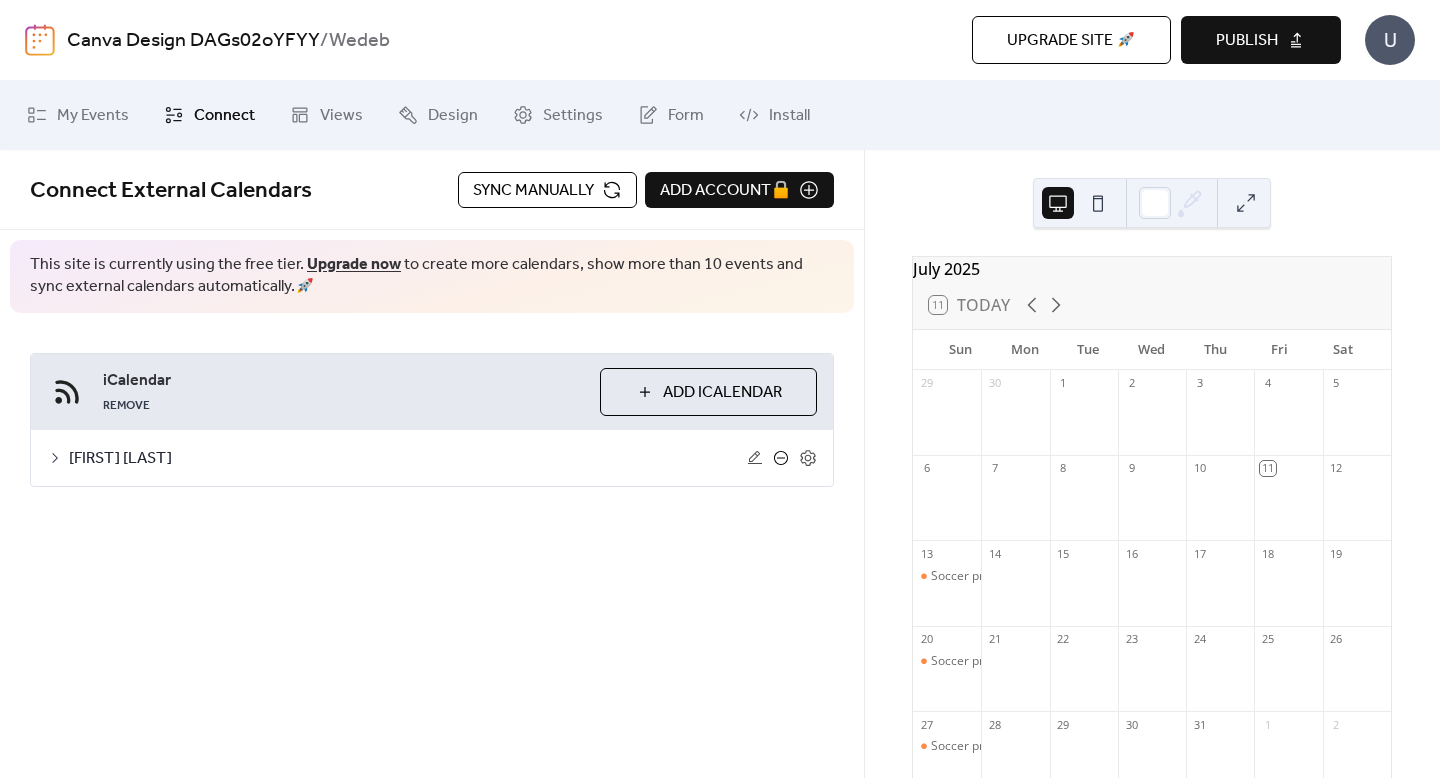click 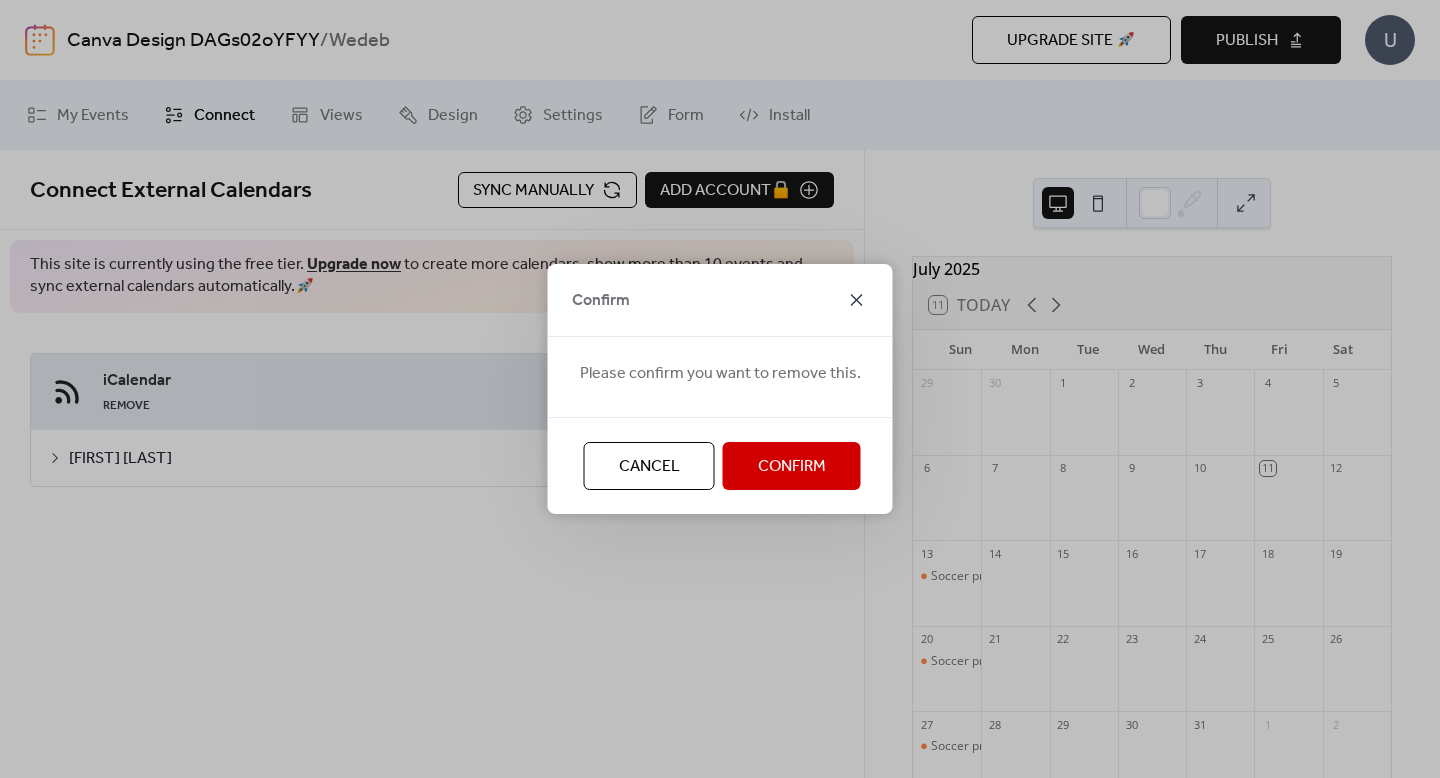 click 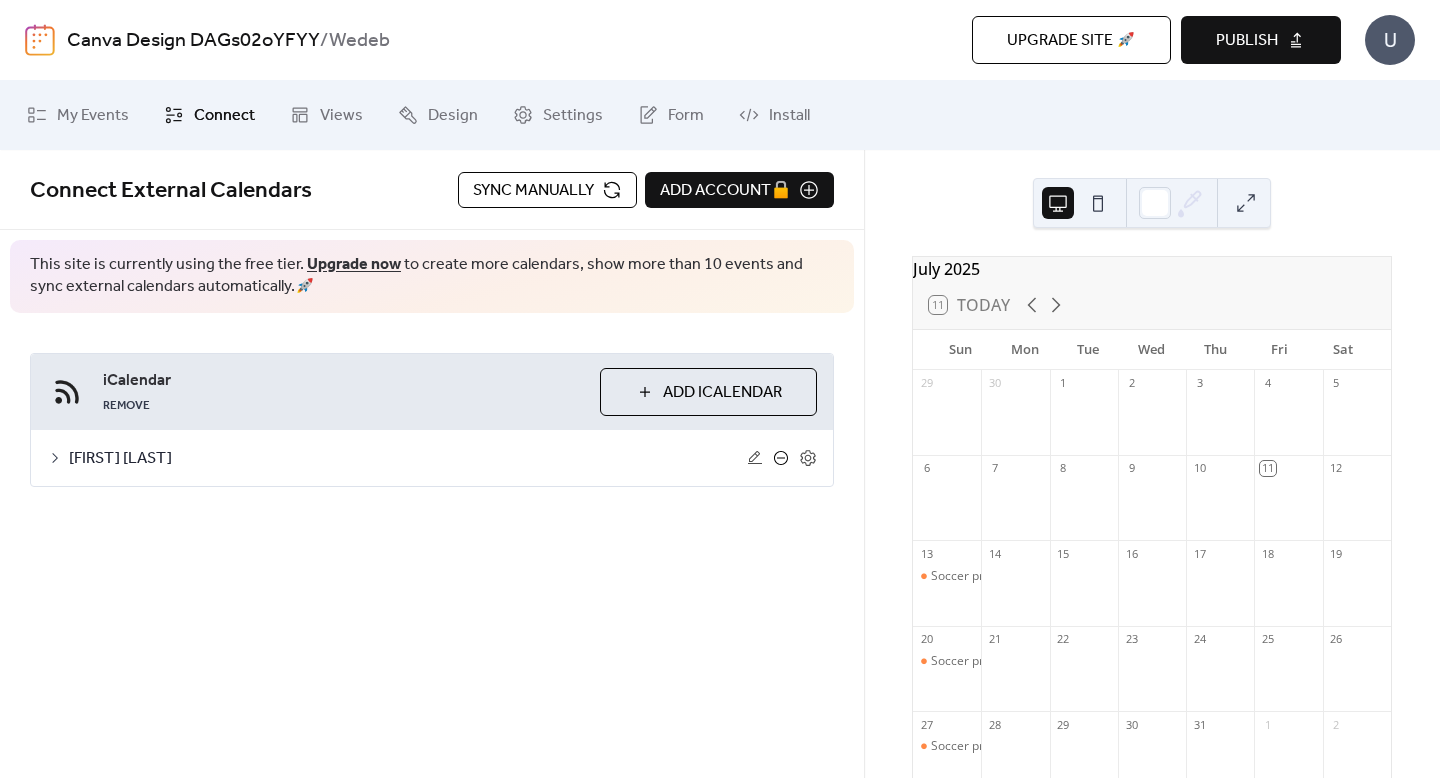 click 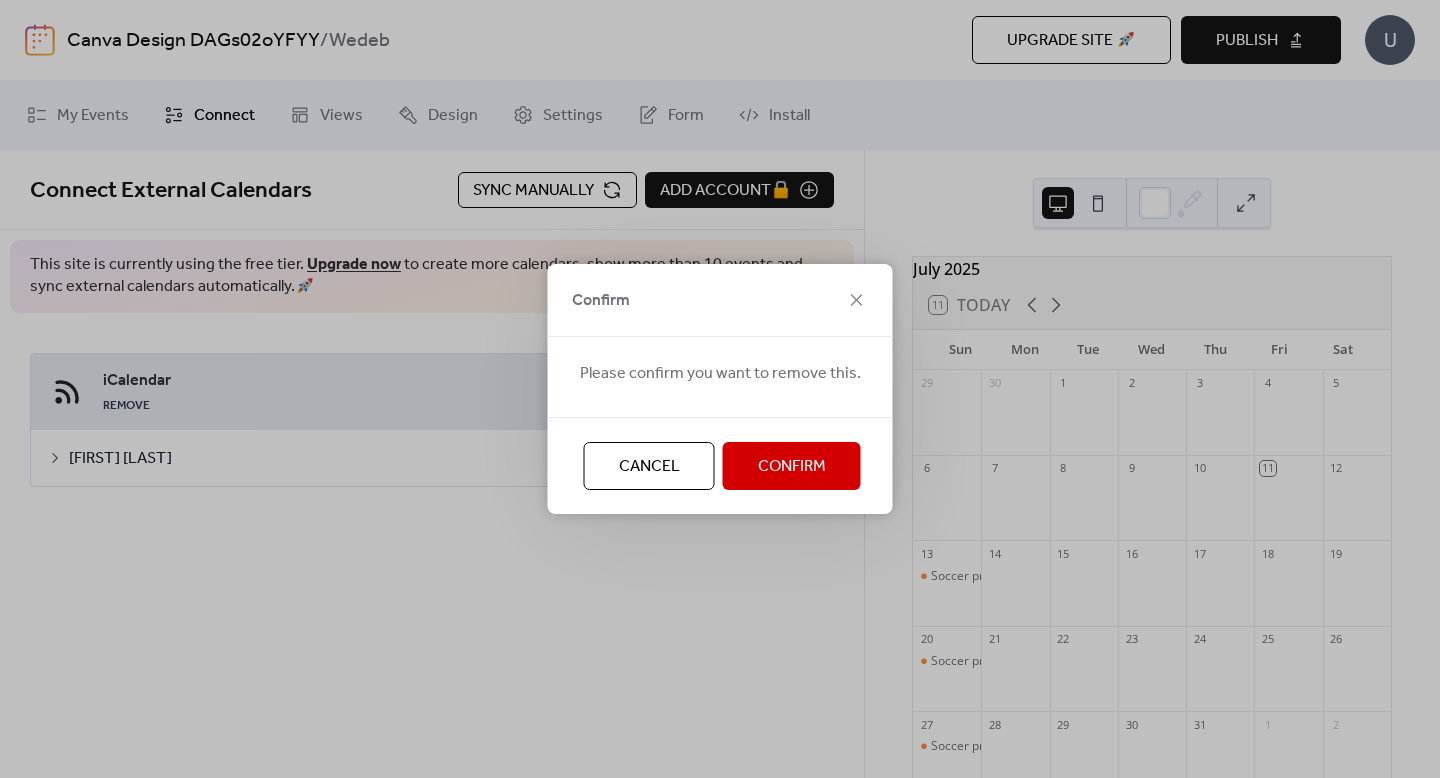 click on "Confirm" at bounding box center (720, 300) 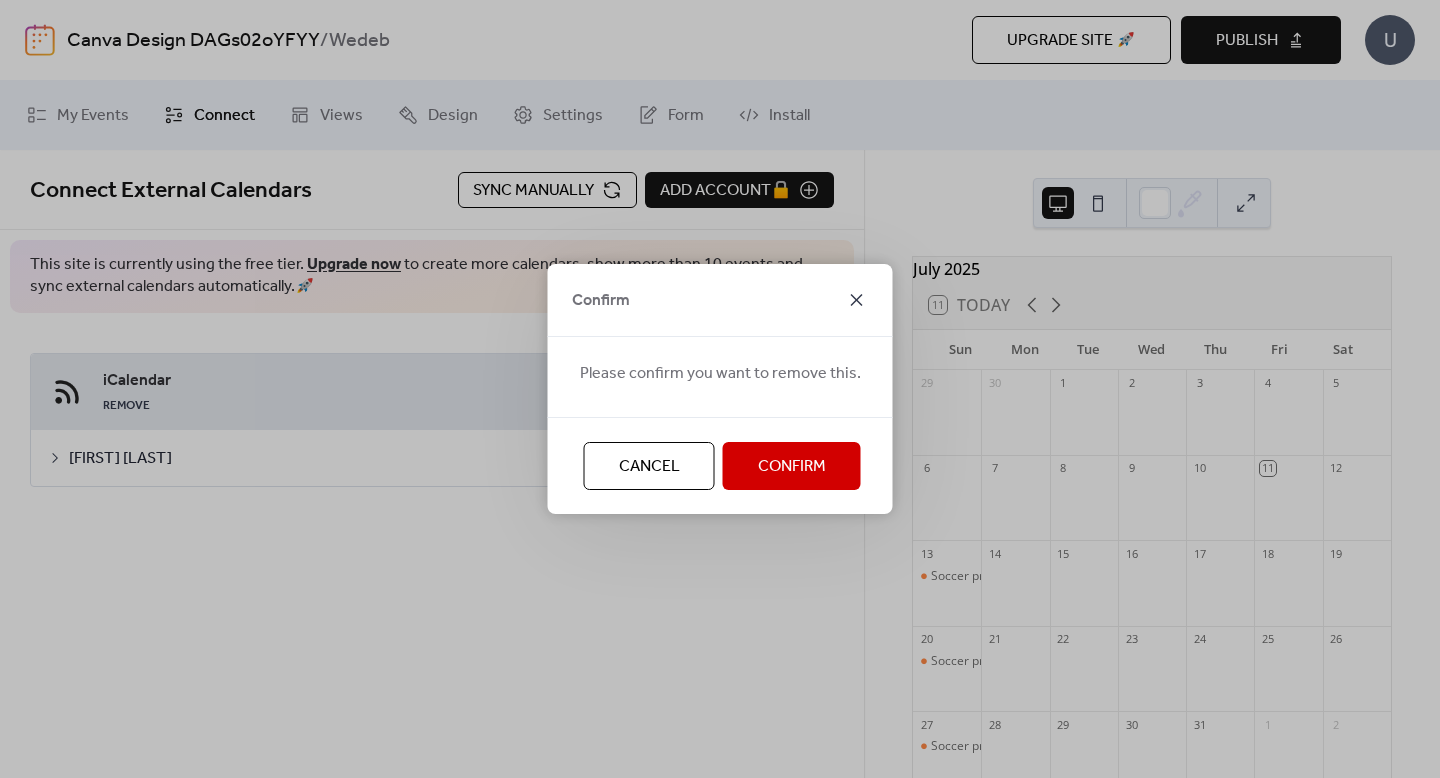 click 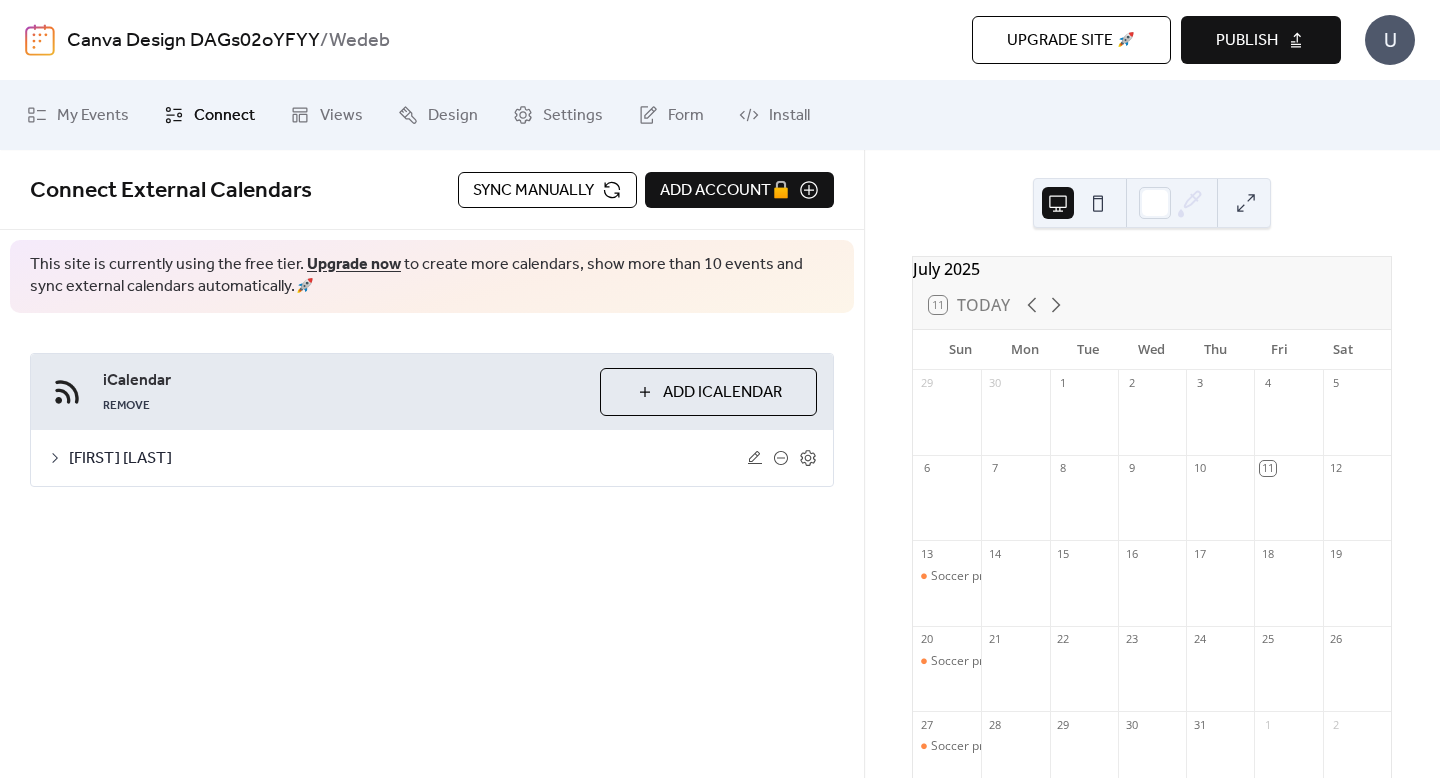 click on "Melat Tesfay" at bounding box center (432, 458) 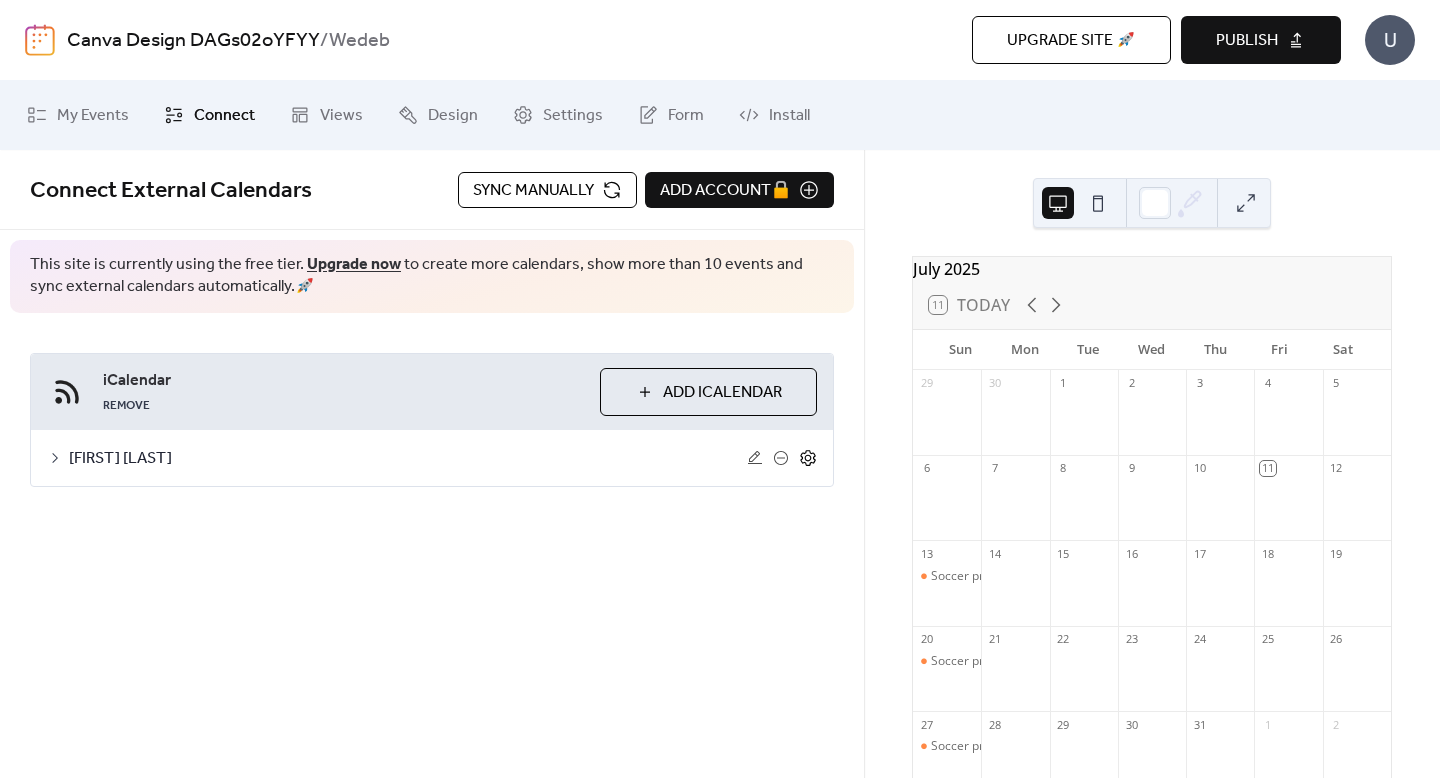 click 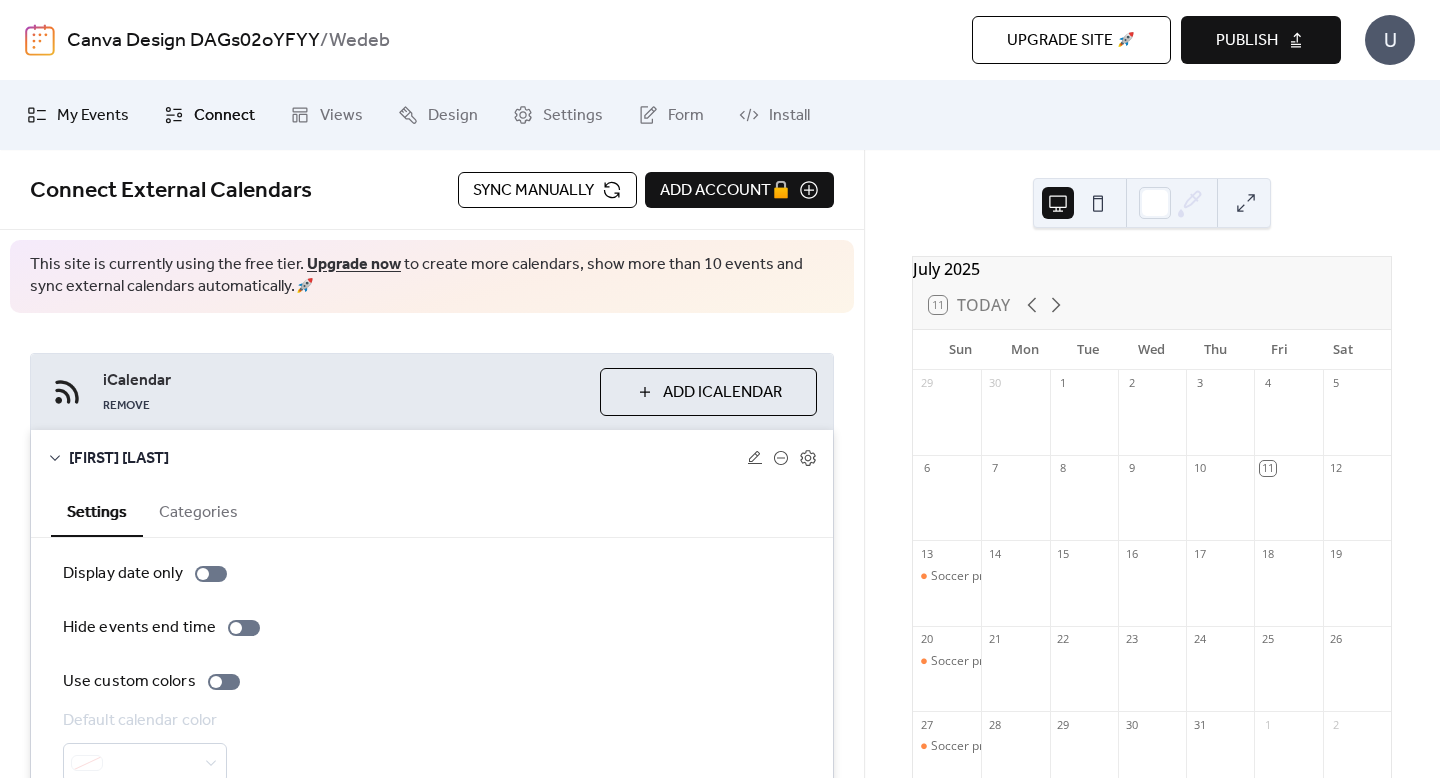click on "My Events" at bounding box center [93, 116] 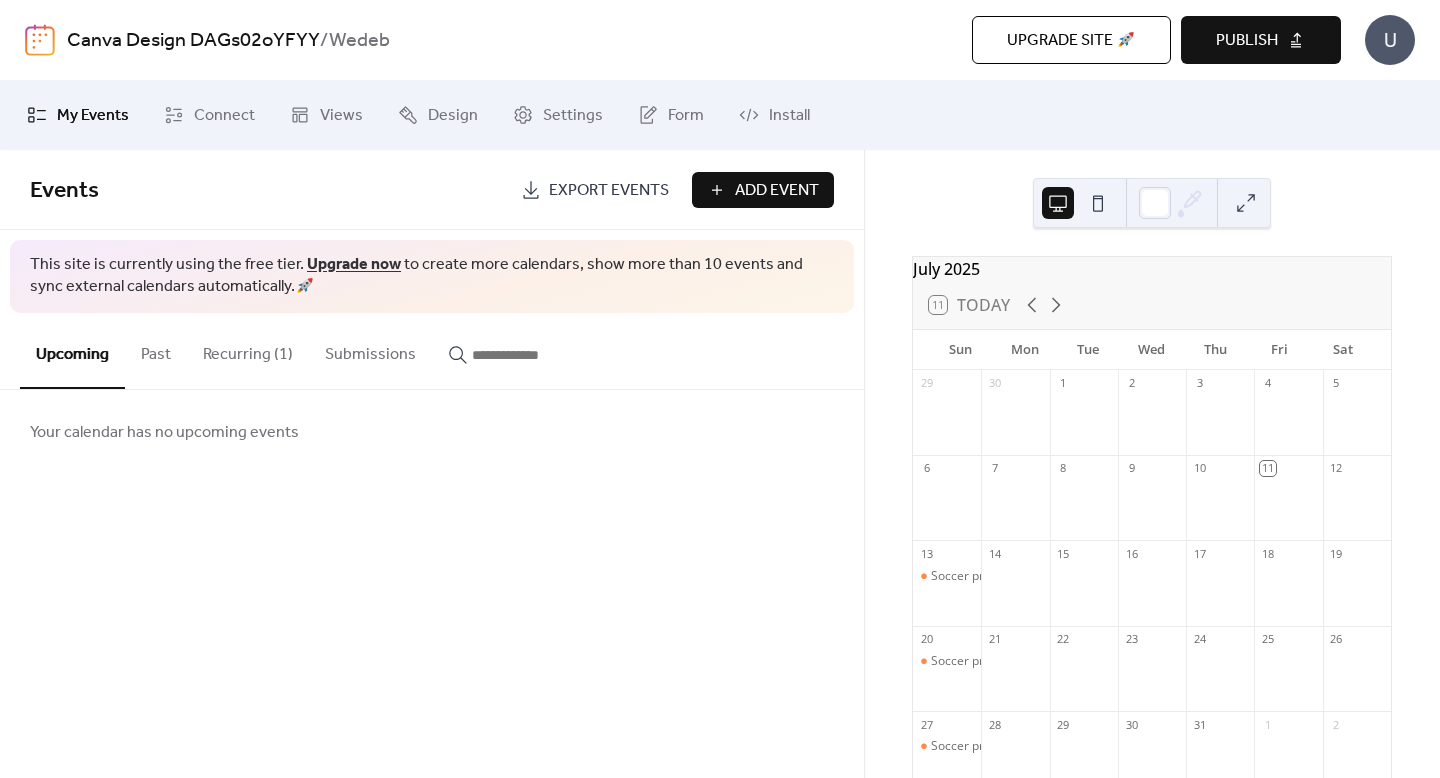 click 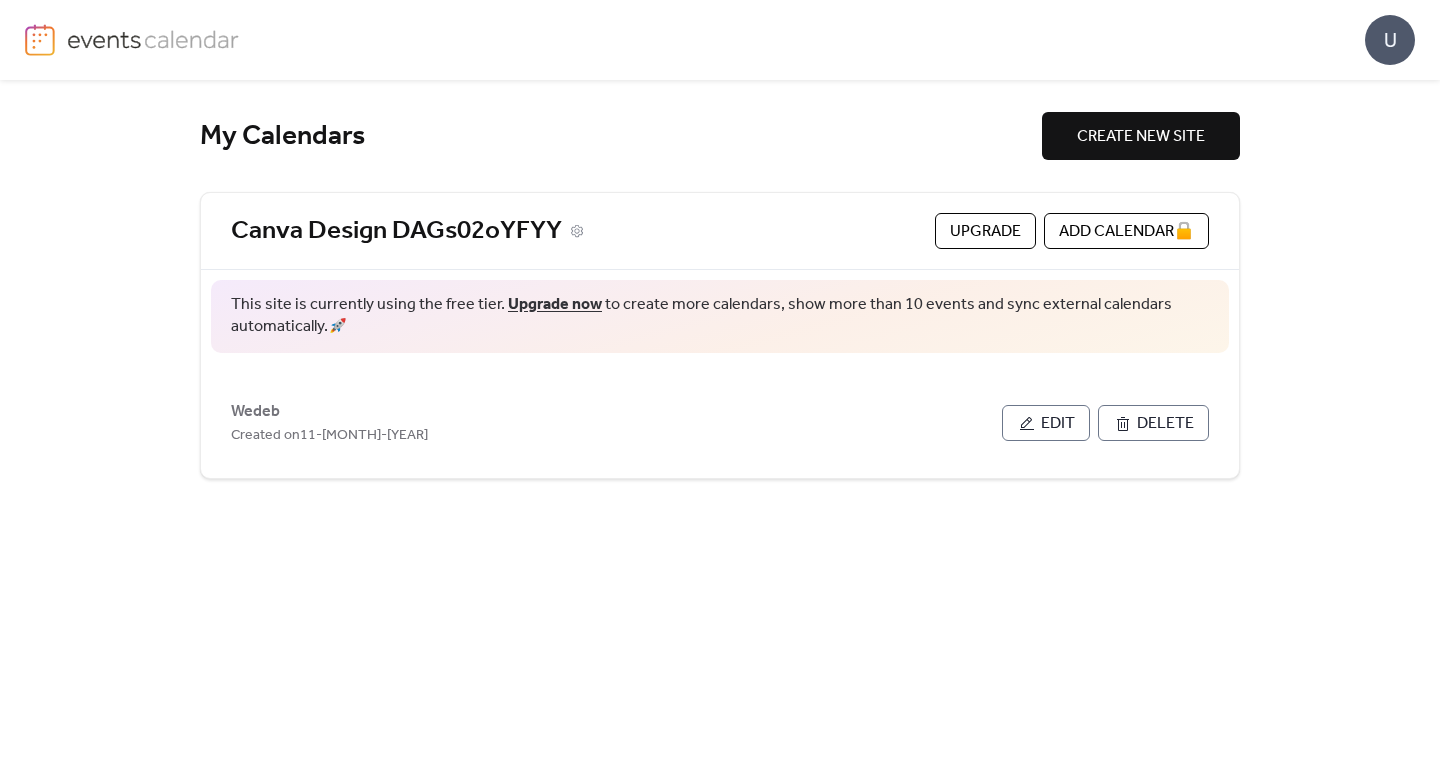 click on "Canva Design DAGs02oYFYY" at bounding box center (579, 231) 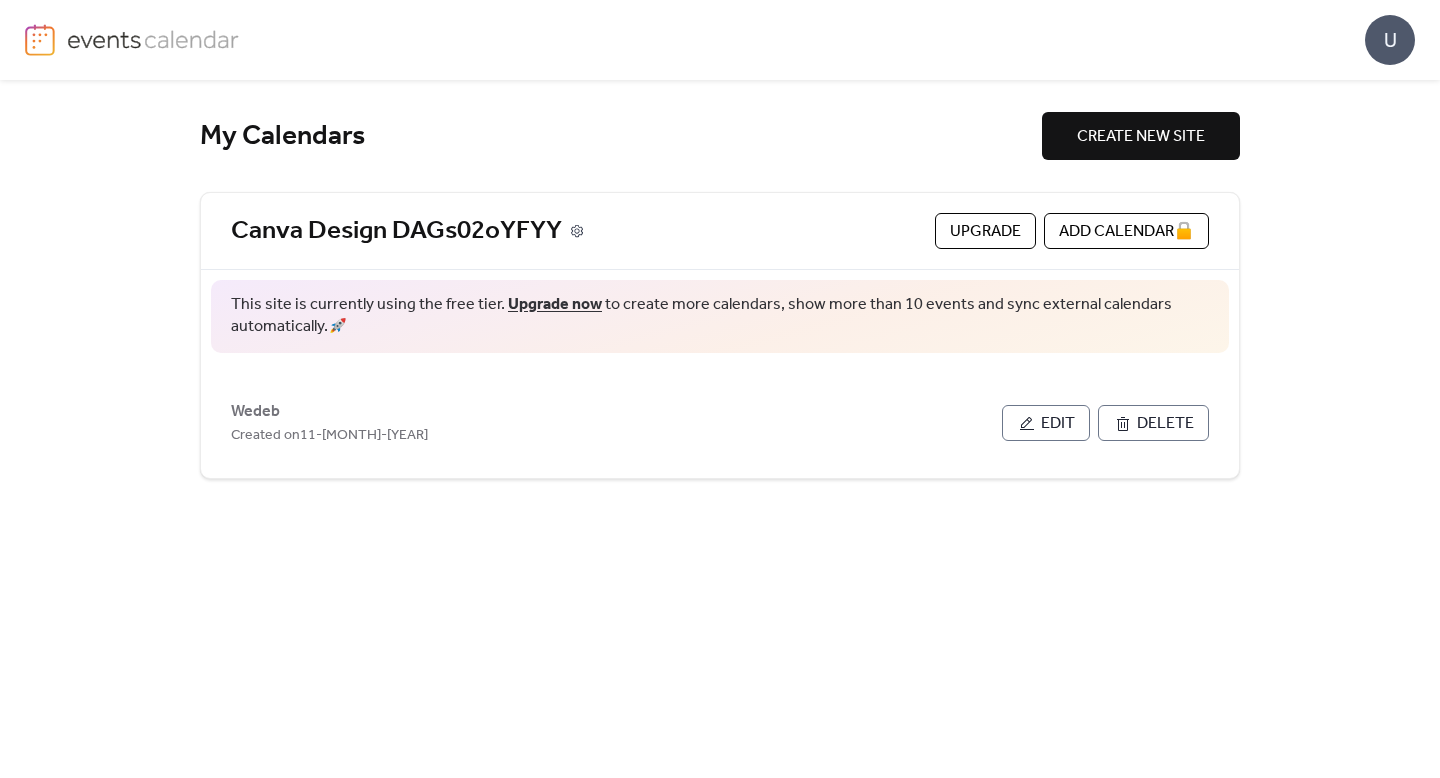 click 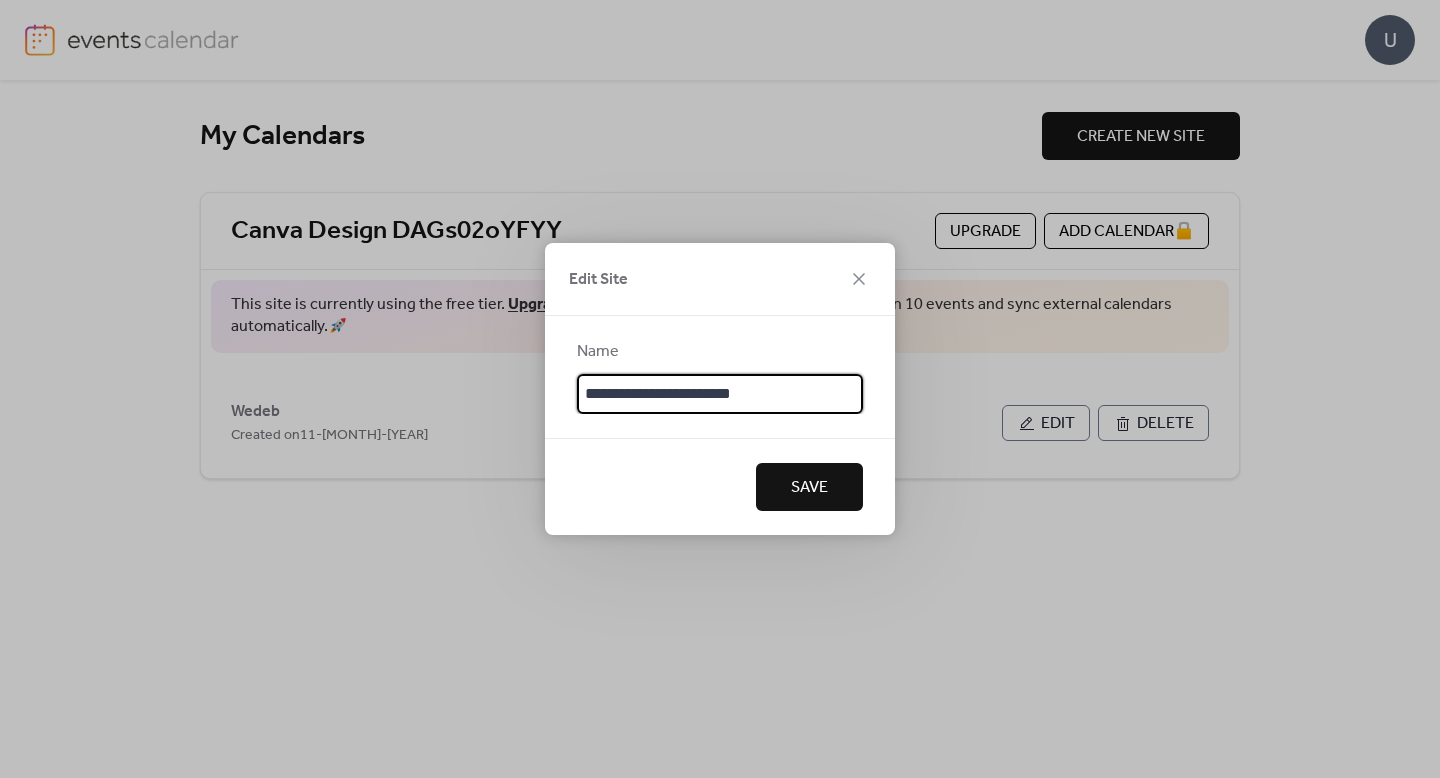 drag, startPoint x: 679, startPoint y: 392, endPoint x: 521, endPoint y: 389, distance: 158.02847 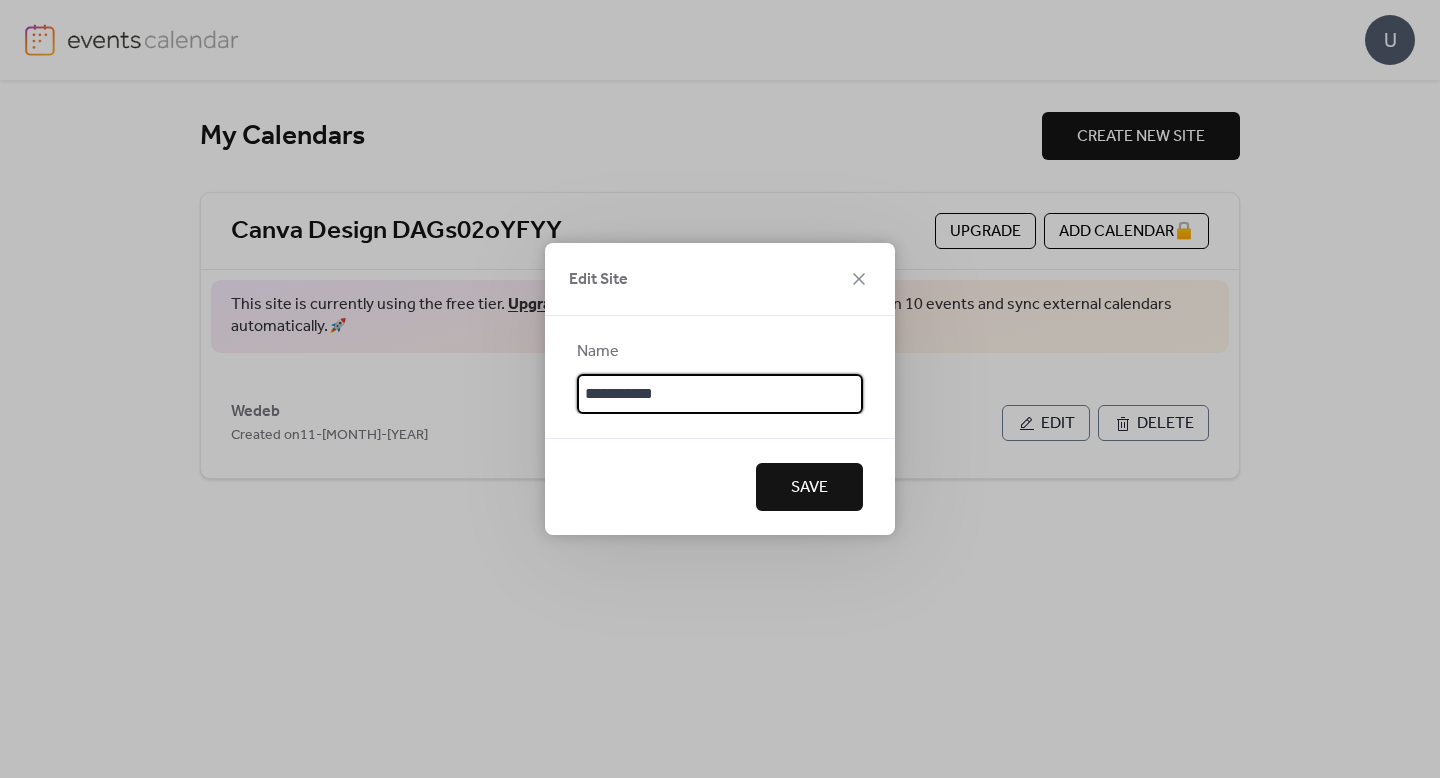 type on "**********" 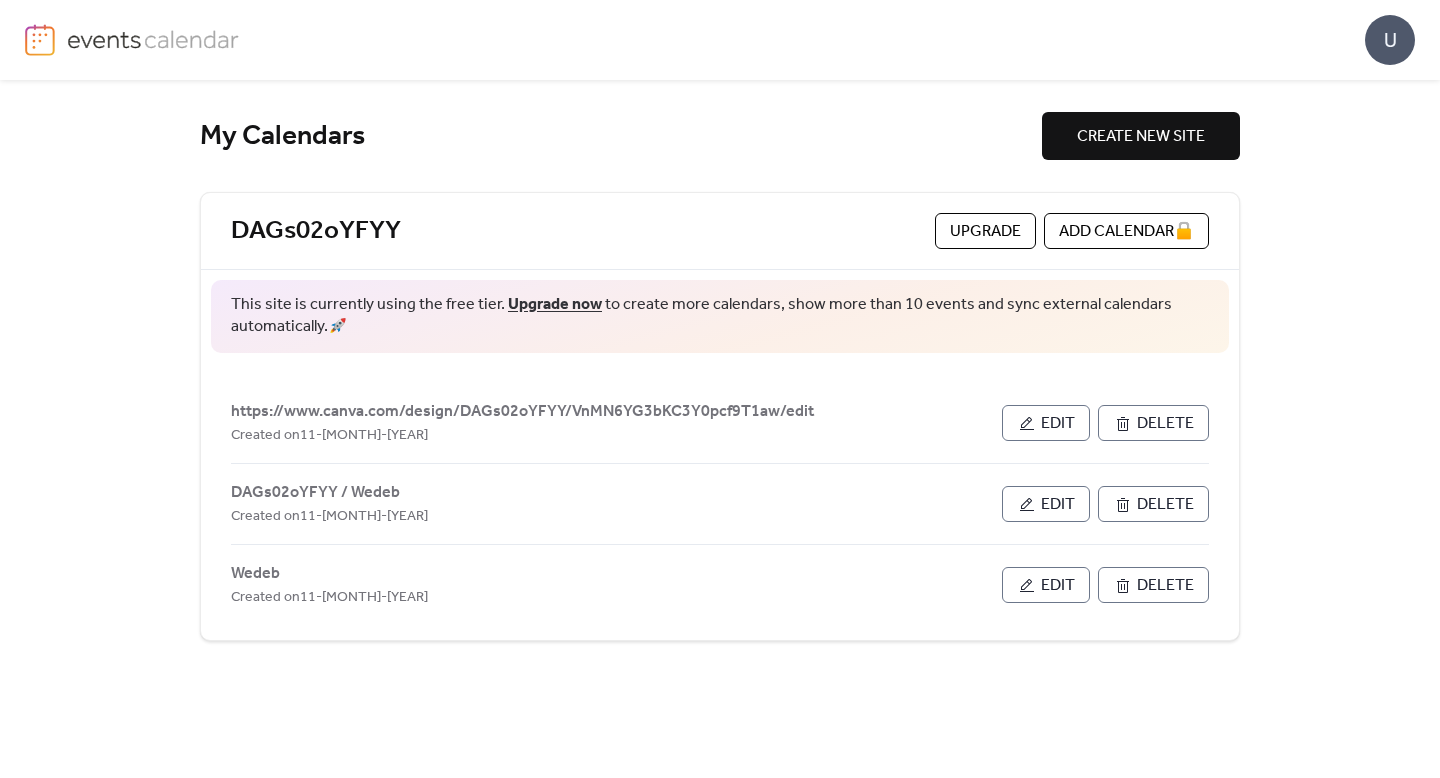 click on "Upgrade" at bounding box center (985, 232) 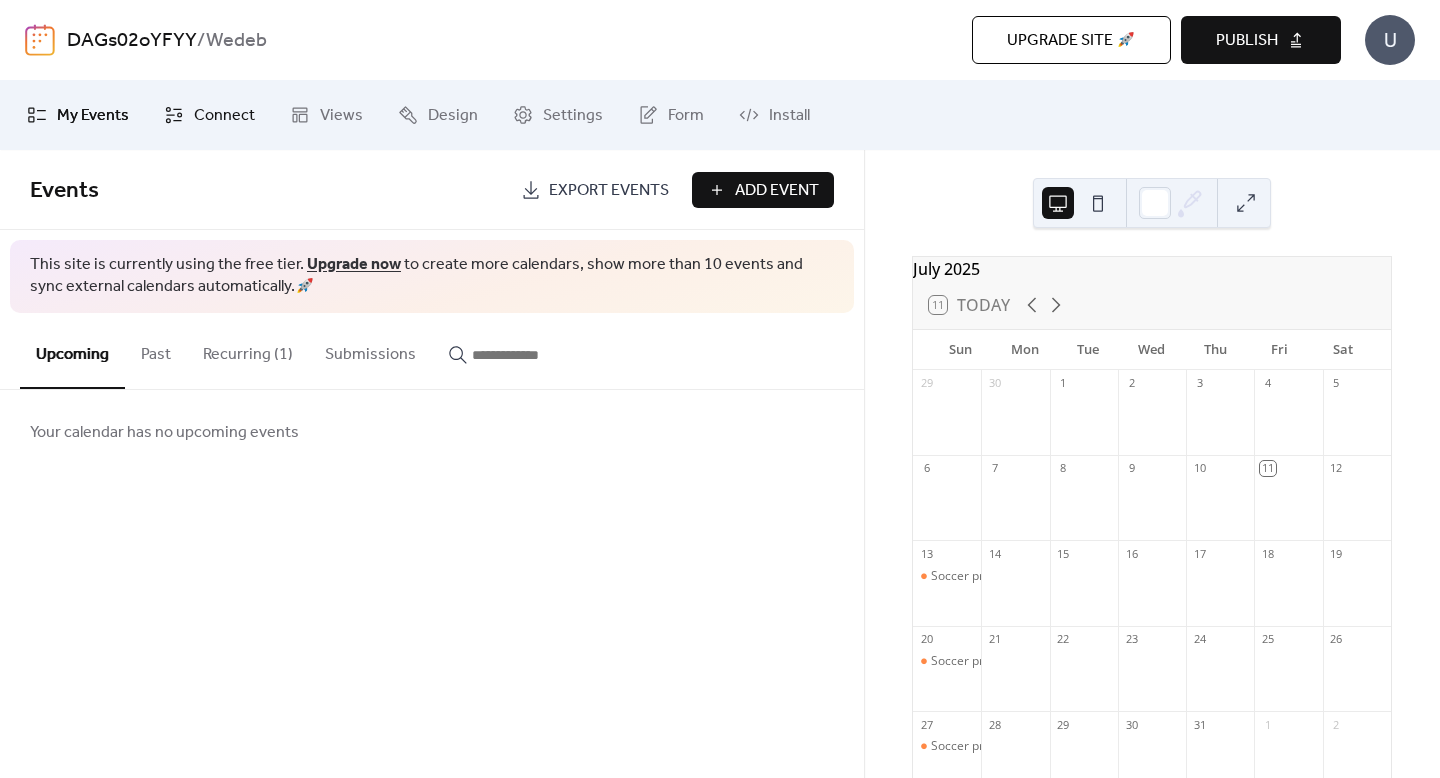 click on "Connect" at bounding box center (209, 115) 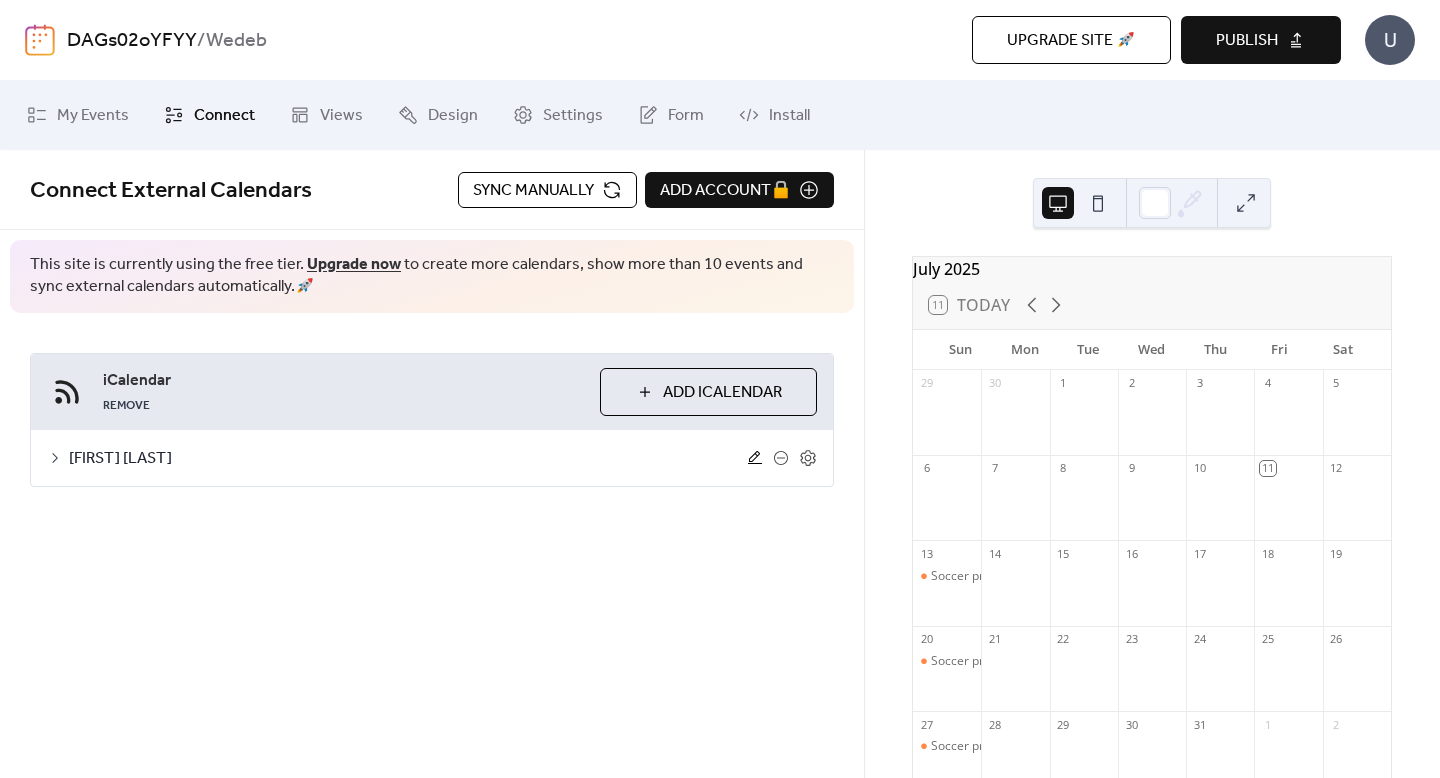 click 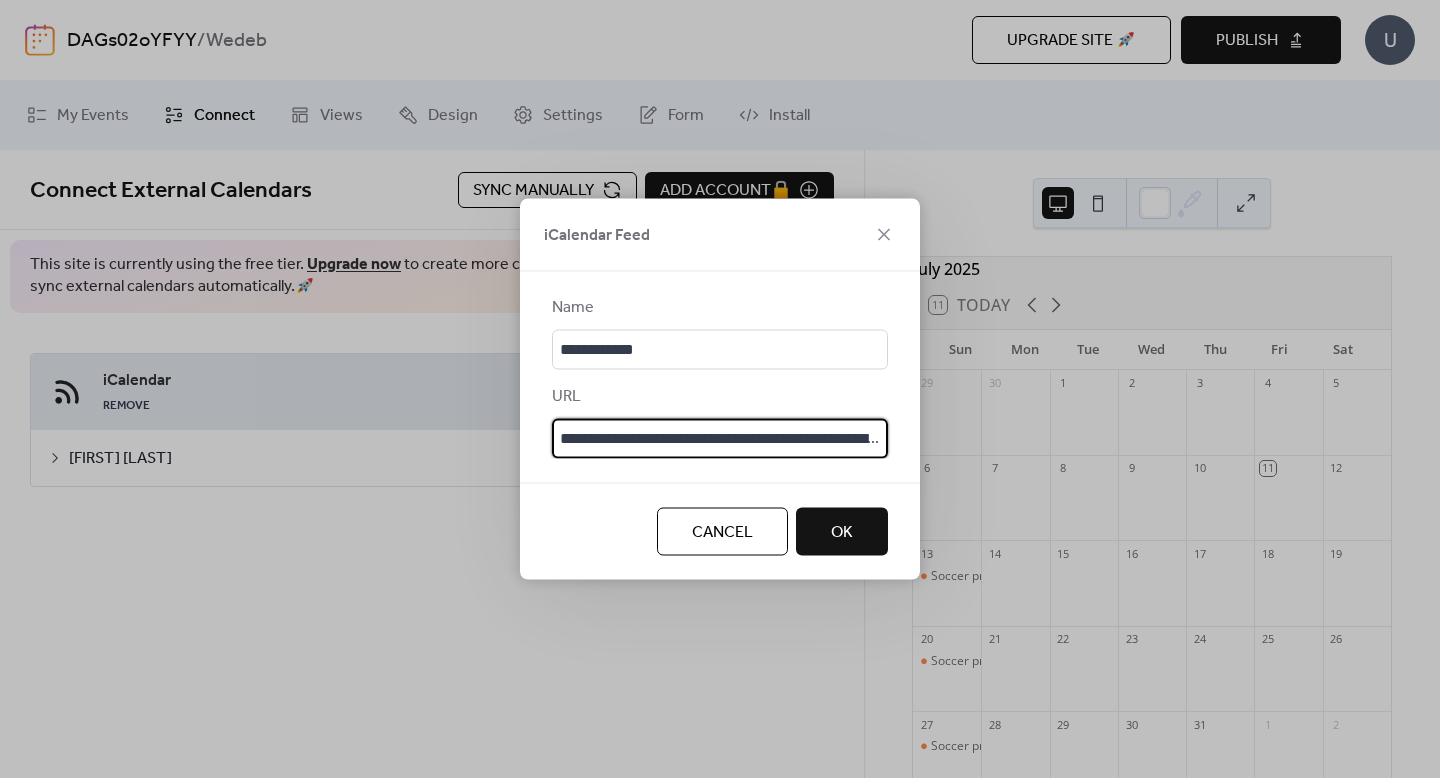 click on "**********" at bounding box center (720, 439) 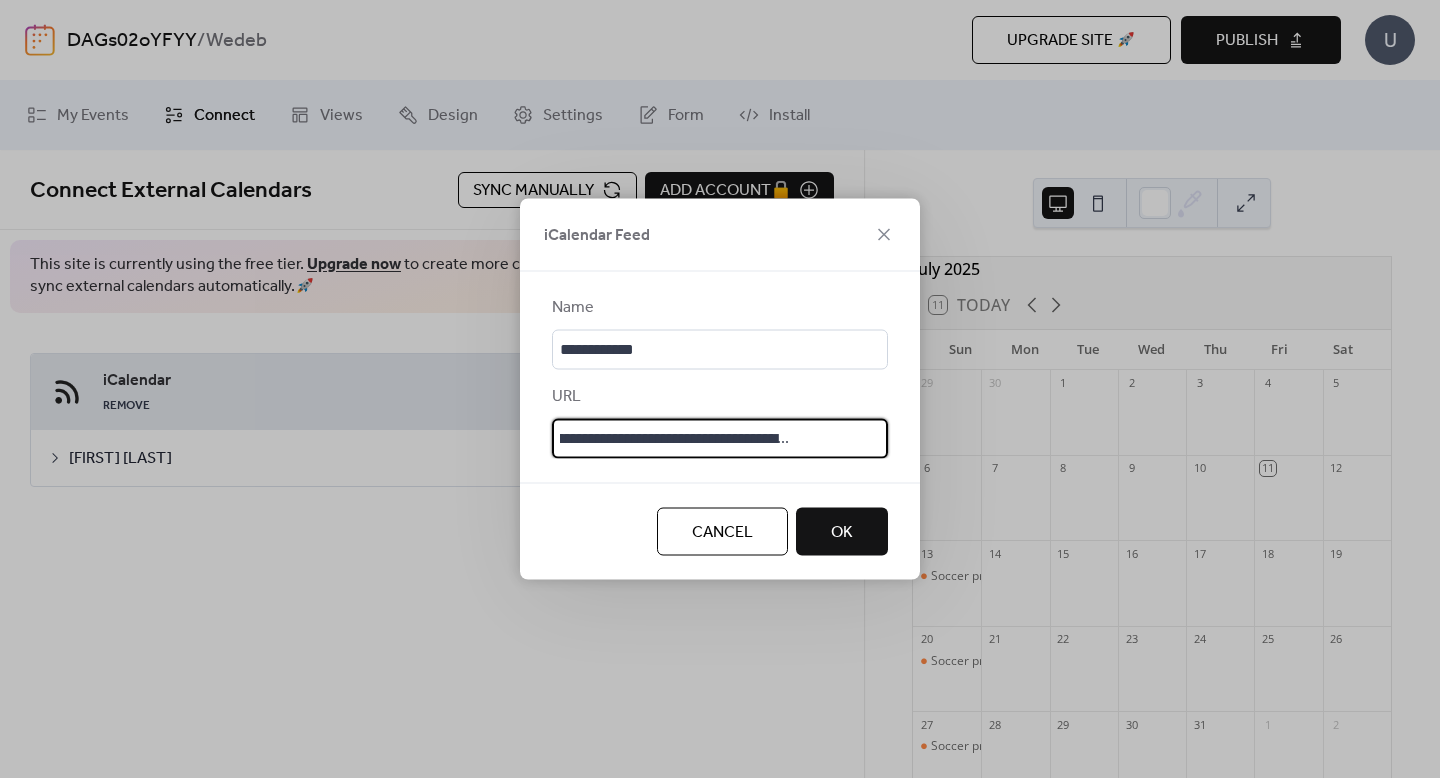 scroll, scrollTop: 0, scrollLeft: 244, axis: horizontal 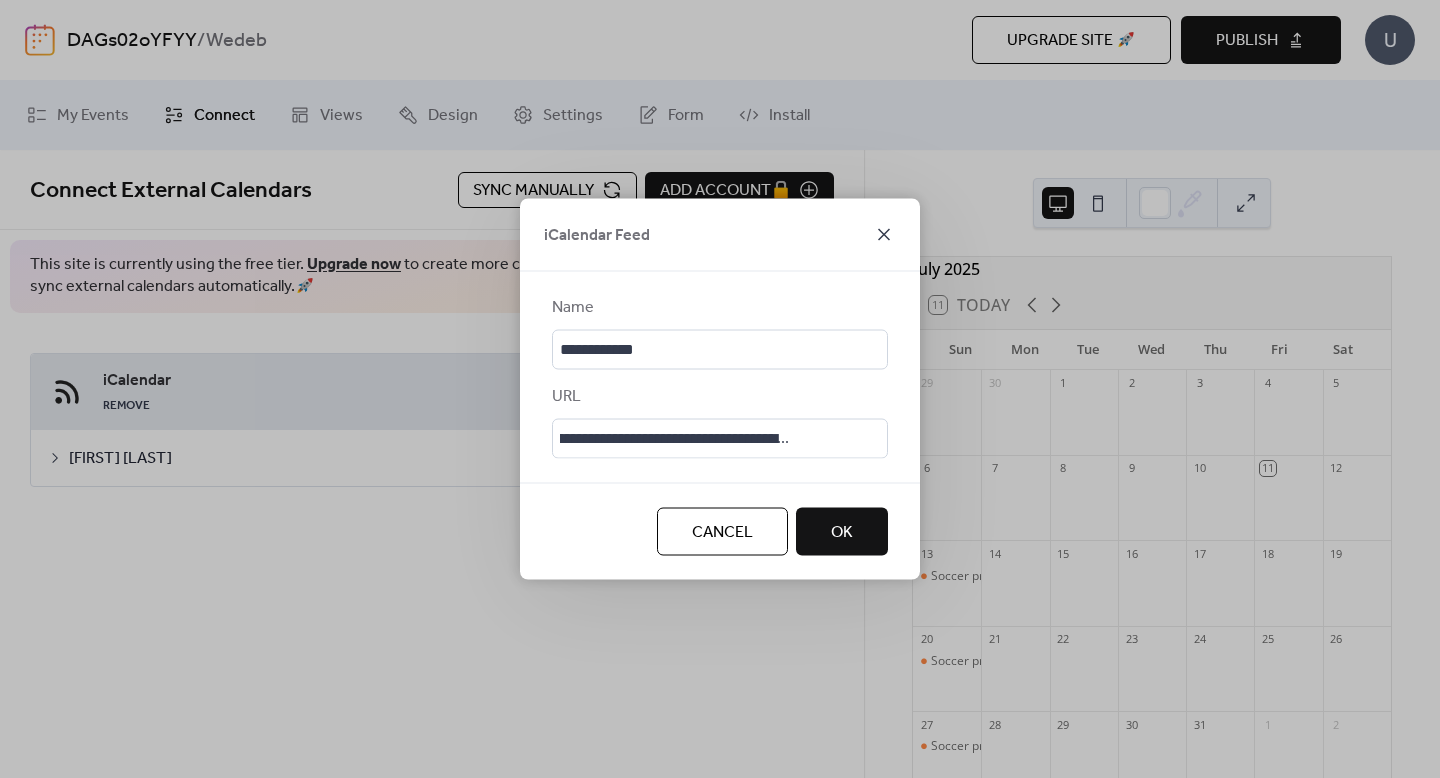 click 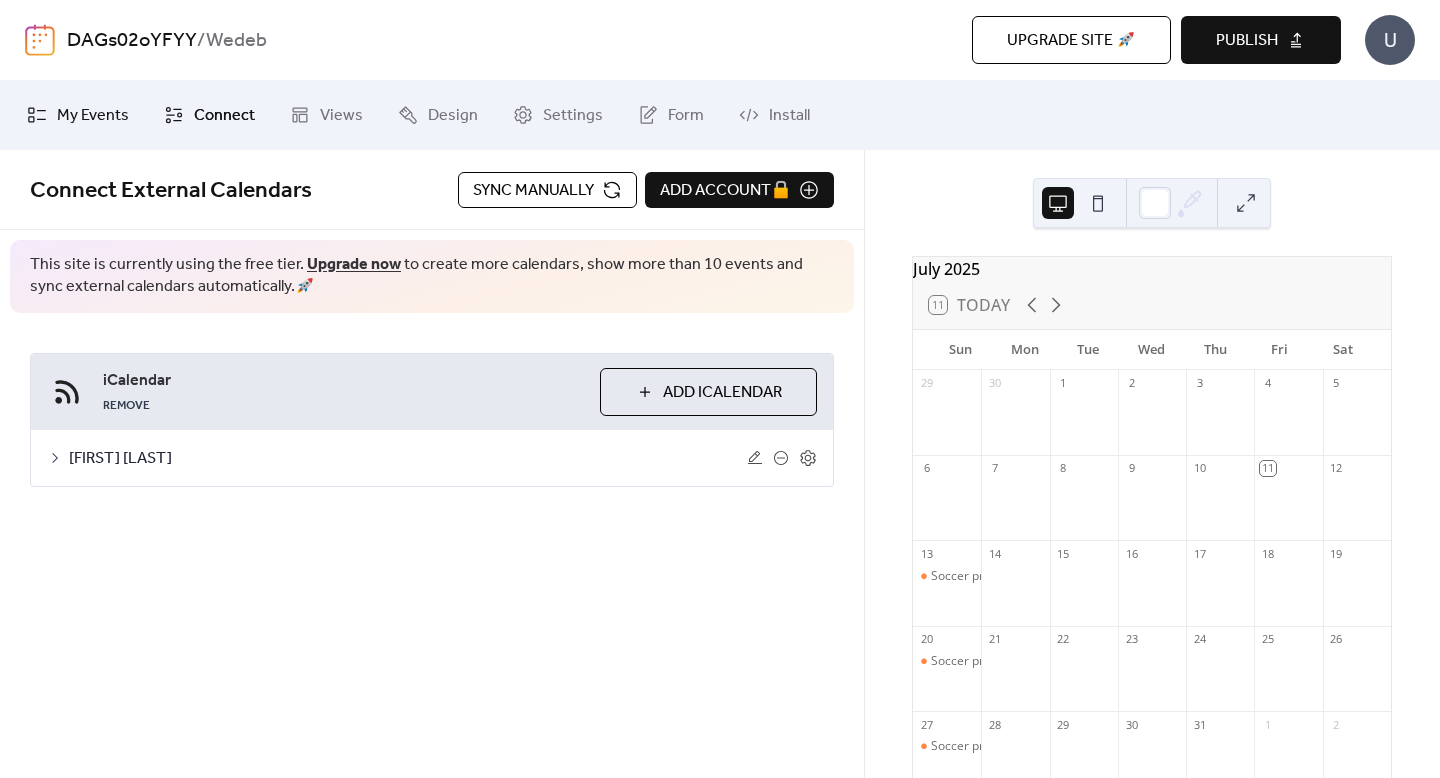 click on "My Events" at bounding box center [93, 116] 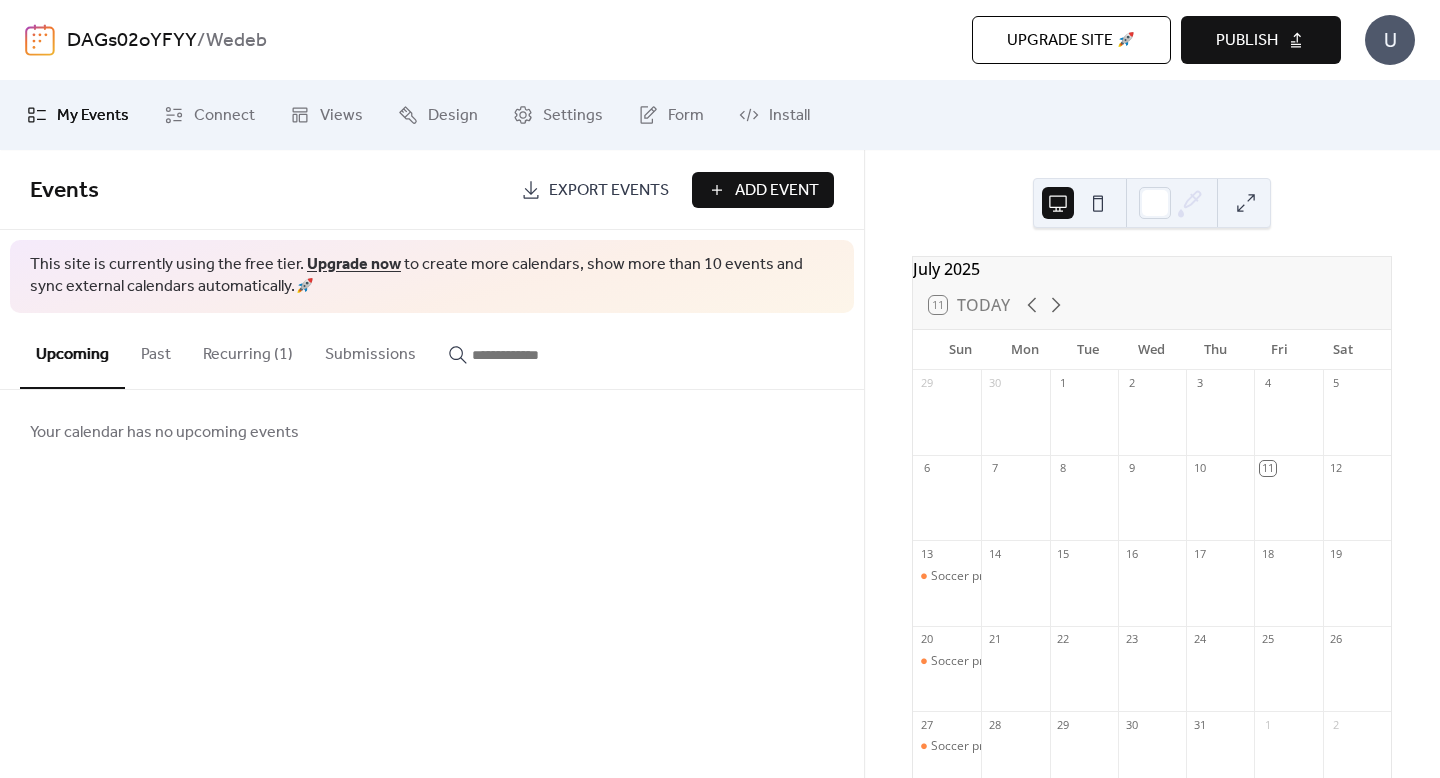 click 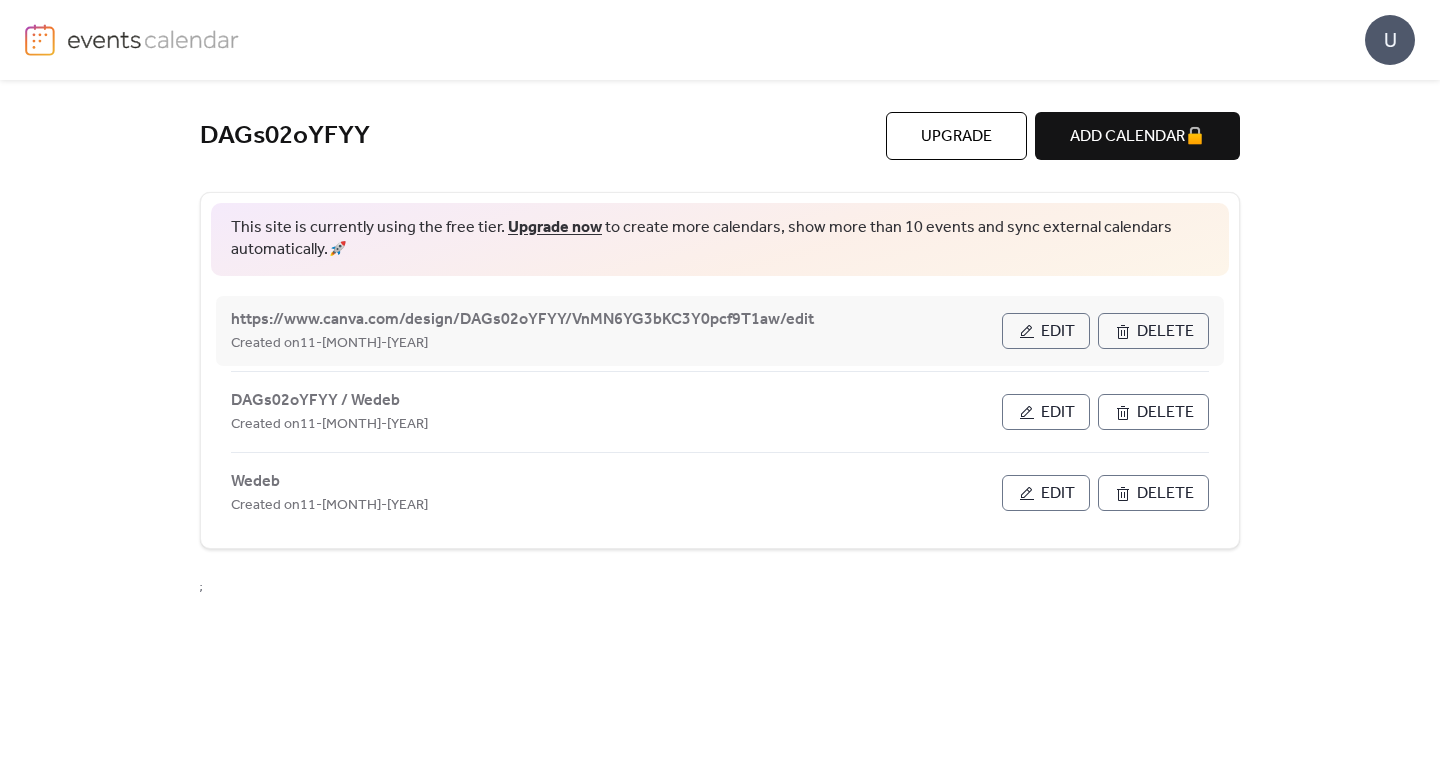 click on "Delete" at bounding box center [1153, 331] 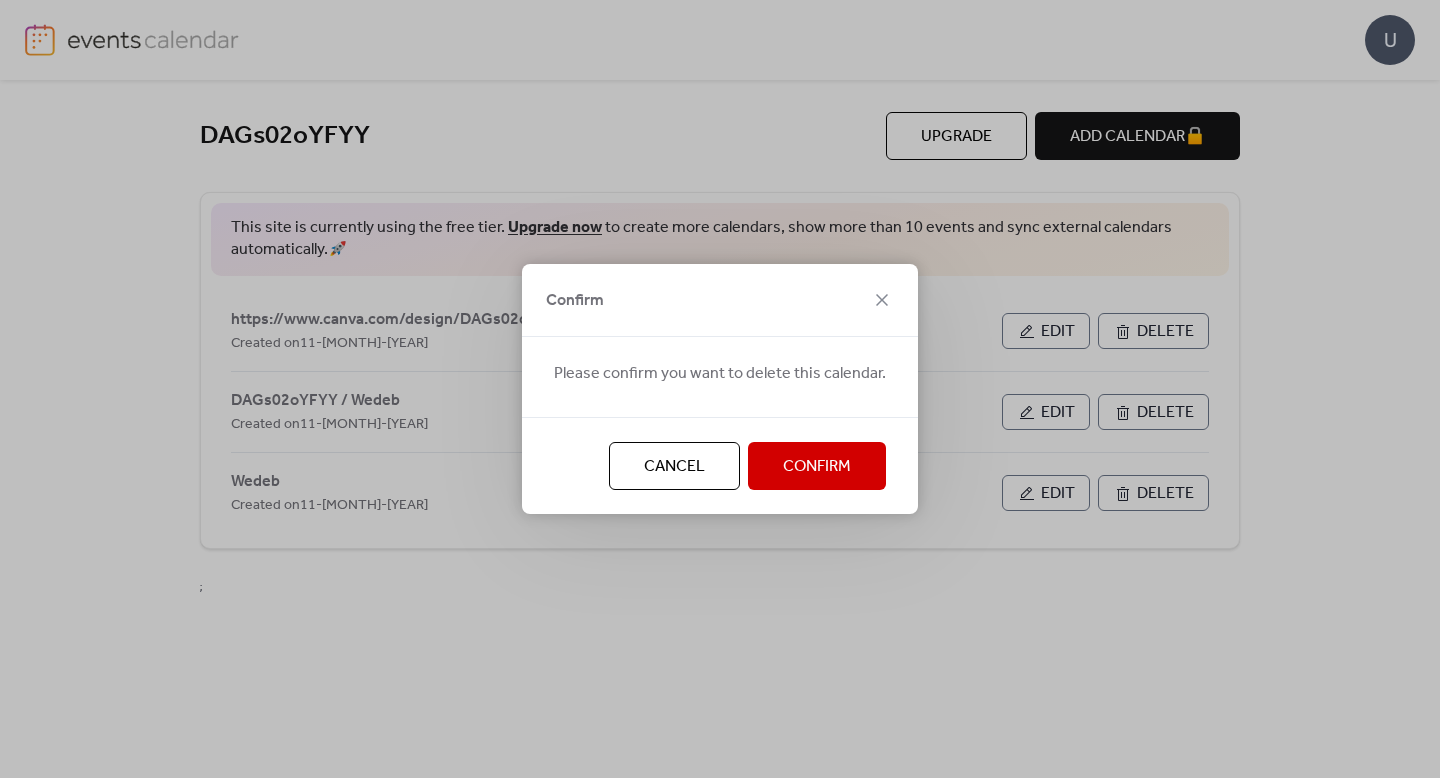 click on "Confirm" at bounding box center [817, 467] 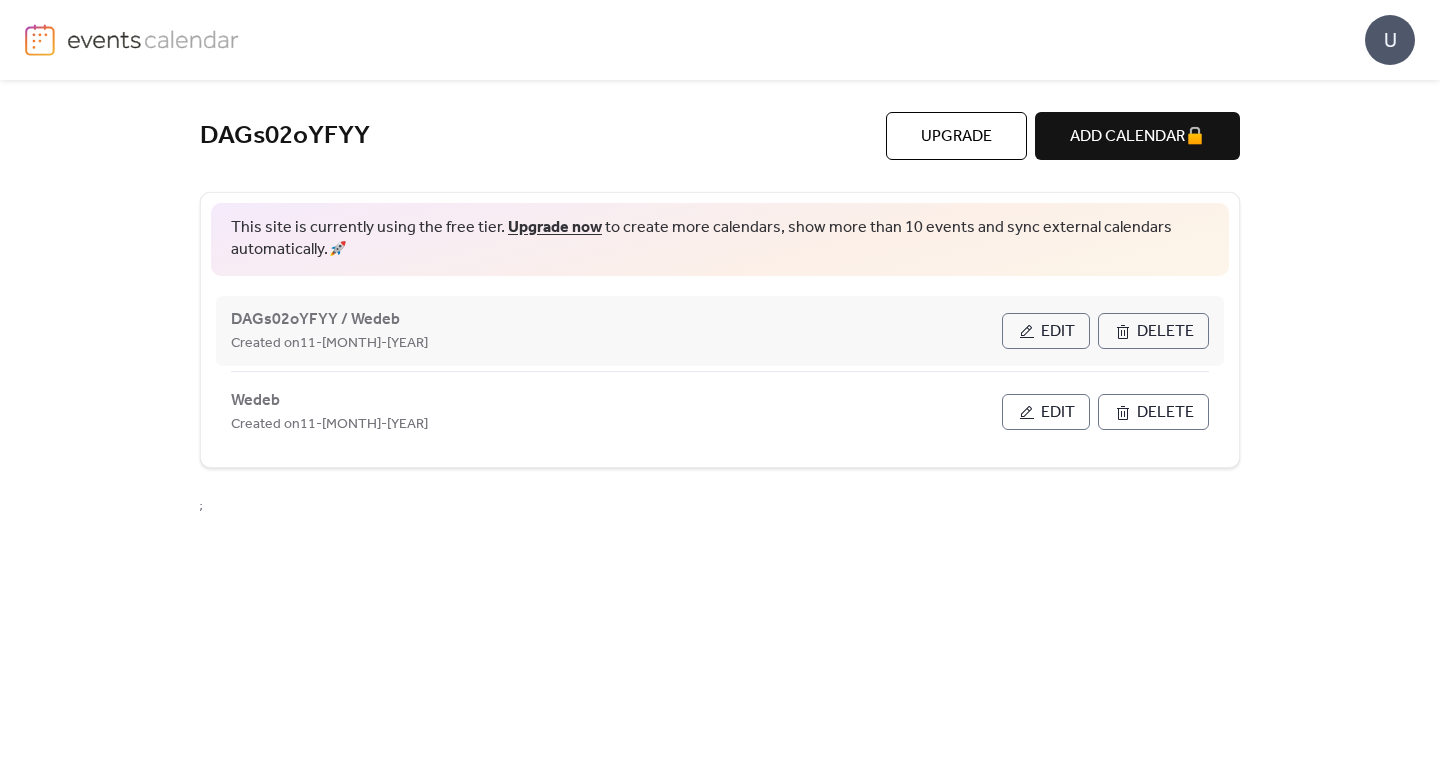click on "Delete" at bounding box center (1165, 332) 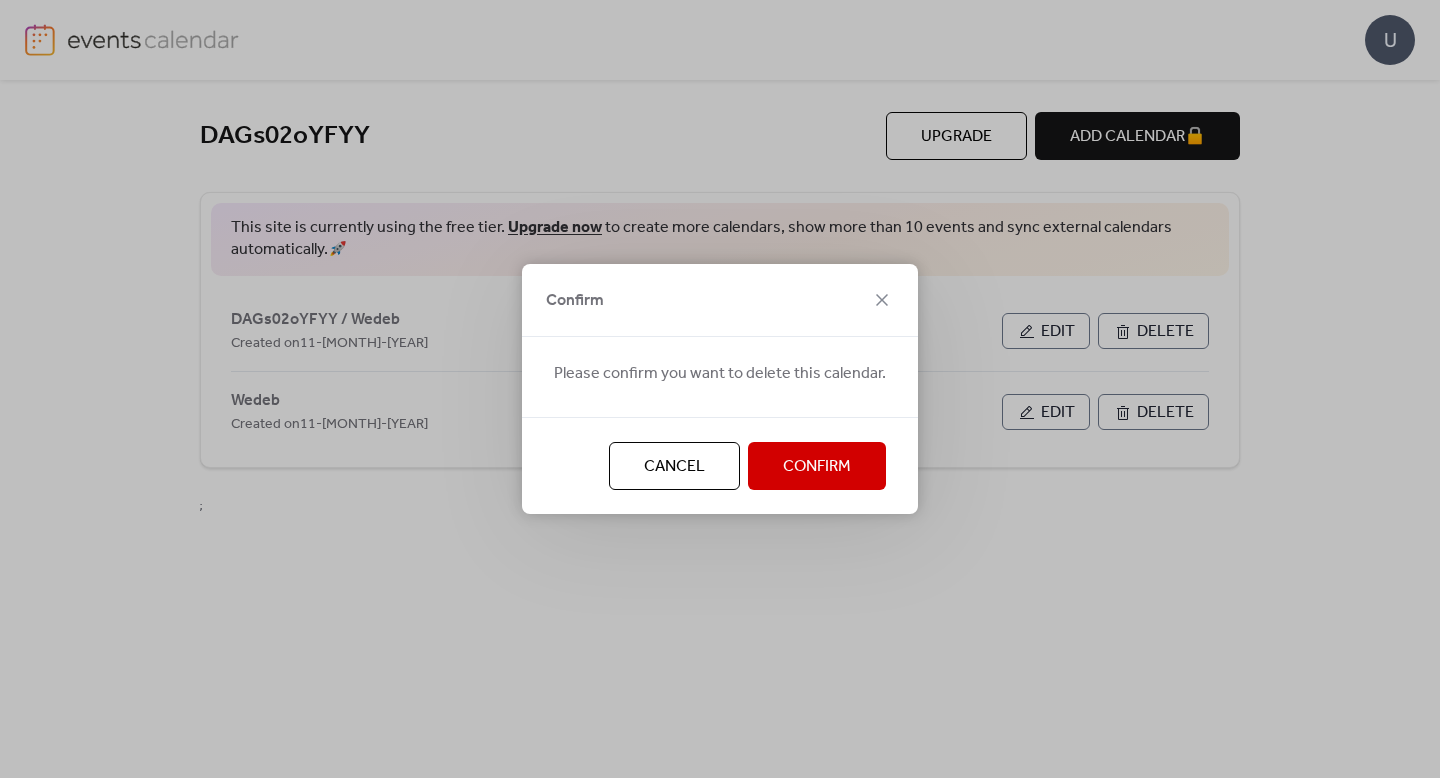 click on "Confirm" at bounding box center (817, 466) 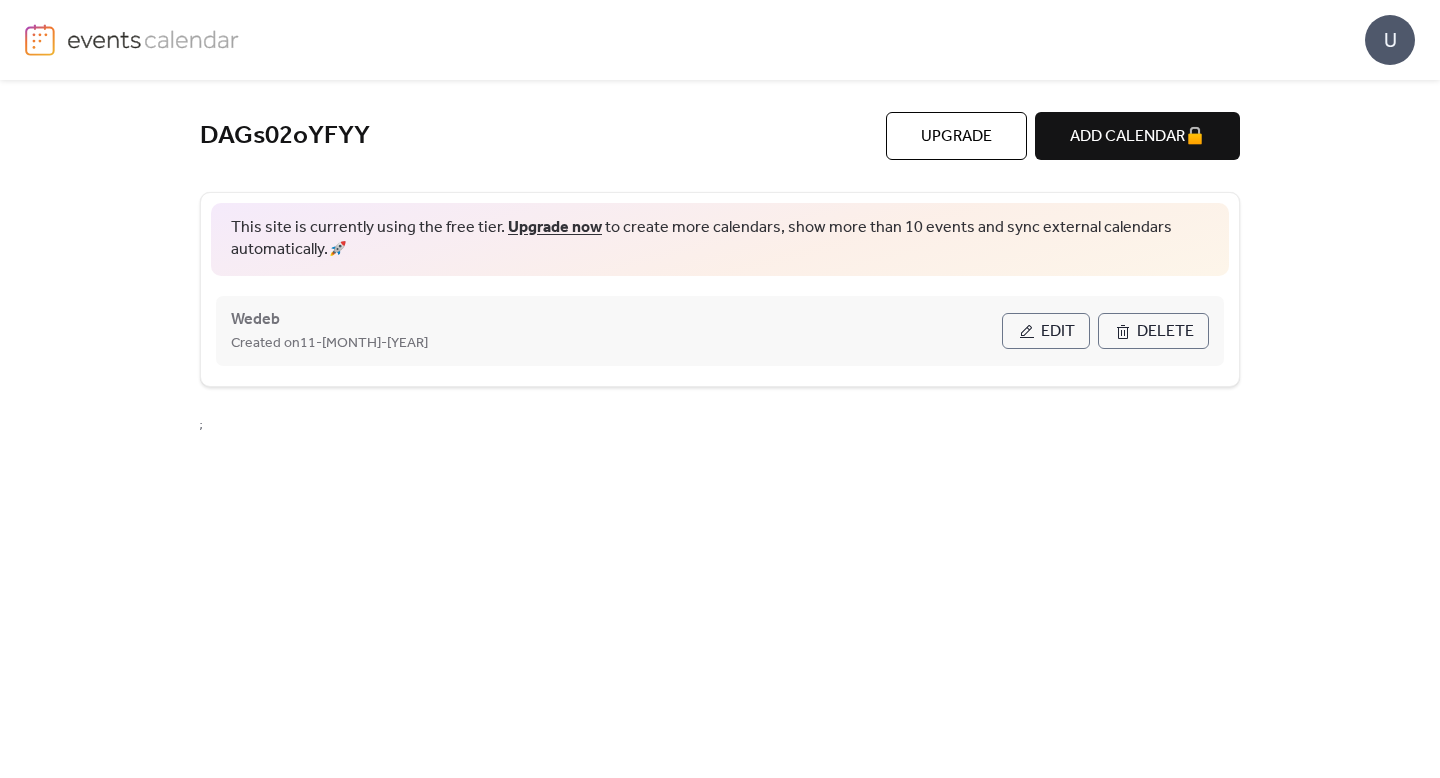 click on "Edit" at bounding box center [1058, 332] 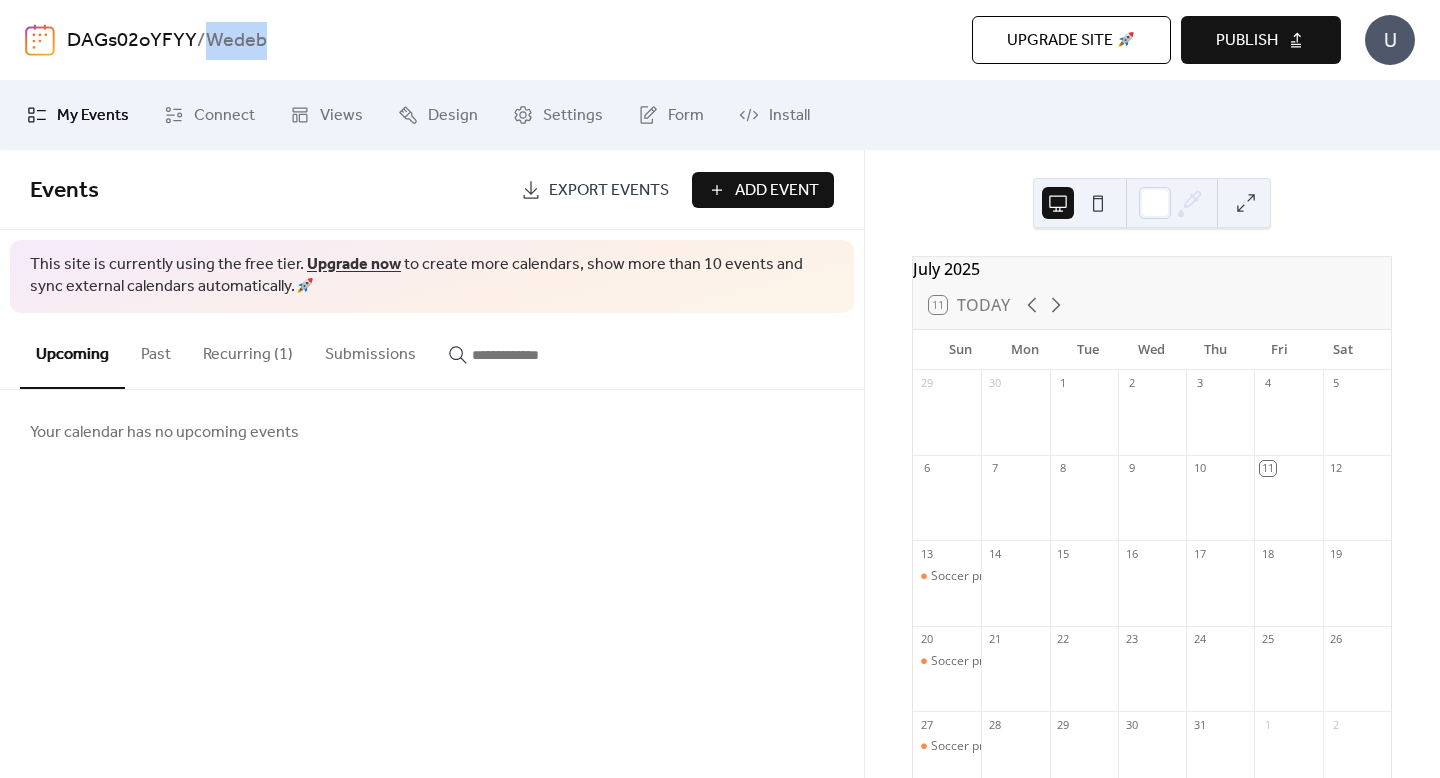 drag, startPoint x: 286, startPoint y: 44, endPoint x: 215, endPoint y: 45, distance: 71.00704 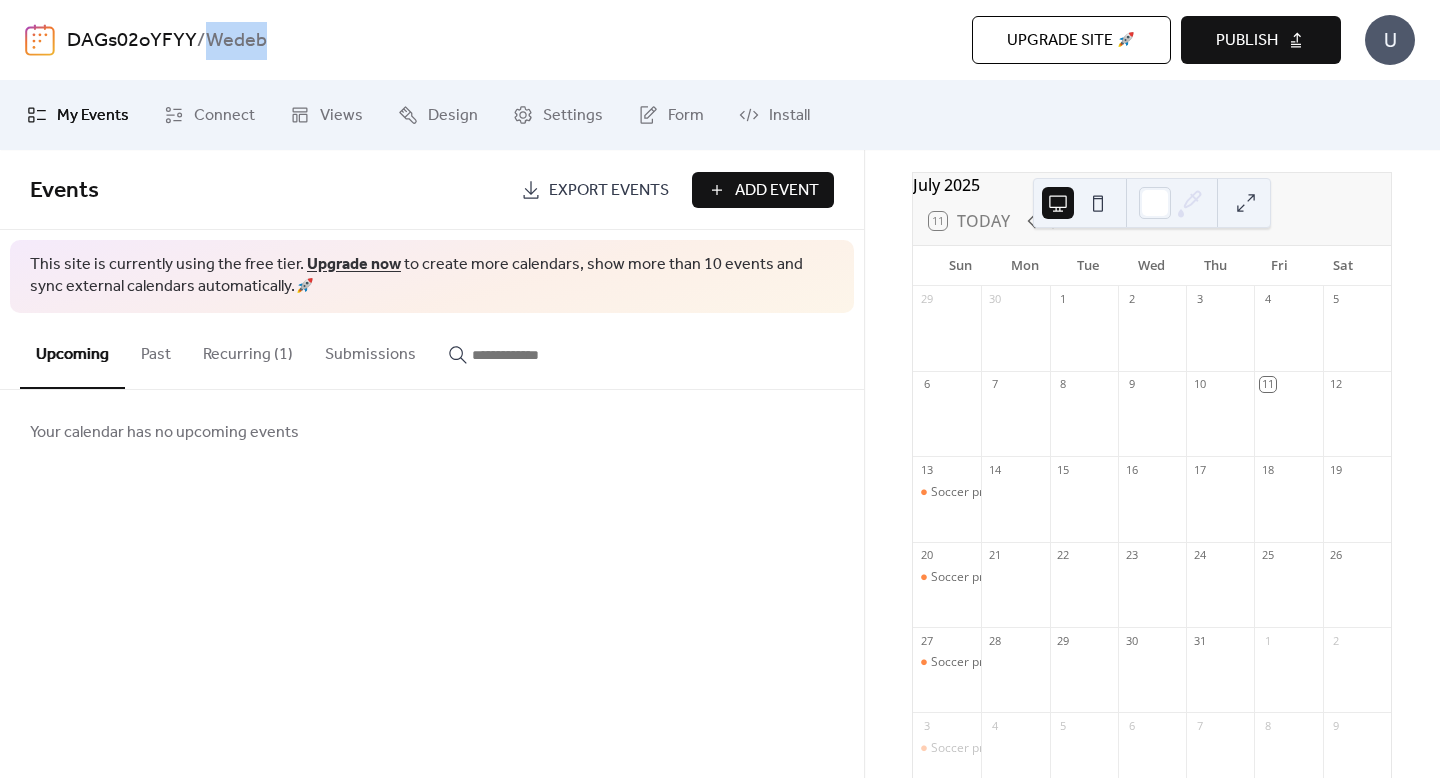 scroll, scrollTop: 0, scrollLeft: 0, axis: both 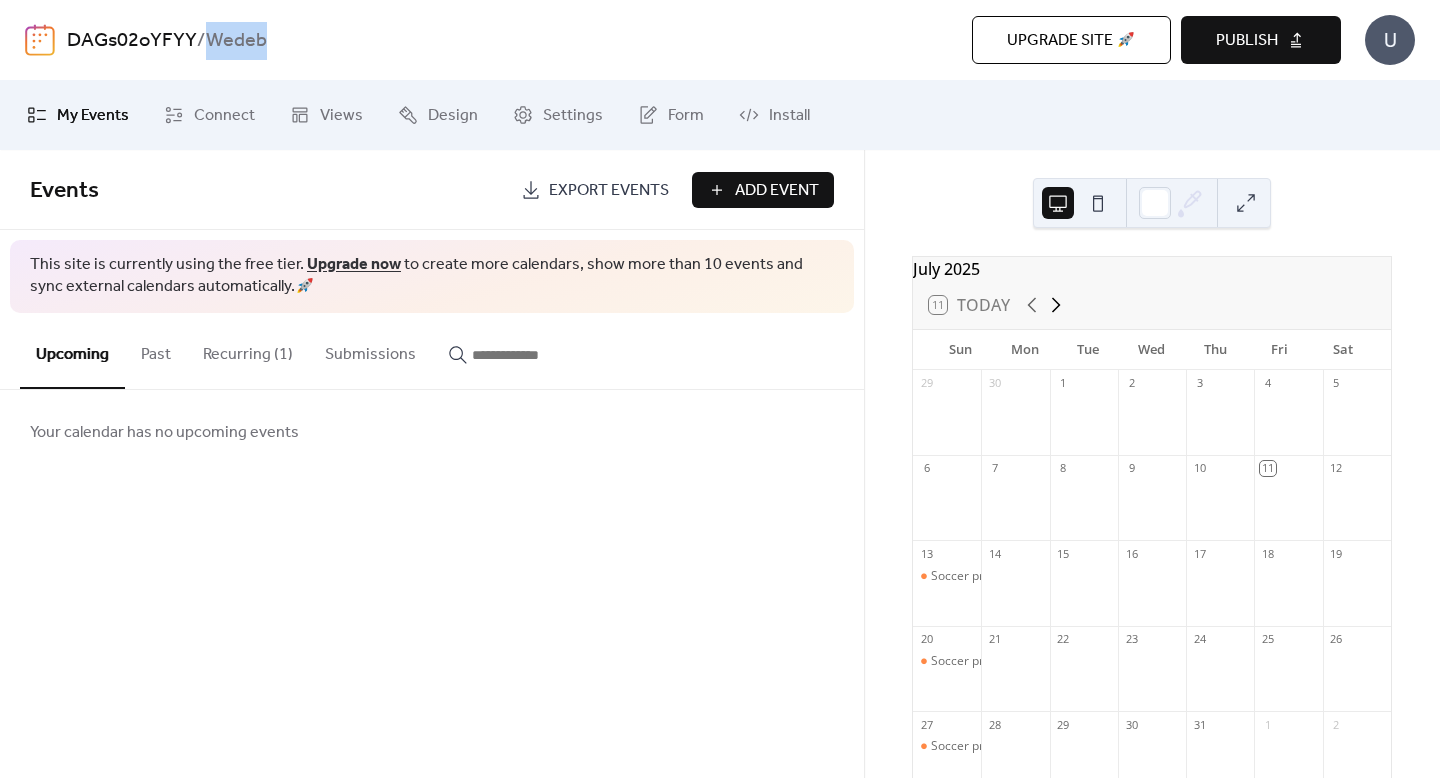 click 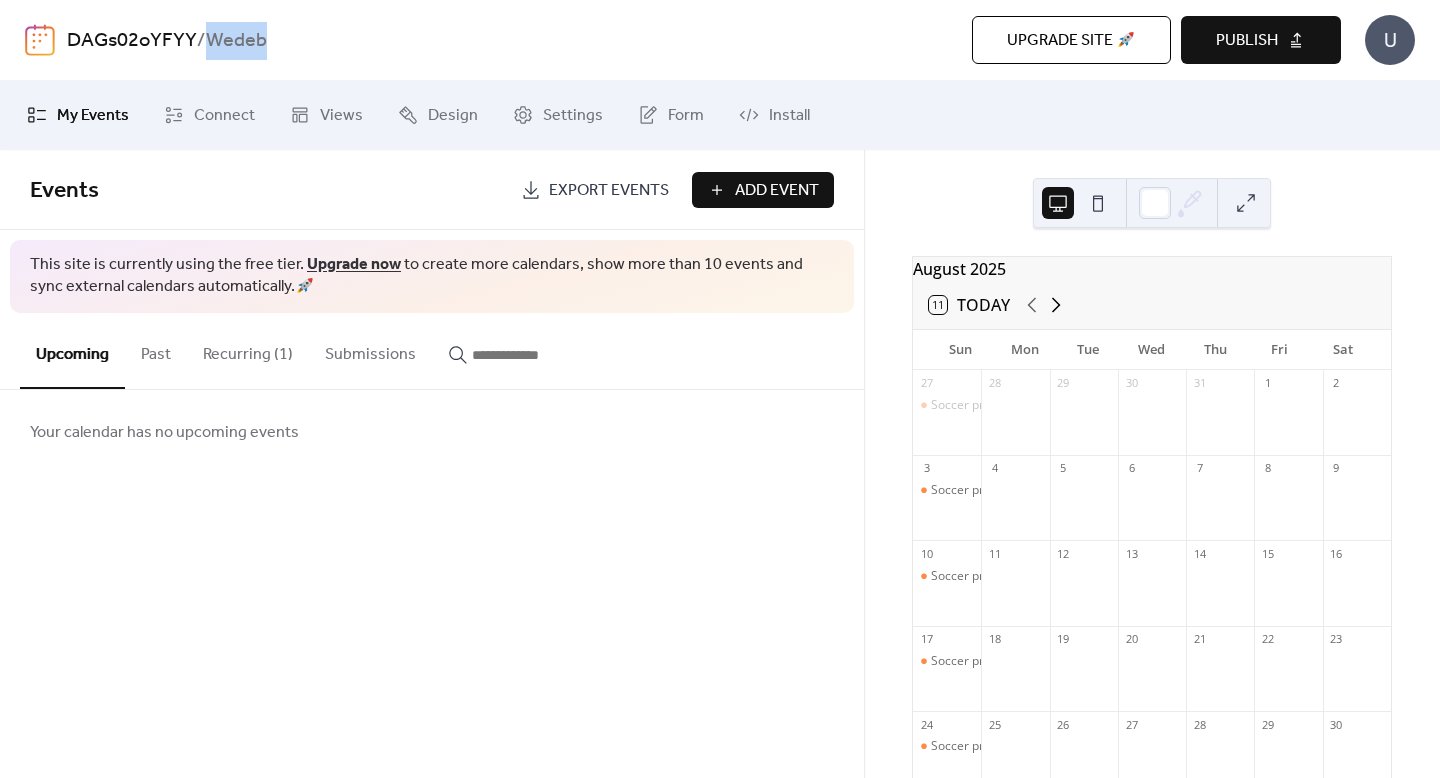 click 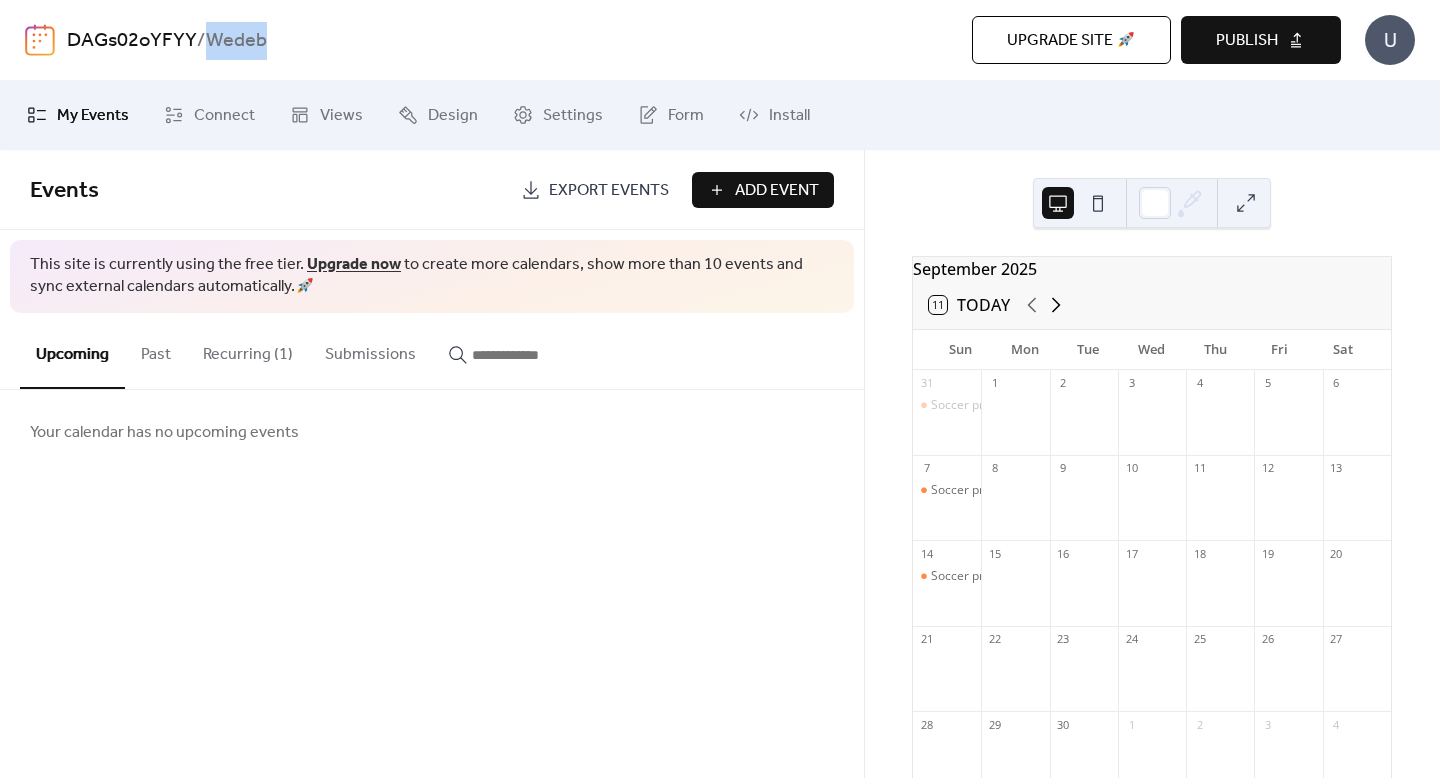 click 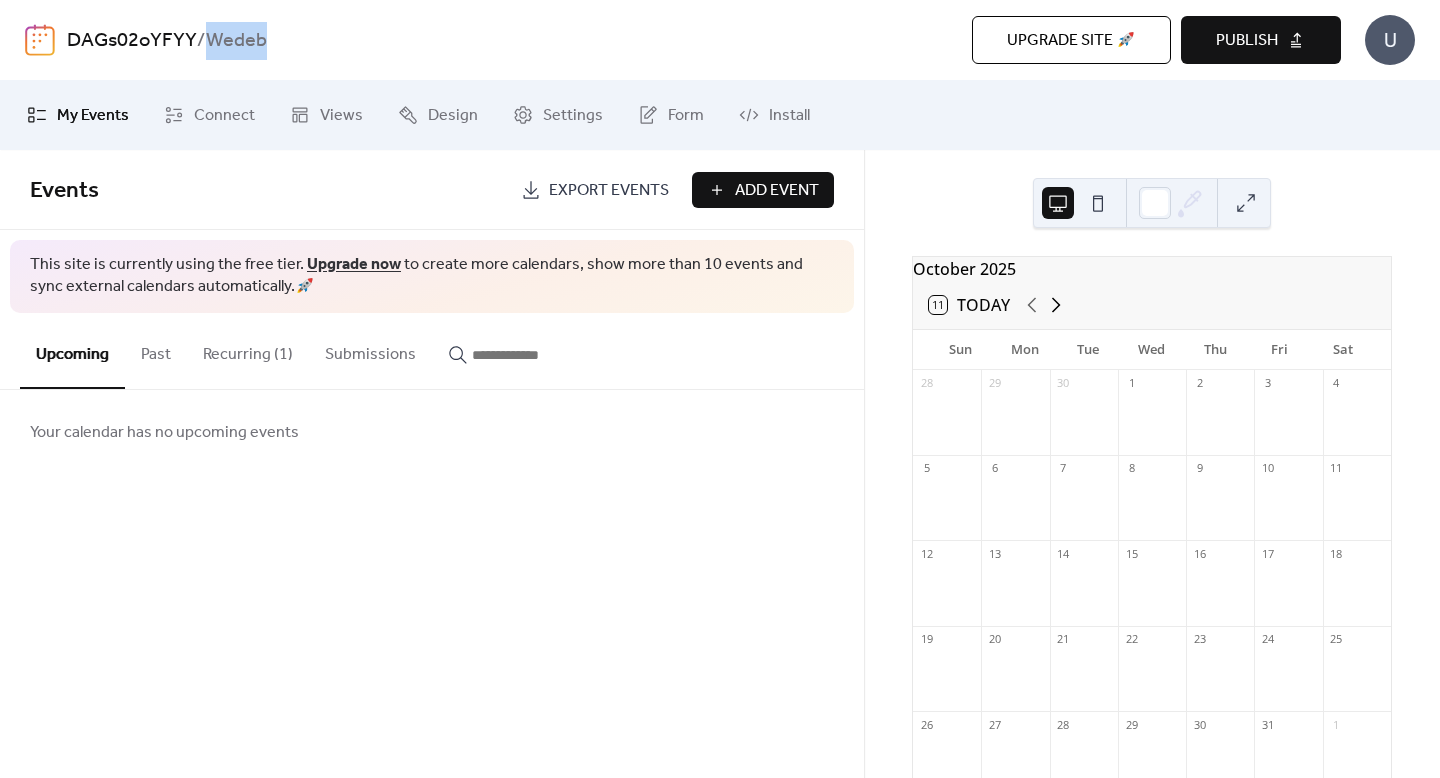 click 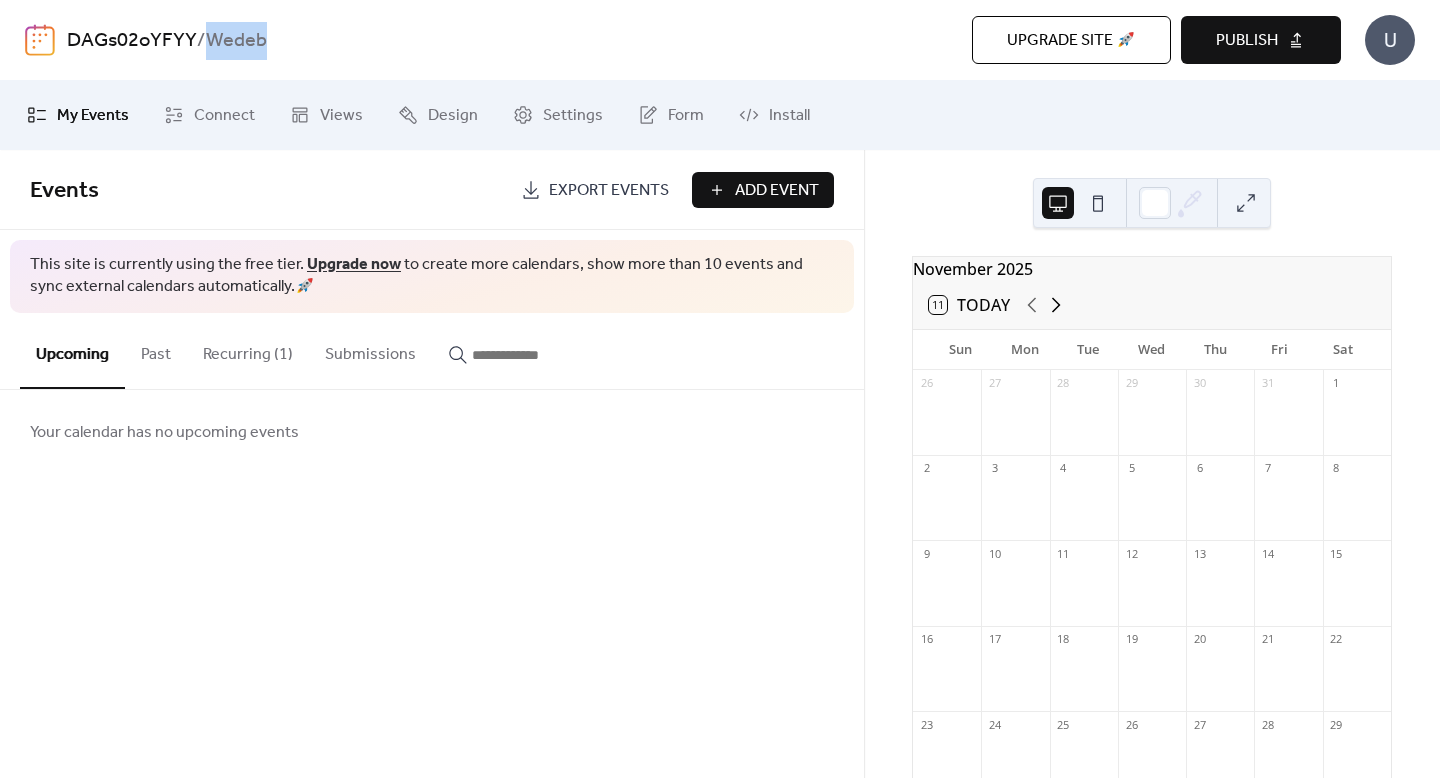 click 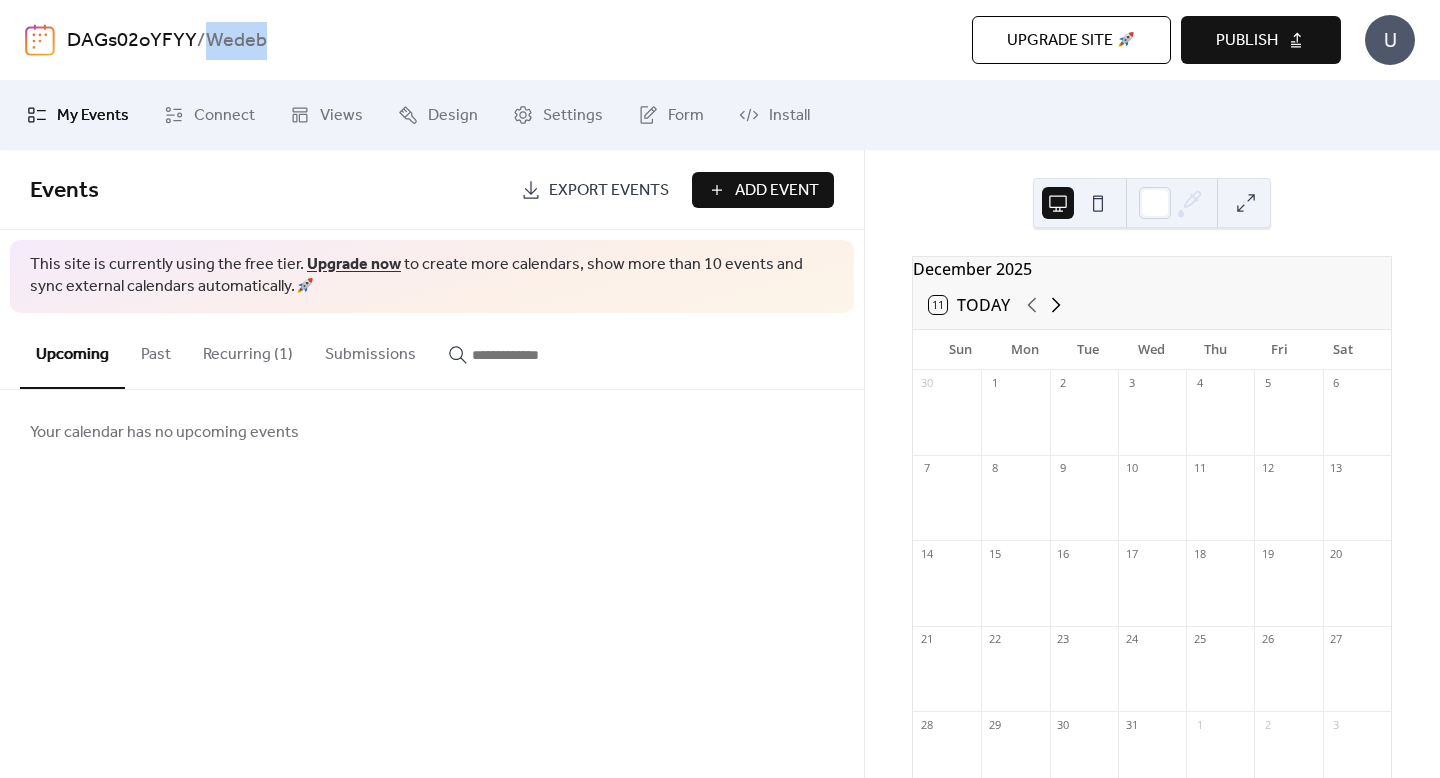 click 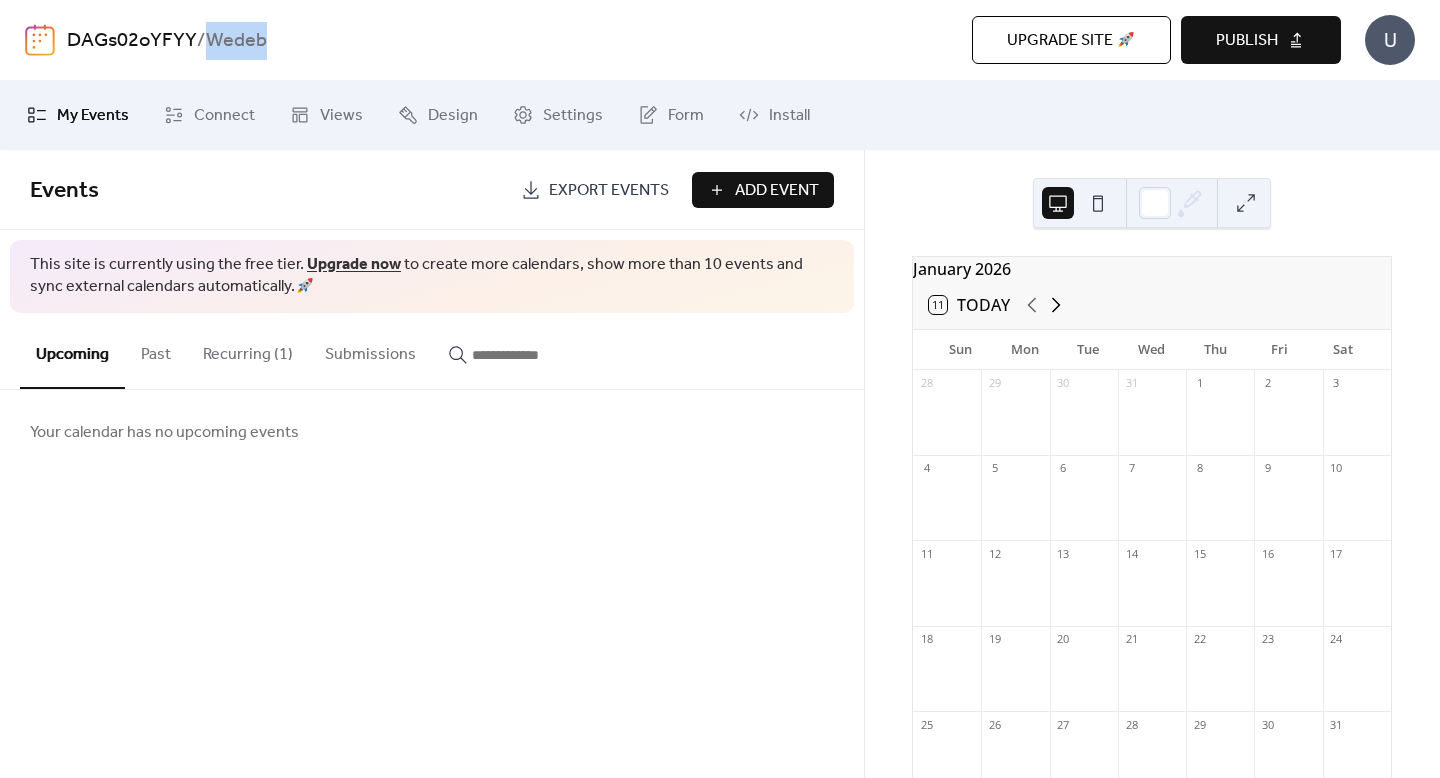 click 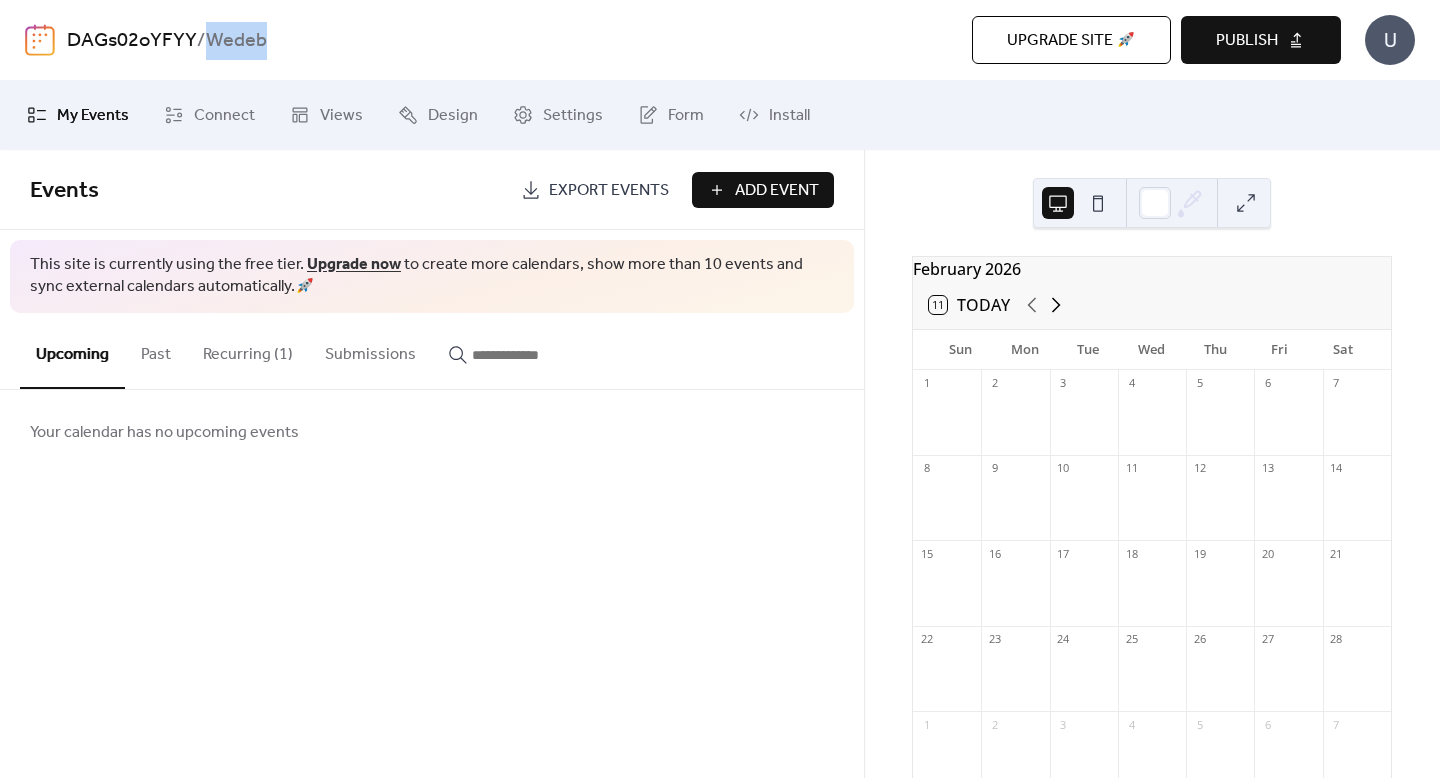 click 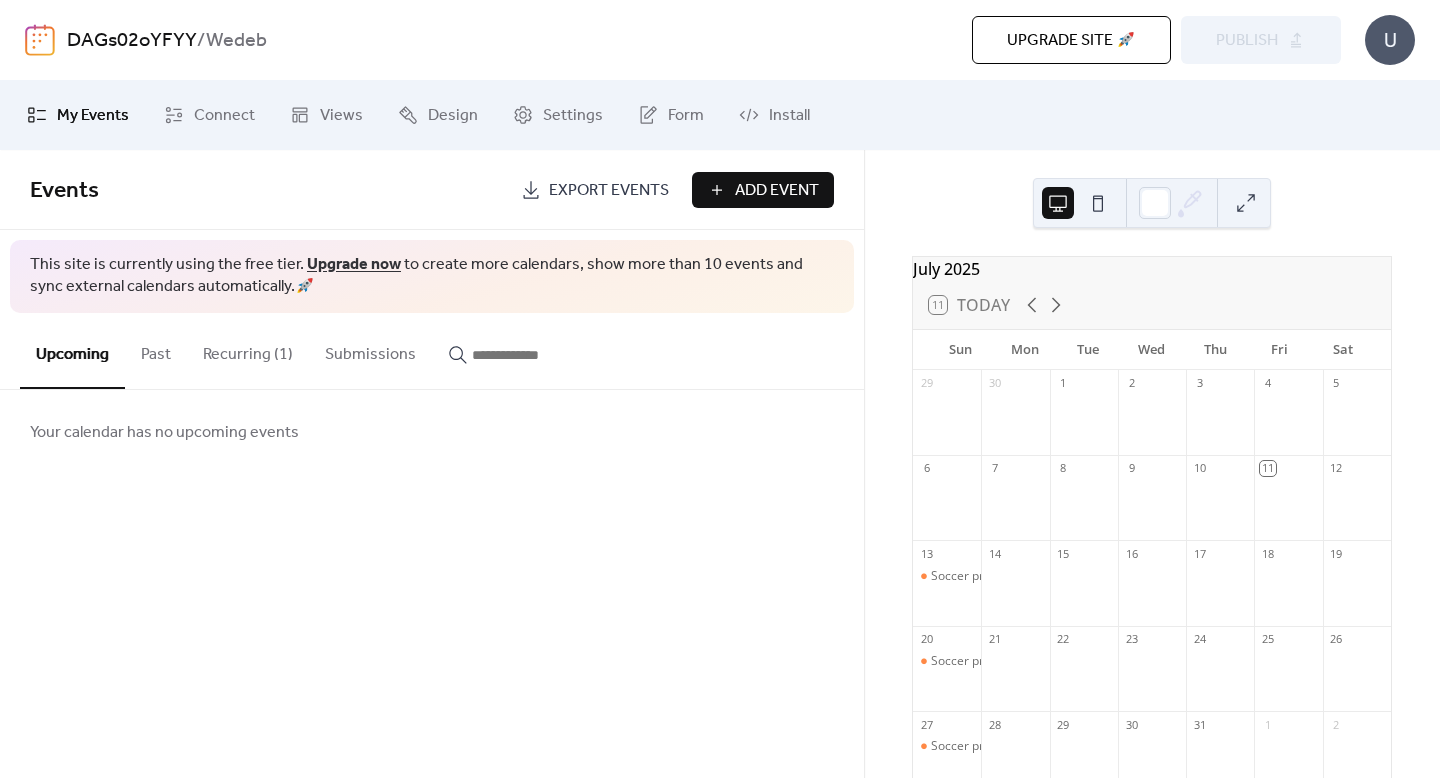scroll, scrollTop: 0, scrollLeft: 0, axis: both 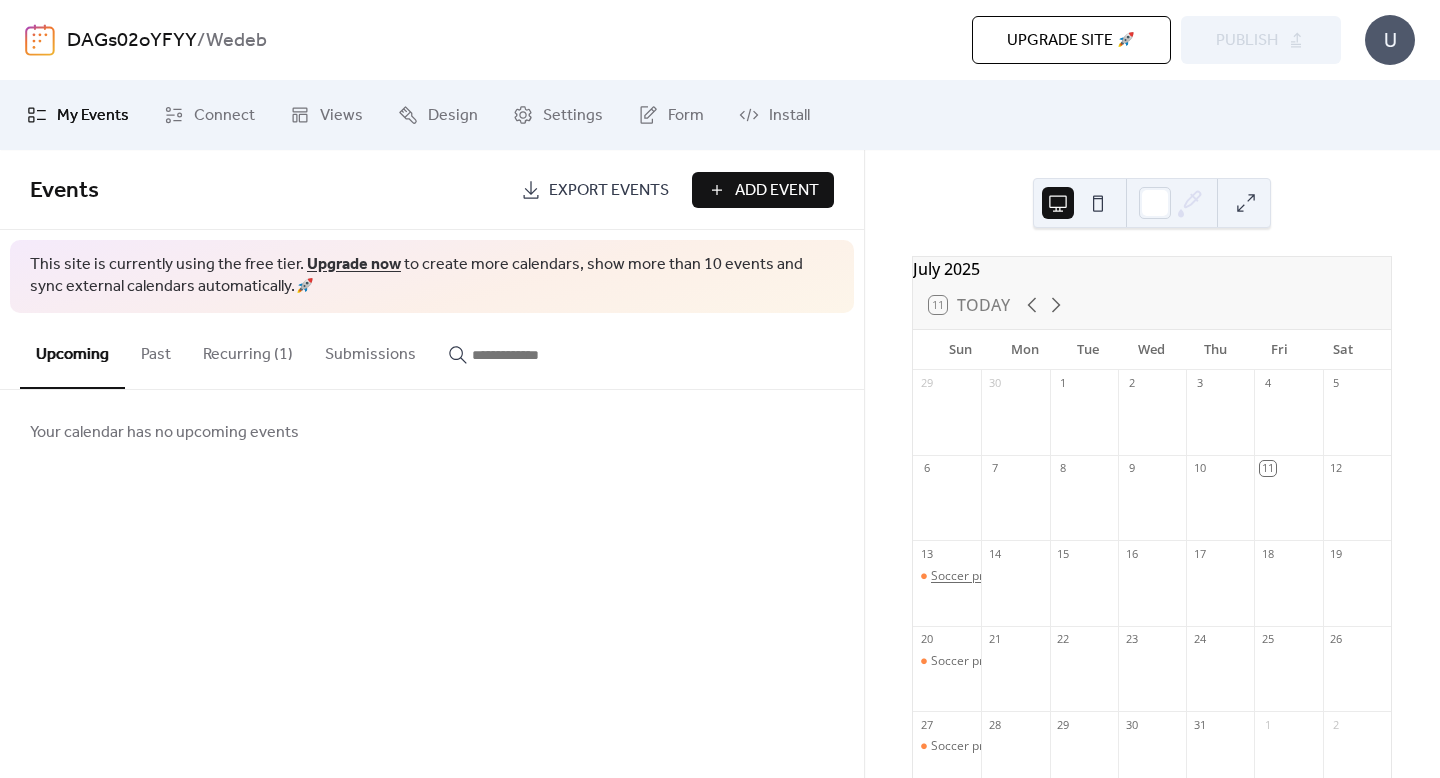 click on "Soccer practice" at bounding box center [974, 576] 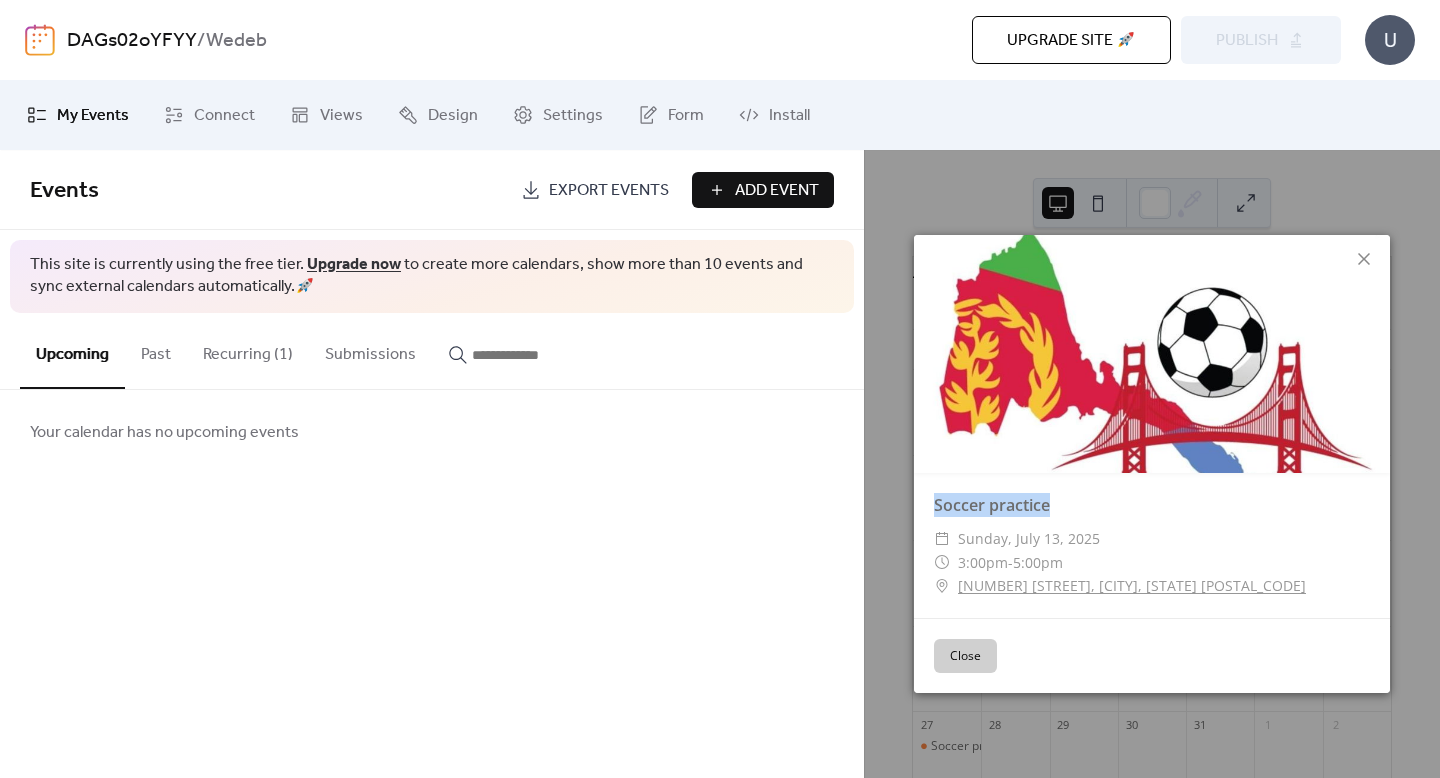 drag, startPoint x: 1062, startPoint y: 503, endPoint x: 931, endPoint y: 506, distance: 131.03435 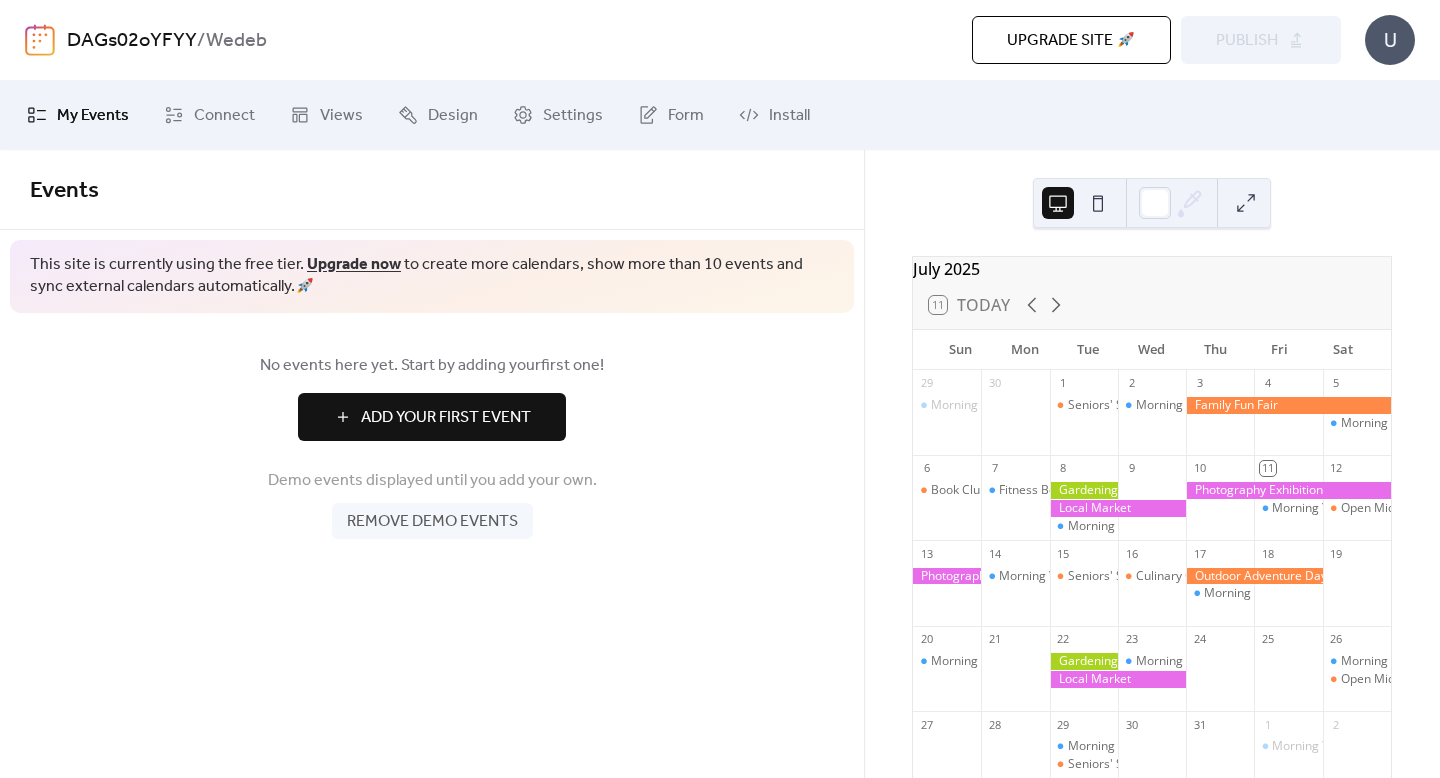 scroll, scrollTop: 0, scrollLeft: 0, axis: both 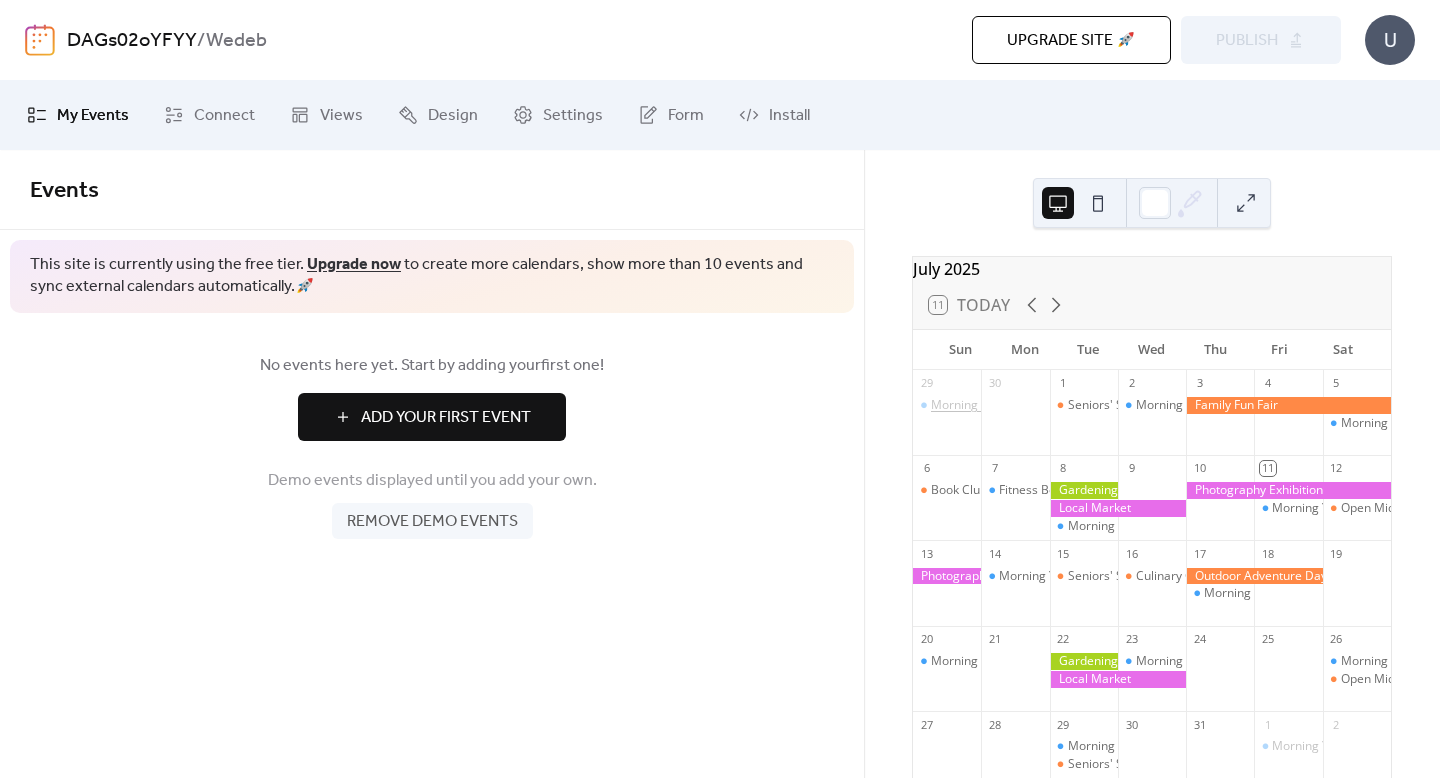 click on "Morning Yoga Bliss" at bounding box center (984, 405) 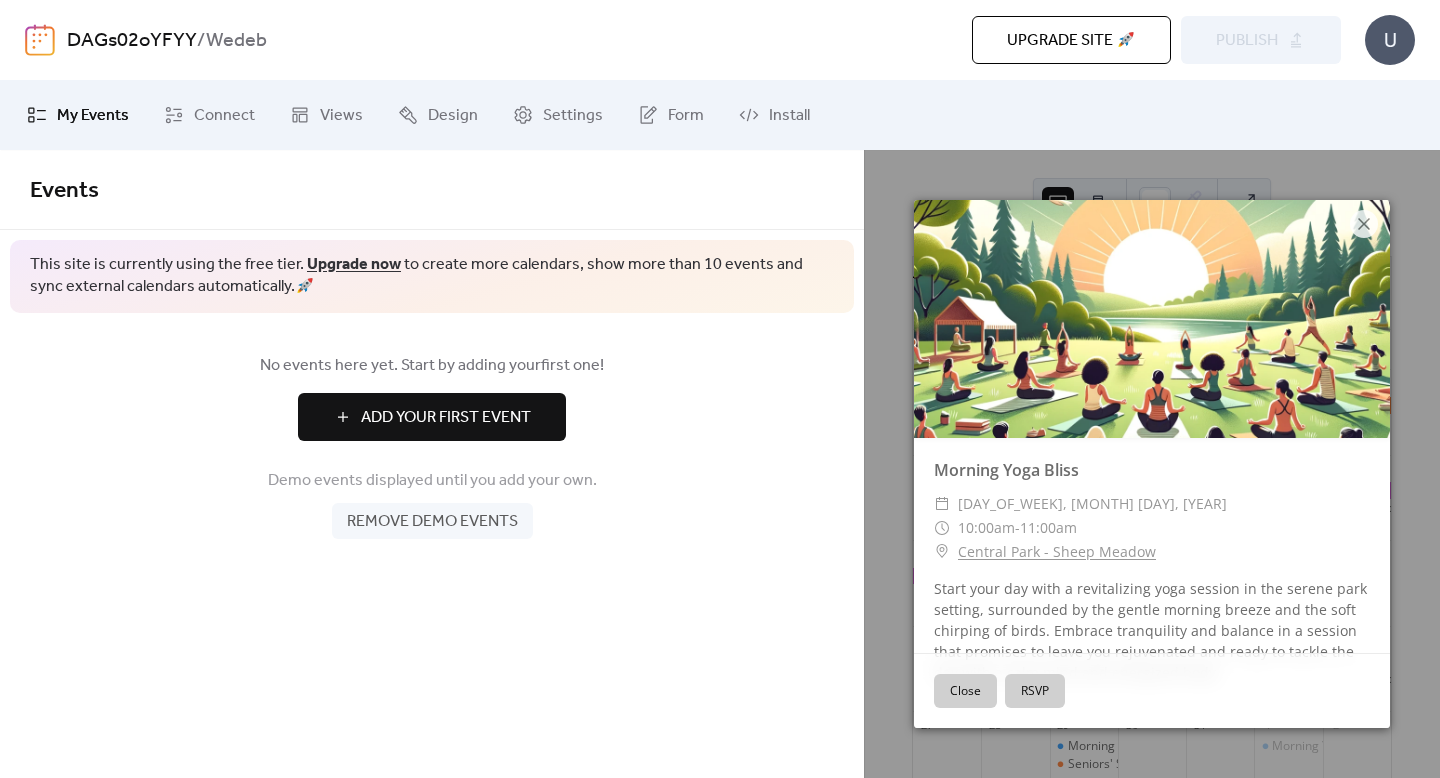 click on "Add Your First Event" at bounding box center [446, 418] 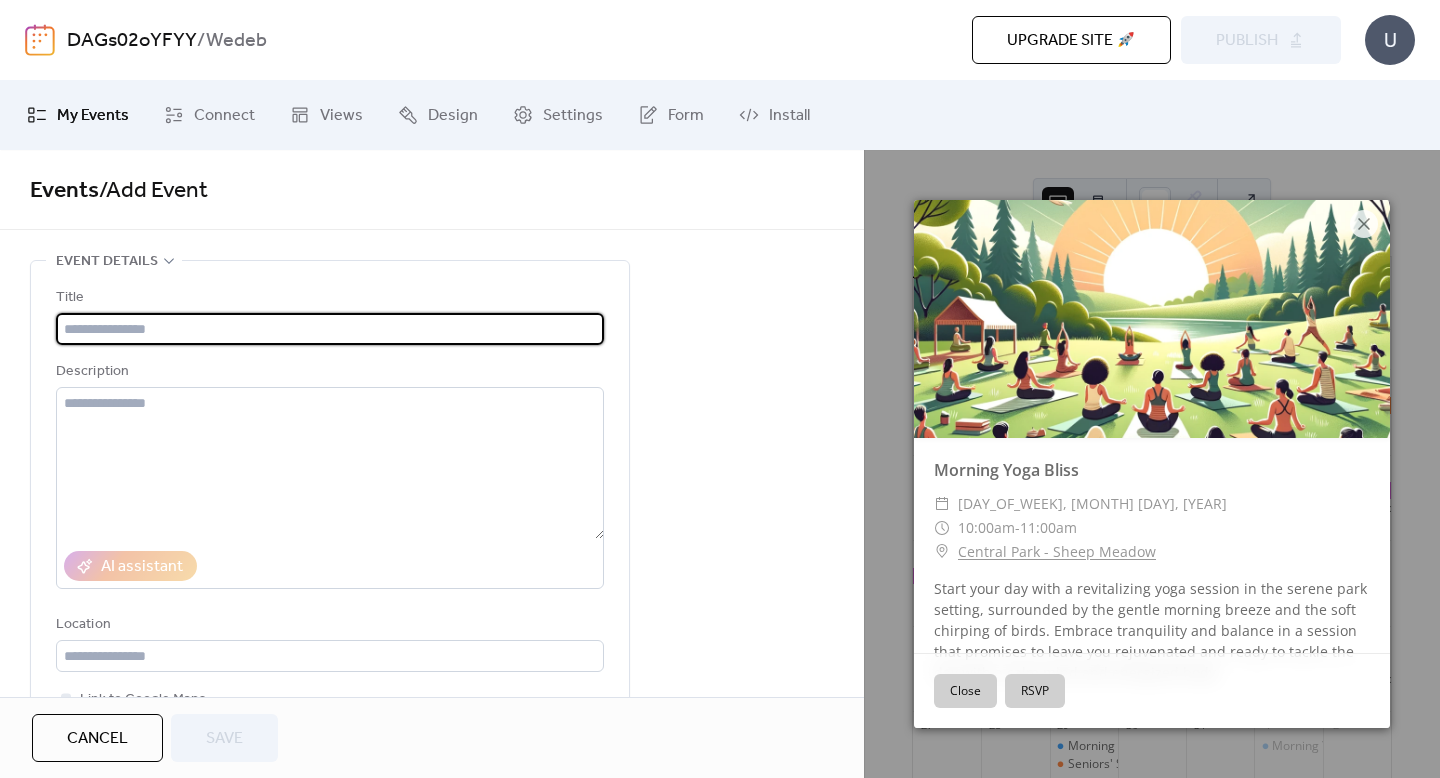 click at bounding box center (330, 329) 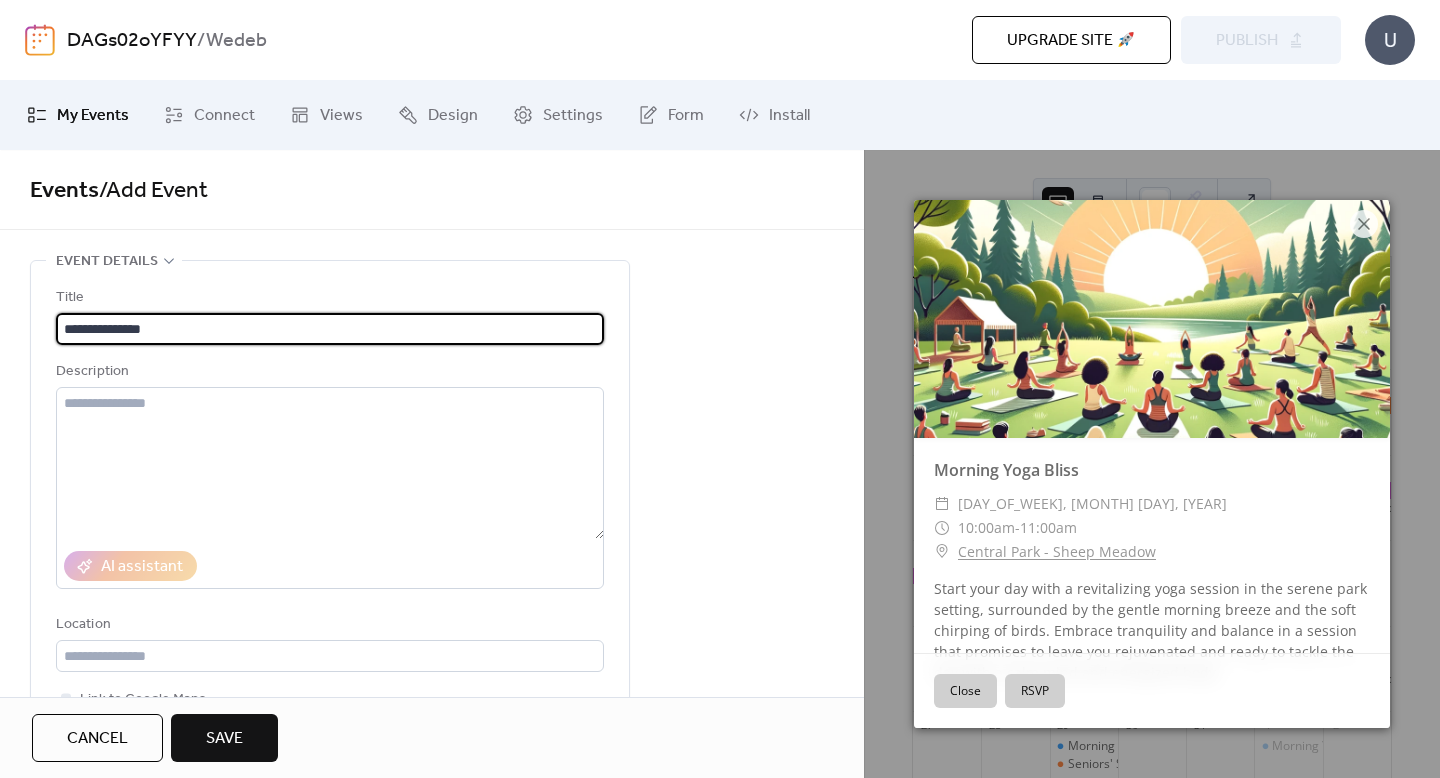 type on "**********" 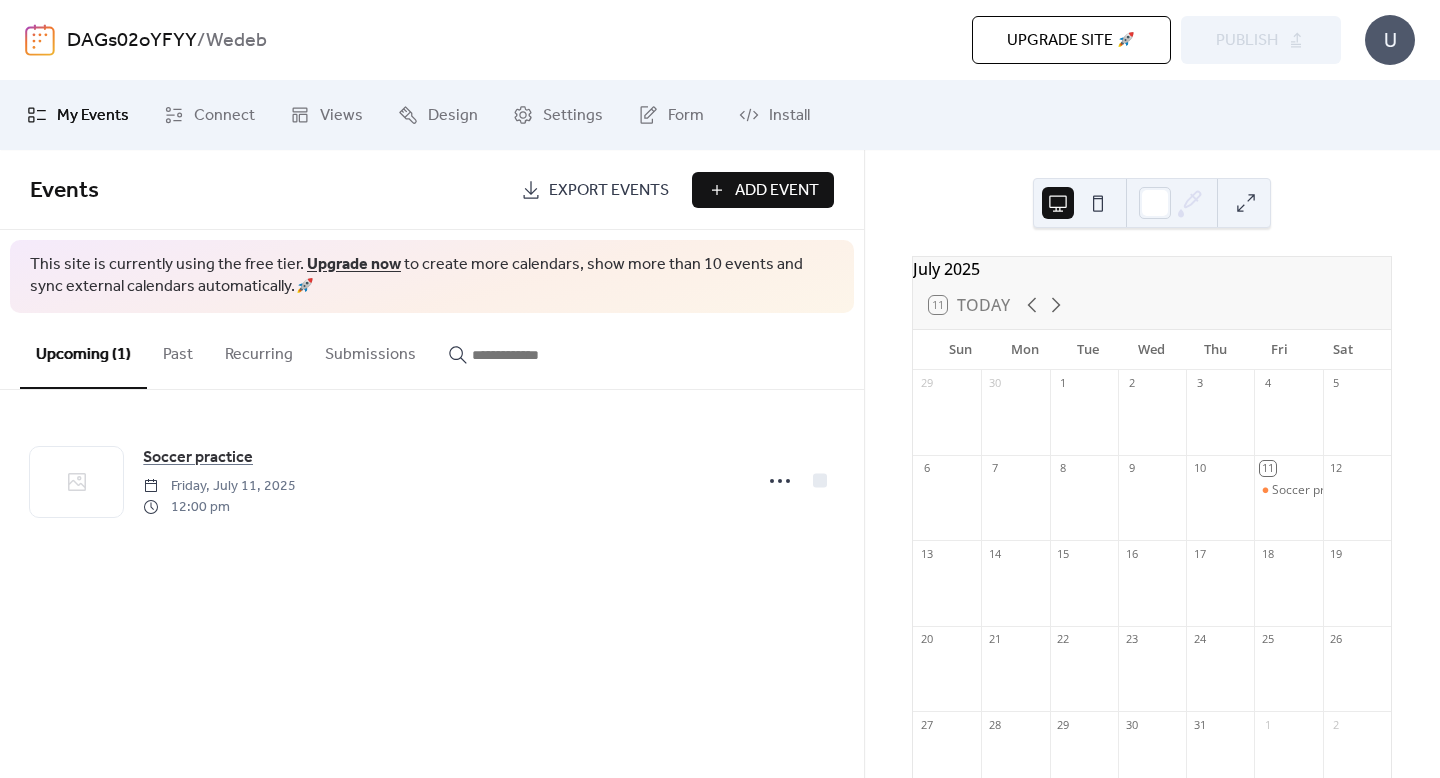 scroll, scrollTop: 0, scrollLeft: 0, axis: both 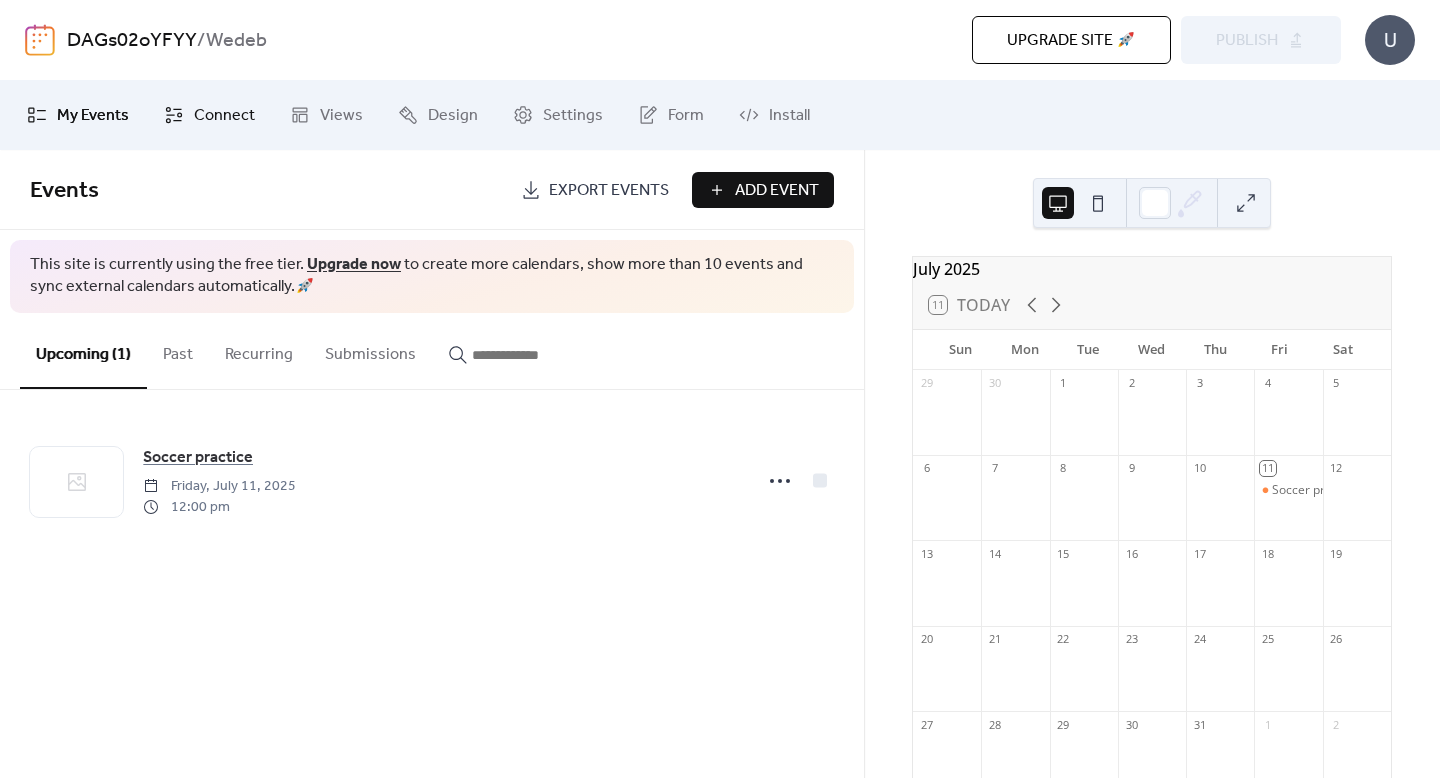 click on "Connect" at bounding box center [224, 116] 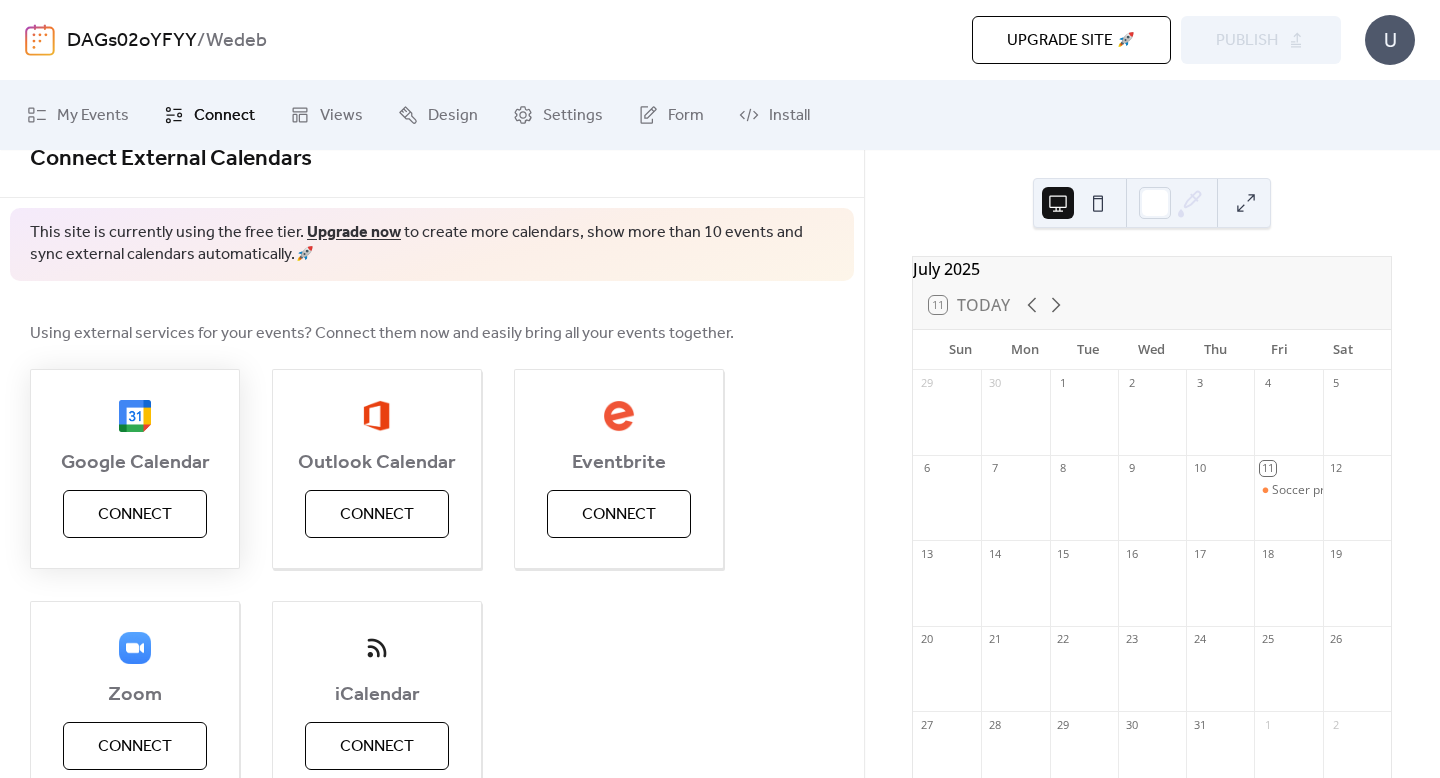 scroll, scrollTop: 15, scrollLeft: 0, axis: vertical 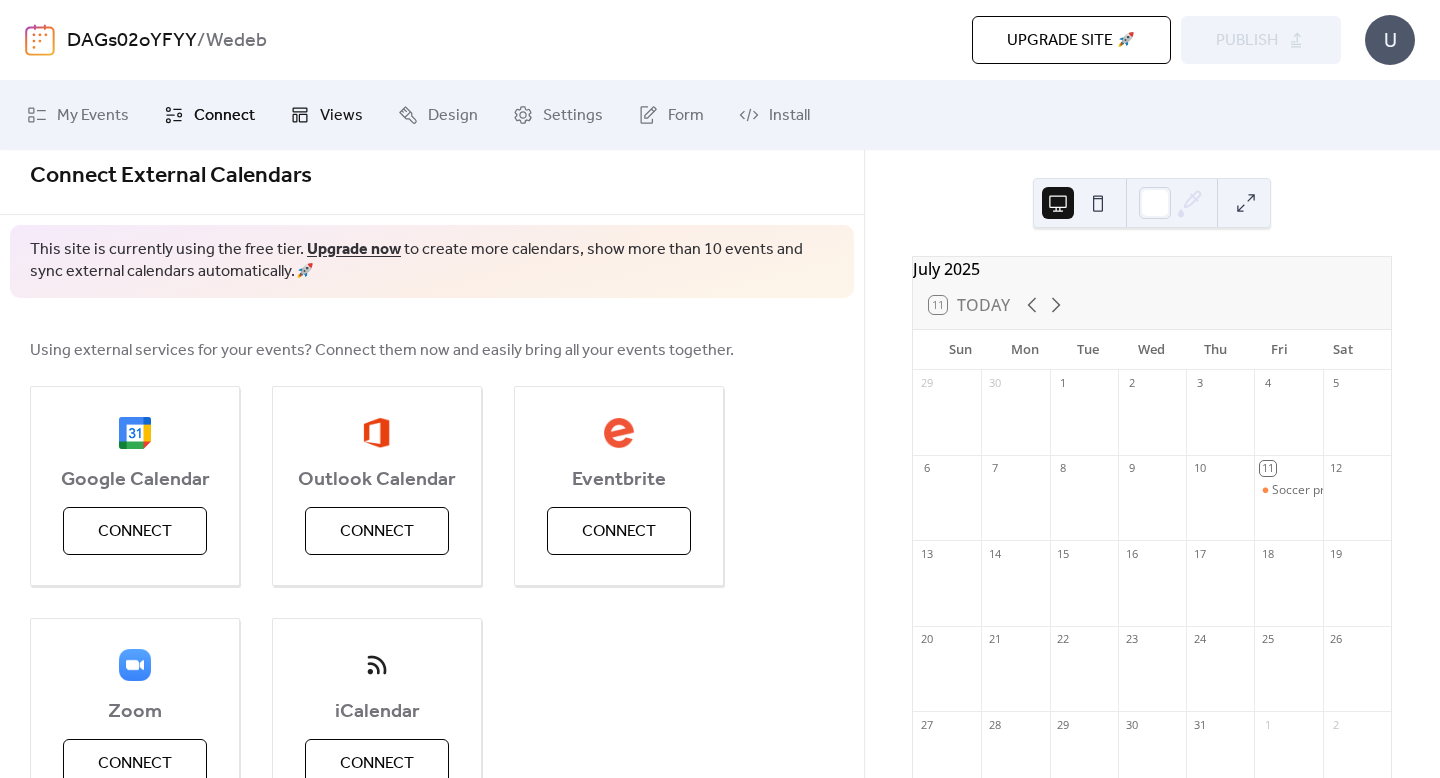 click 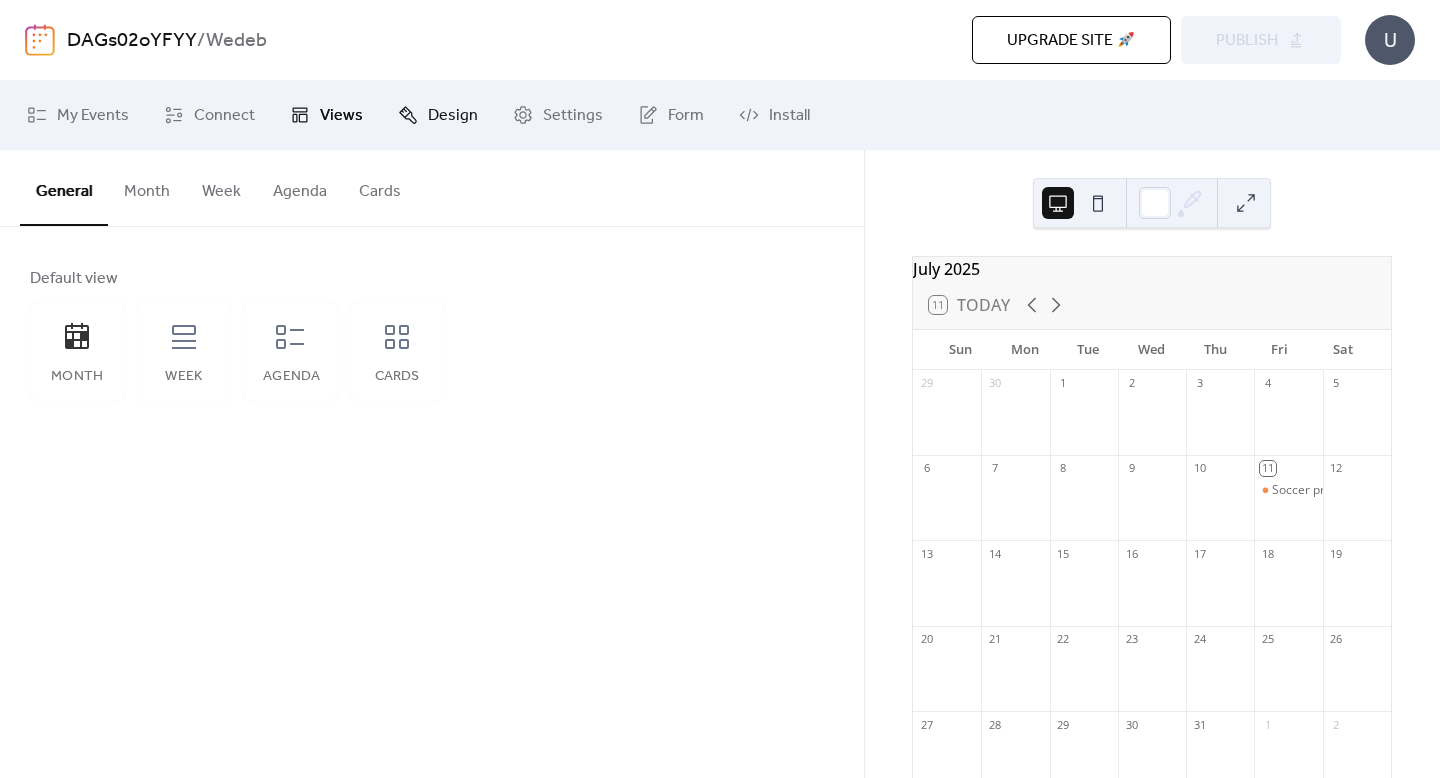click on "Design" at bounding box center (453, 116) 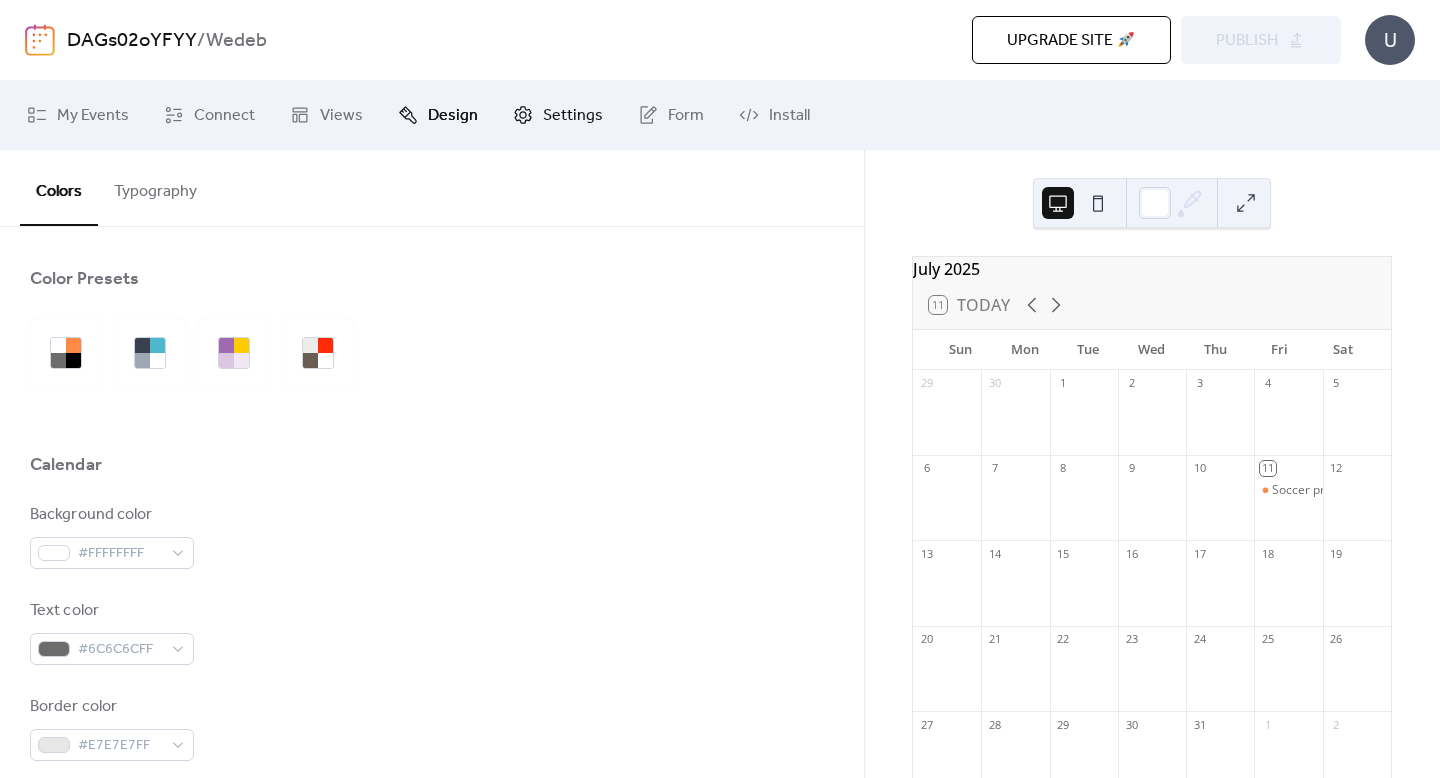 click on "Settings" at bounding box center [573, 116] 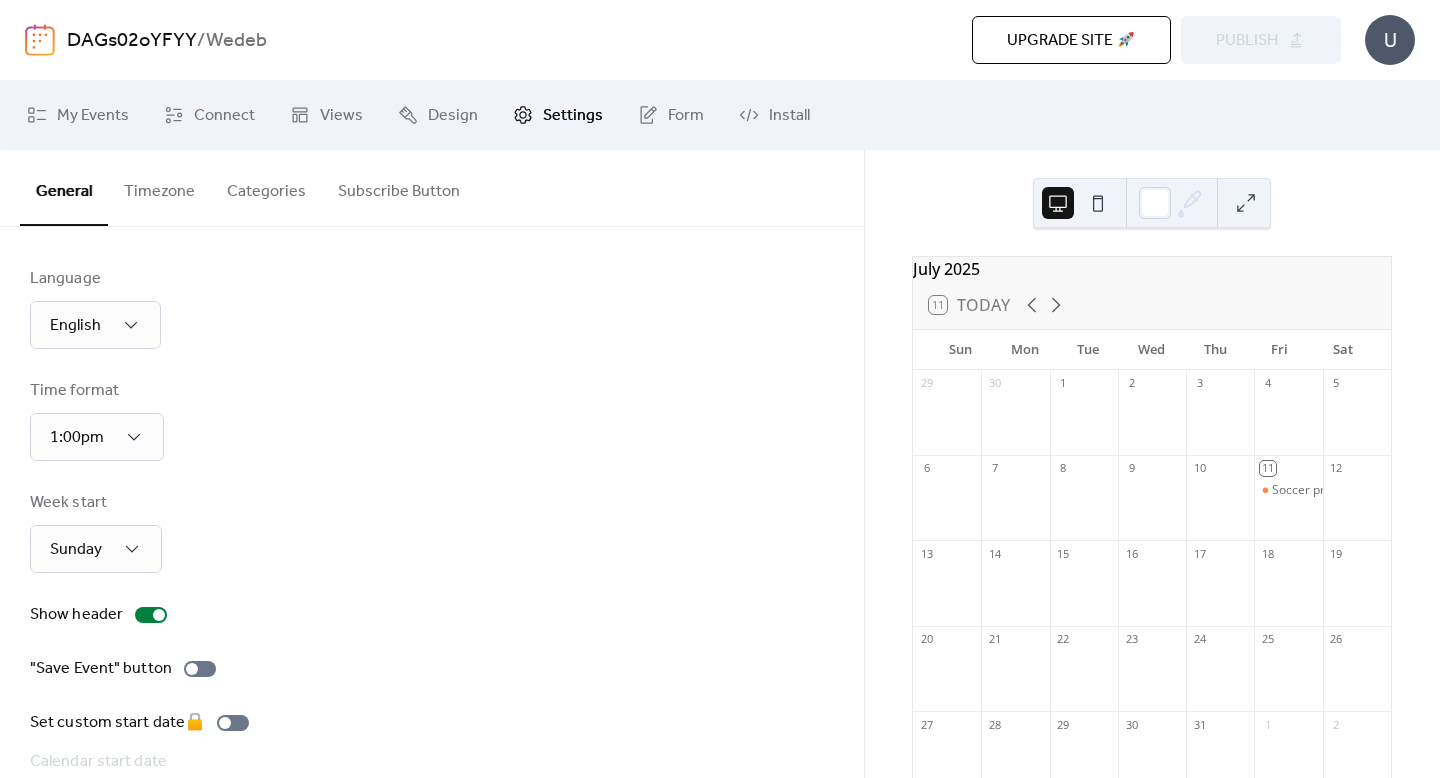 scroll, scrollTop: 140, scrollLeft: 0, axis: vertical 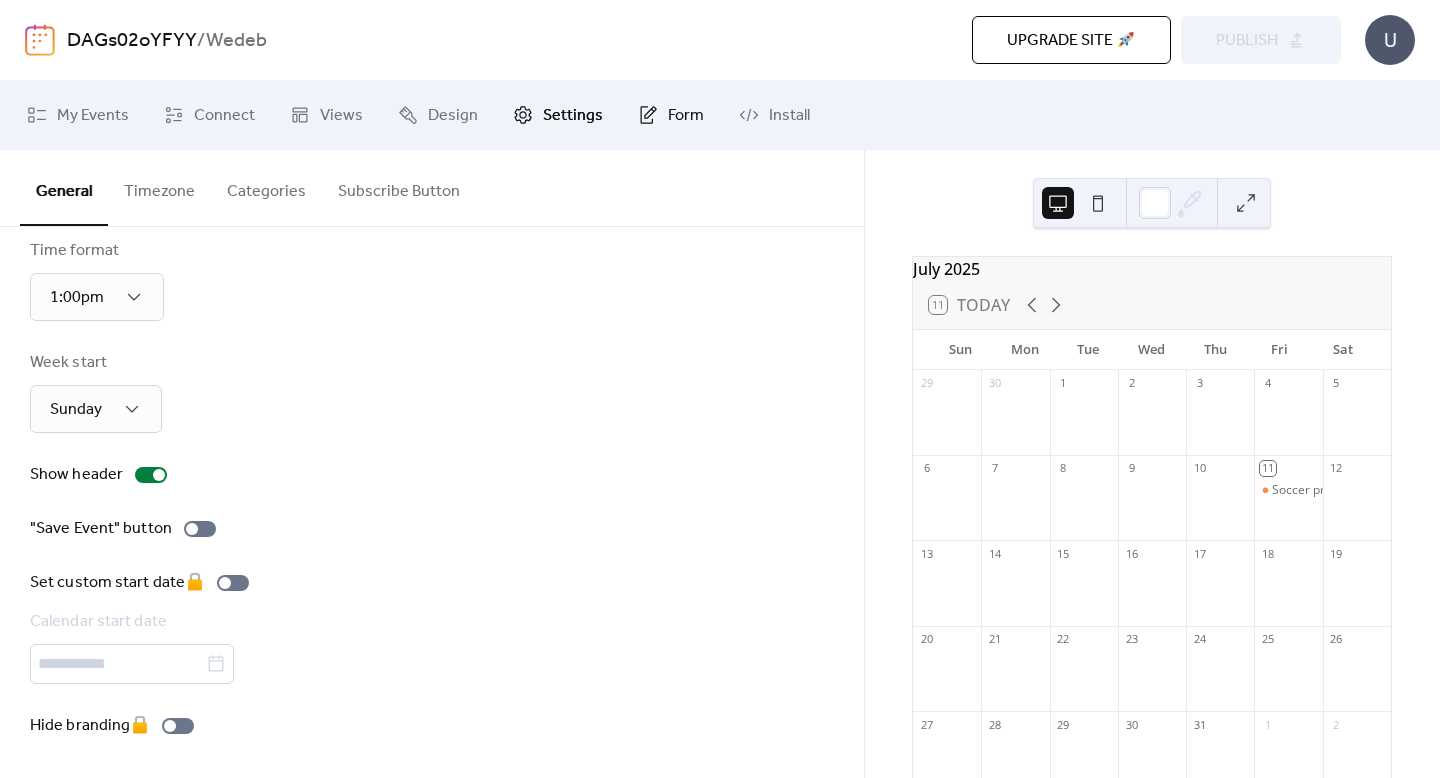 click on "Form" at bounding box center (686, 116) 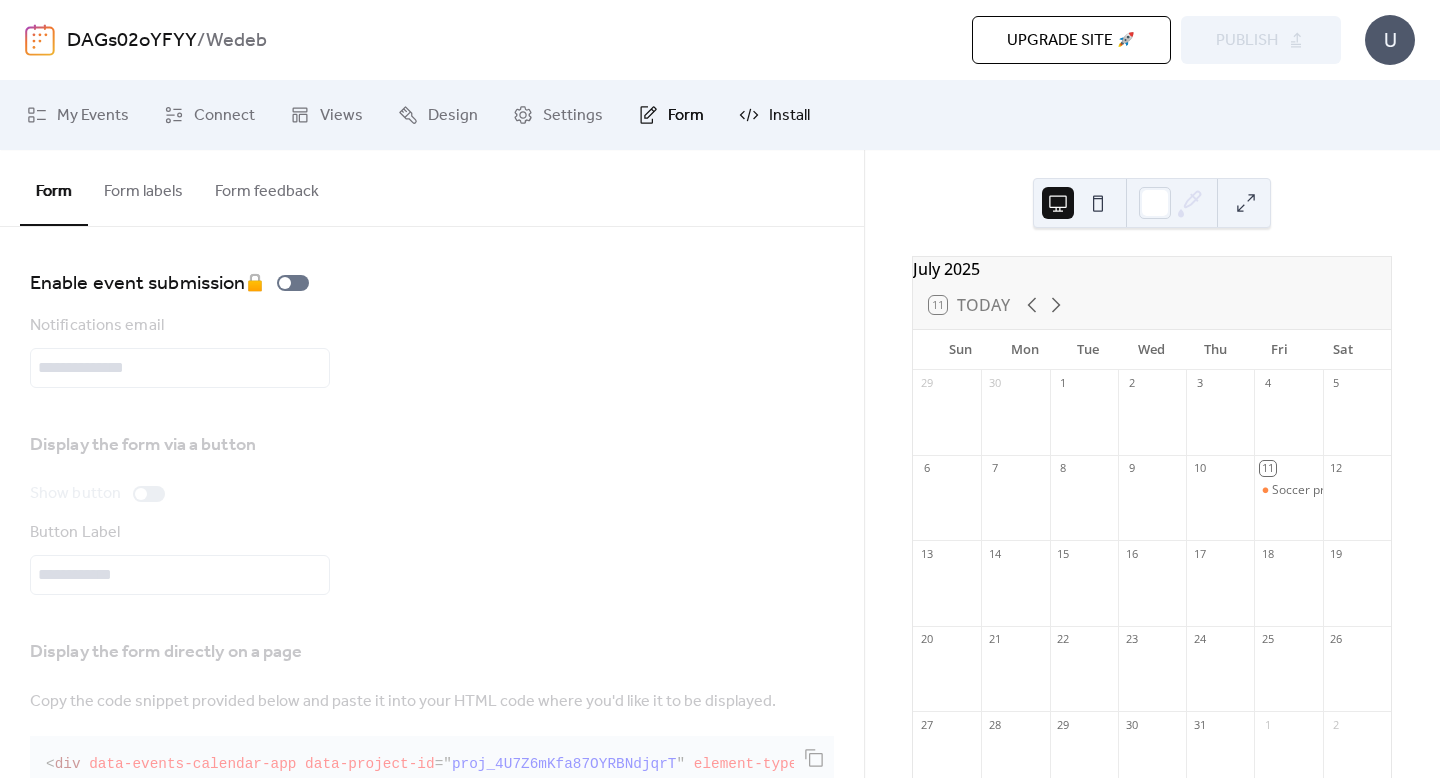 click on "Install" at bounding box center (774, 115) 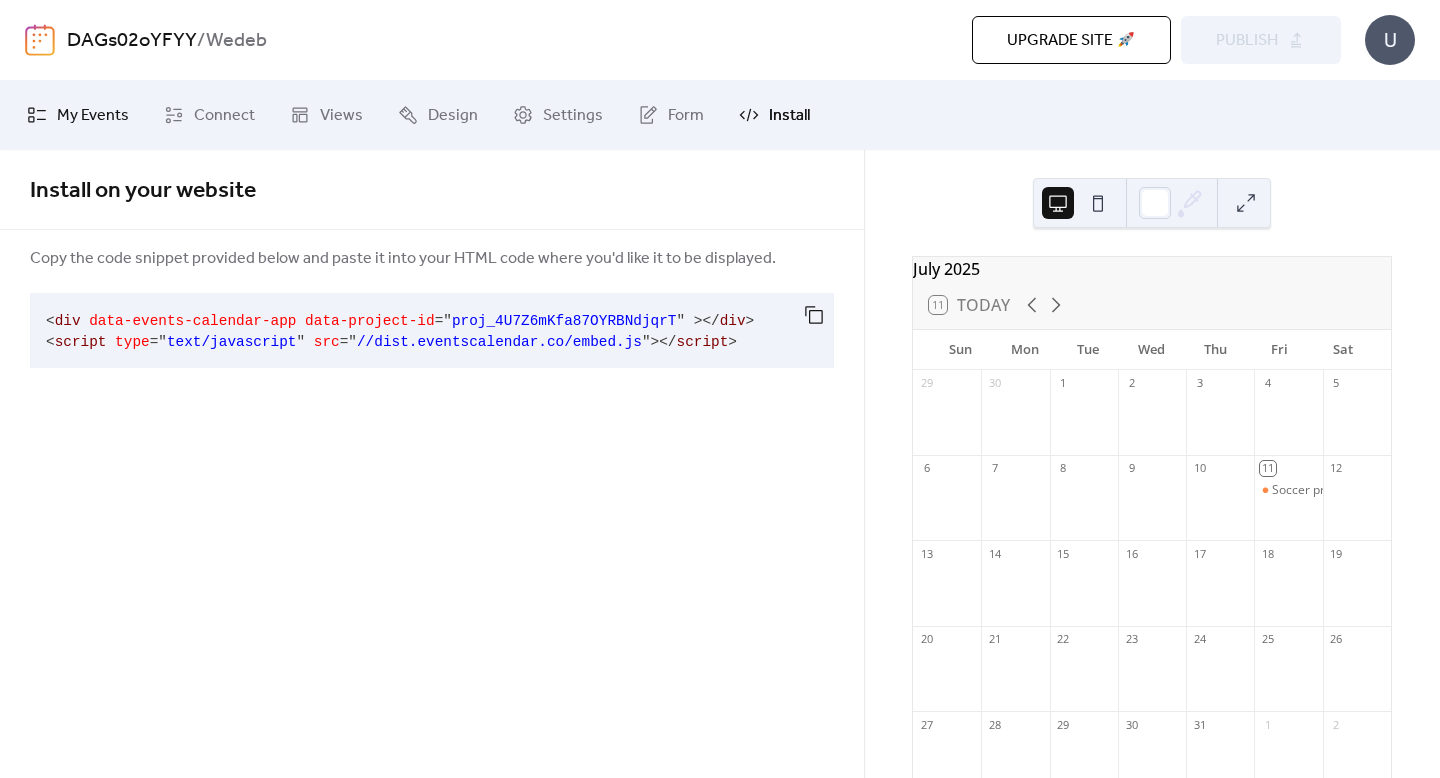 click on "My Events" at bounding box center (93, 116) 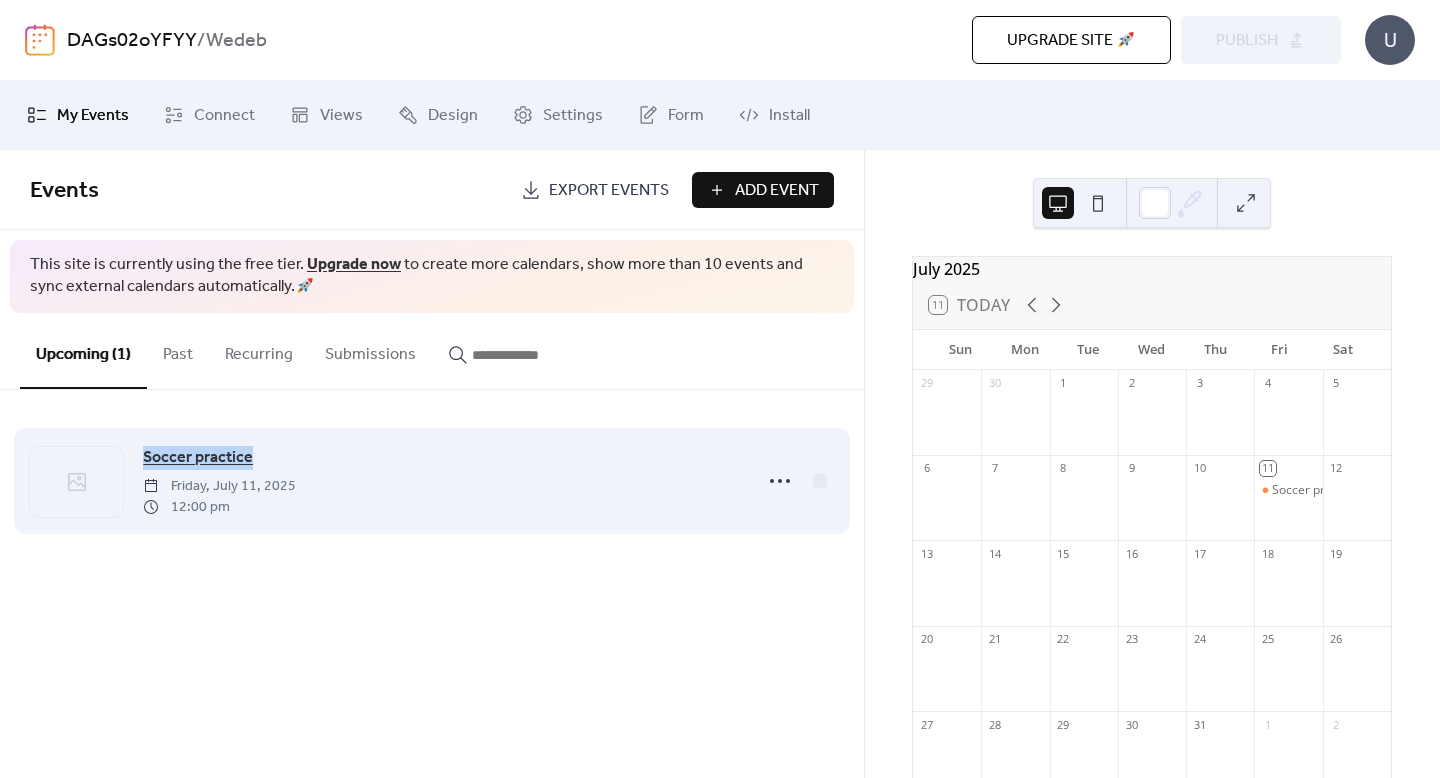 drag, startPoint x: 269, startPoint y: 456, endPoint x: 141, endPoint y: 444, distance: 128.56126 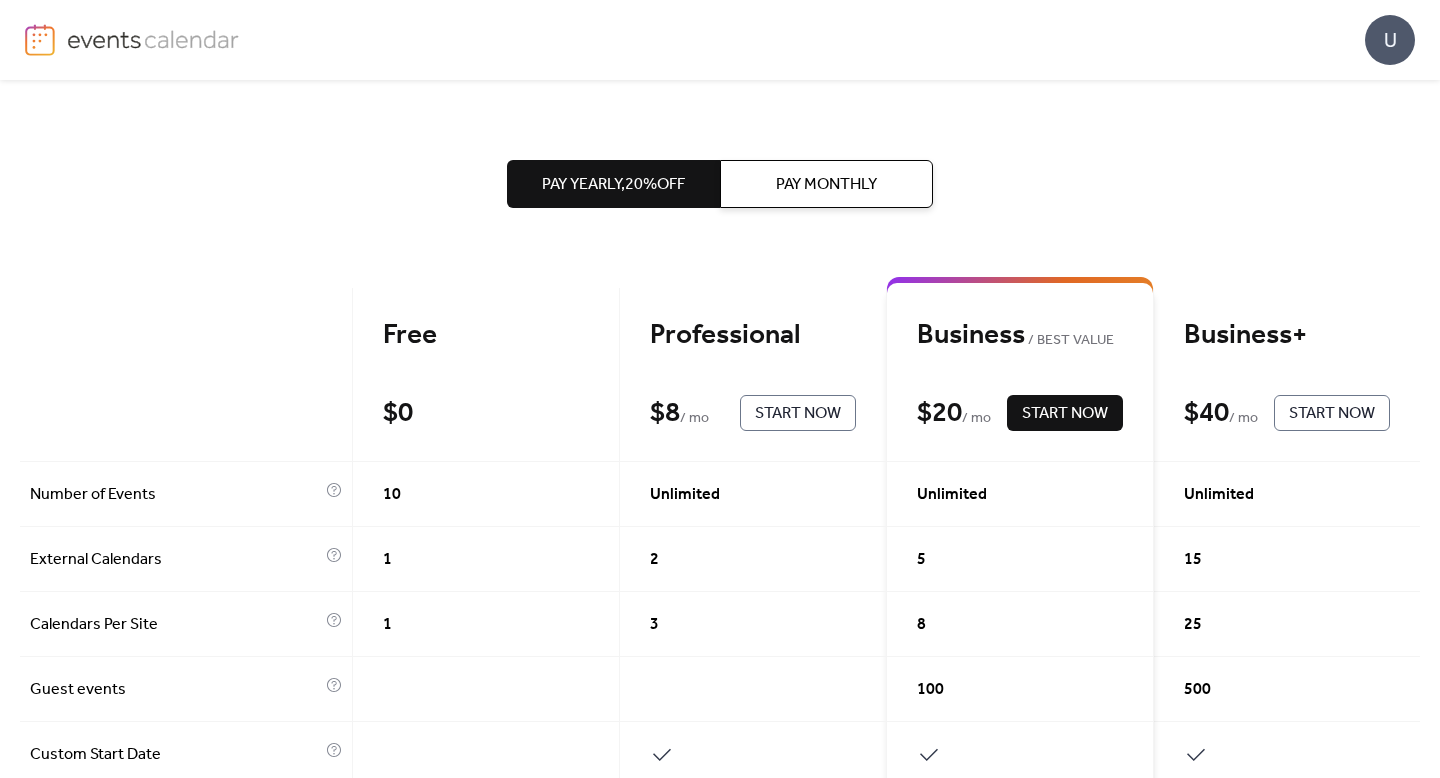 scroll, scrollTop: 0, scrollLeft: 0, axis: both 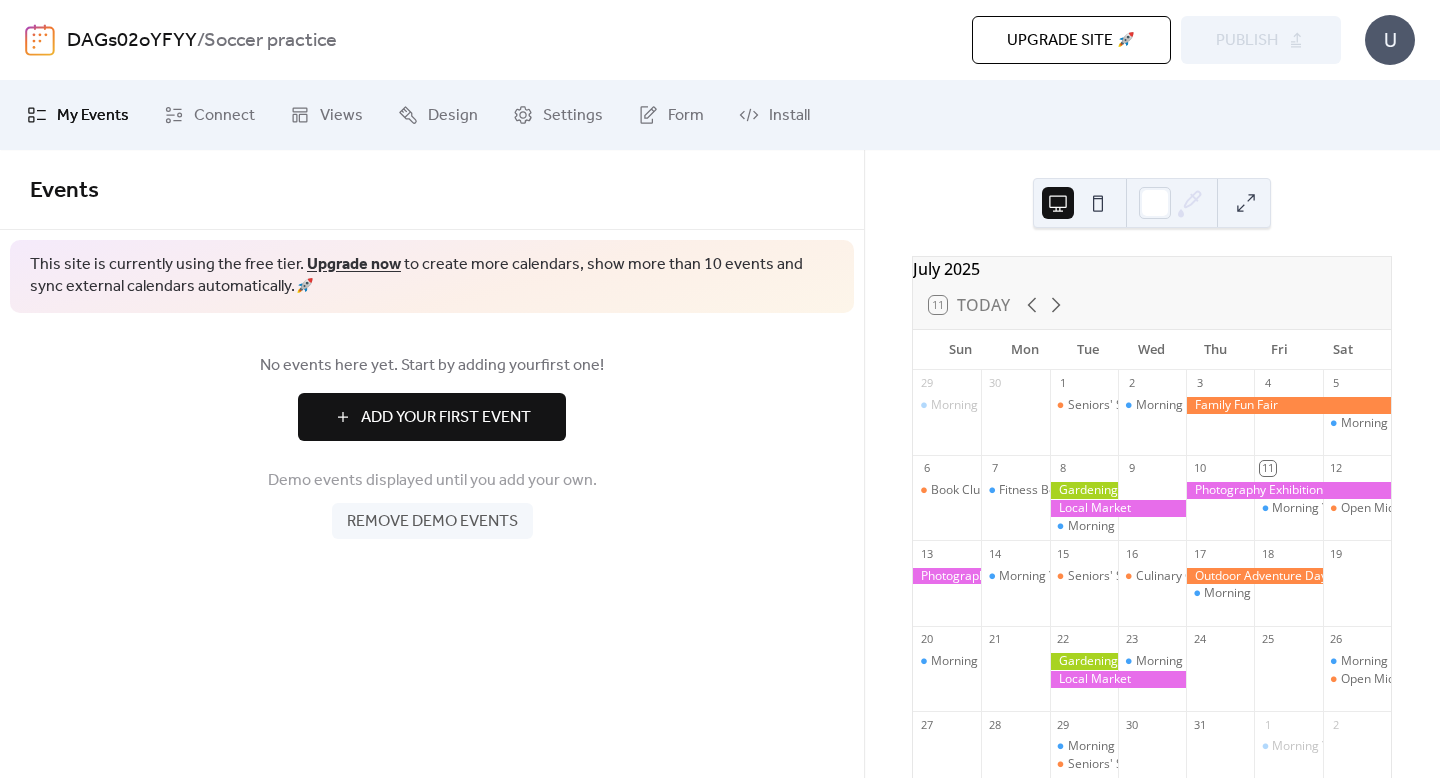 click on "Add Your First Event" at bounding box center (446, 418) 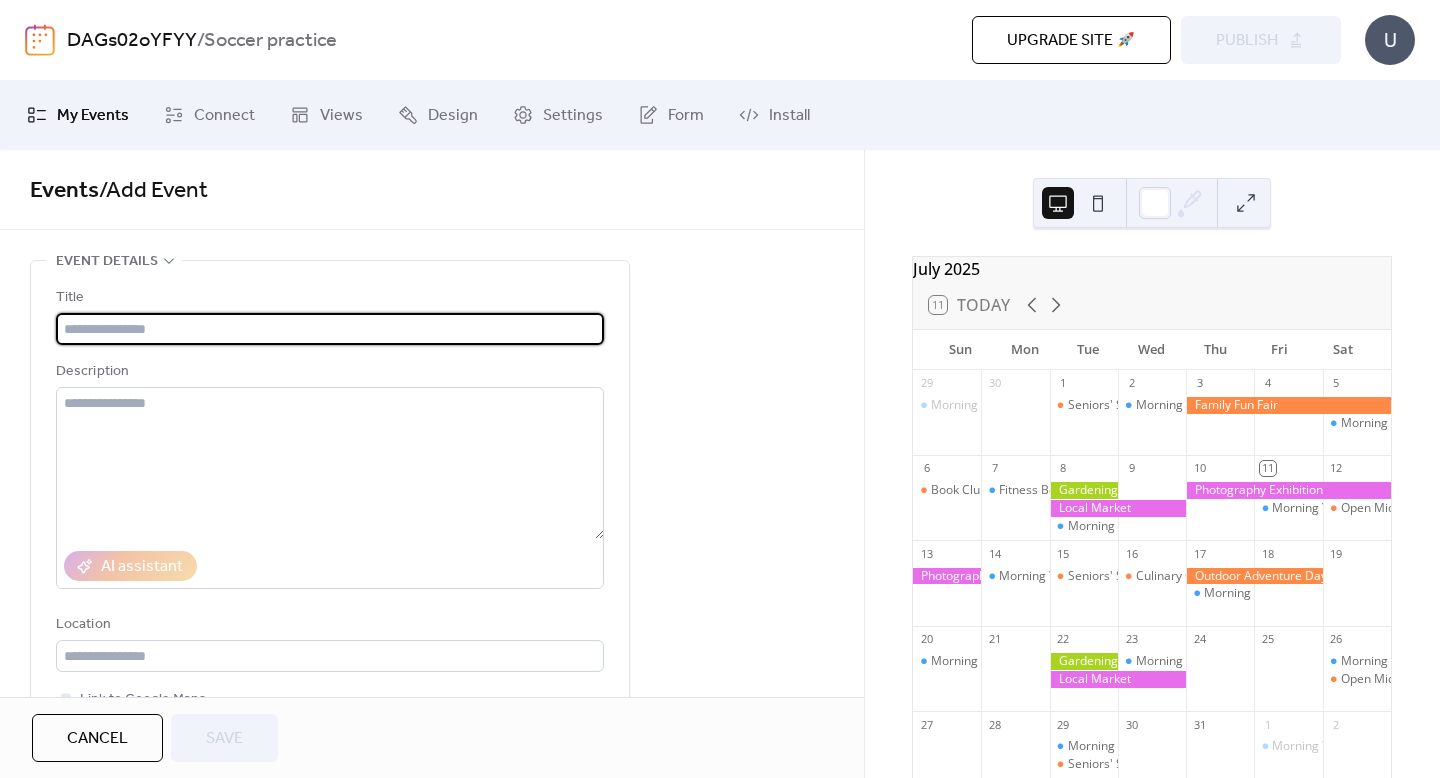 type on "*" 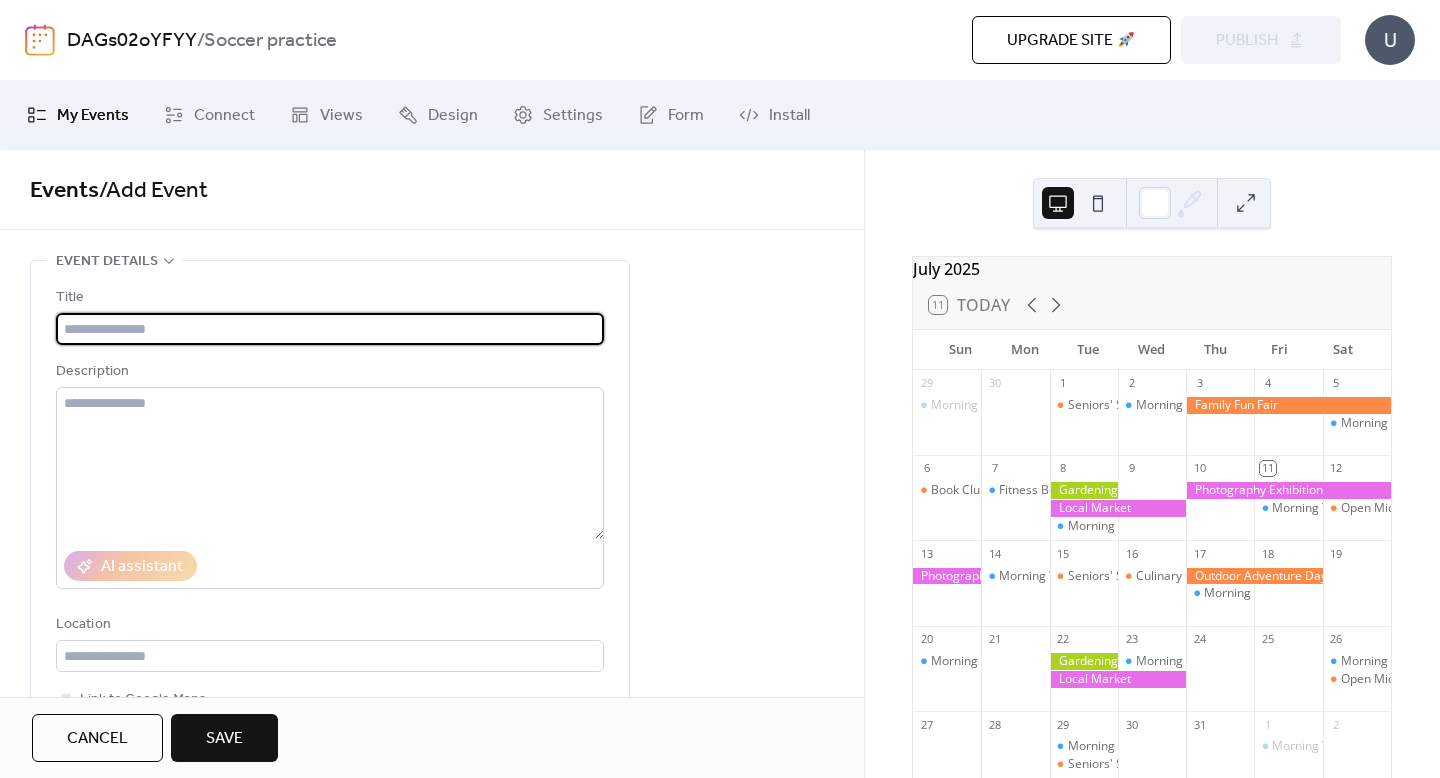 click at bounding box center [330, 329] 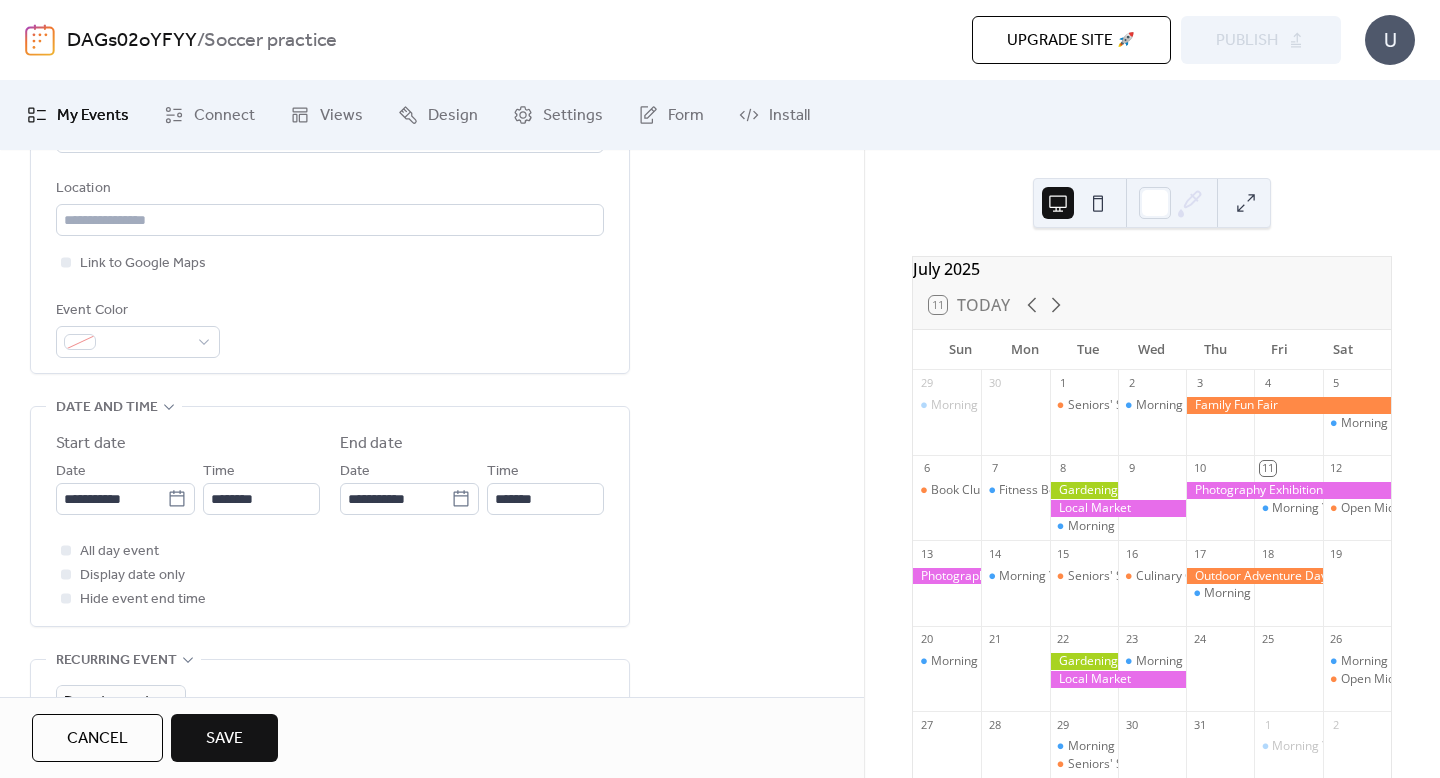 scroll, scrollTop: 464, scrollLeft: 0, axis: vertical 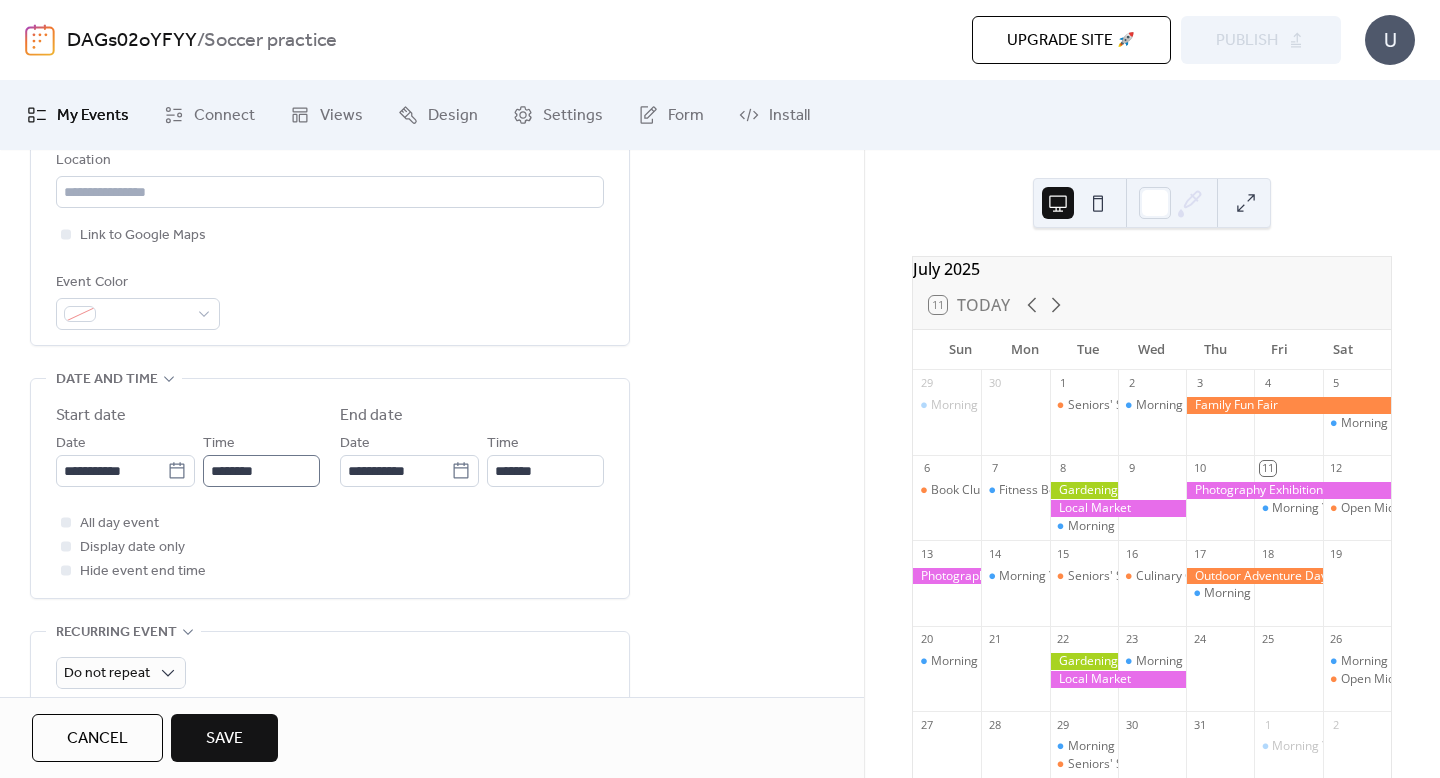 type on "**********" 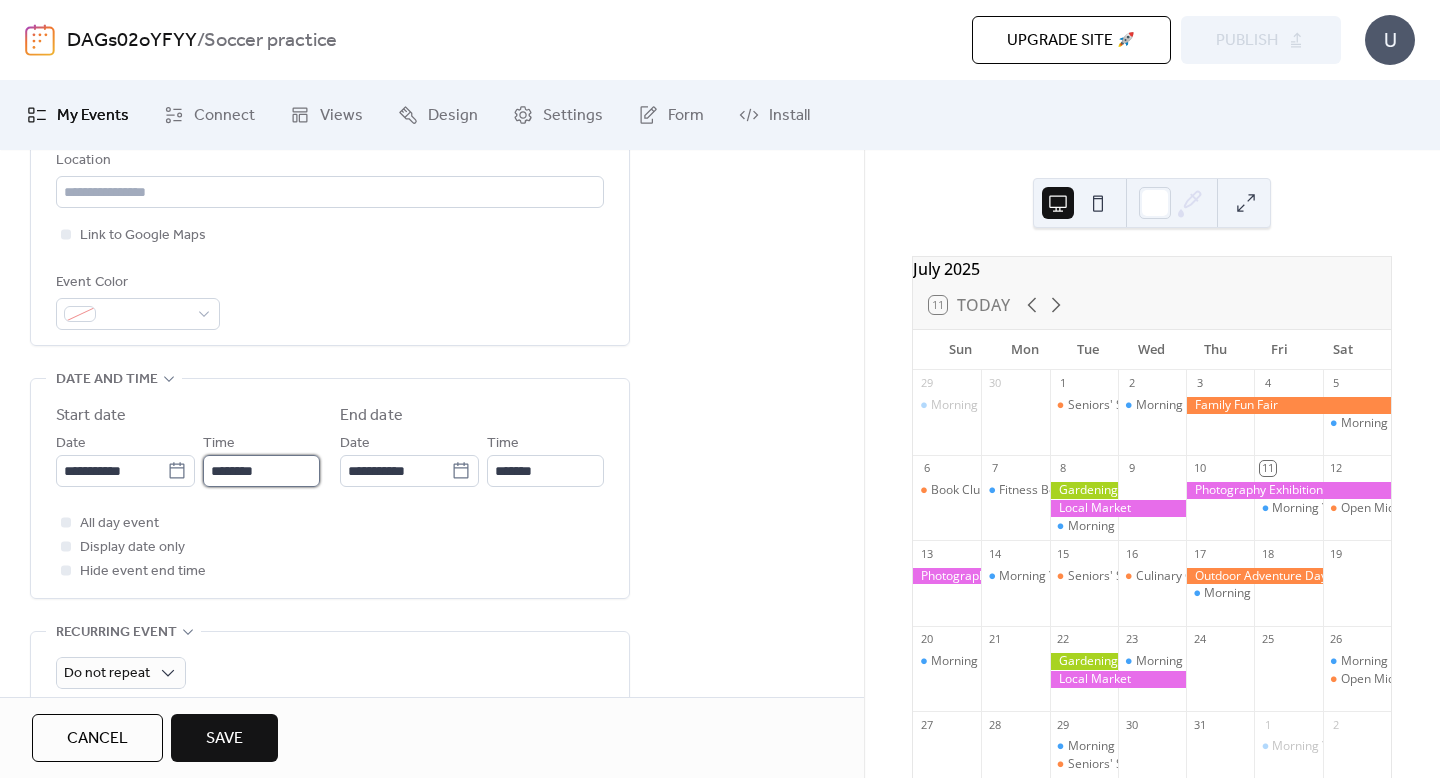 click on "********" at bounding box center [261, 471] 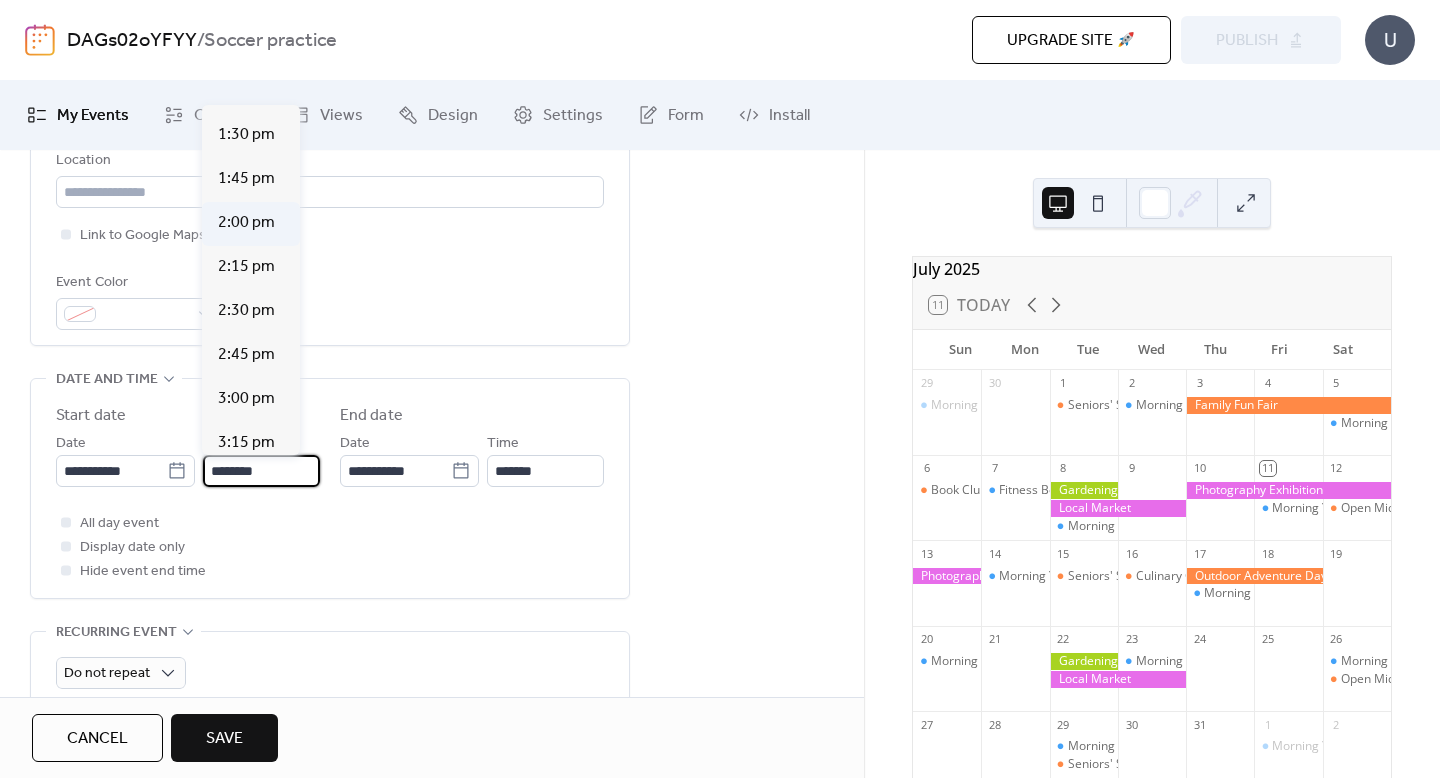scroll, scrollTop: 2376, scrollLeft: 0, axis: vertical 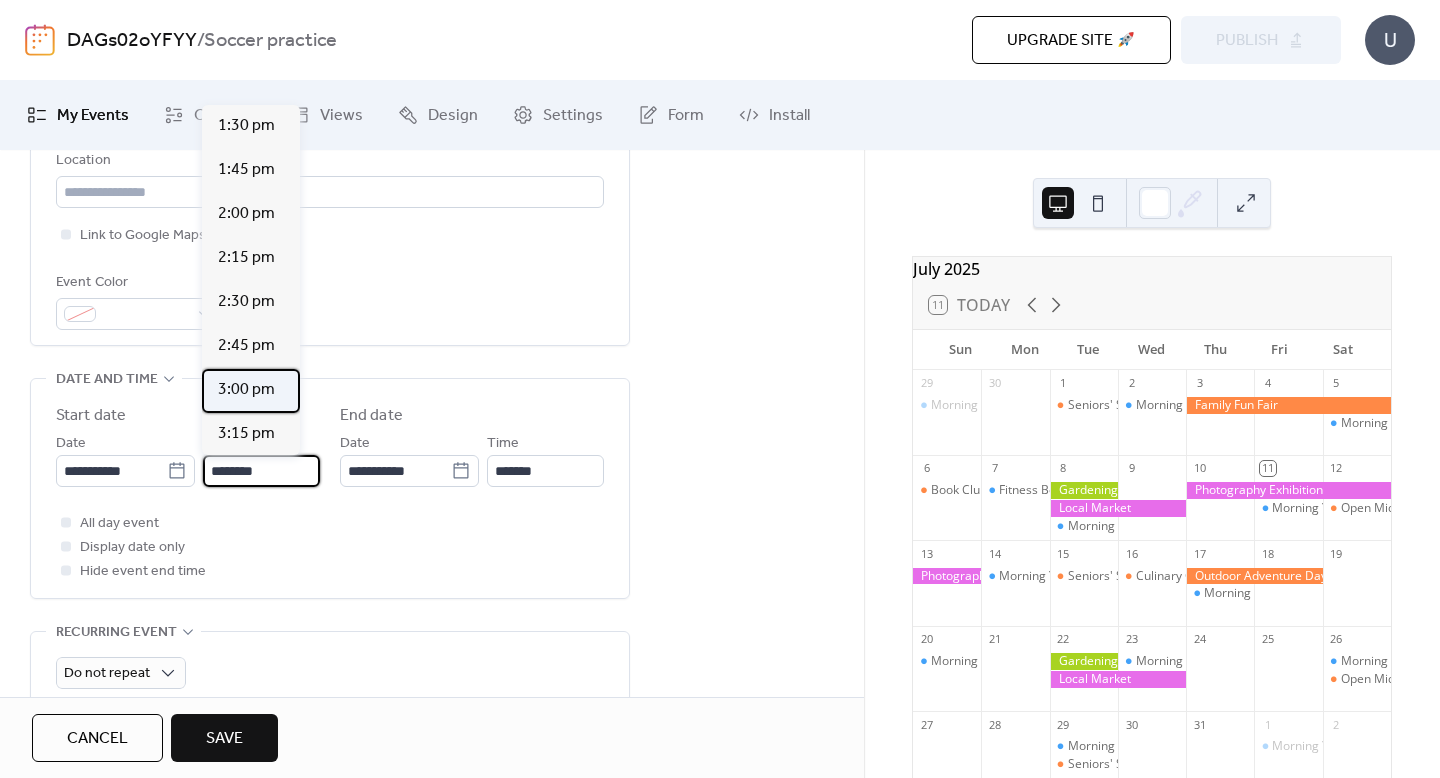 click on "3:00 pm" at bounding box center [246, 390] 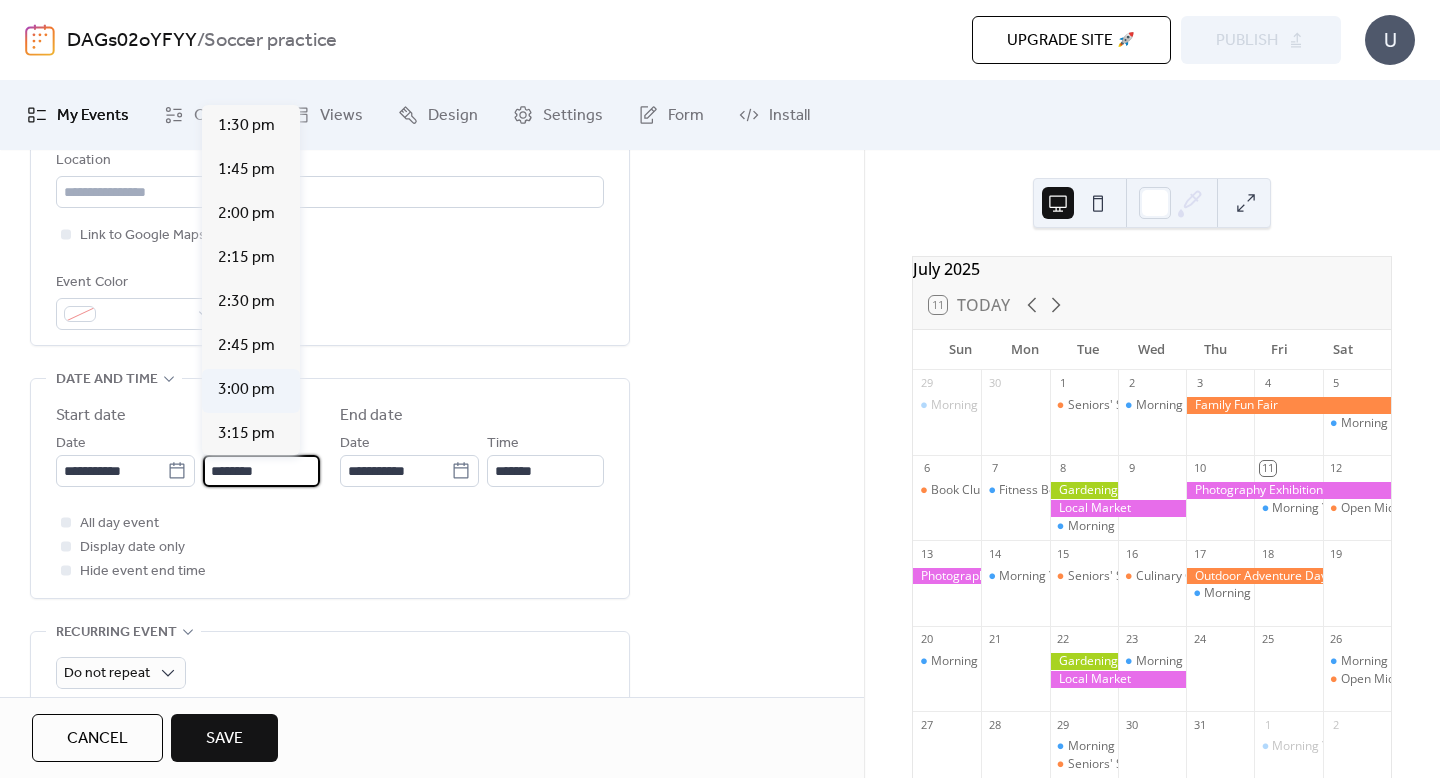 type on "*******" 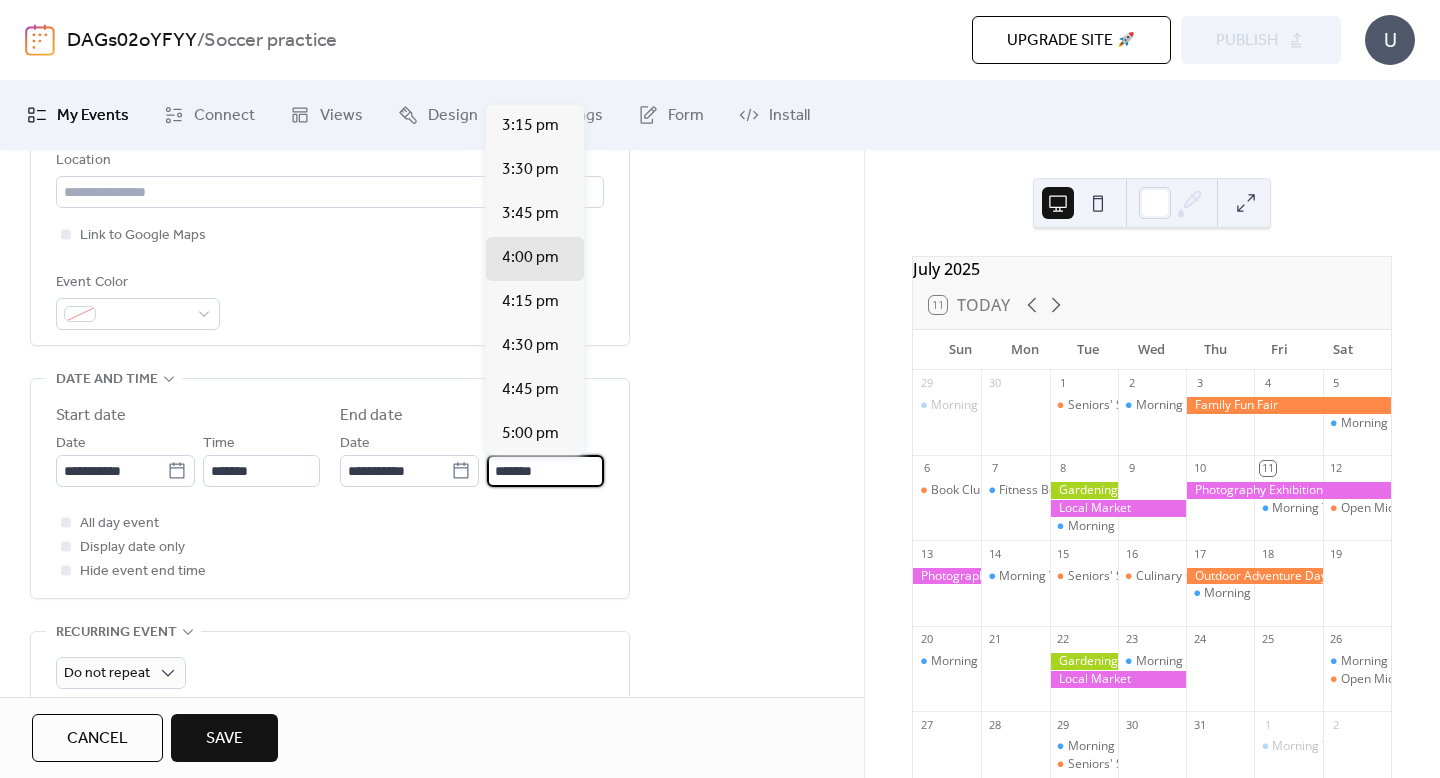 click on "*******" at bounding box center [545, 471] 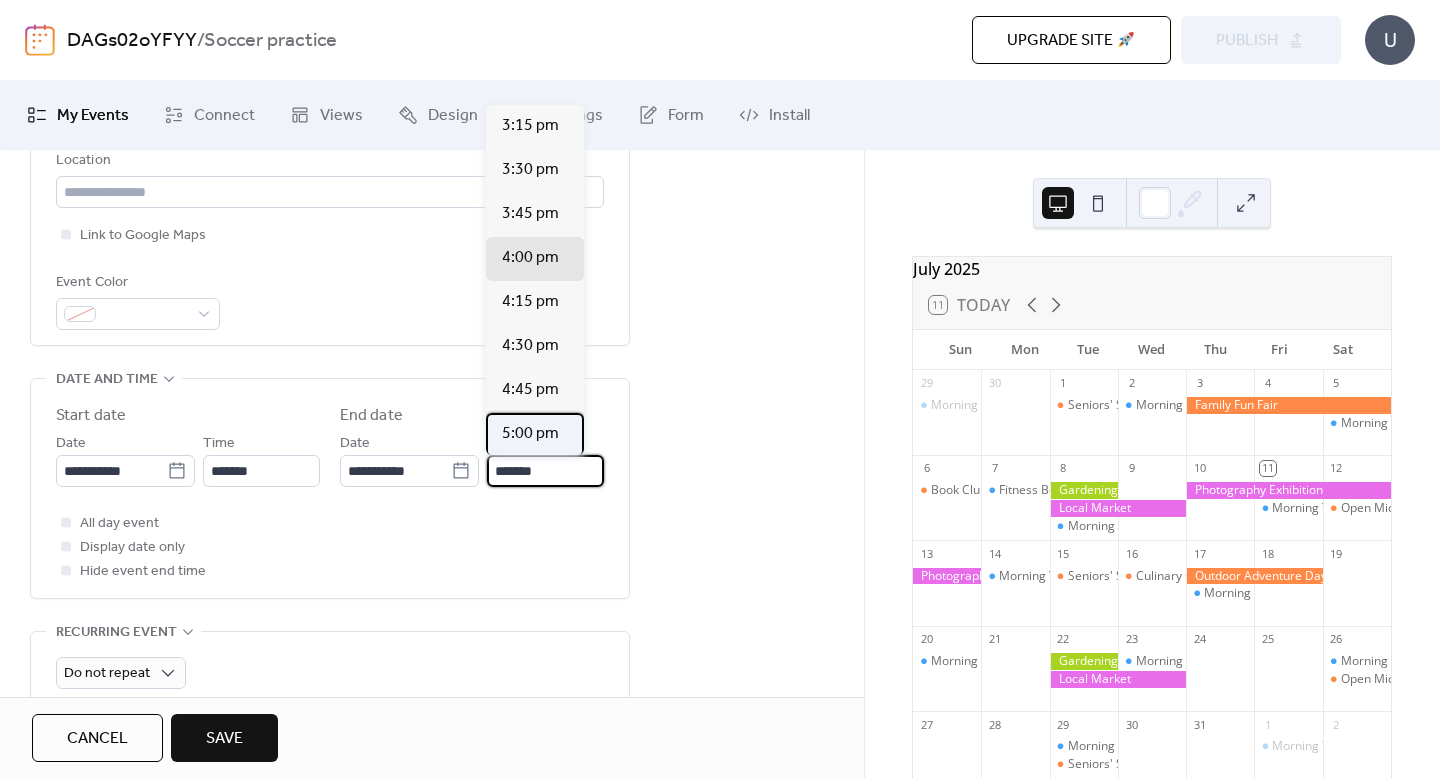 click on "5:00 pm" at bounding box center [530, 434] 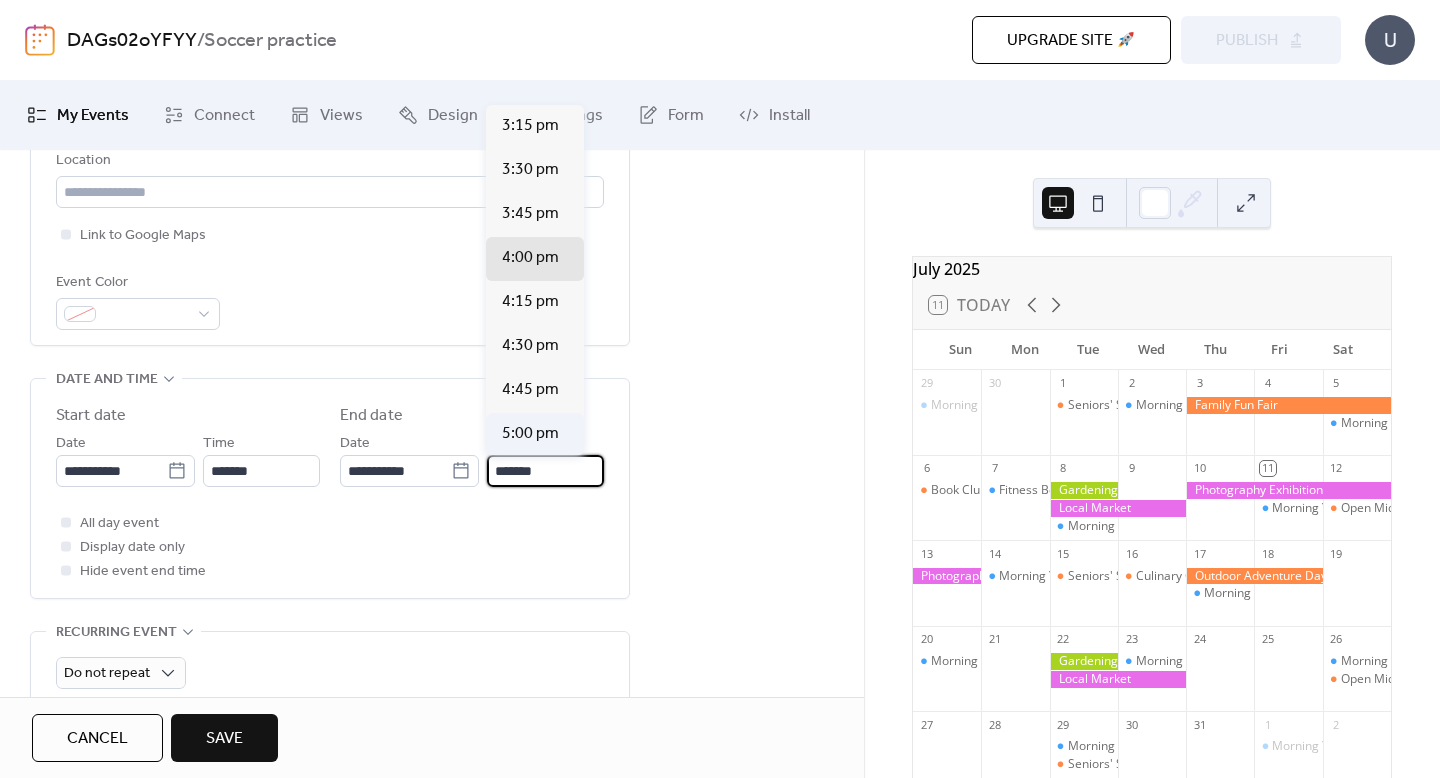 type on "*******" 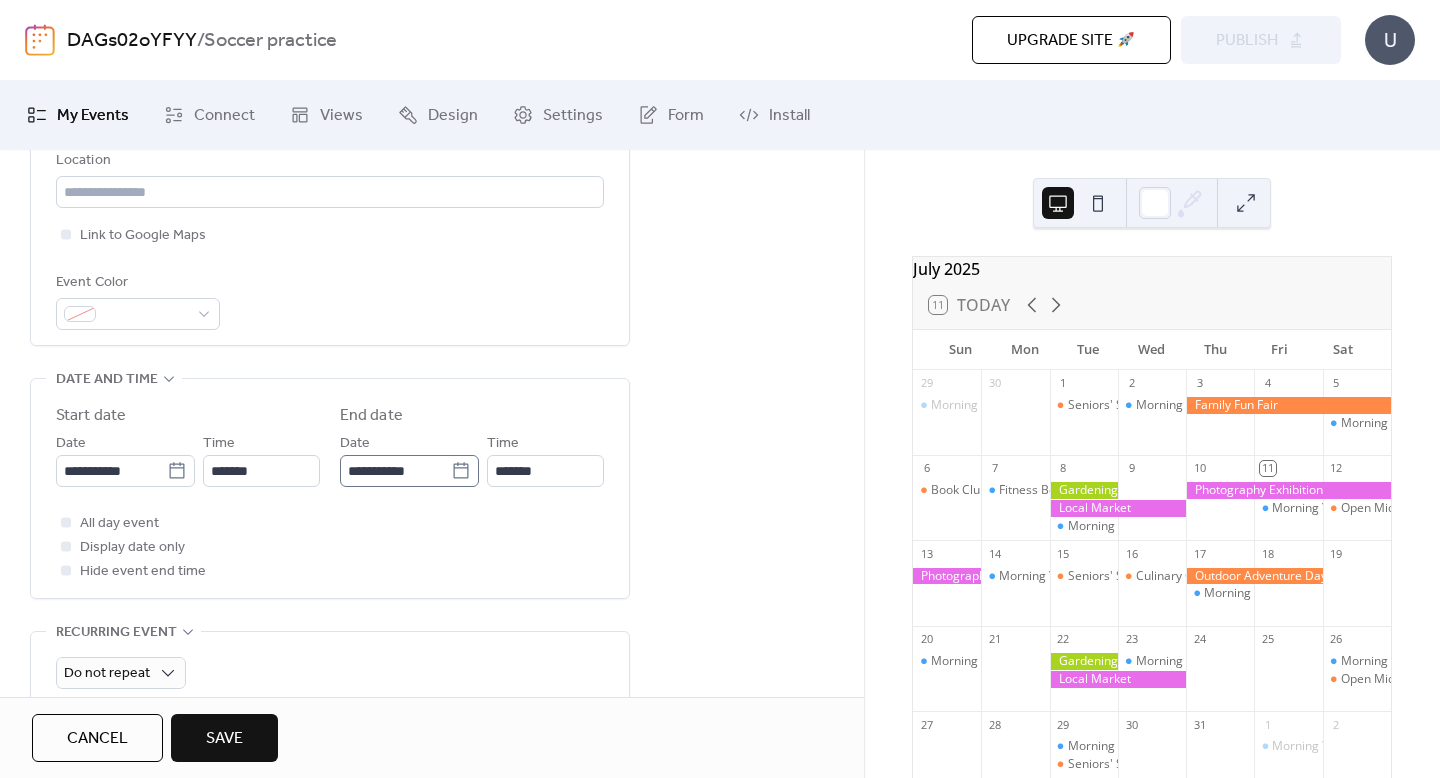 click 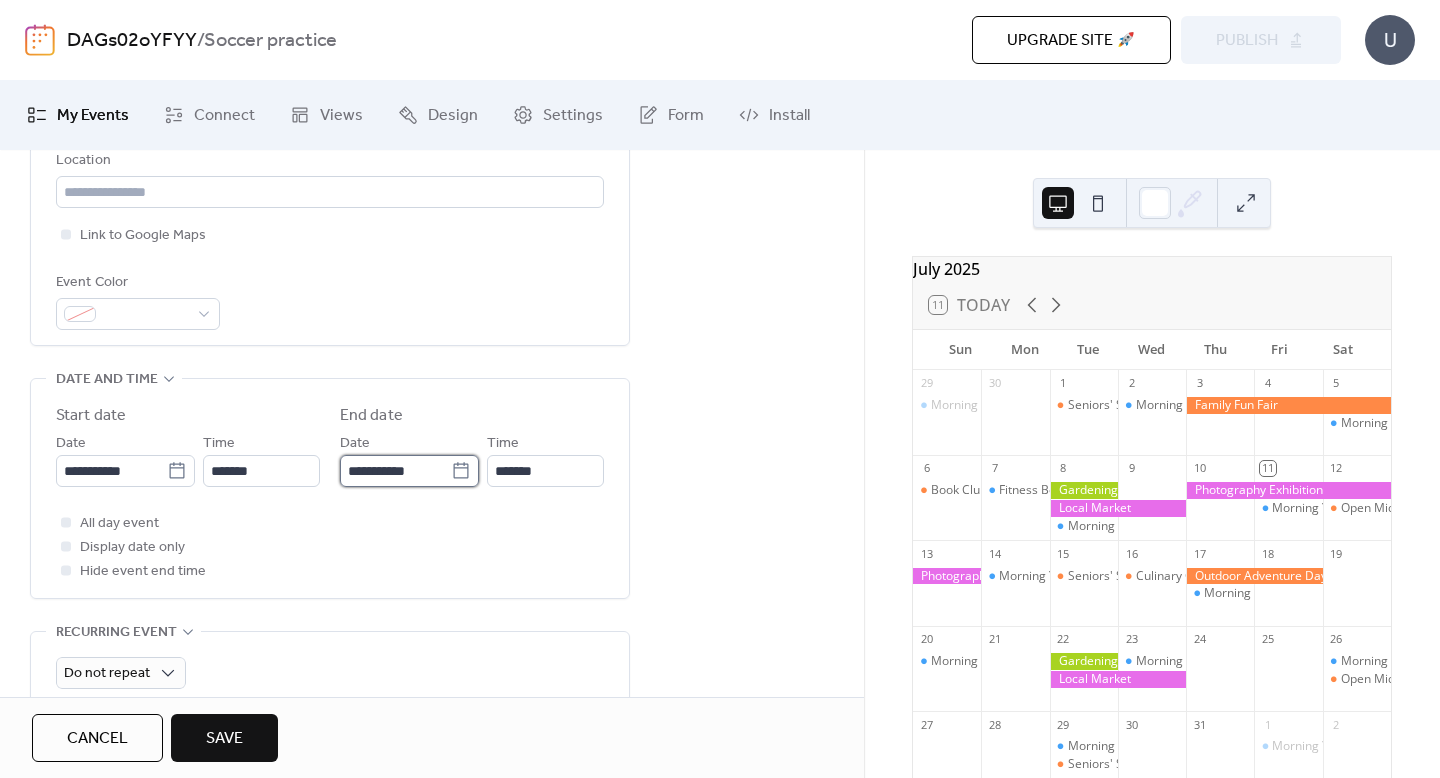 click on "**********" at bounding box center [395, 471] 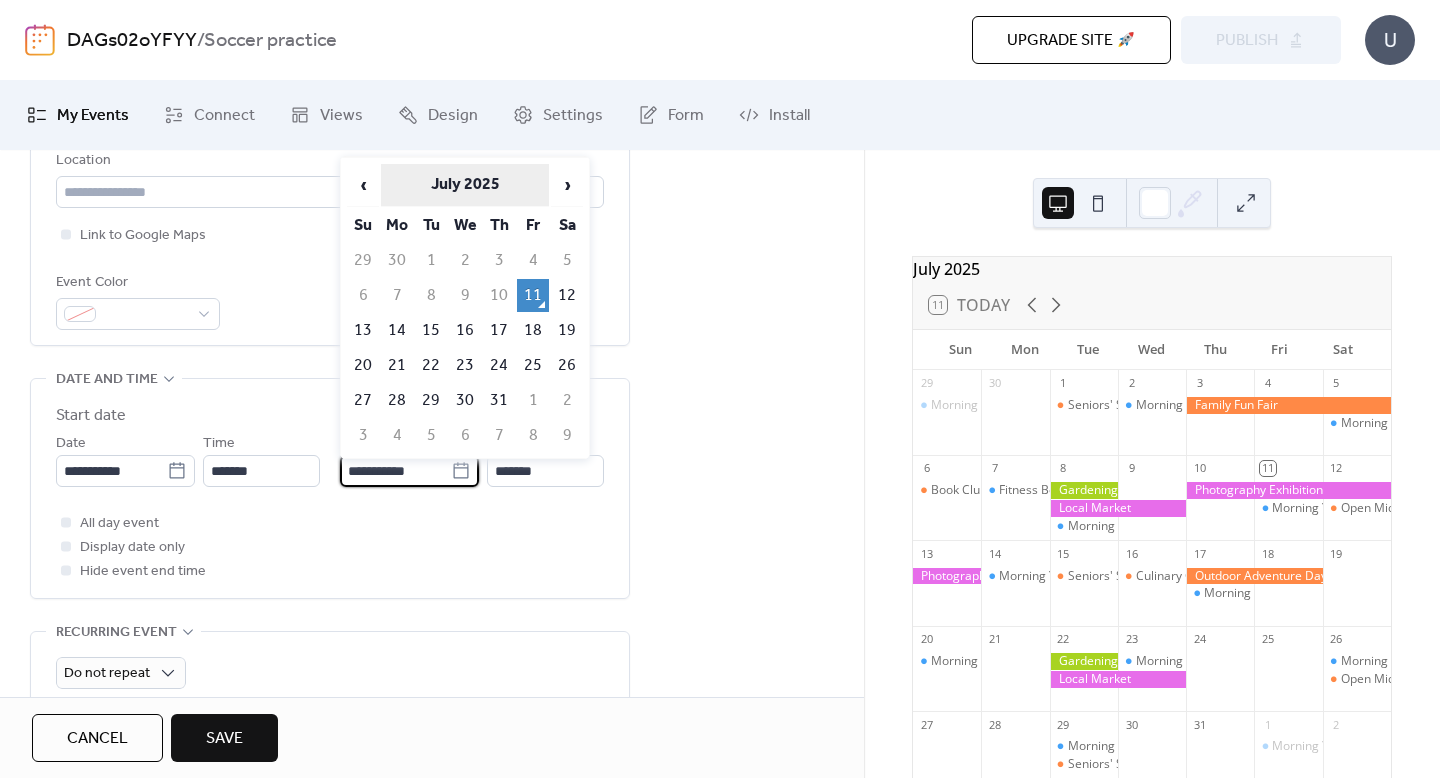 click on "July 2025" at bounding box center [465, 185] 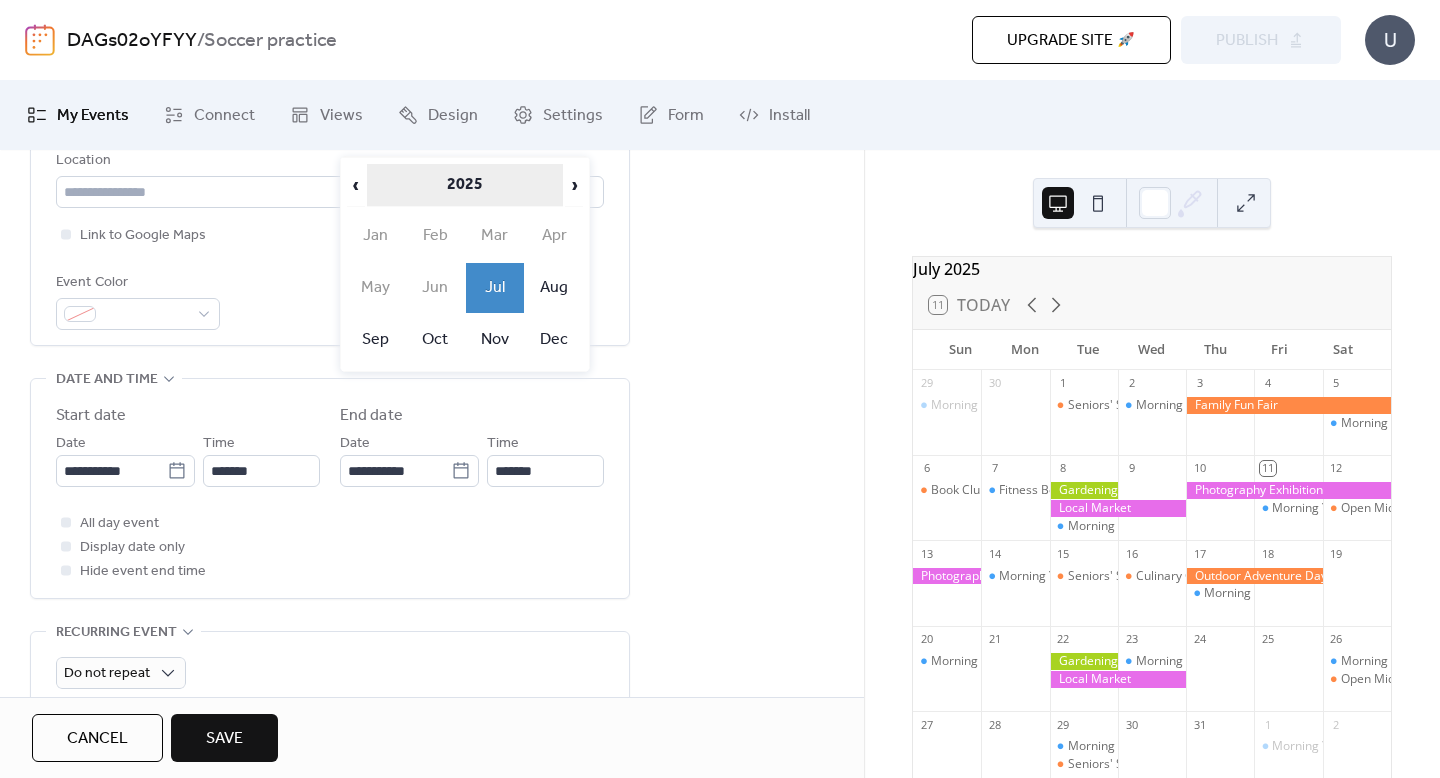 click on "2025" at bounding box center [465, 185] 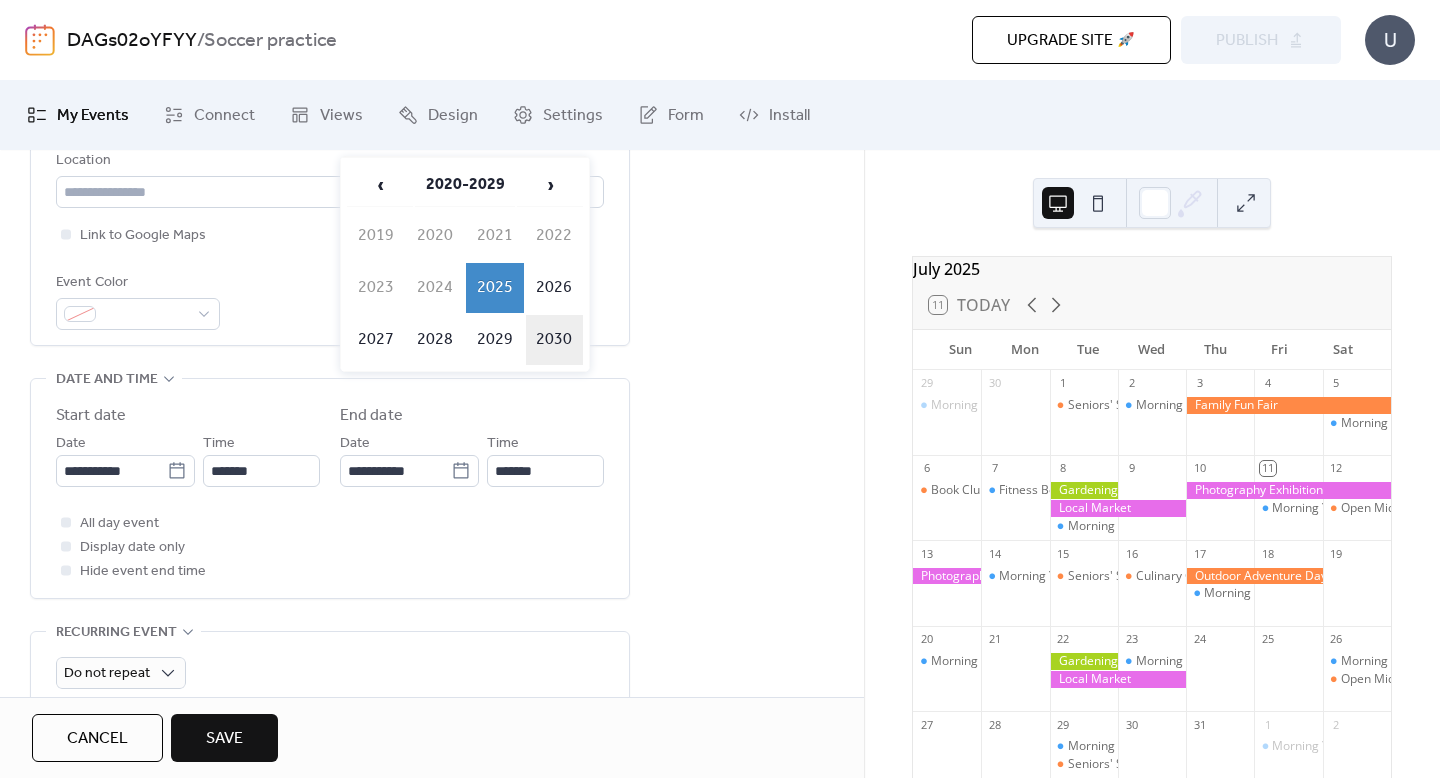 click on "2030" at bounding box center [555, 340] 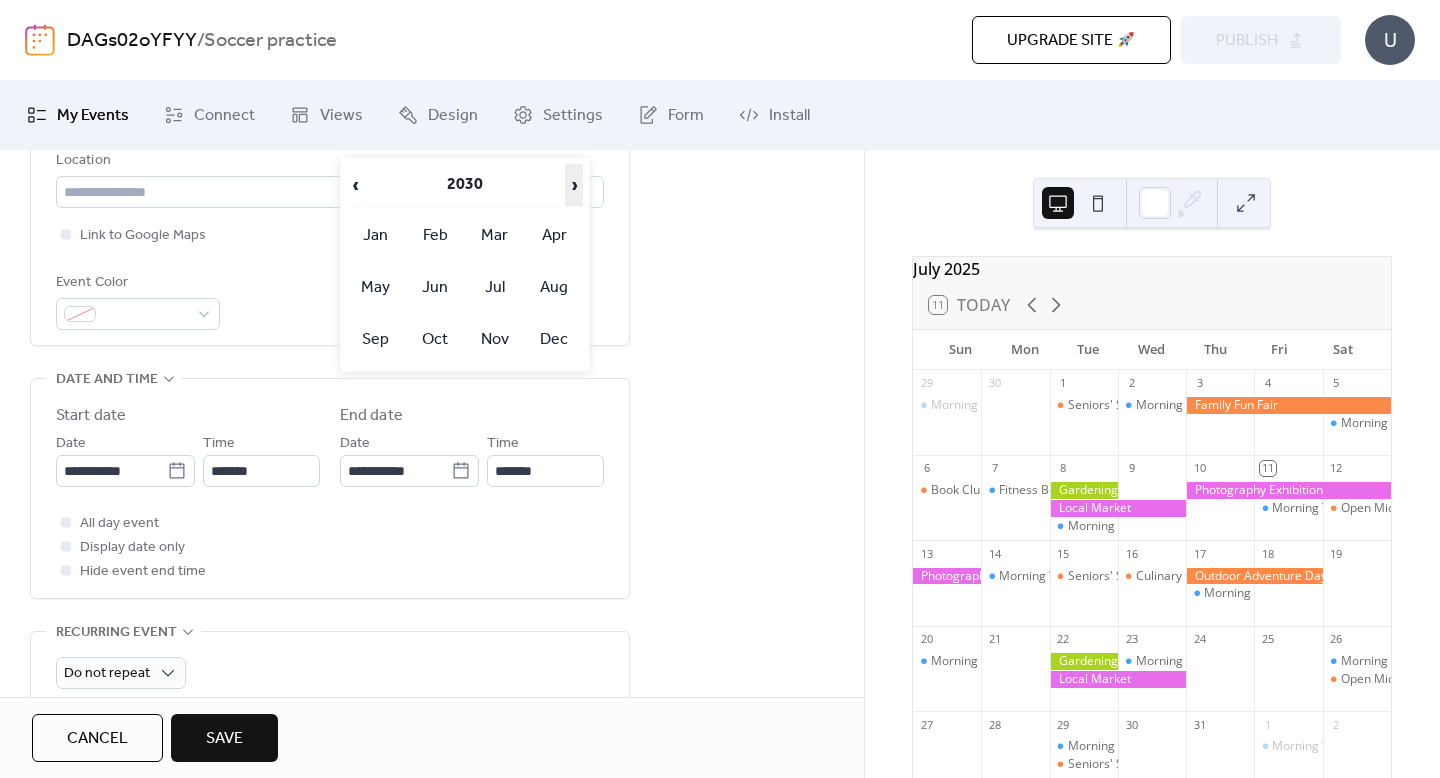 click on "›" at bounding box center [574, 185] 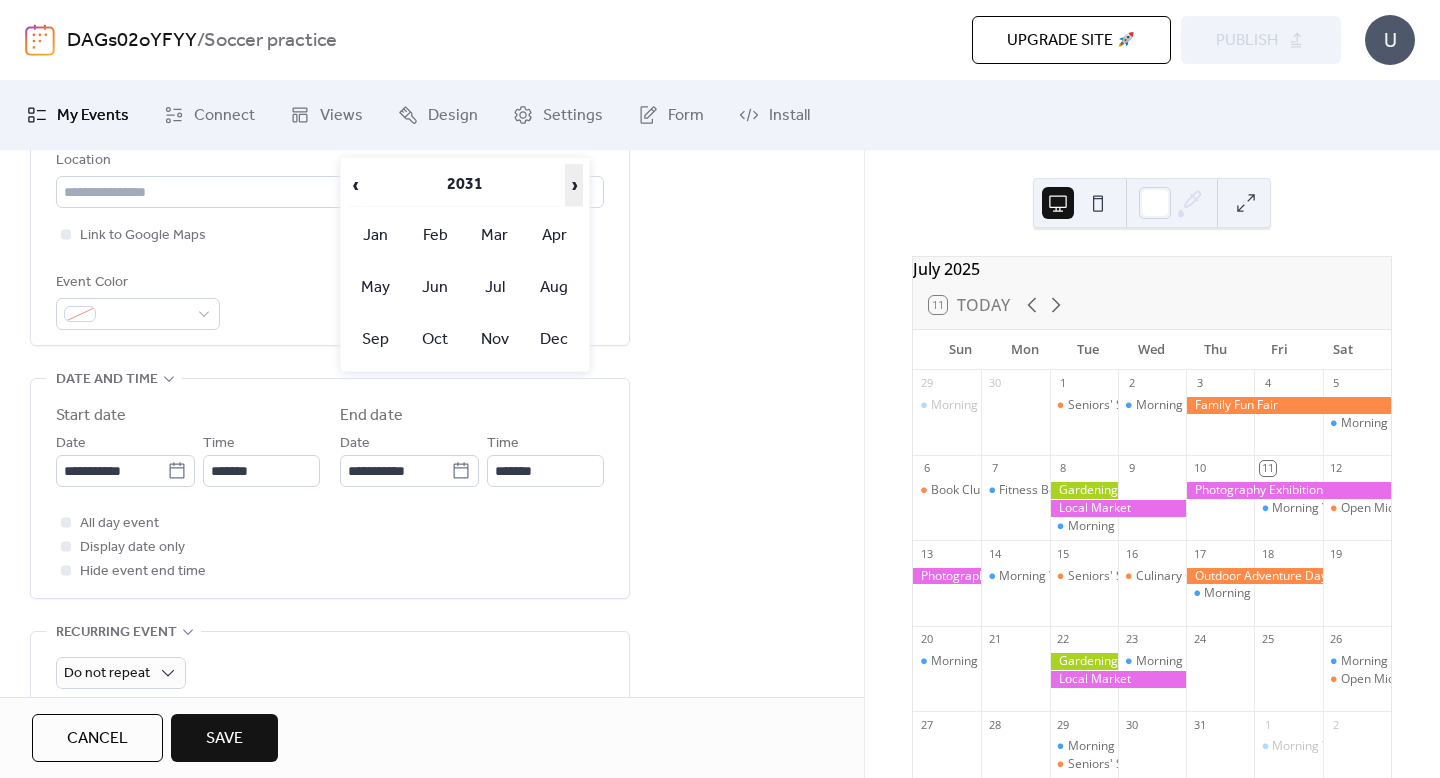 click on "›" at bounding box center (574, 185) 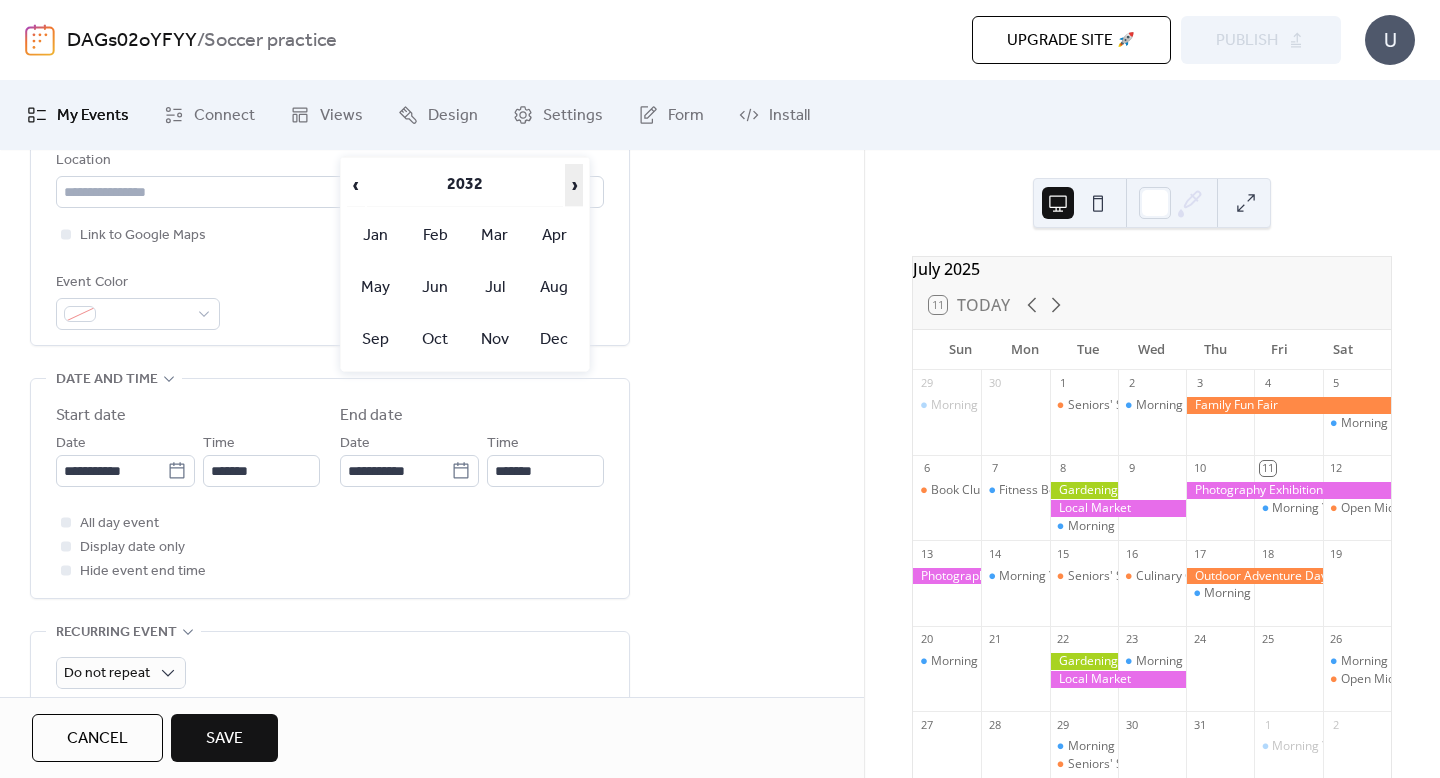 click on "›" at bounding box center (574, 185) 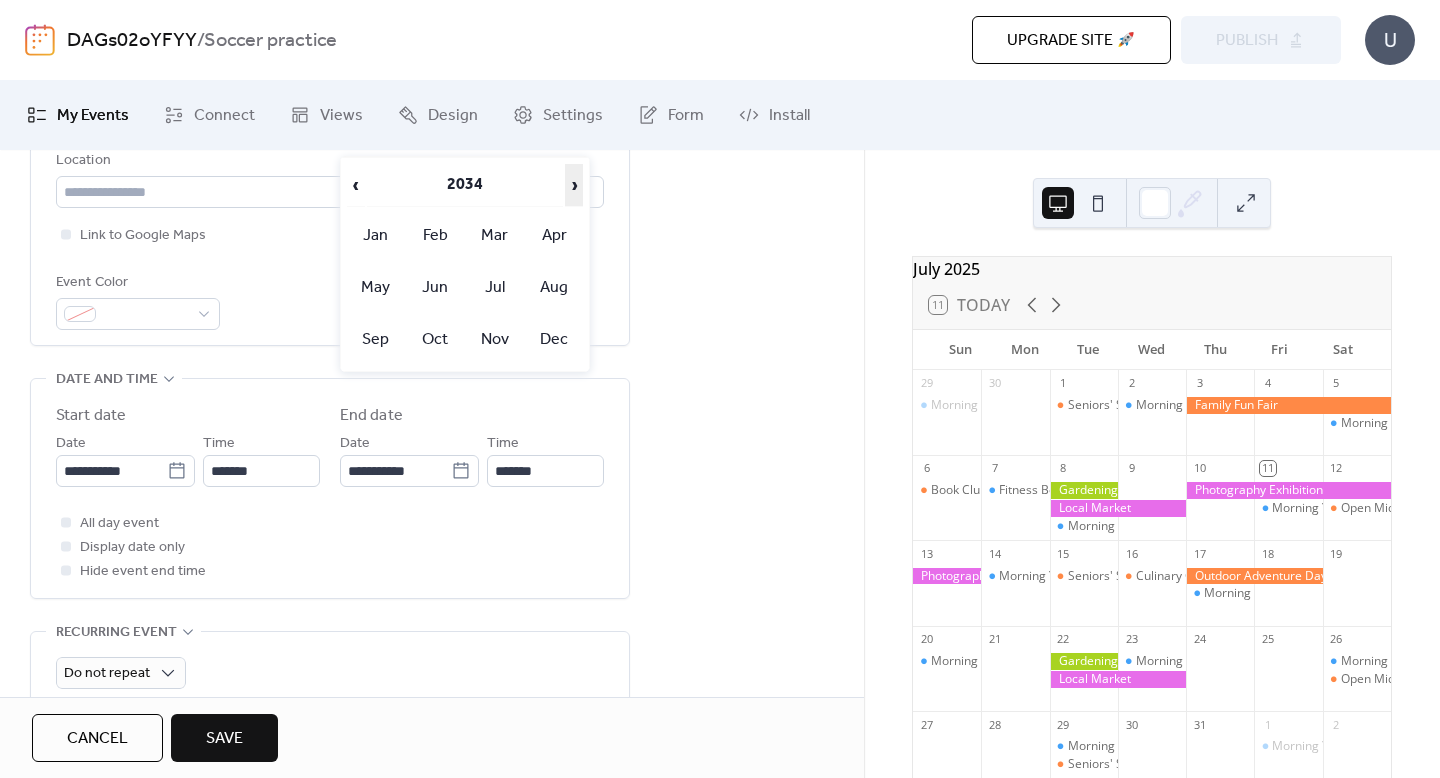 click on "›" at bounding box center [574, 185] 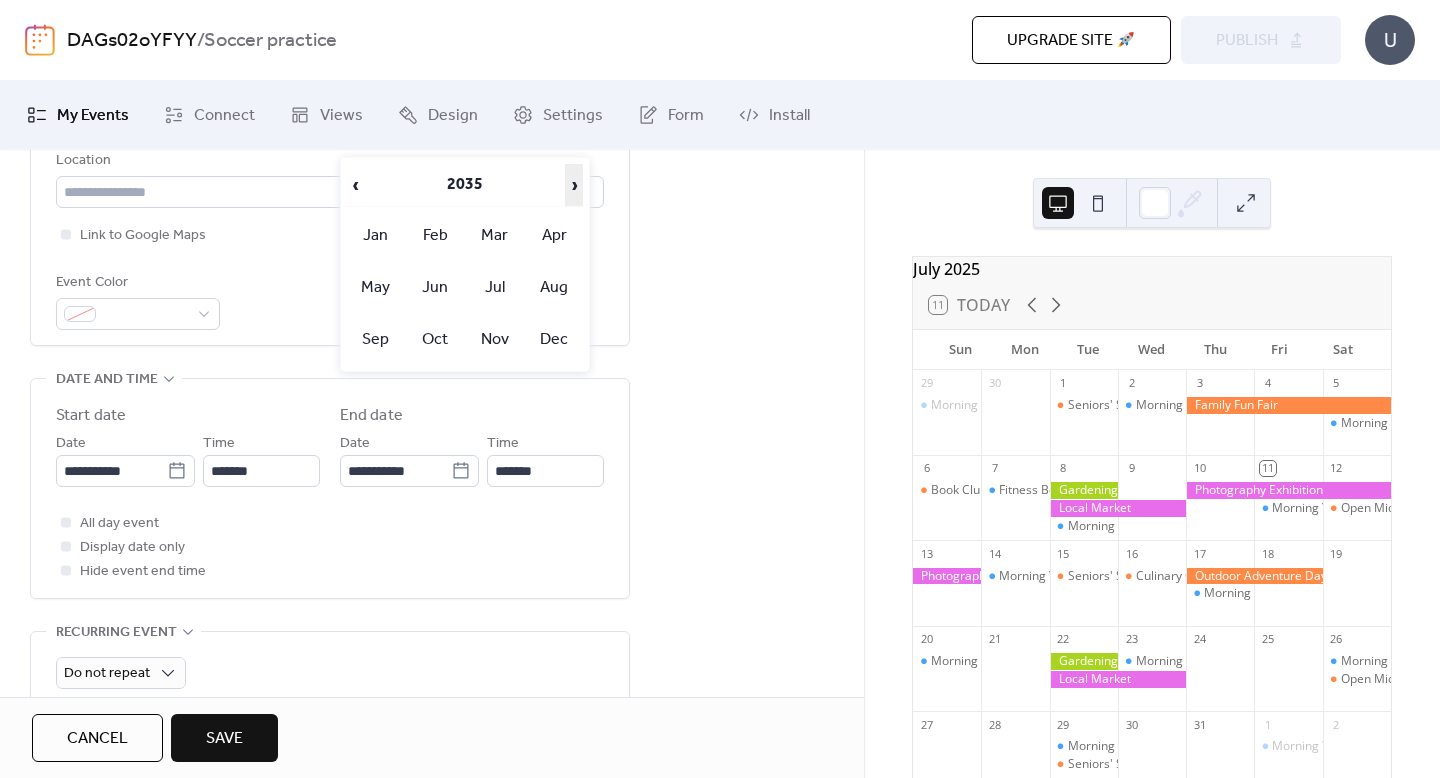 click on "›" at bounding box center [574, 185] 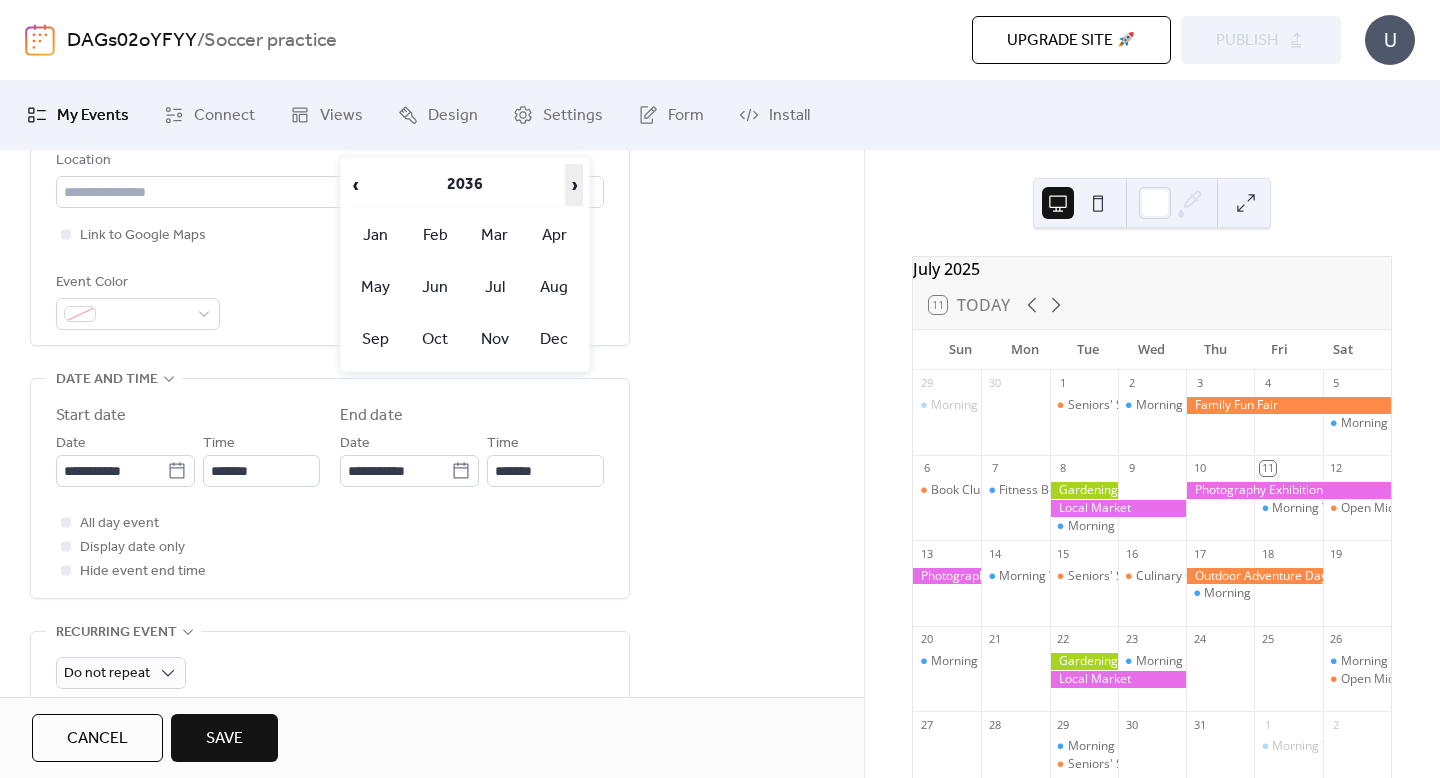 click on "›" at bounding box center [574, 185] 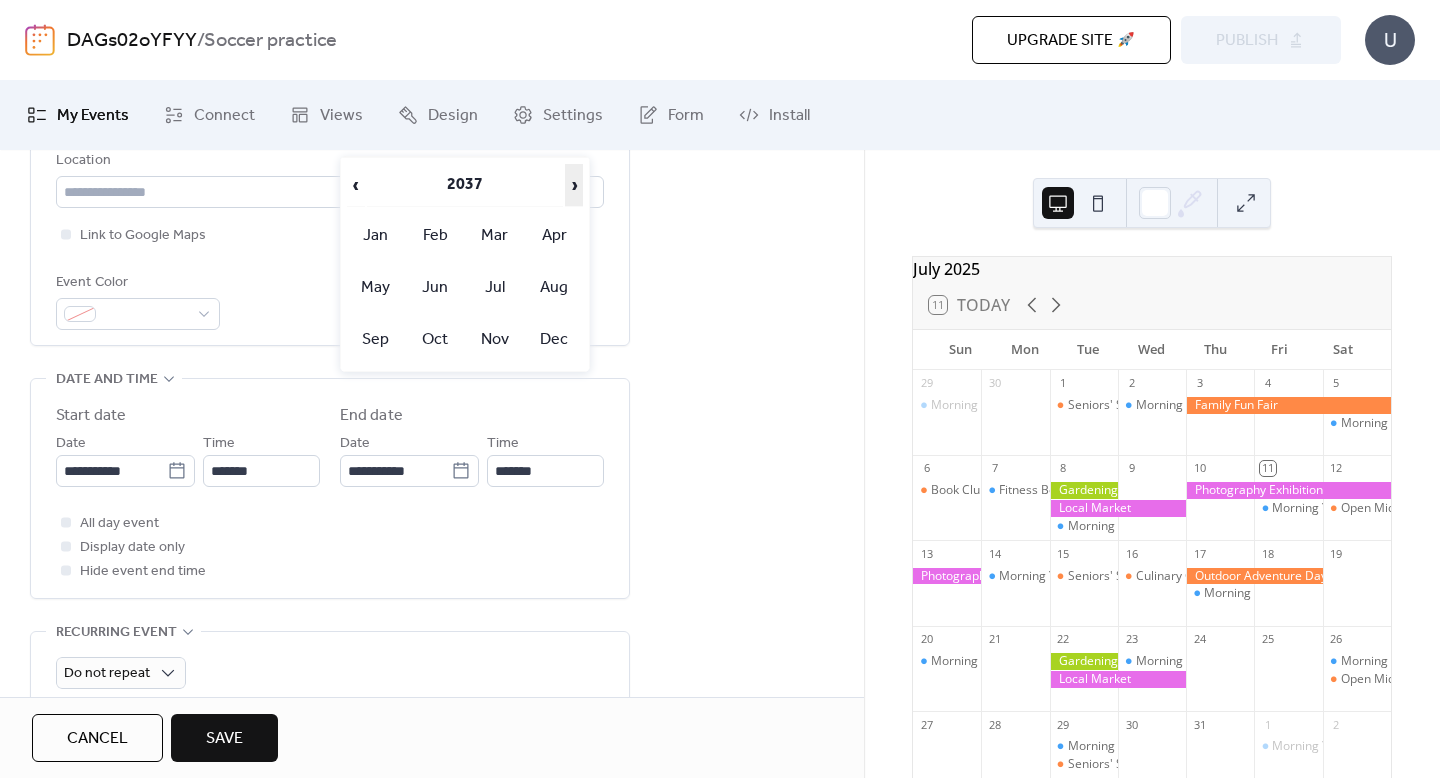 click on "›" at bounding box center [574, 185] 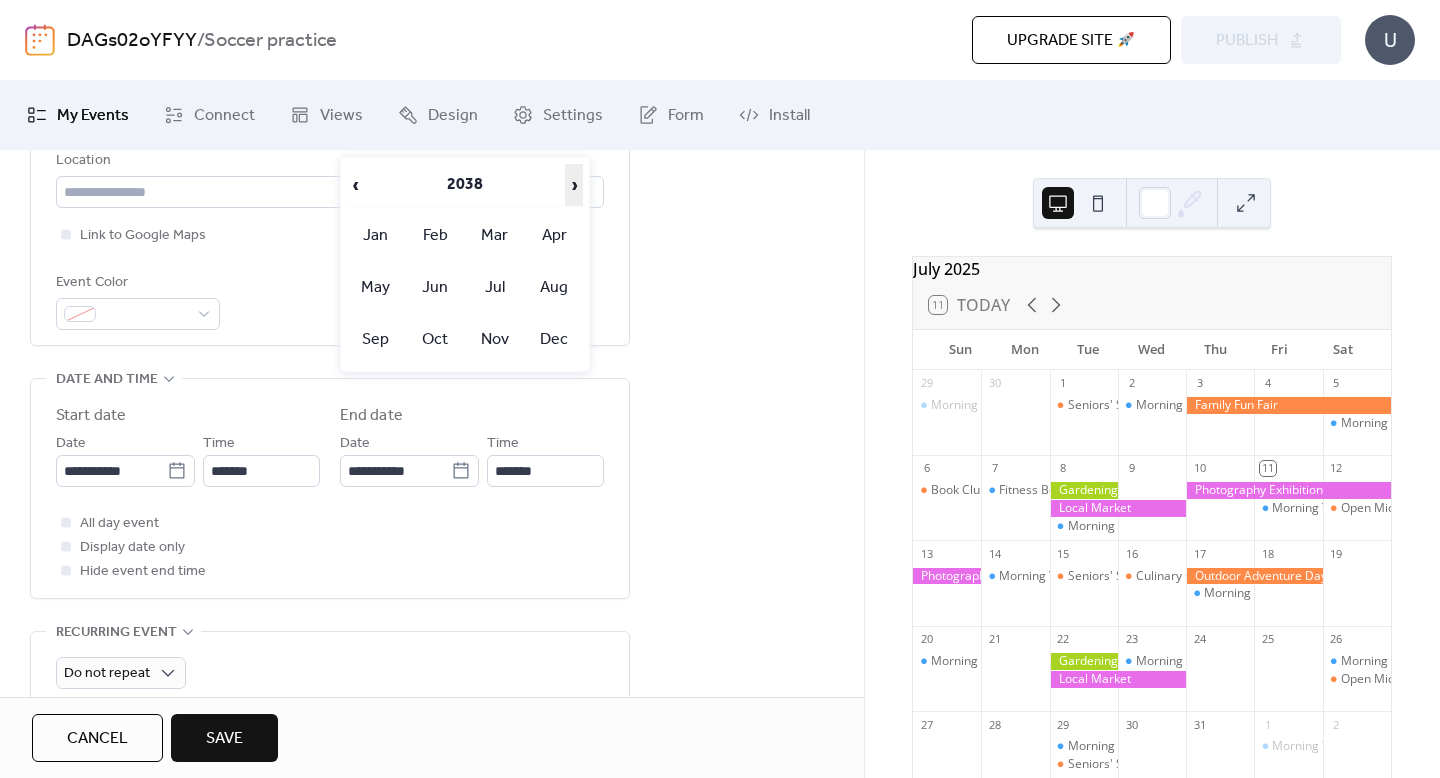 click on "›" at bounding box center (574, 185) 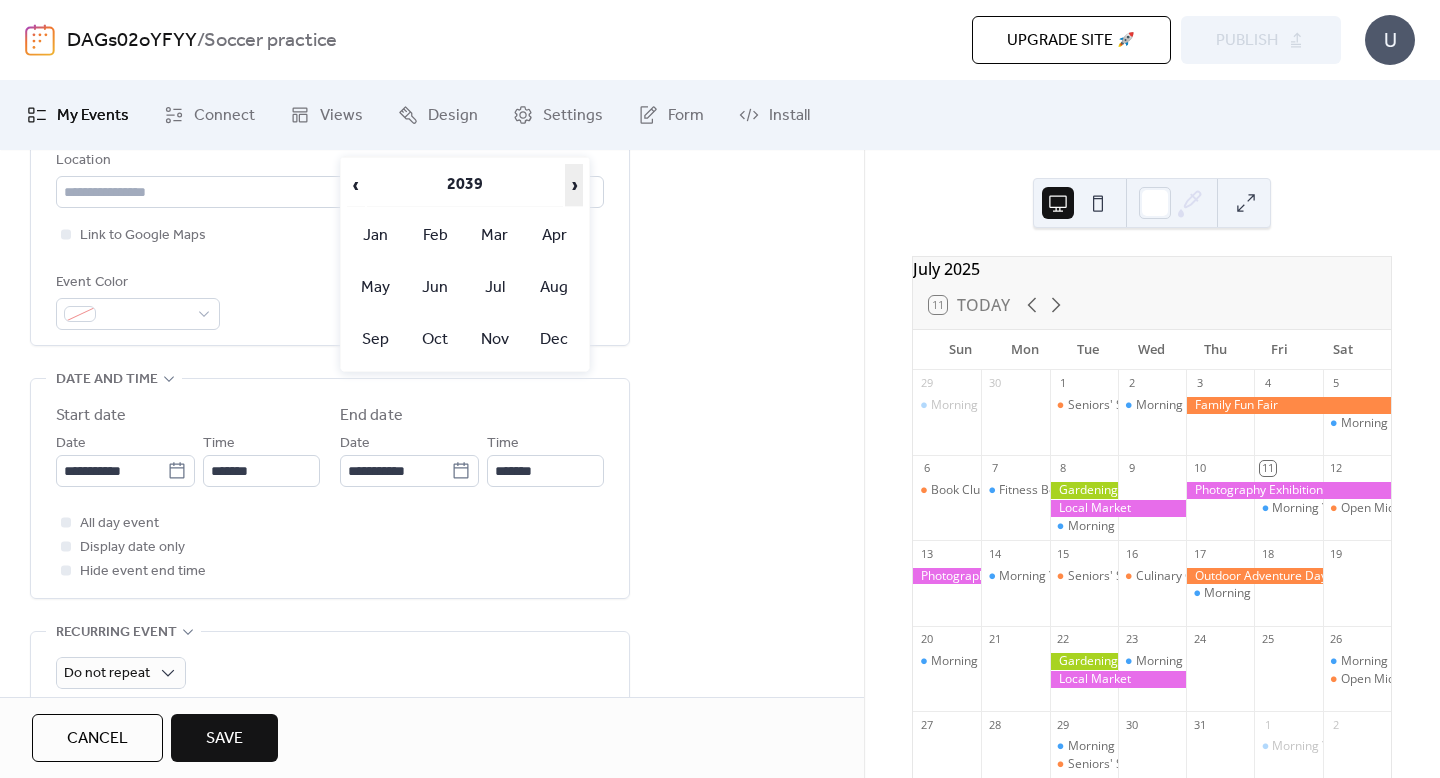 click on "›" at bounding box center (574, 185) 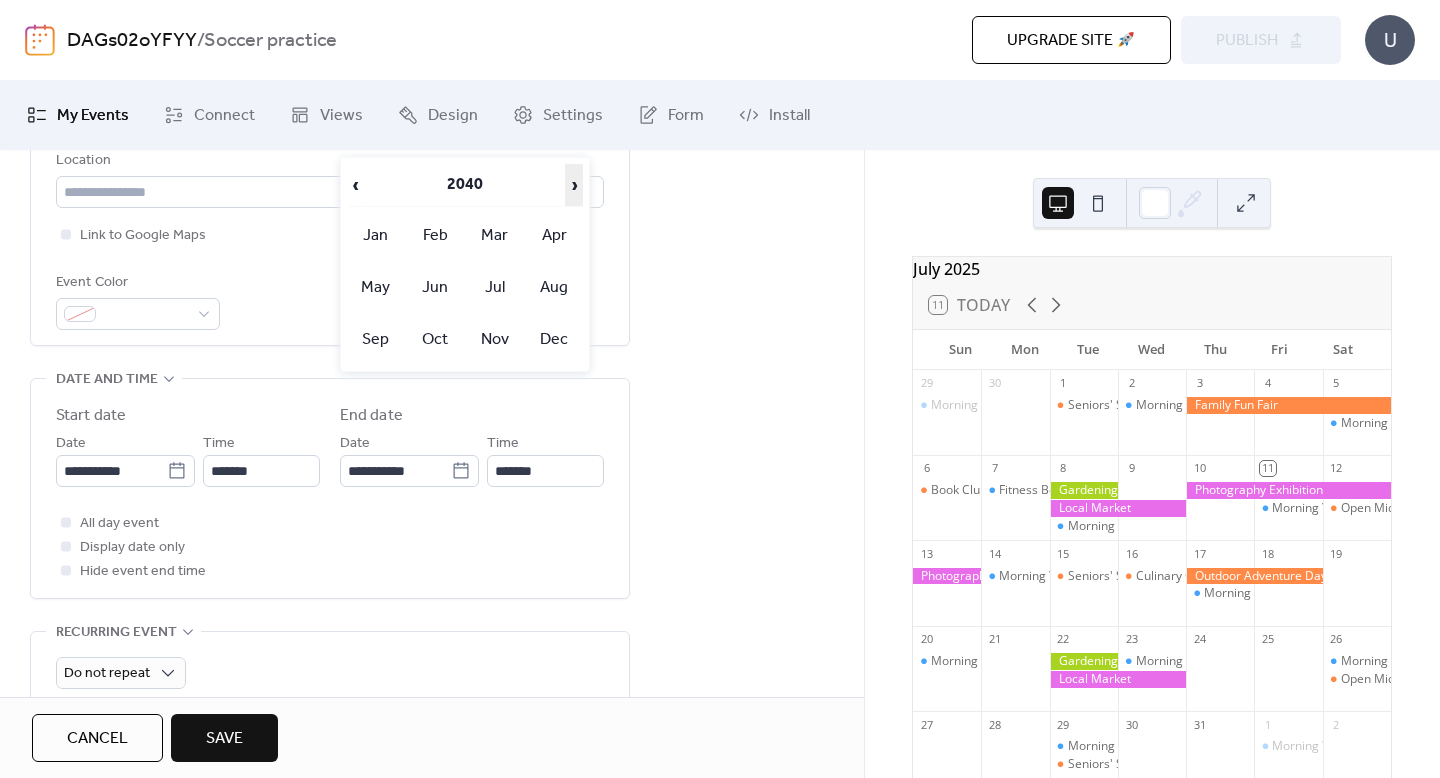 click on "›" at bounding box center [574, 185] 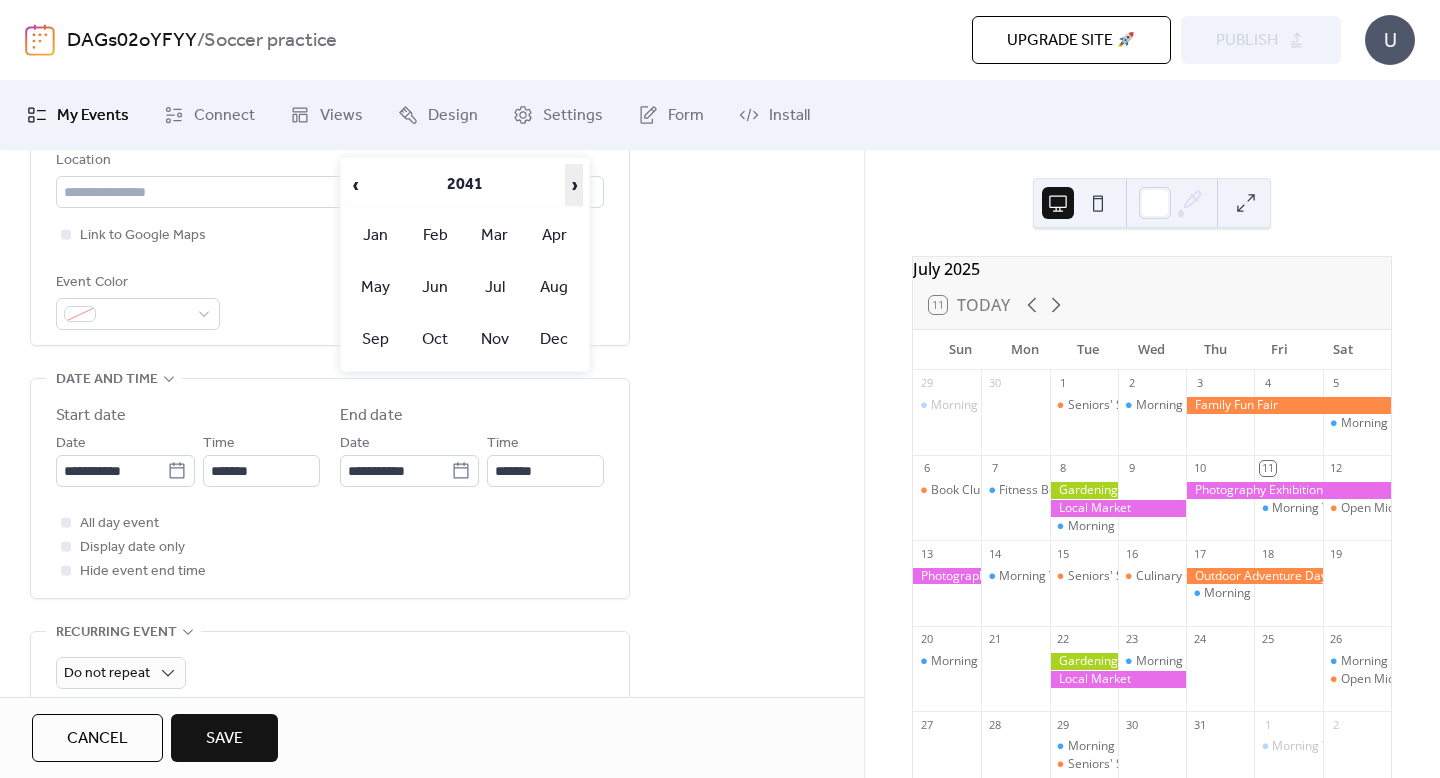 click on "›" at bounding box center [574, 185] 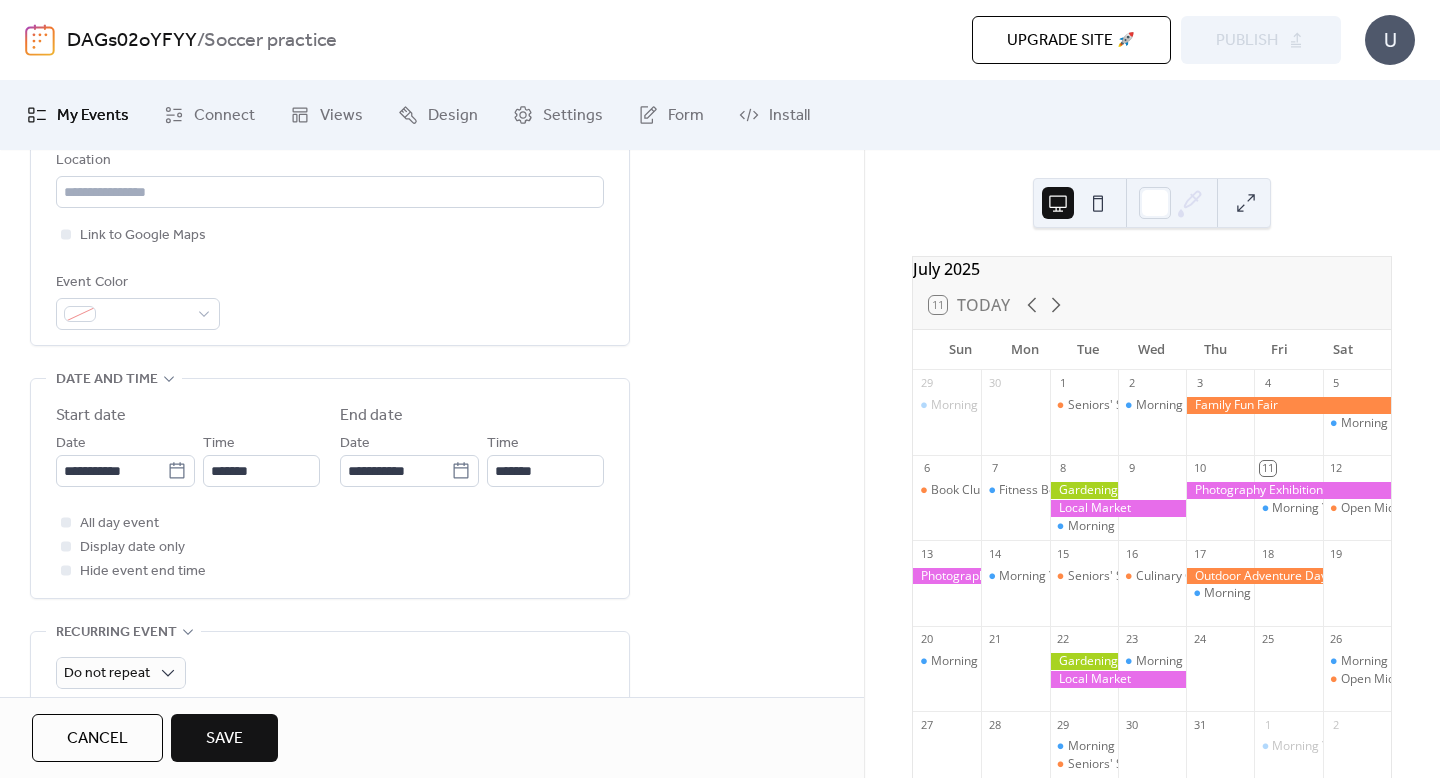 click on "**********" at bounding box center (432, 523) 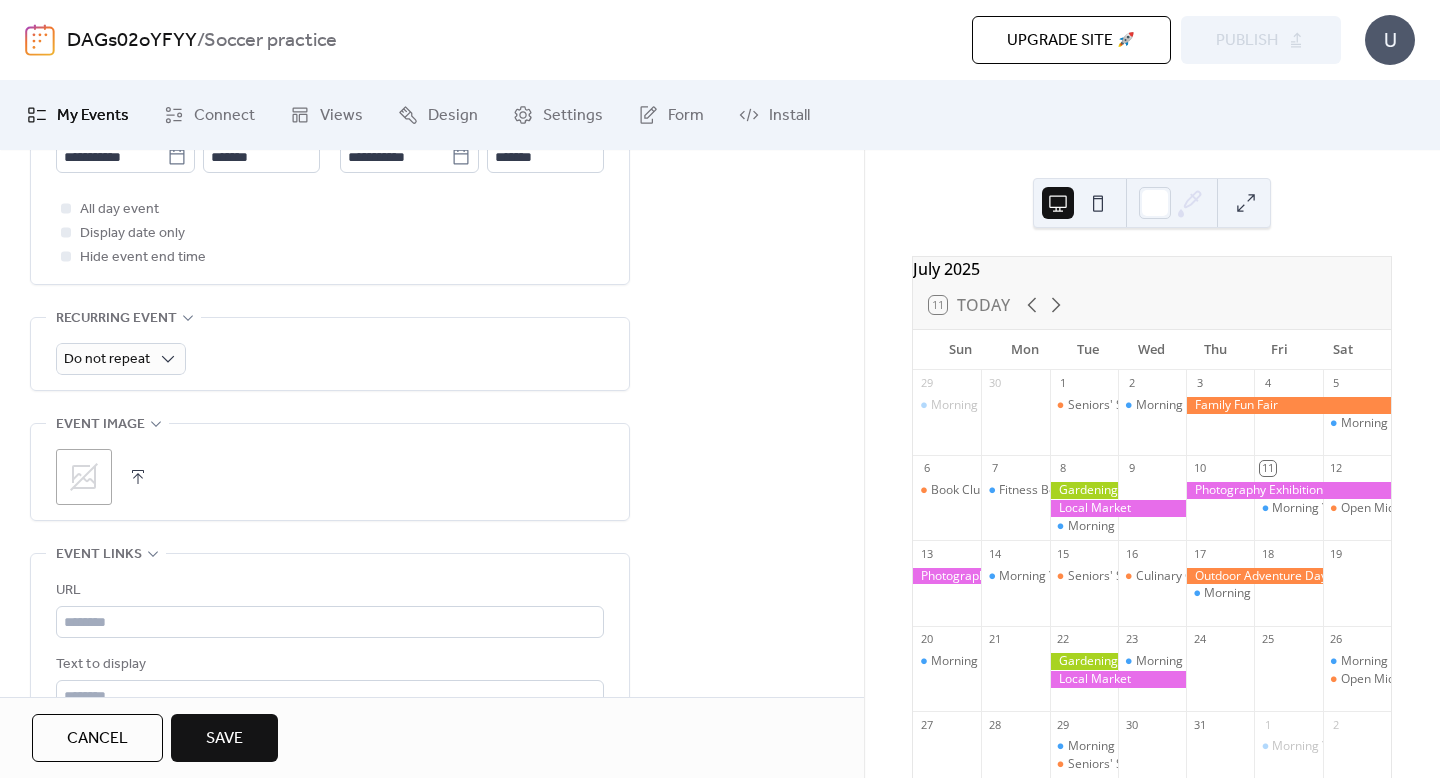 scroll, scrollTop: 821, scrollLeft: 0, axis: vertical 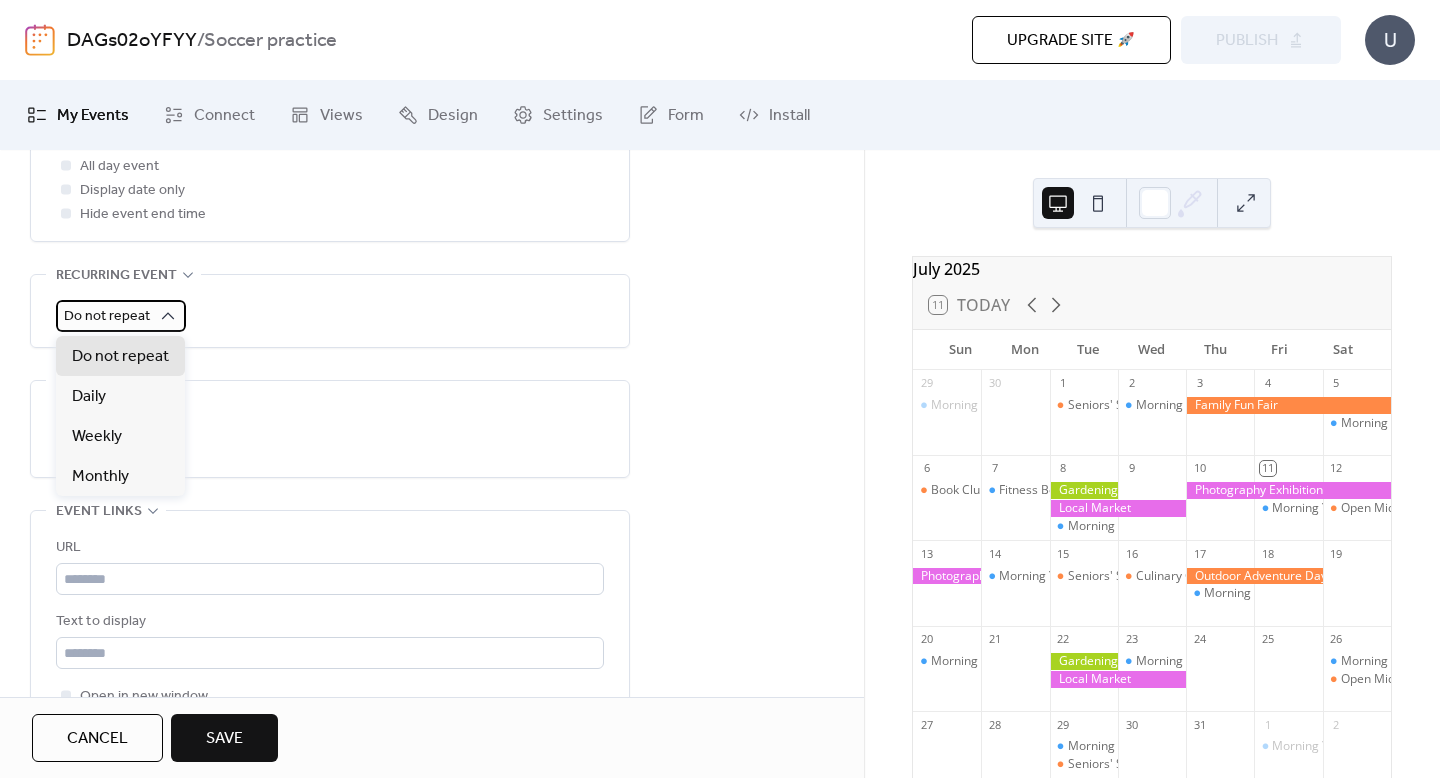click on "Do not repeat" at bounding box center (107, 316) 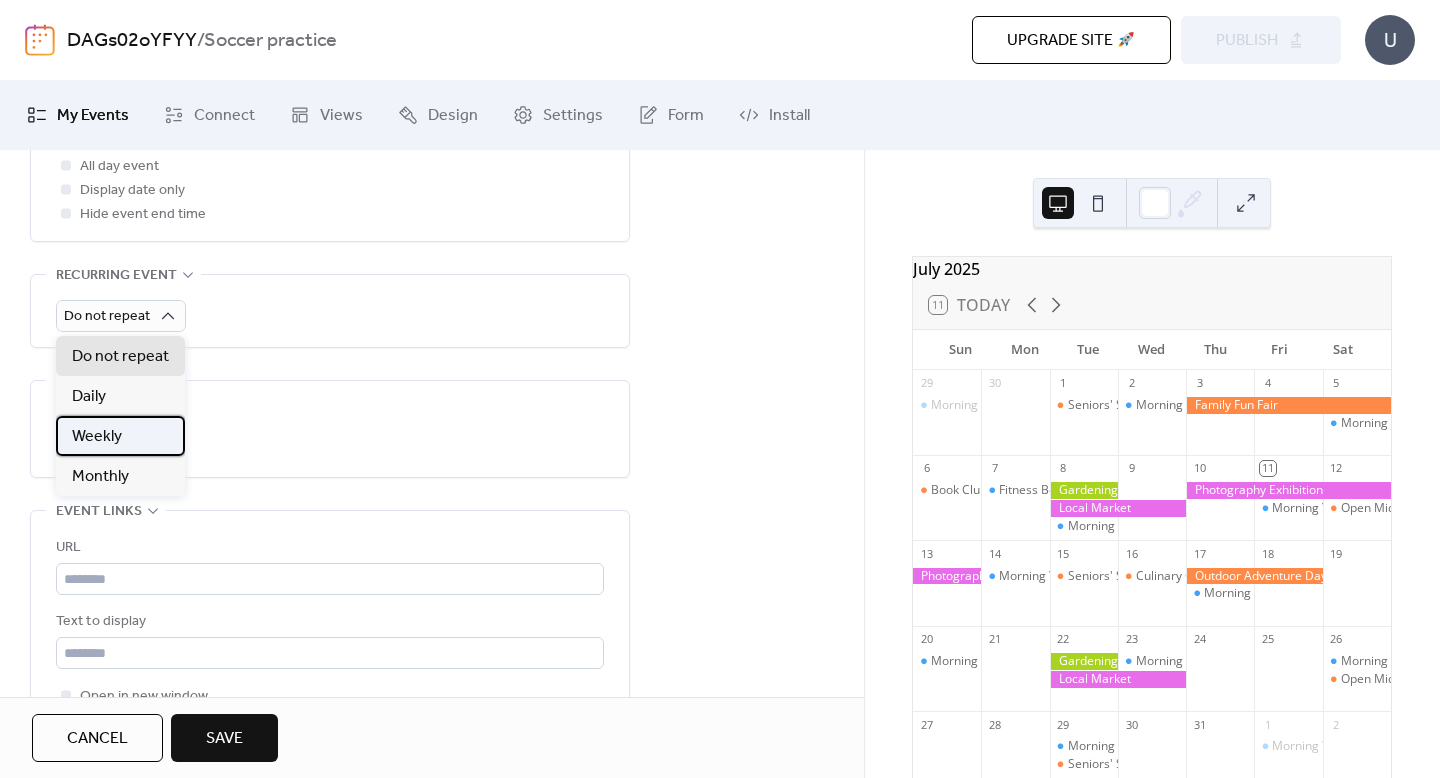 click on "Weekly" at bounding box center (120, 436) 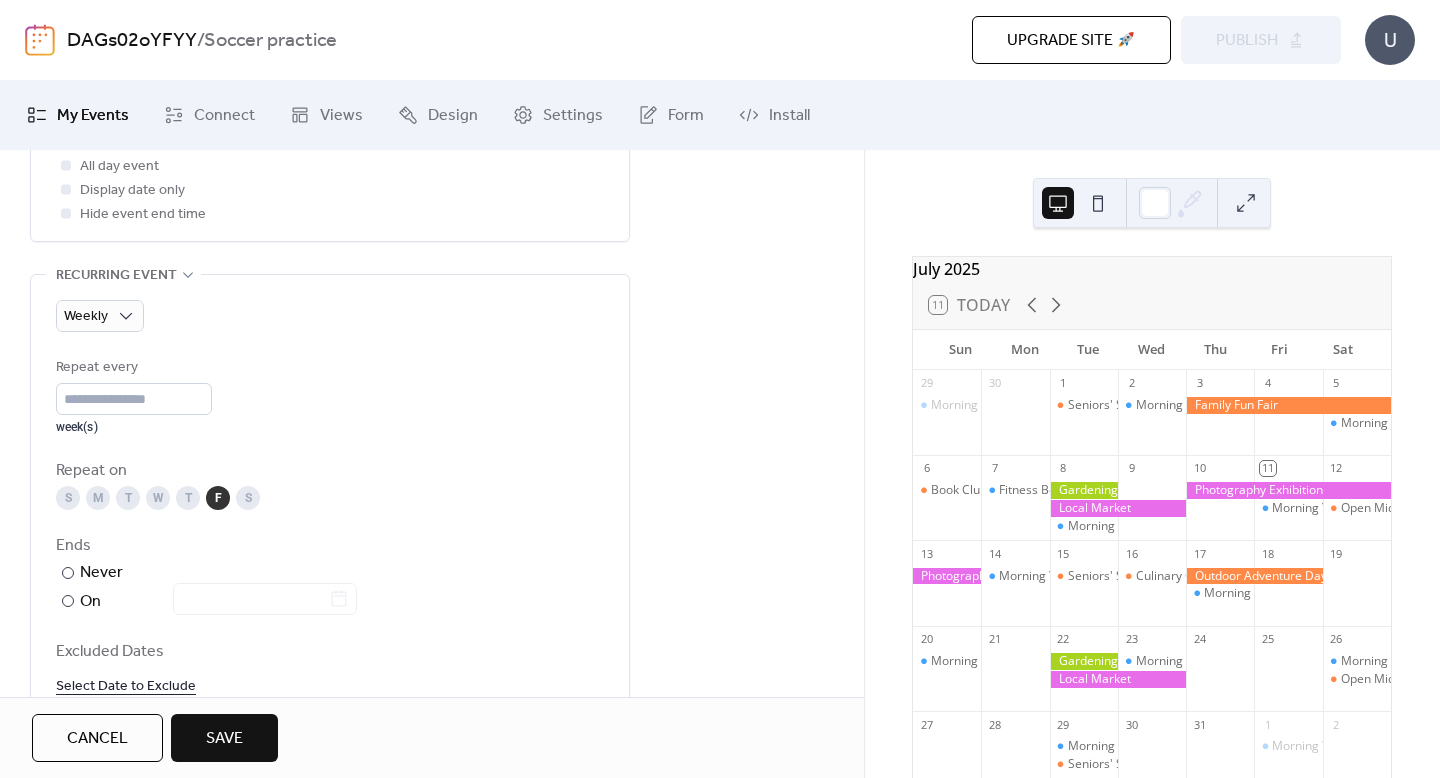 click on "F" at bounding box center (218, 498) 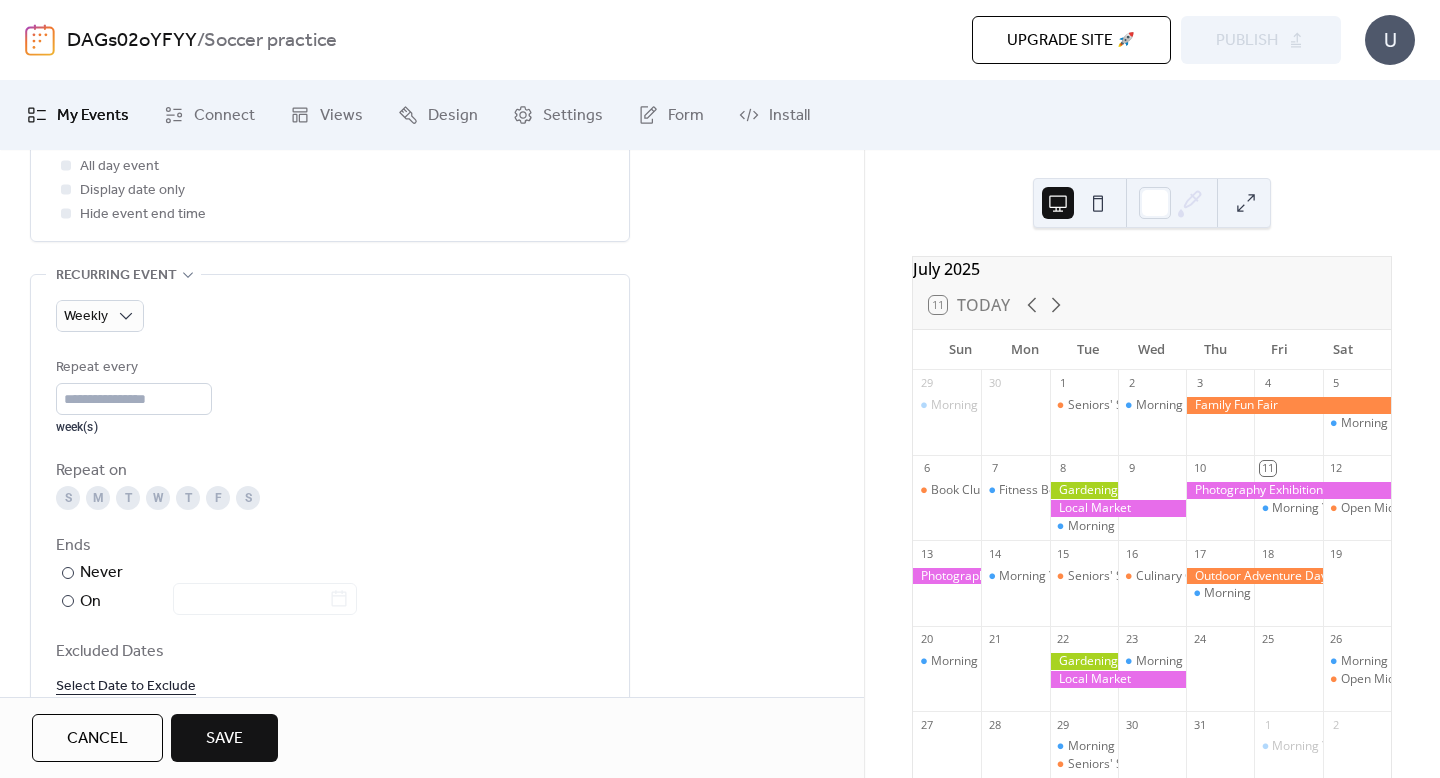 click on "S" at bounding box center [68, 498] 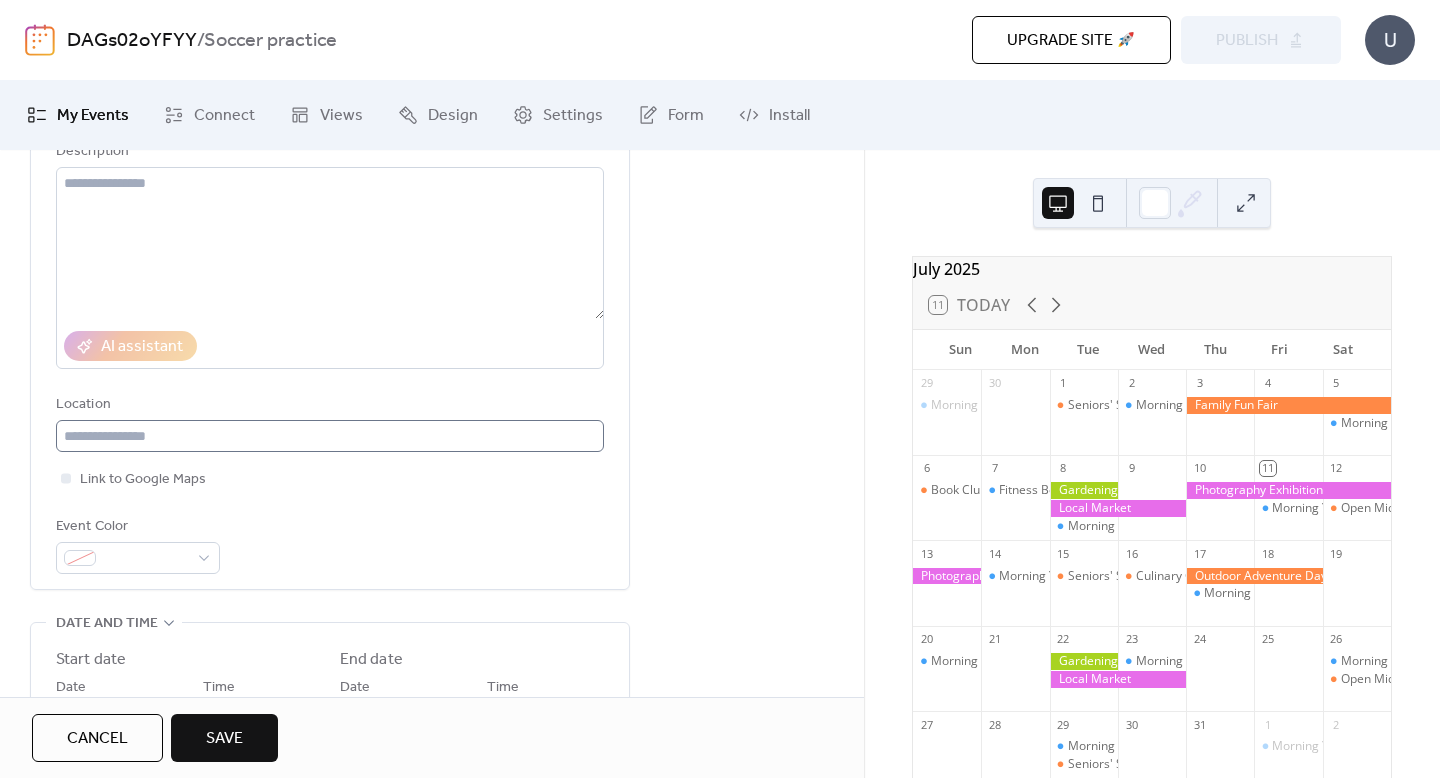 scroll, scrollTop: 222, scrollLeft: 0, axis: vertical 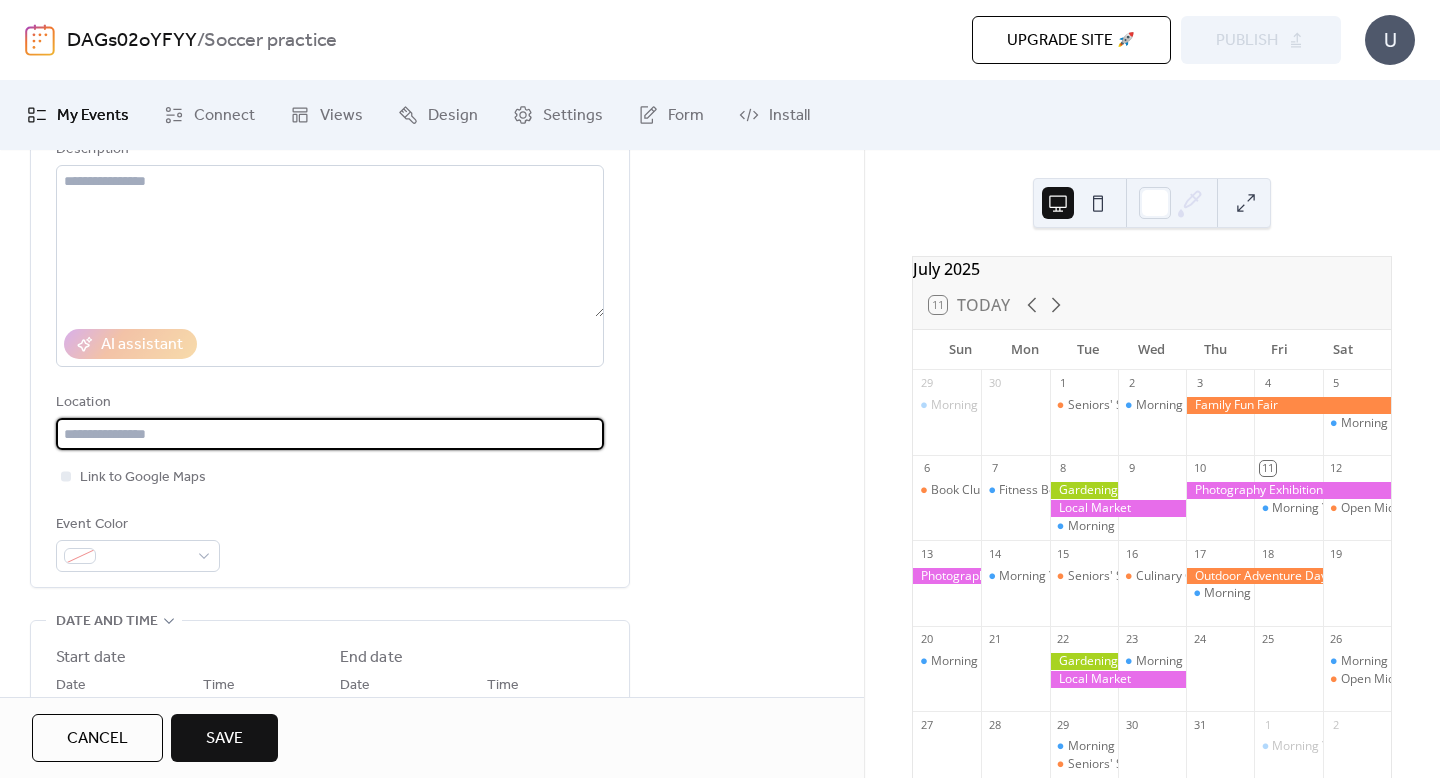 click at bounding box center [330, 434] 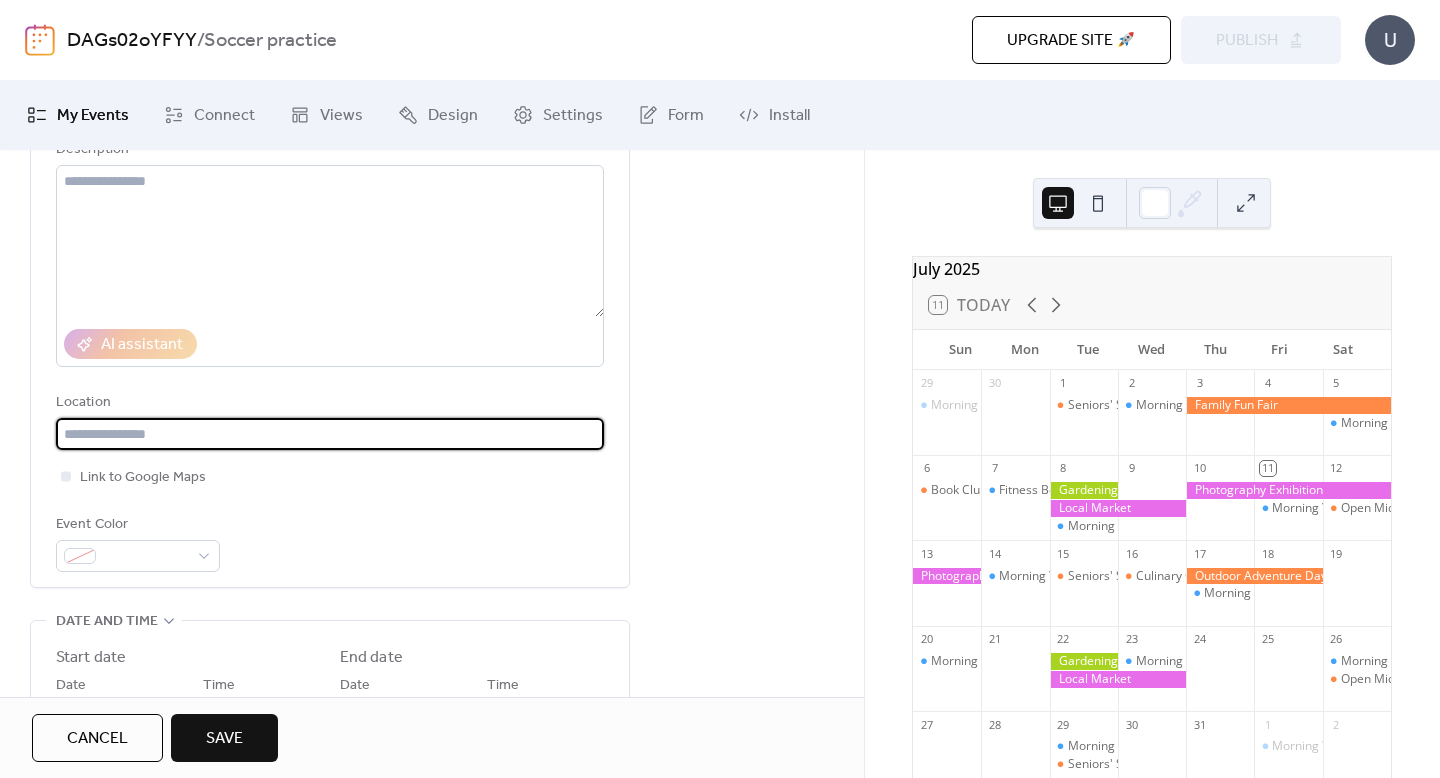 paste on "**********" 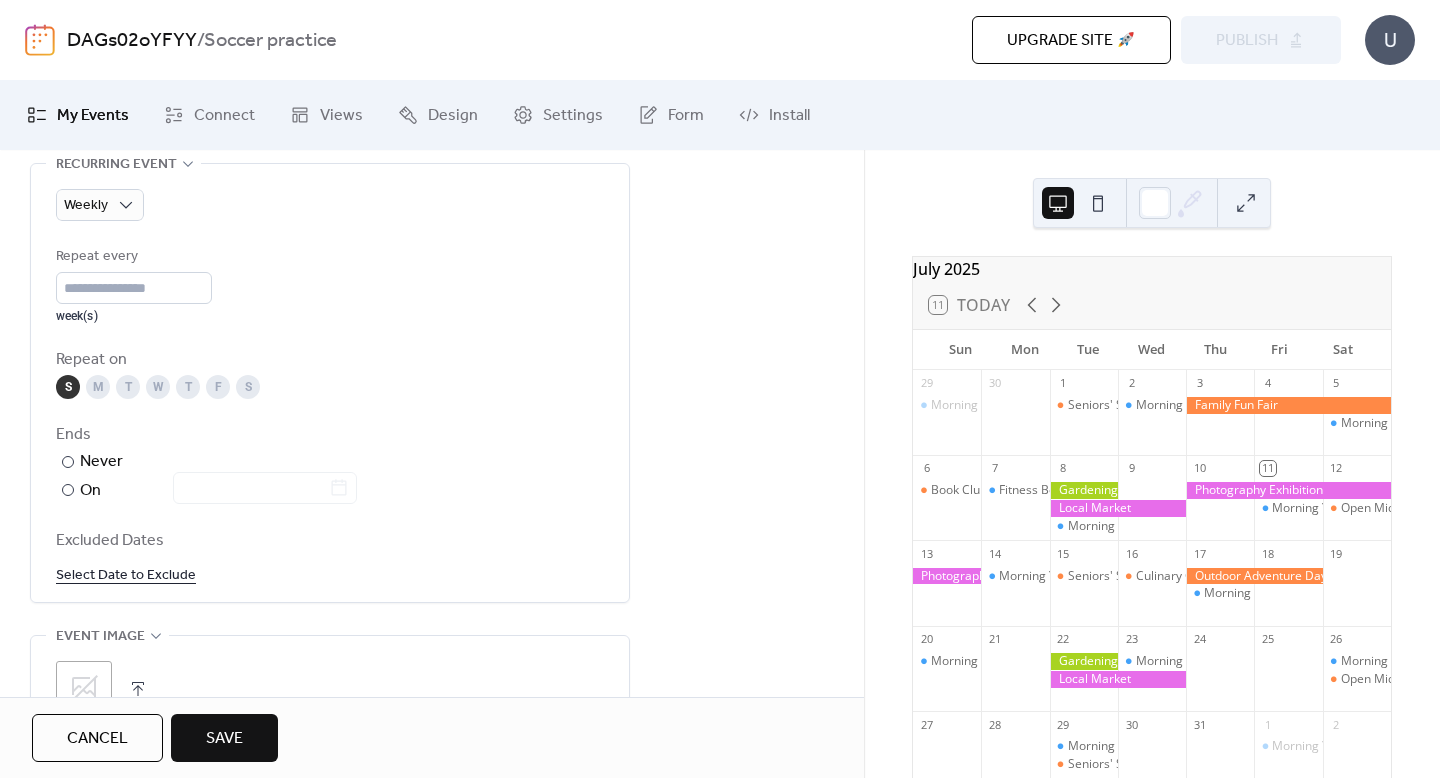 scroll, scrollTop: 991, scrollLeft: 0, axis: vertical 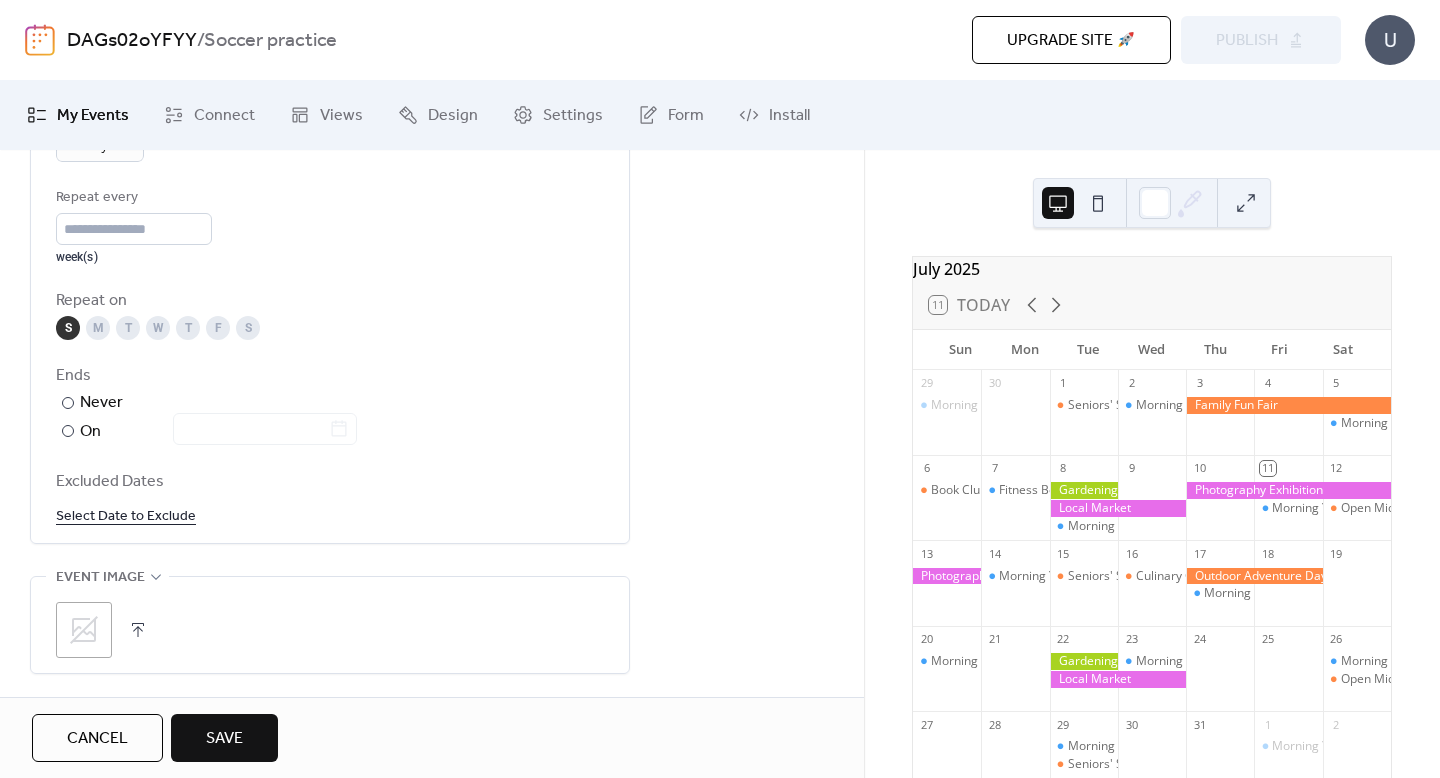 type on "**********" 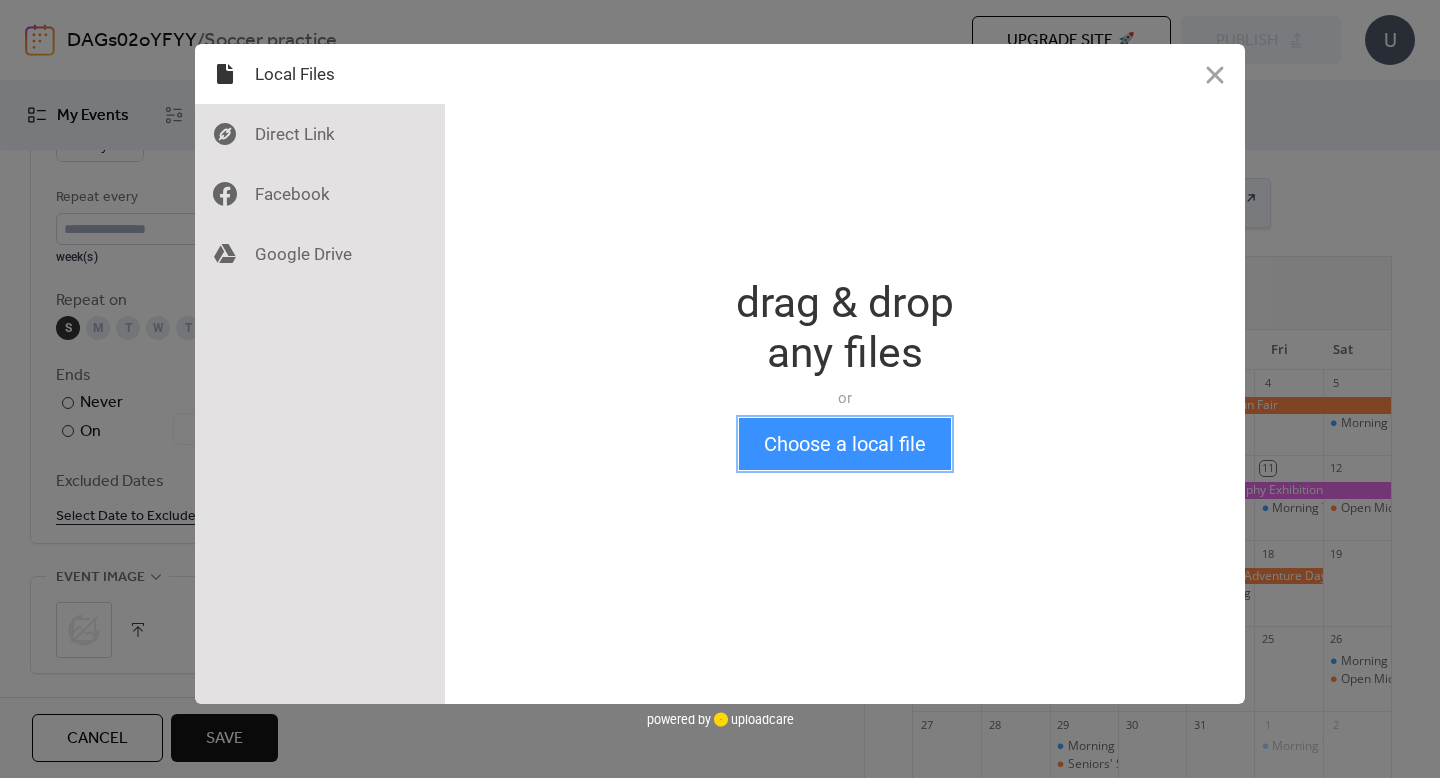 click on "Choose a local file" at bounding box center [845, 444] 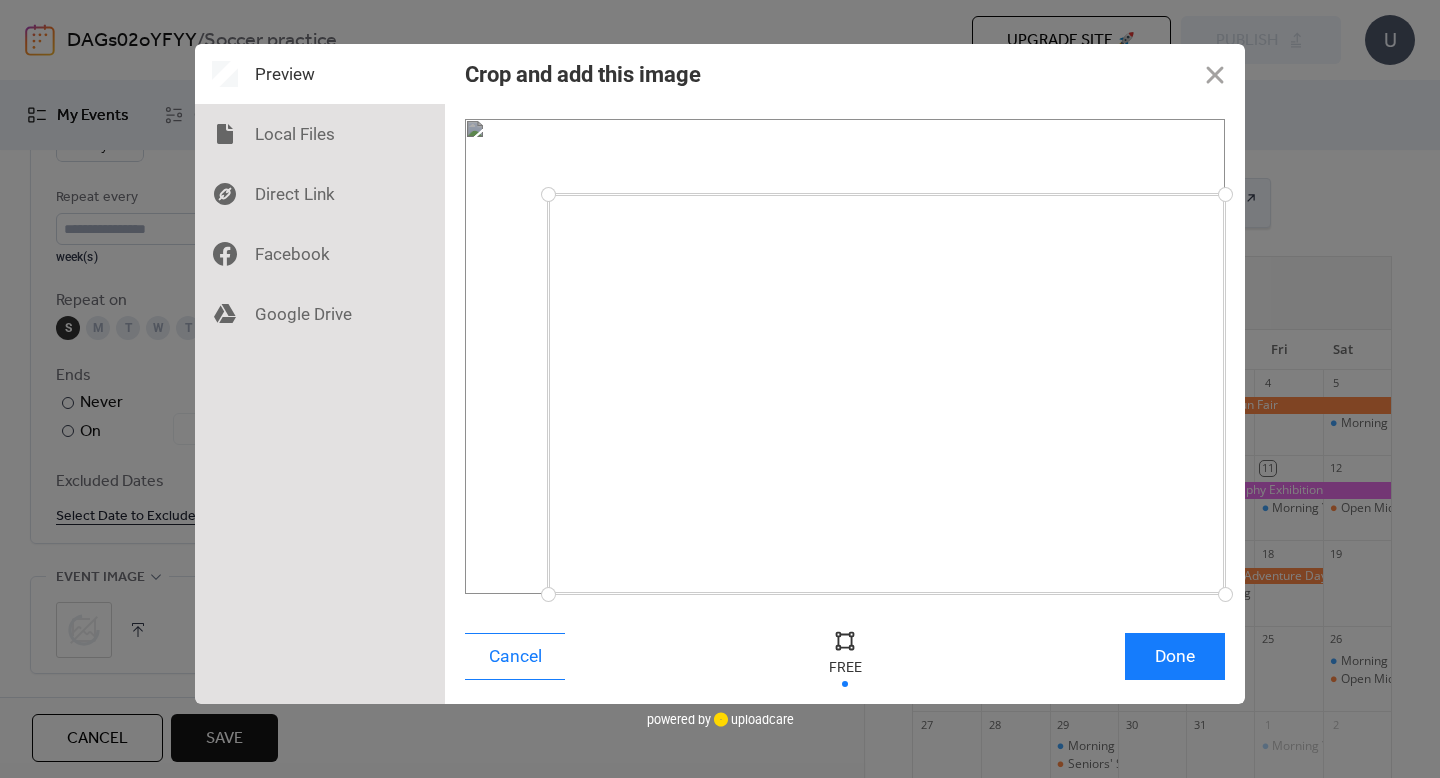 drag, startPoint x: 520, startPoint y: 169, endPoint x: 548, endPoint y: 194, distance: 37.536648 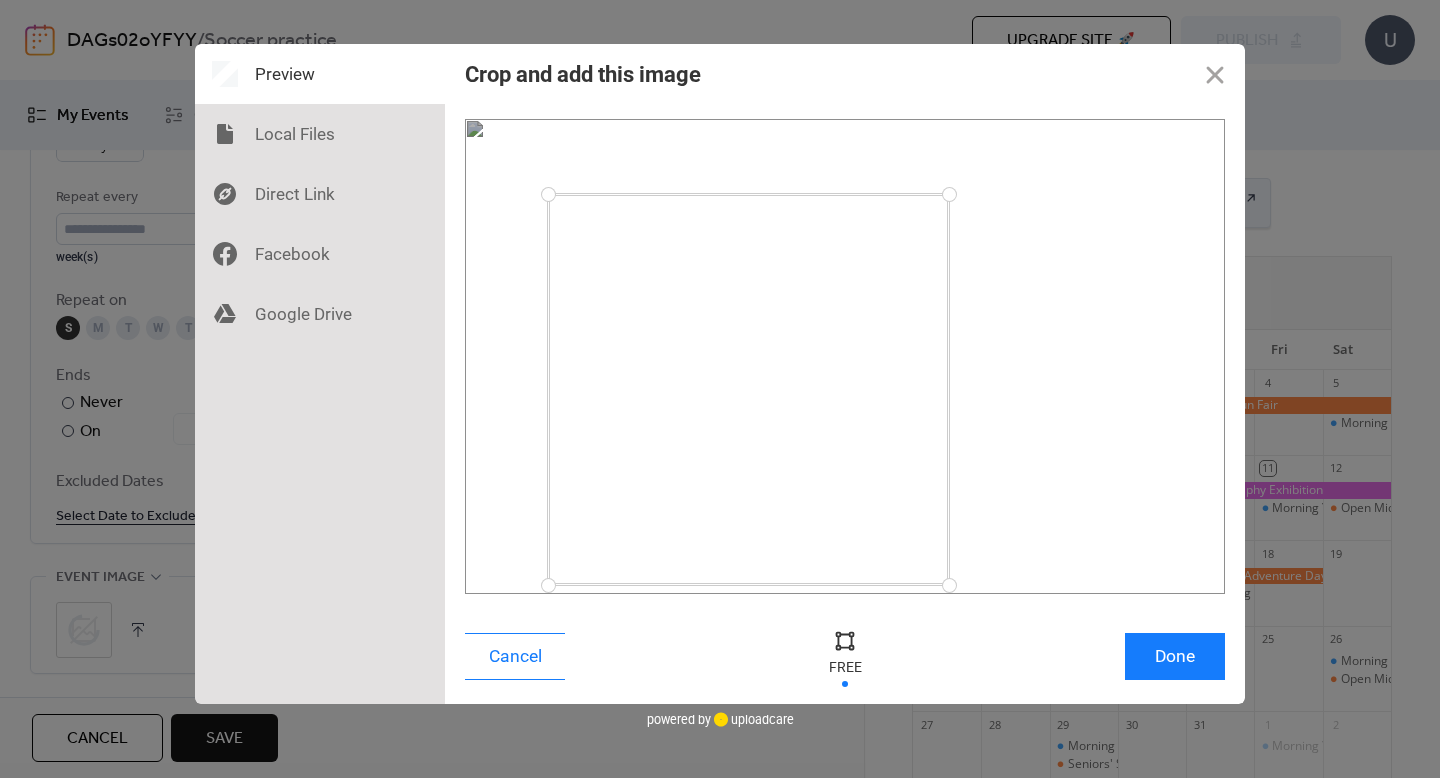 drag, startPoint x: 1226, startPoint y: 593, endPoint x: 949, endPoint y: 585, distance: 277.1155 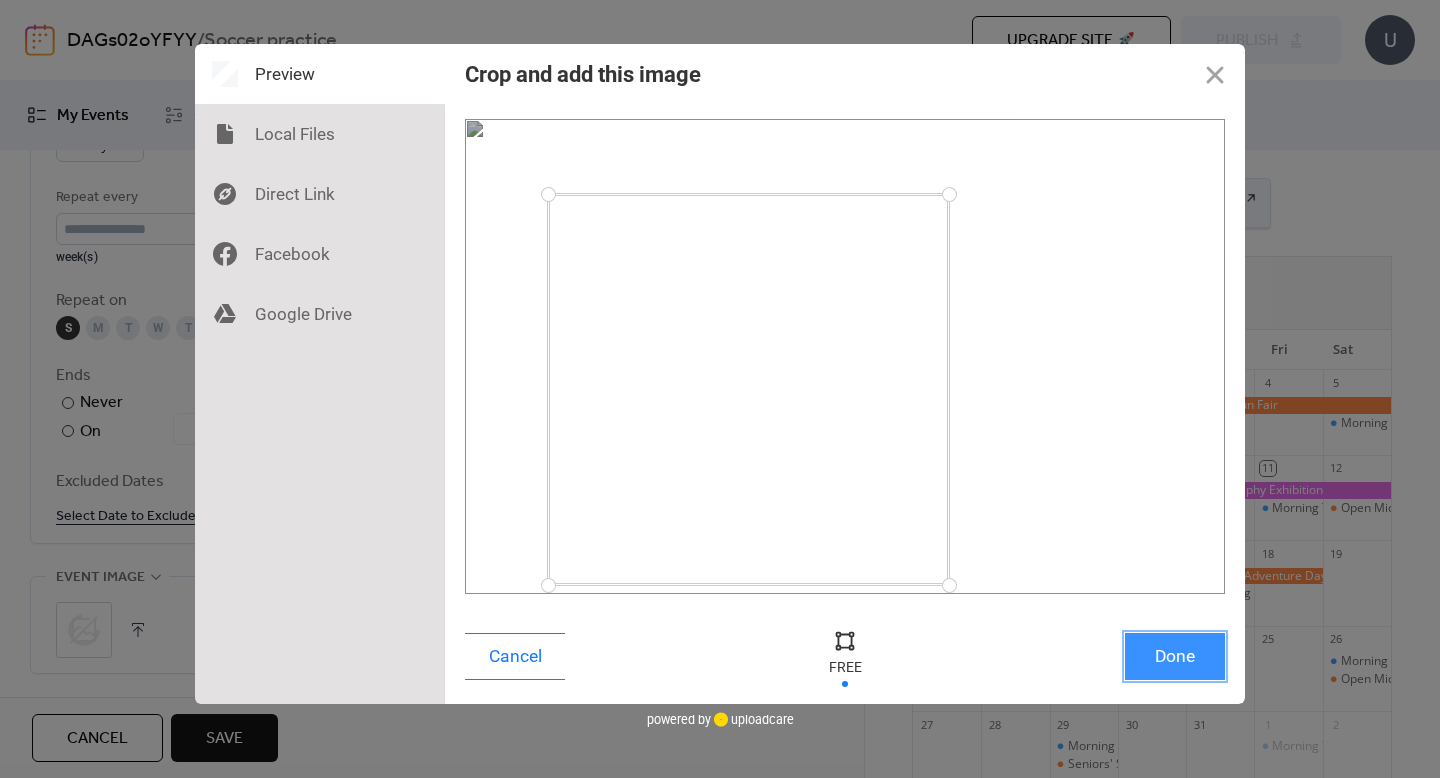 click on "Done" at bounding box center [1175, 656] 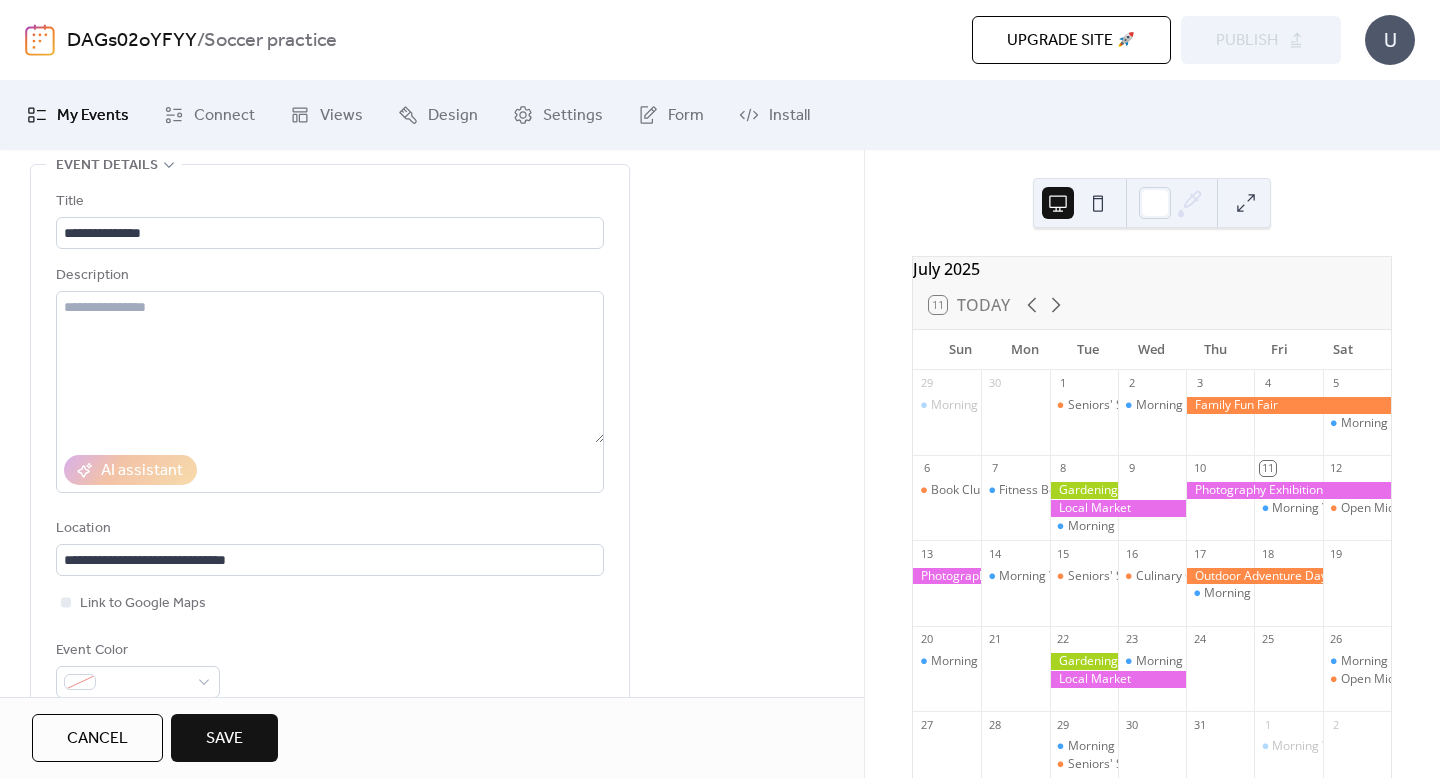 scroll, scrollTop: 104, scrollLeft: 0, axis: vertical 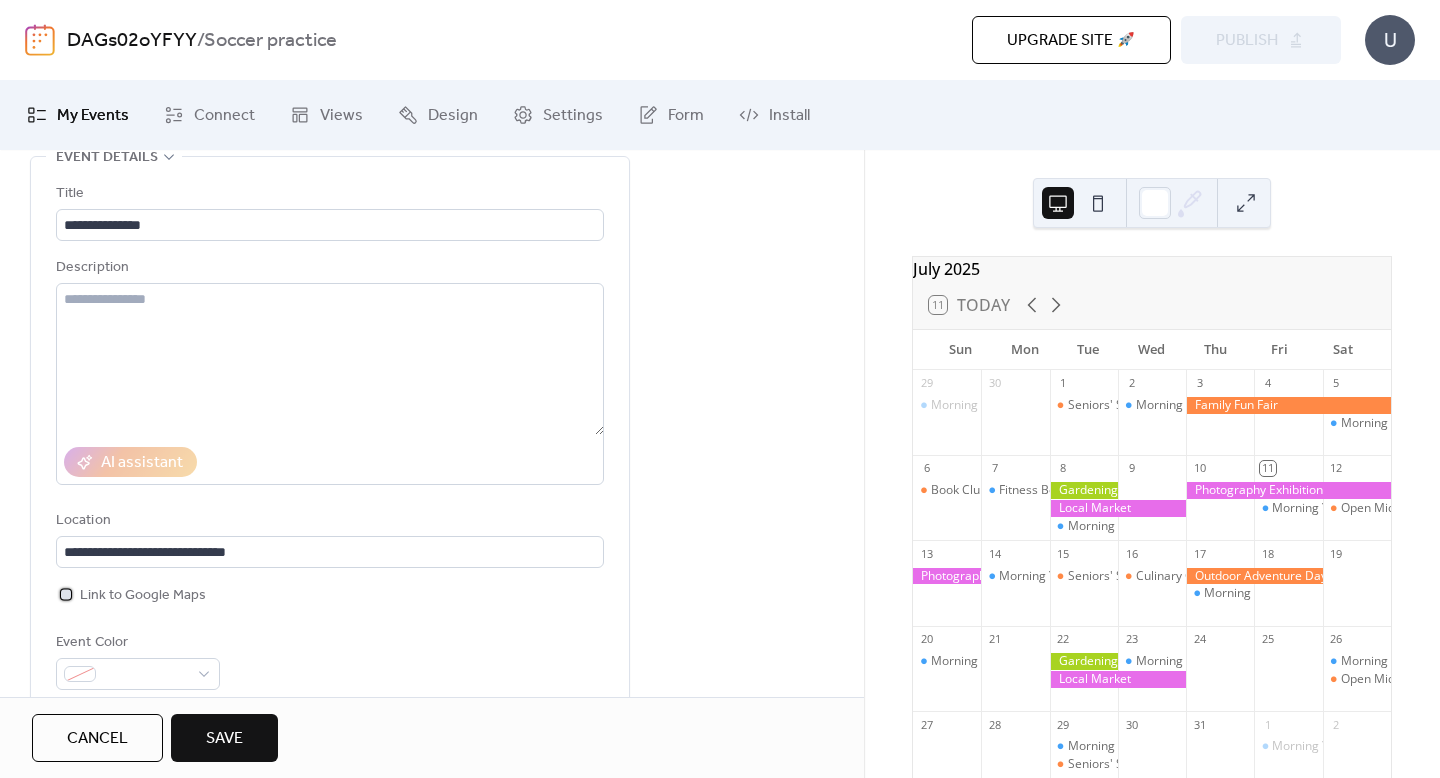 click at bounding box center [66, 594] 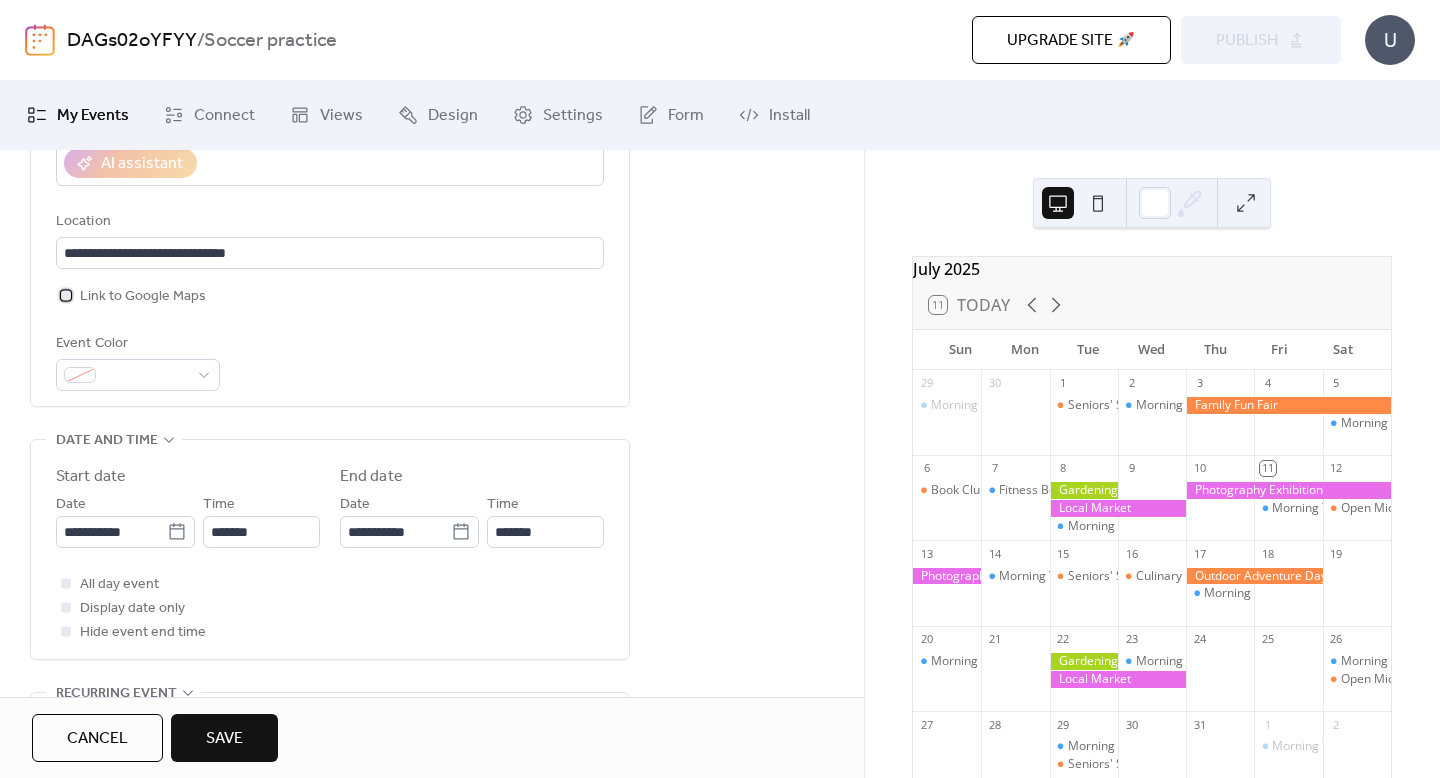 scroll, scrollTop: 404, scrollLeft: 0, axis: vertical 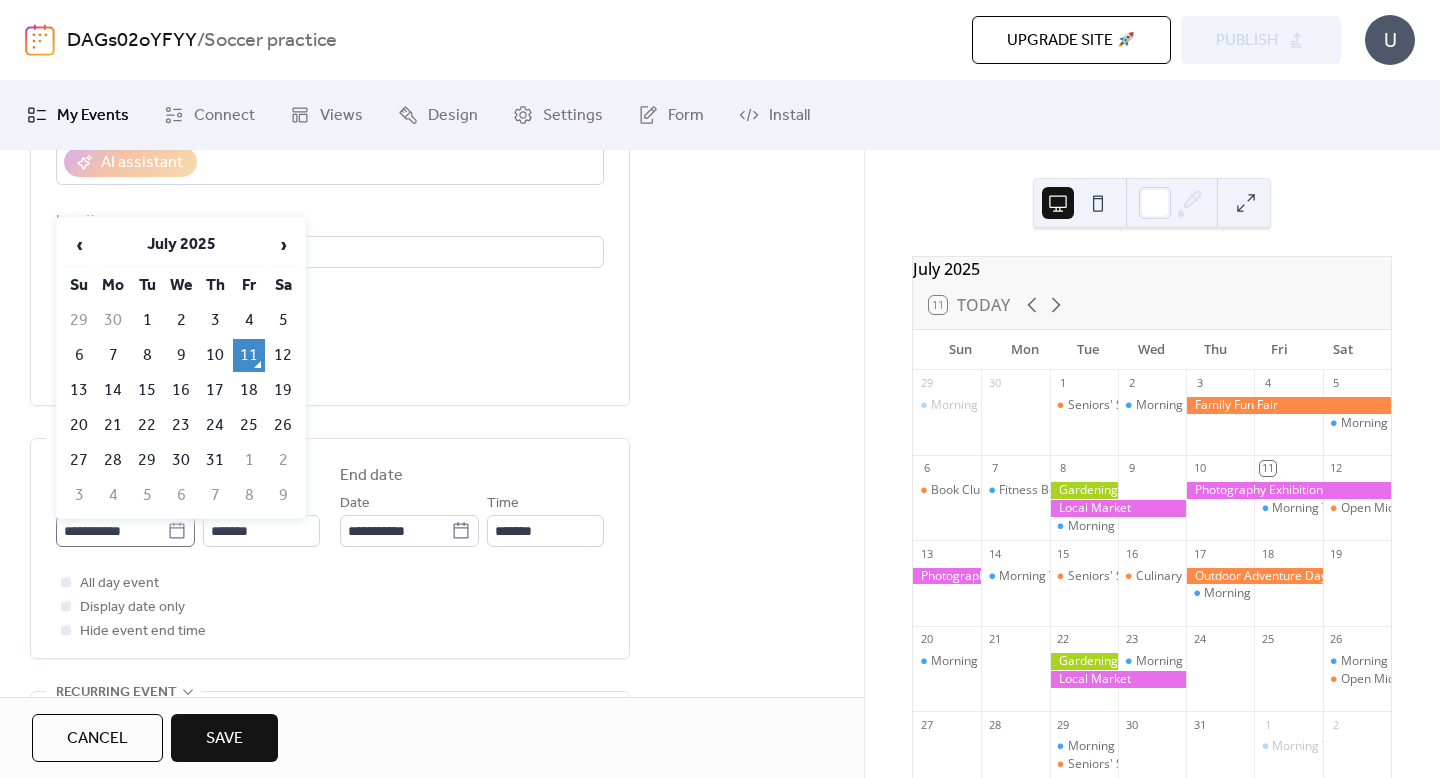 click 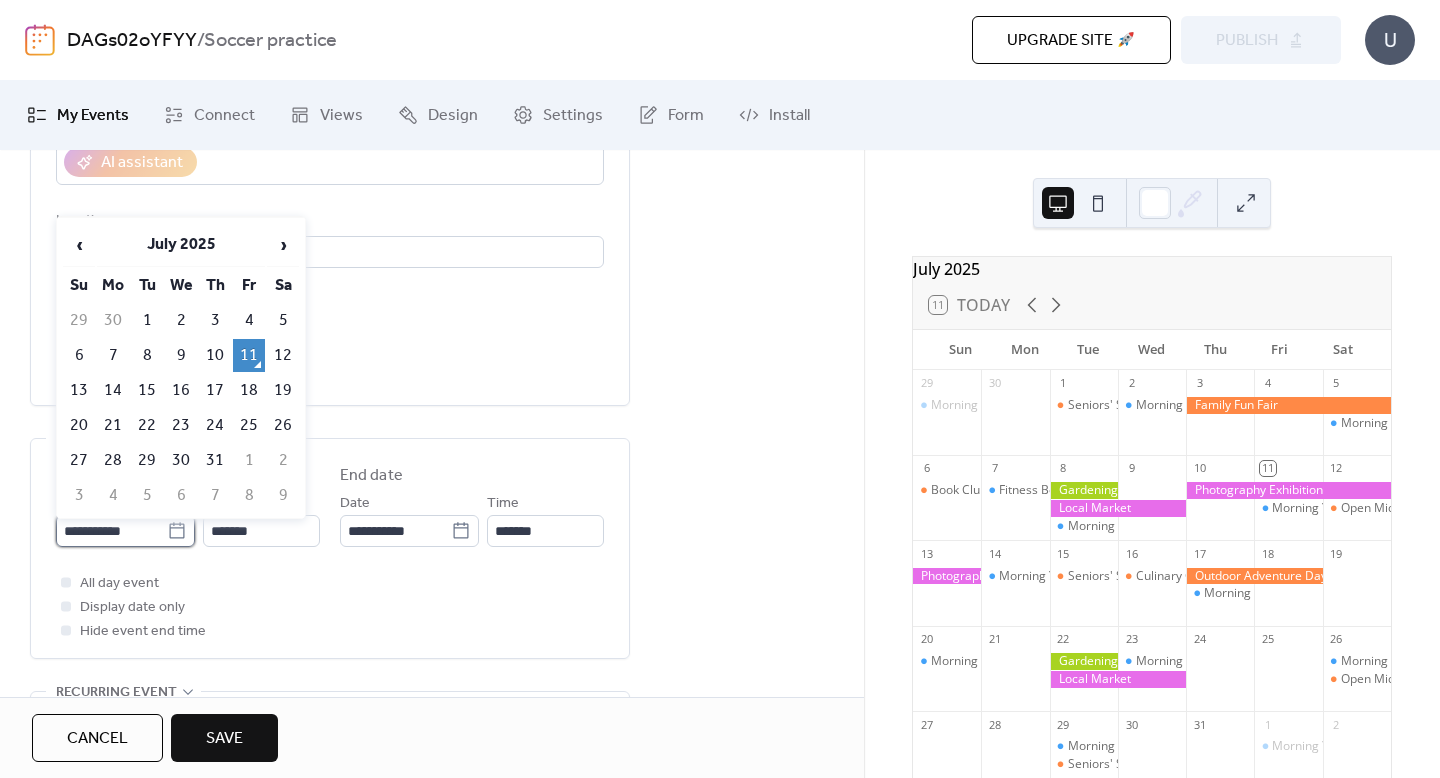 click on "**********" at bounding box center (111, 531) 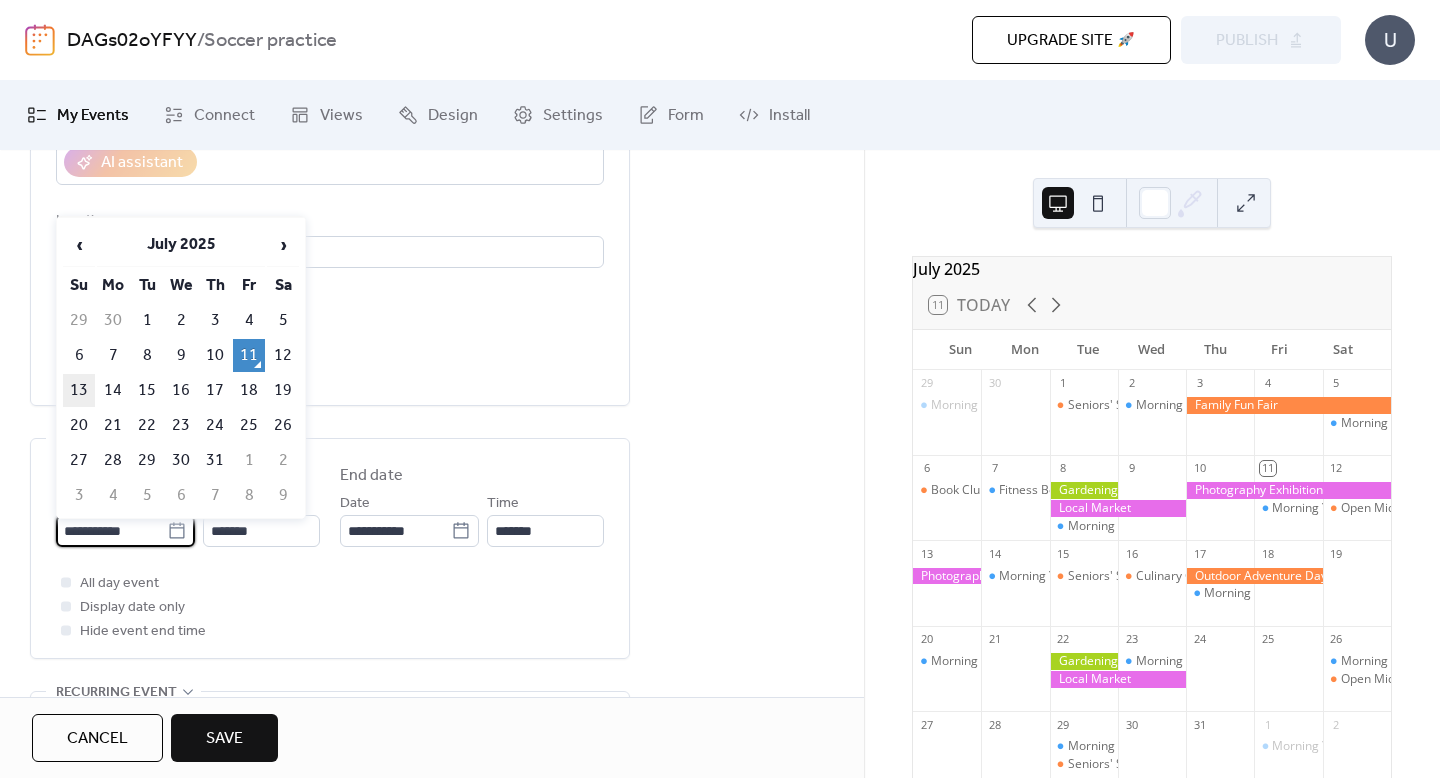 click on "13" at bounding box center (79, 390) 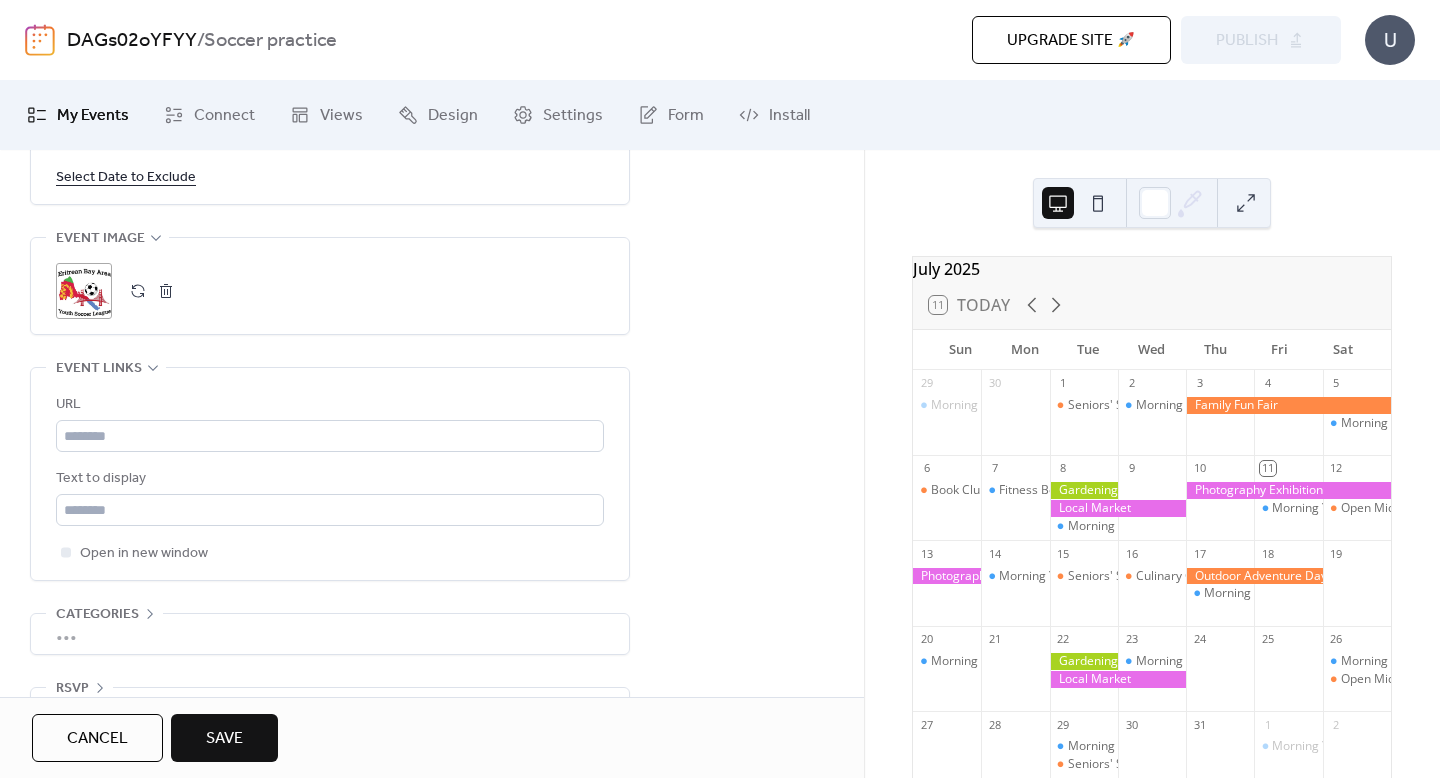 scroll, scrollTop: 1385, scrollLeft: 0, axis: vertical 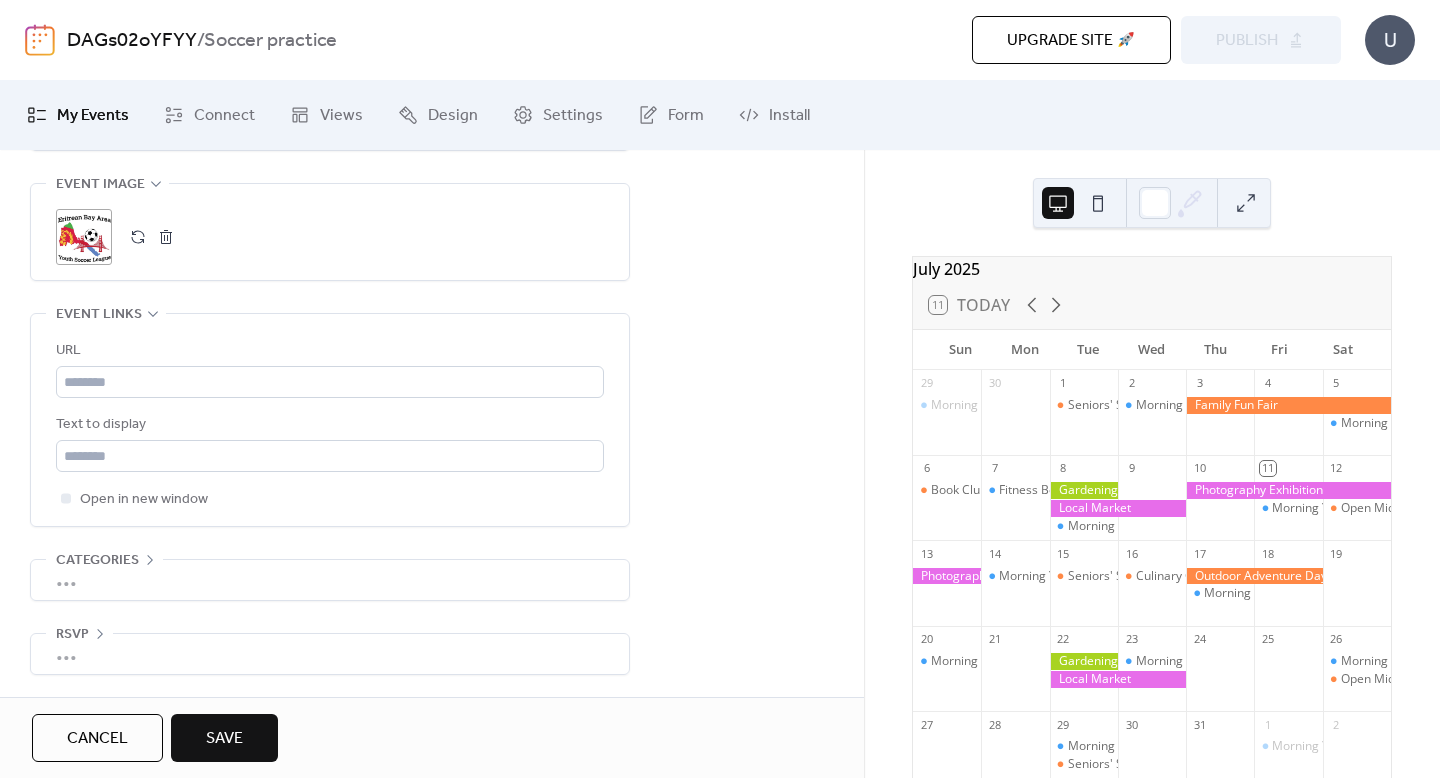 click on "Save" at bounding box center [224, 739] 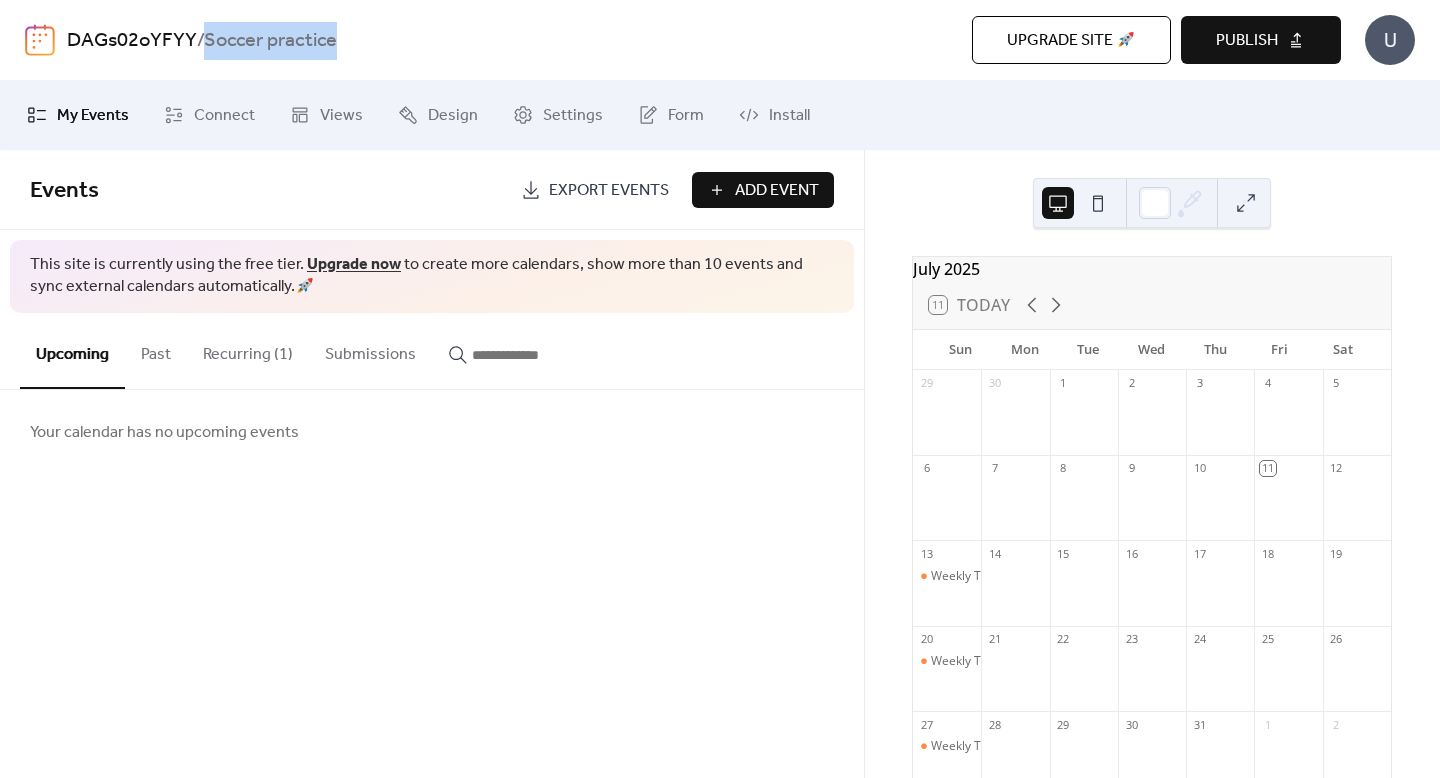 drag, startPoint x: 371, startPoint y: 42, endPoint x: 212, endPoint y: 37, distance: 159.0786 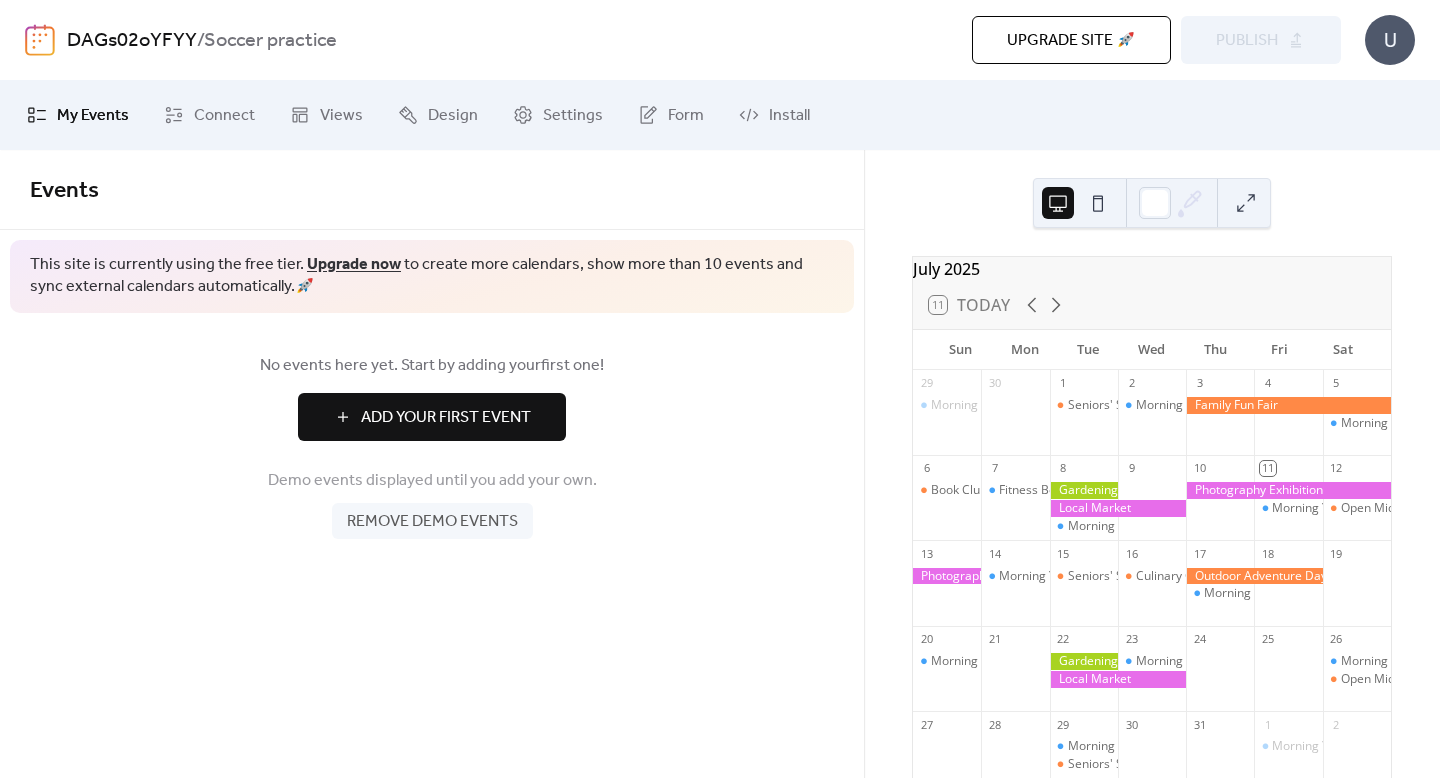 scroll, scrollTop: 0, scrollLeft: 0, axis: both 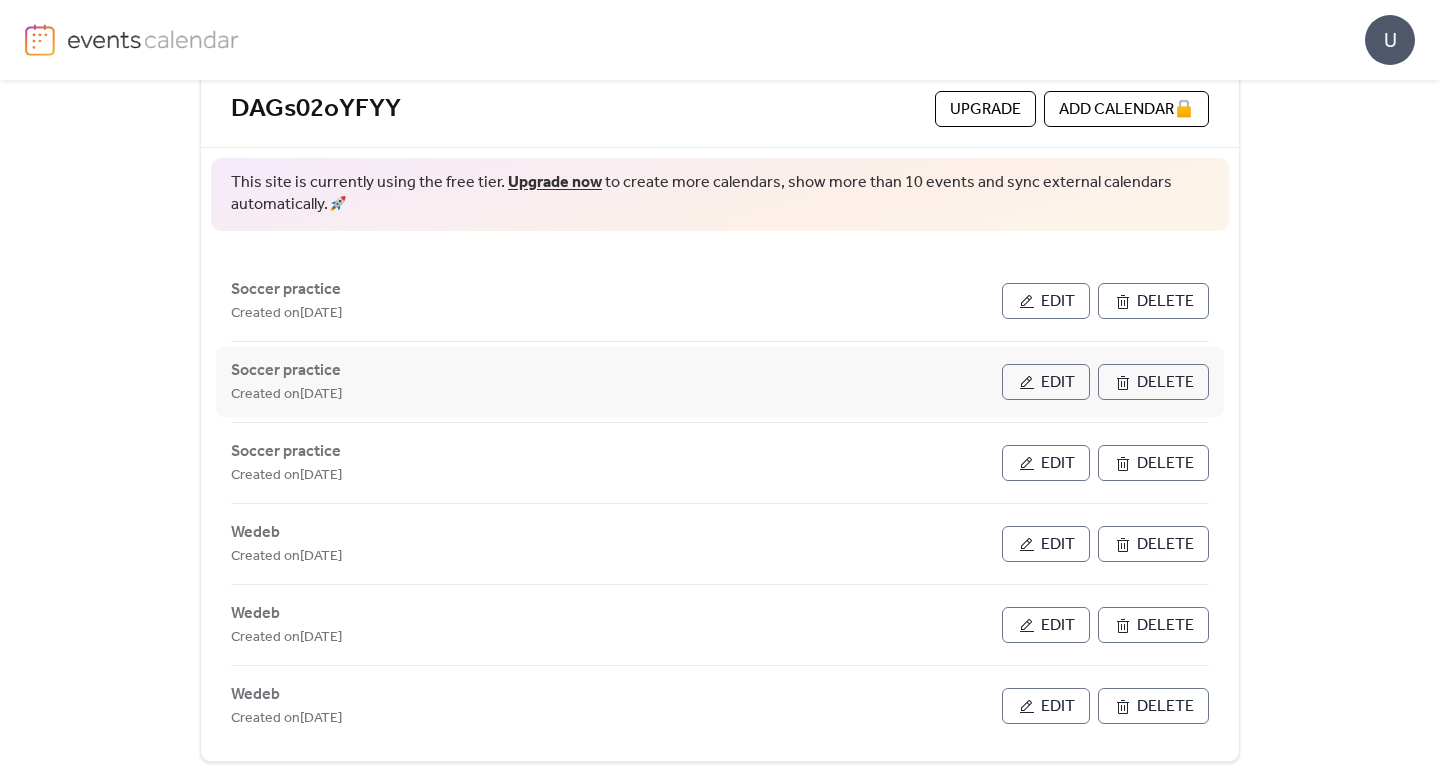 click on "Edit" at bounding box center (1046, 382) 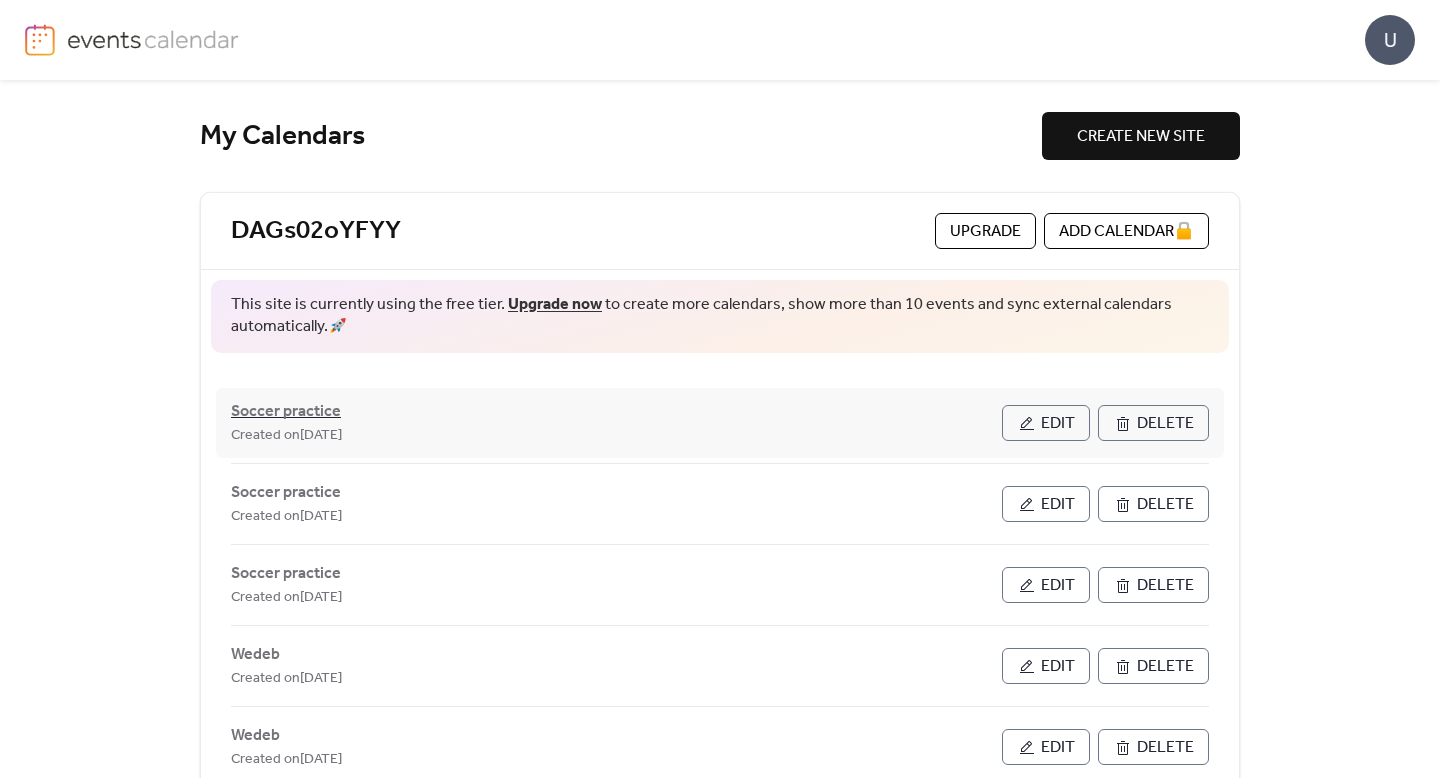 click on "Soccer practice" at bounding box center [286, 412] 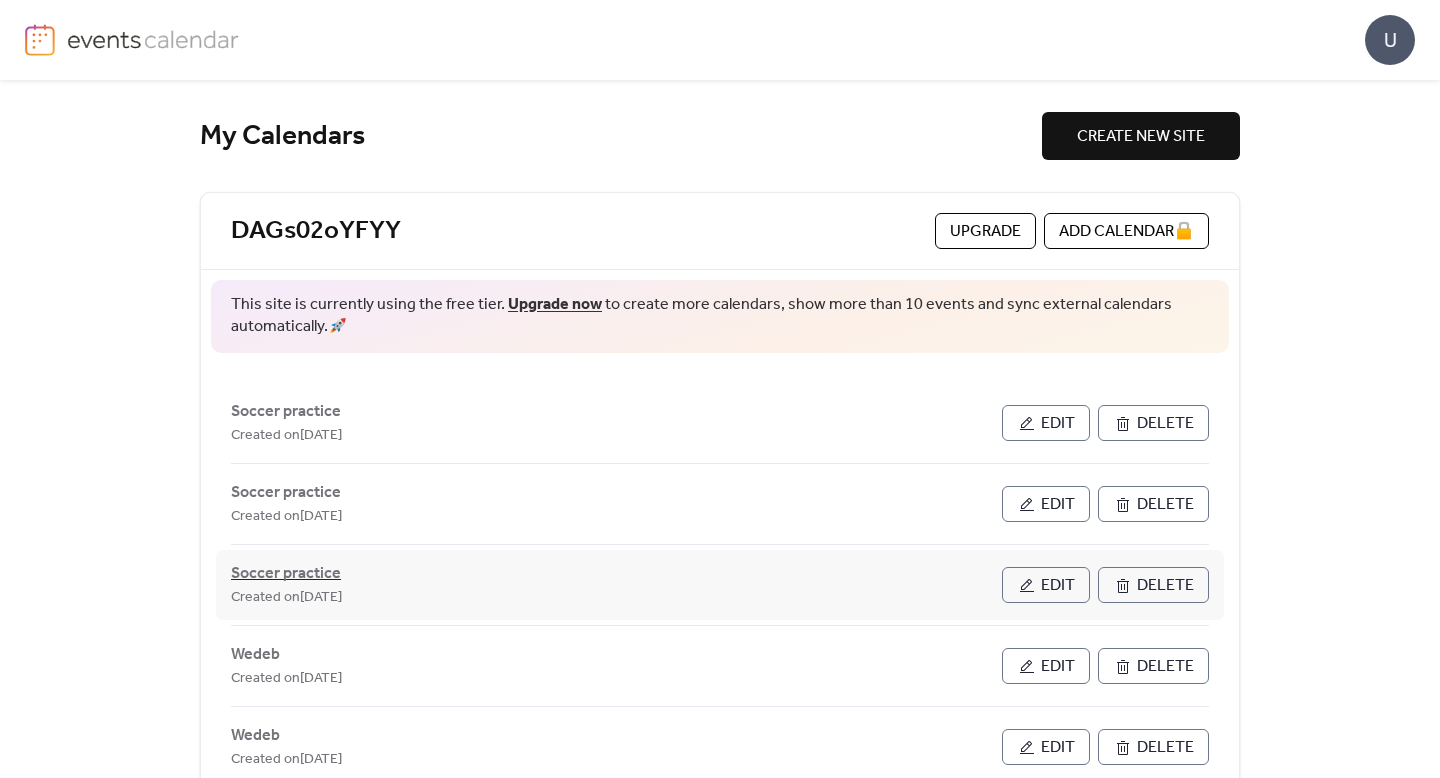 click on "Soccer practice" at bounding box center (286, 574) 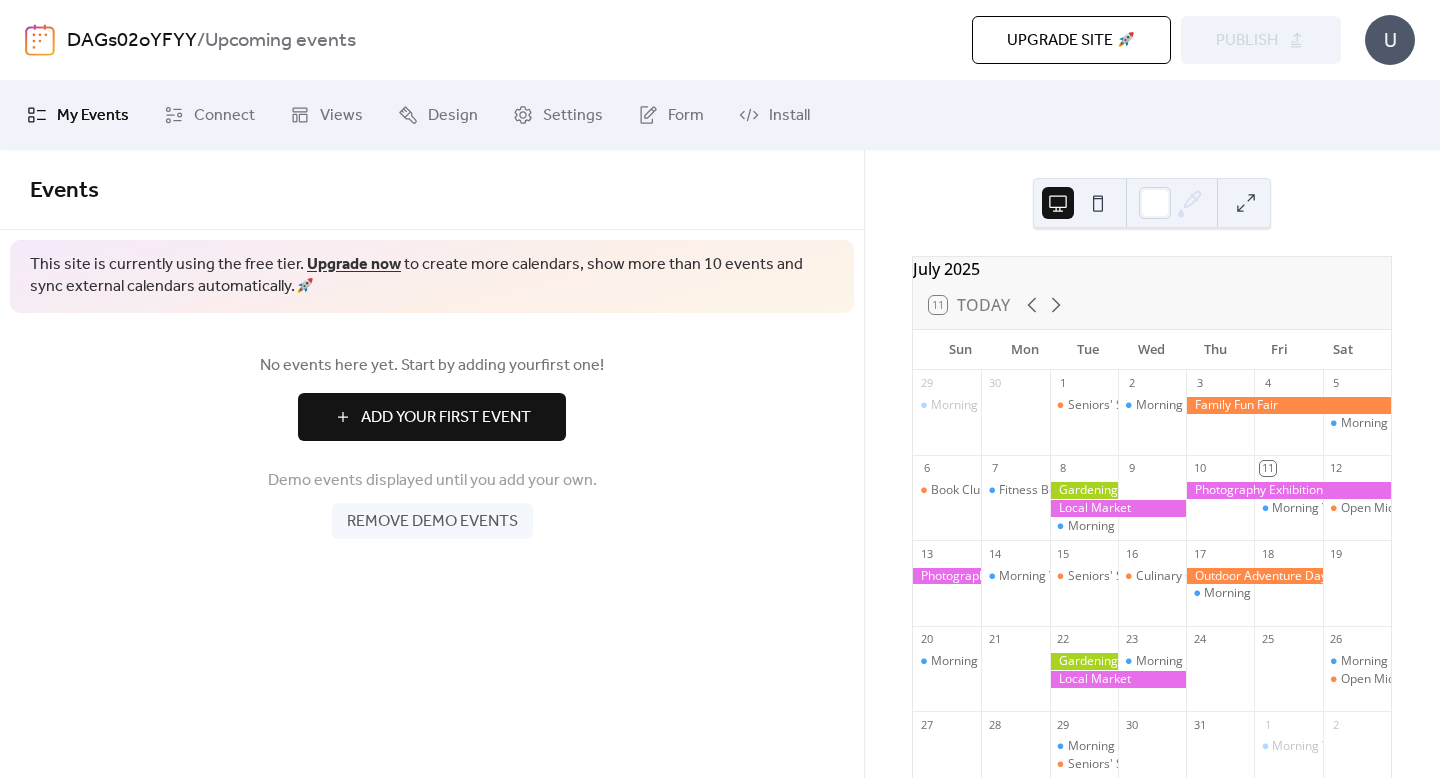 scroll, scrollTop: 0, scrollLeft: 0, axis: both 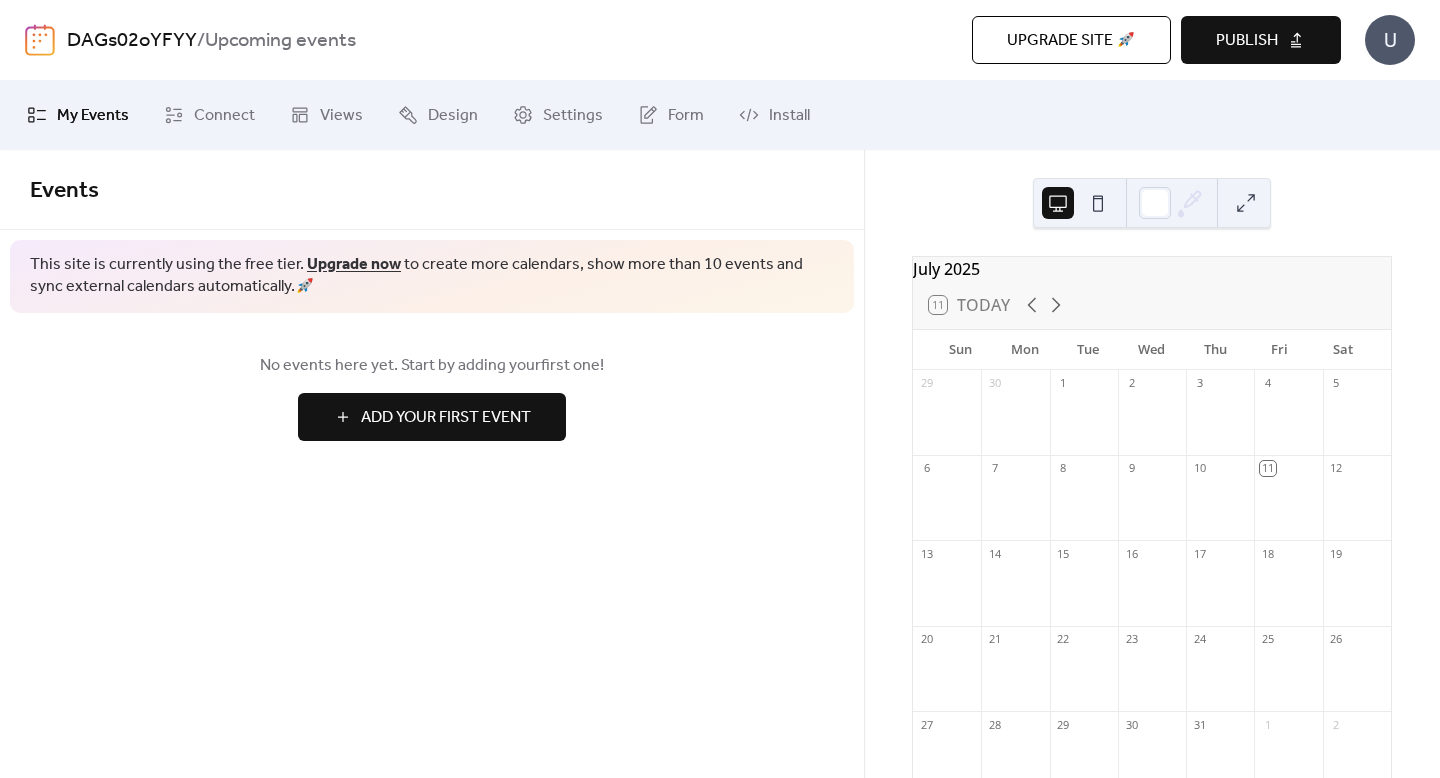 click on "Add Your First Event" at bounding box center (446, 418) 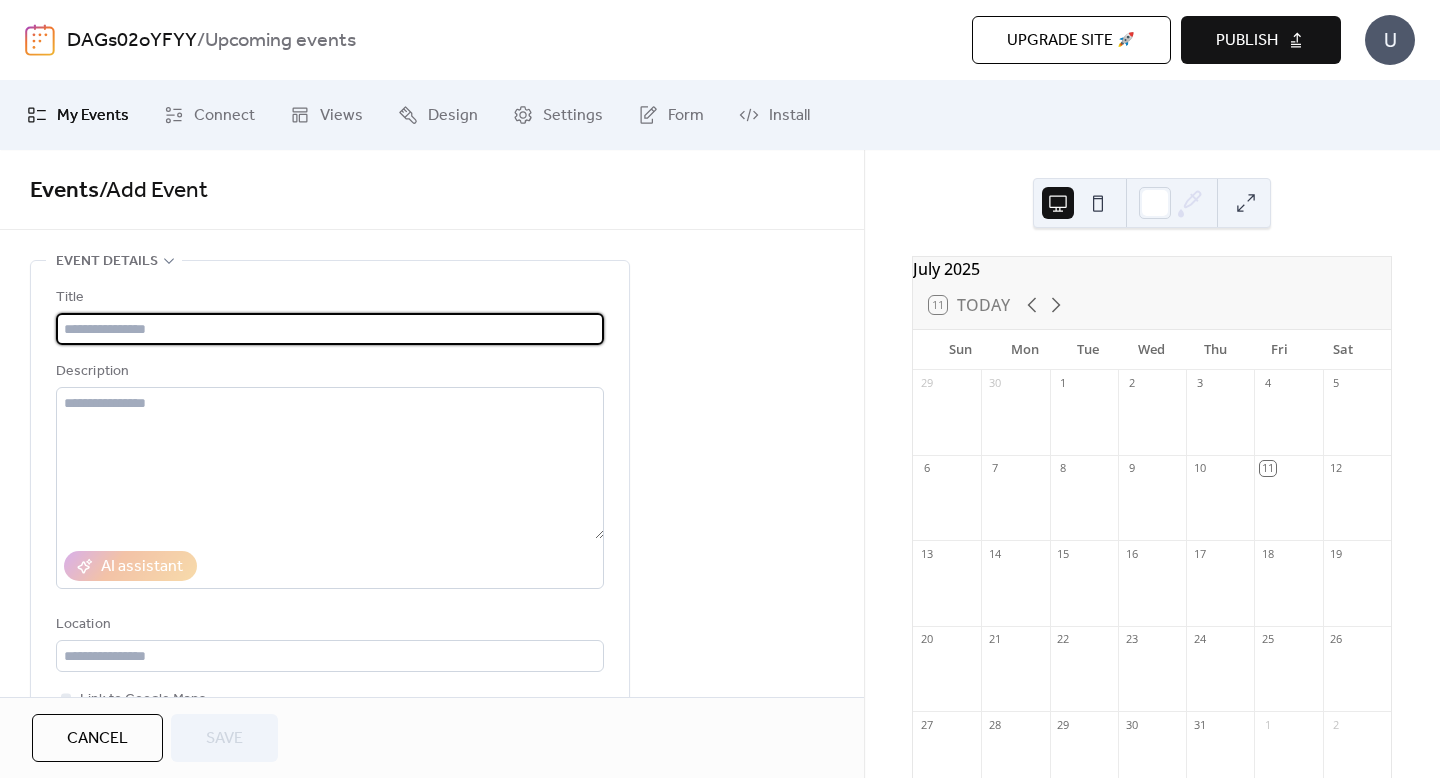 click at bounding box center (330, 329) 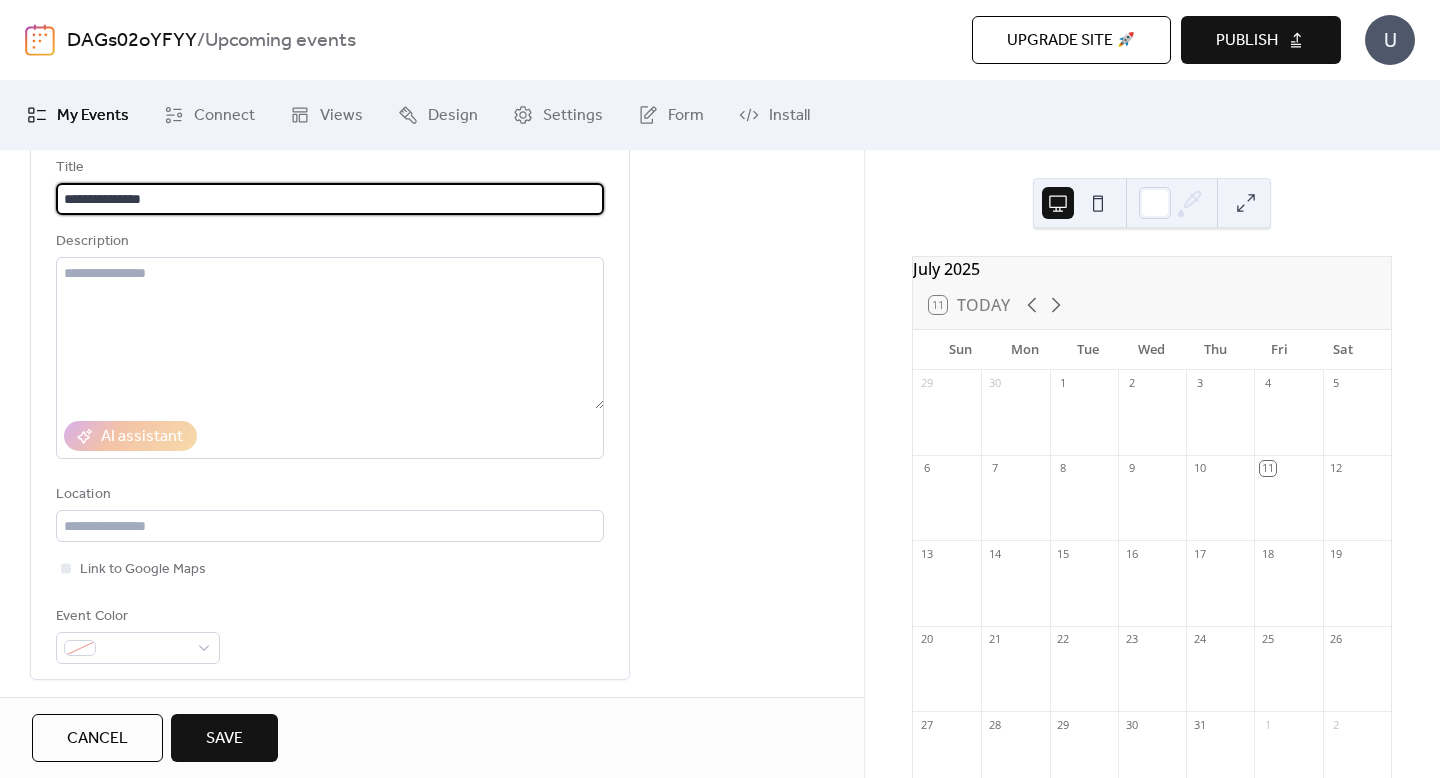scroll, scrollTop: 136, scrollLeft: 0, axis: vertical 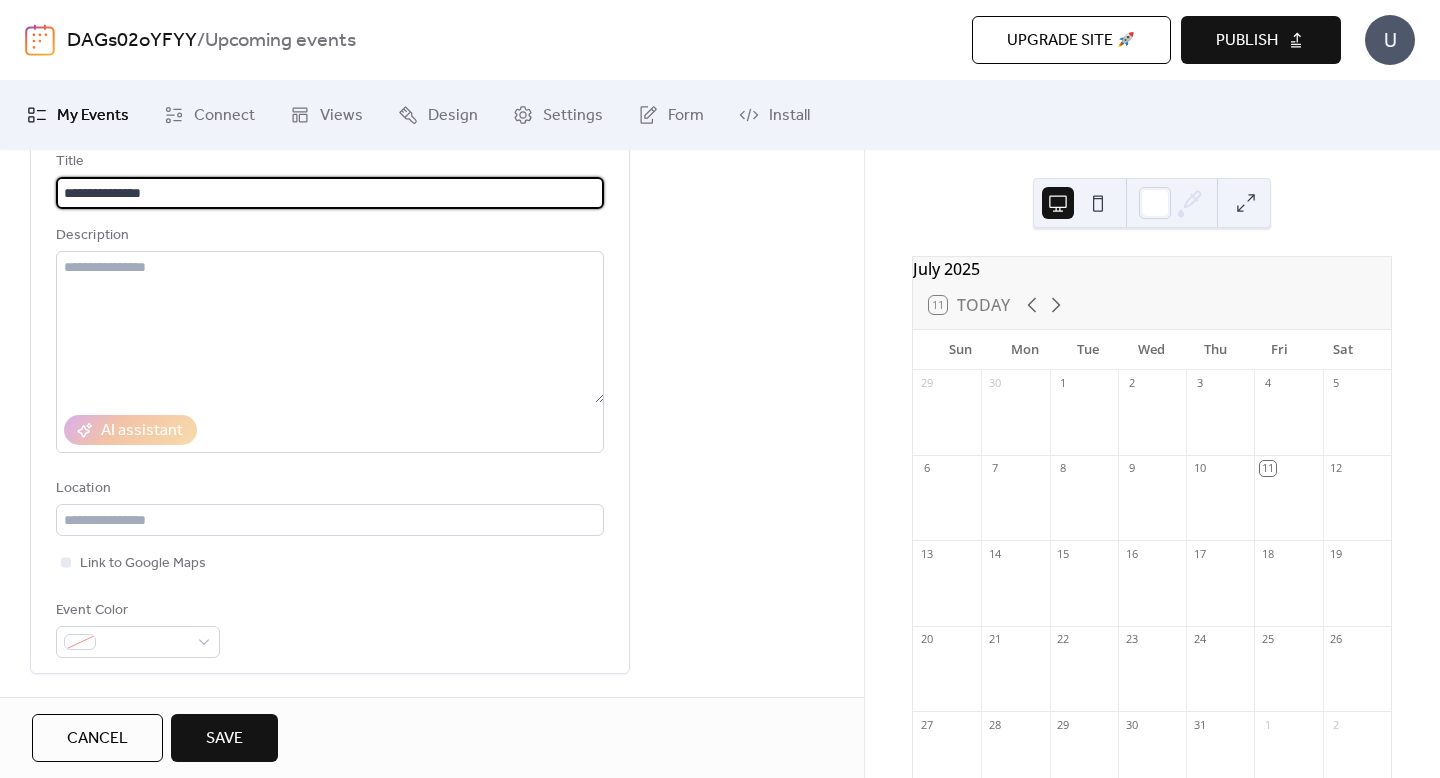 type on "**********" 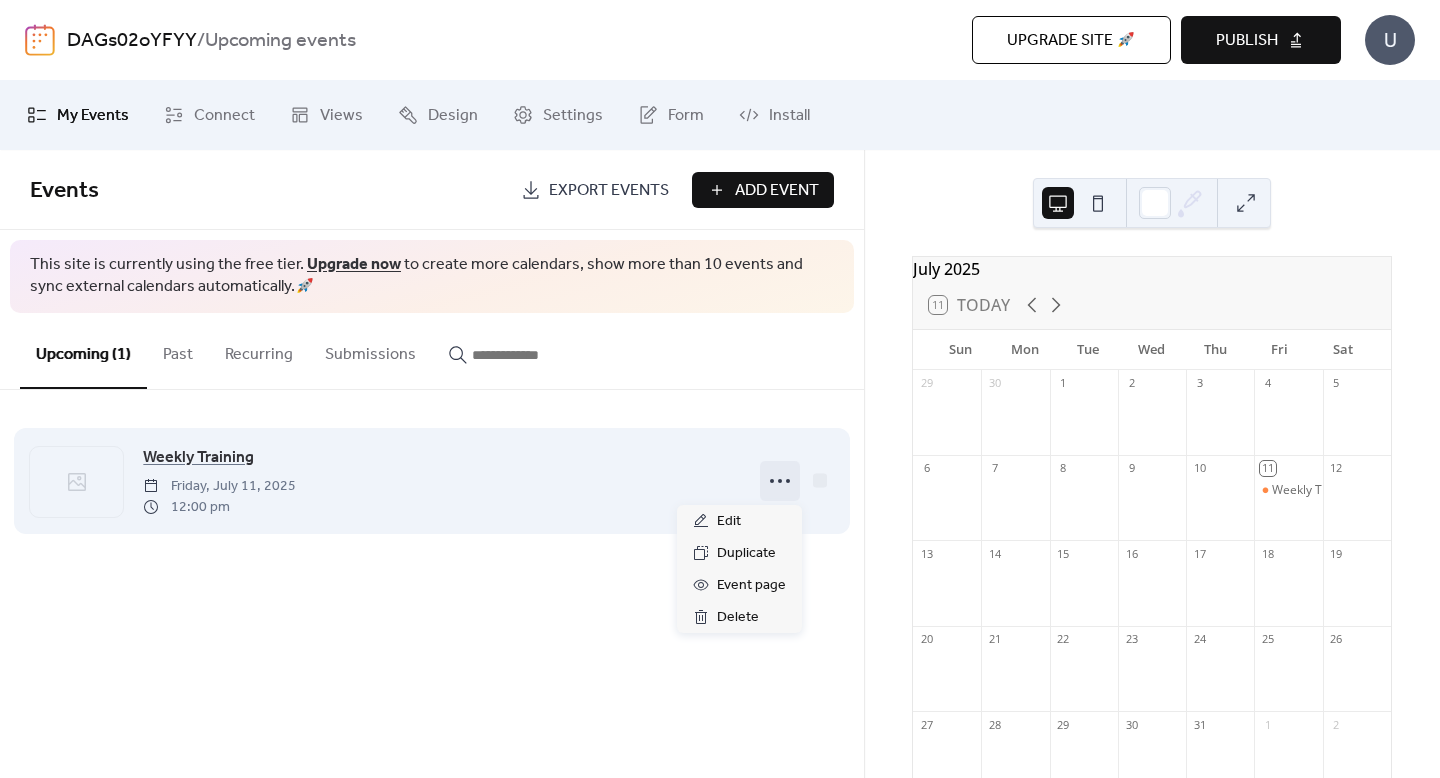 click 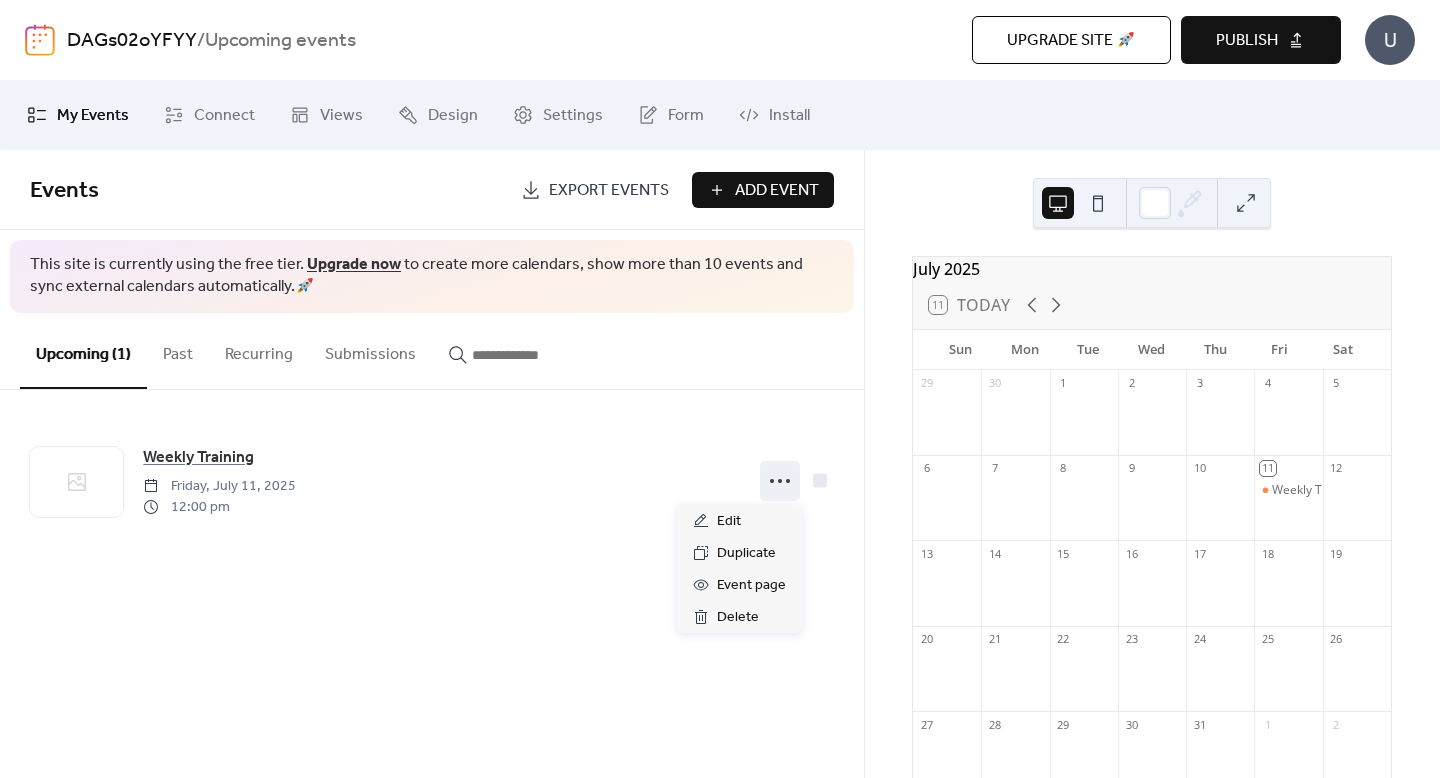 click on "Weekly Training [DAY], [MONTH] [DATE], [YEAR] [TIME]" at bounding box center (432, 481) 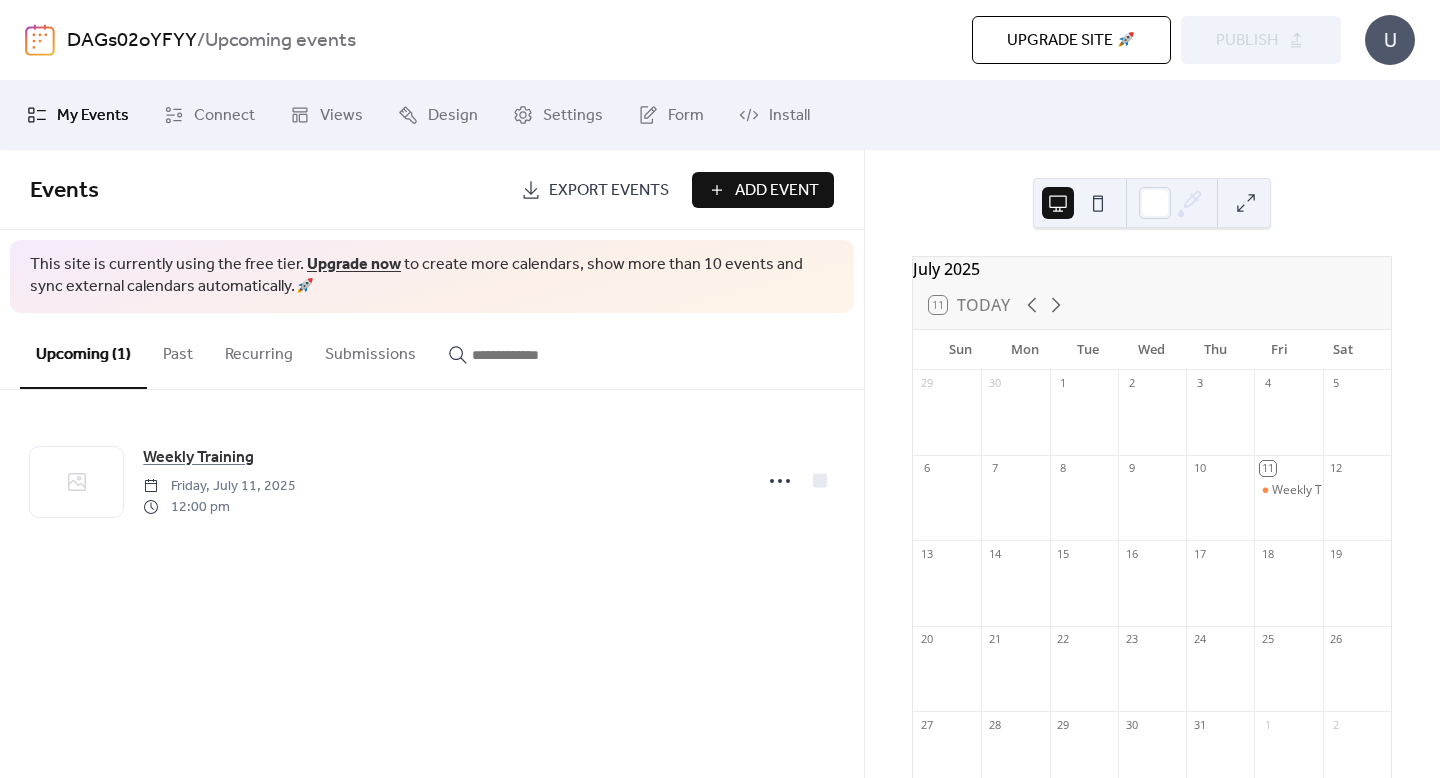 scroll, scrollTop: 0, scrollLeft: 0, axis: both 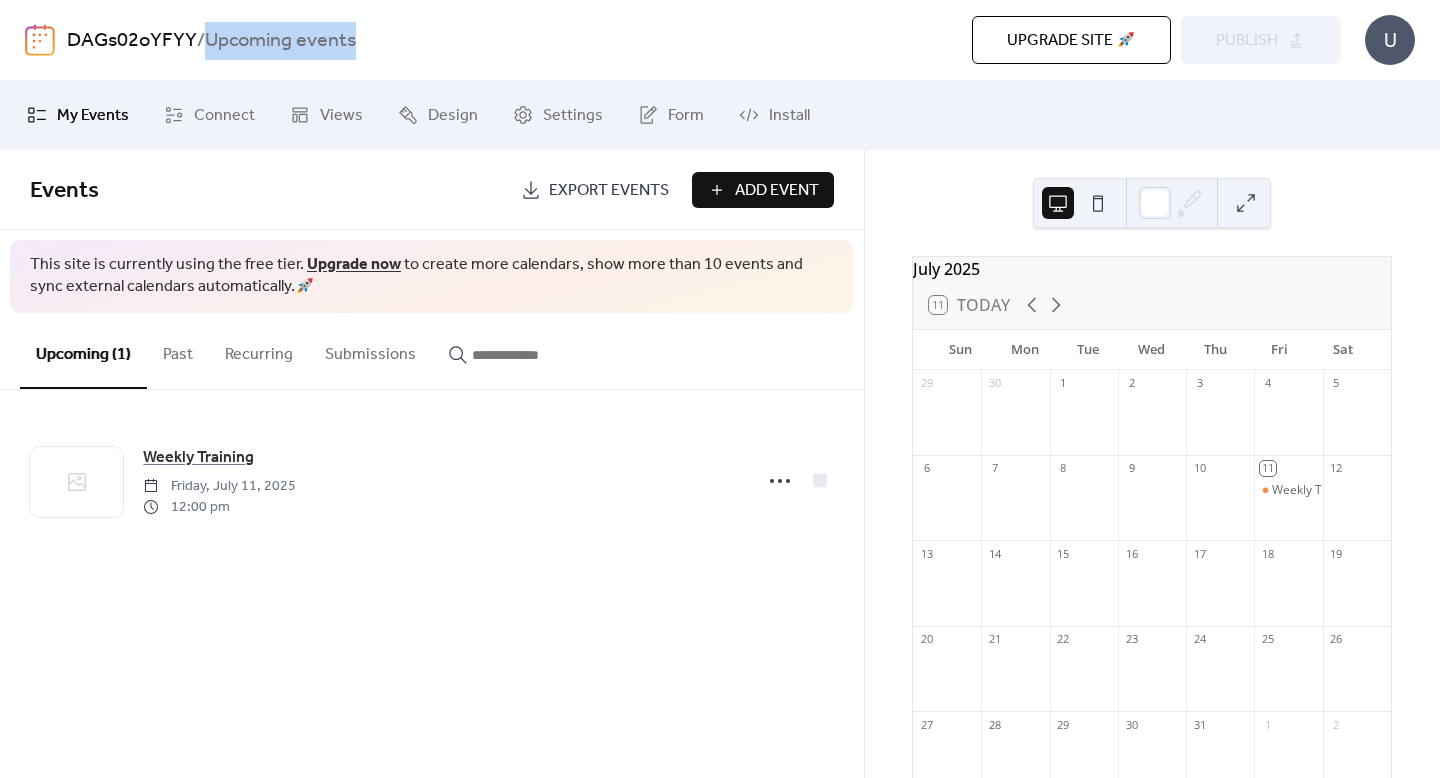 drag, startPoint x: 386, startPoint y: 47, endPoint x: 214, endPoint y: 41, distance: 172.10461 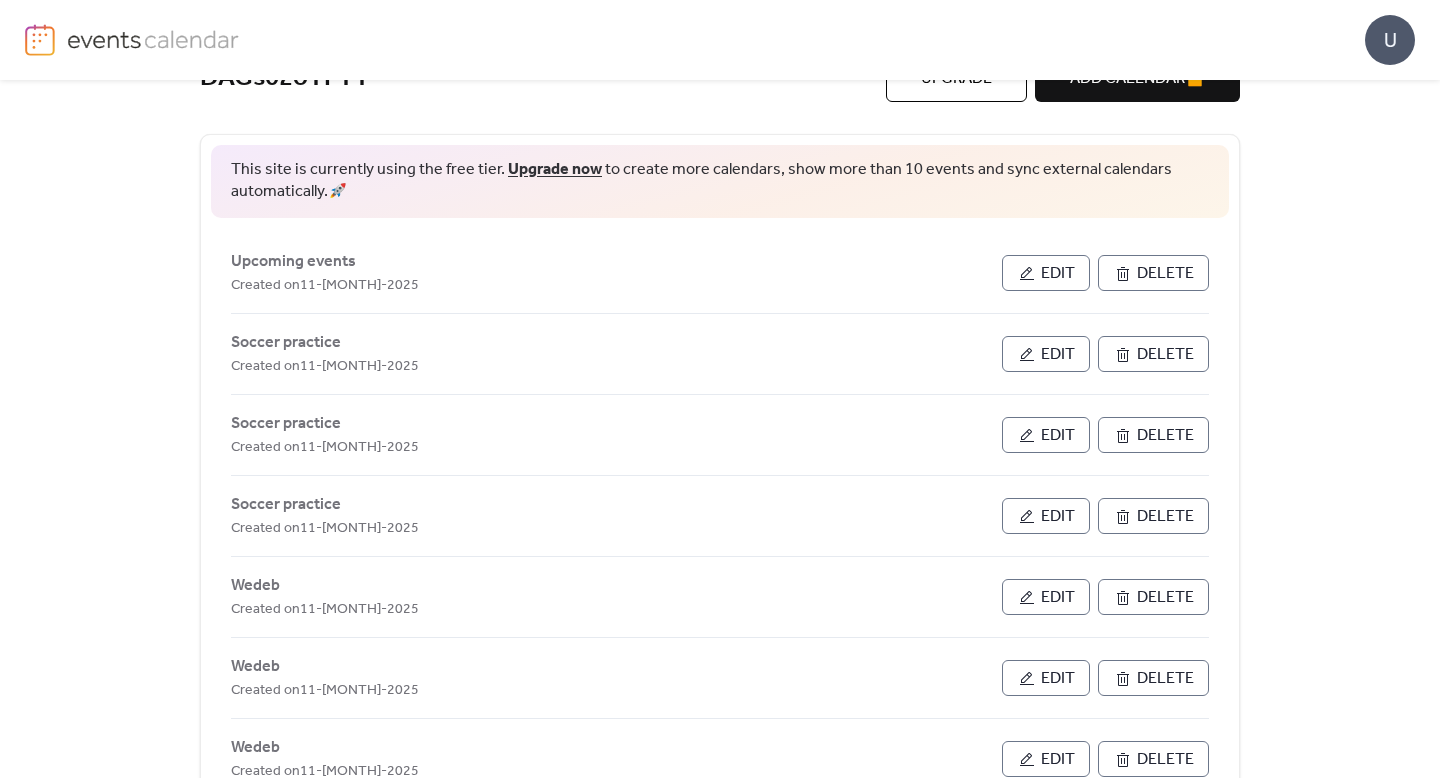 scroll, scrollTop: 68, scrollLeft: 0, axis: vertical 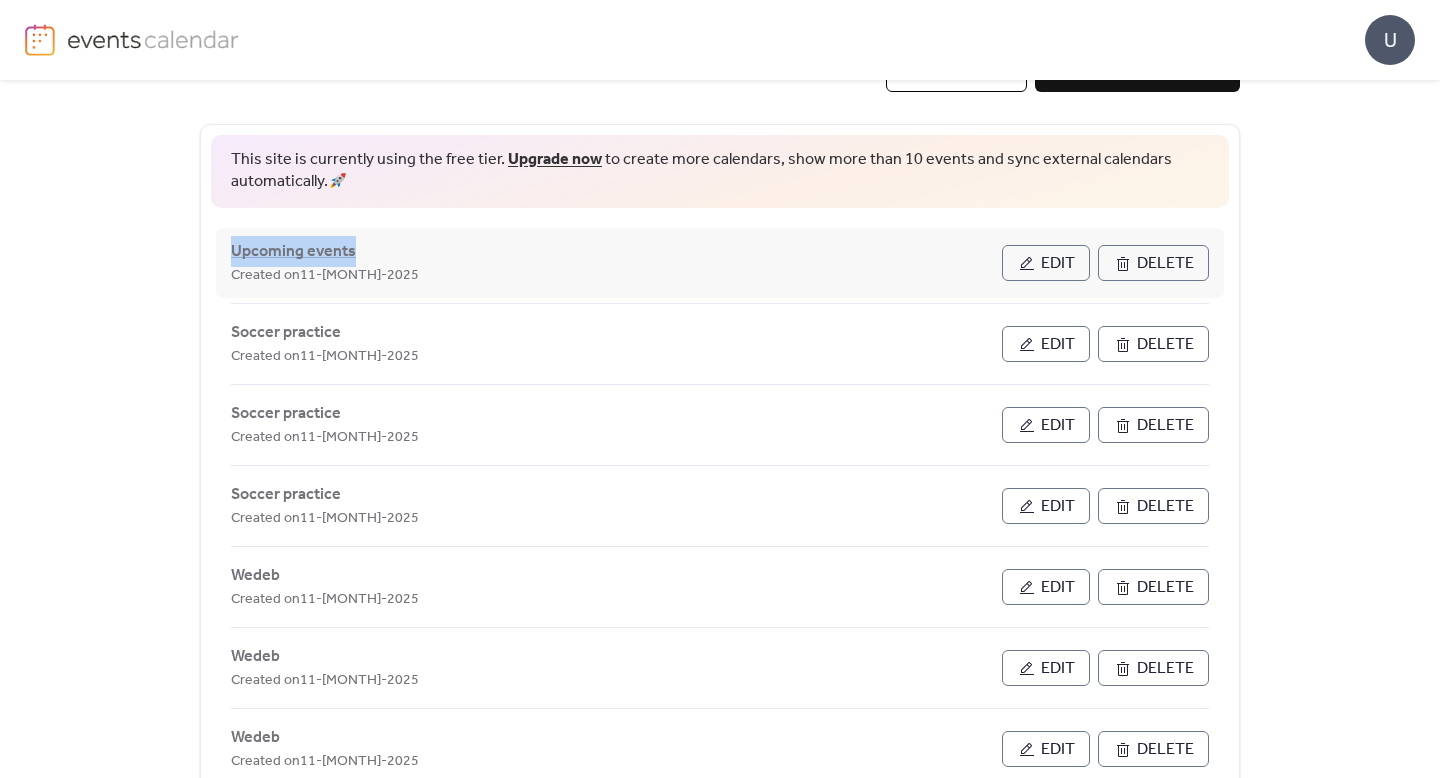 drag, startPoint x: 369, startPoint y: 245, endPoint x: 230, endPoint y: 244, distance: 139.0036 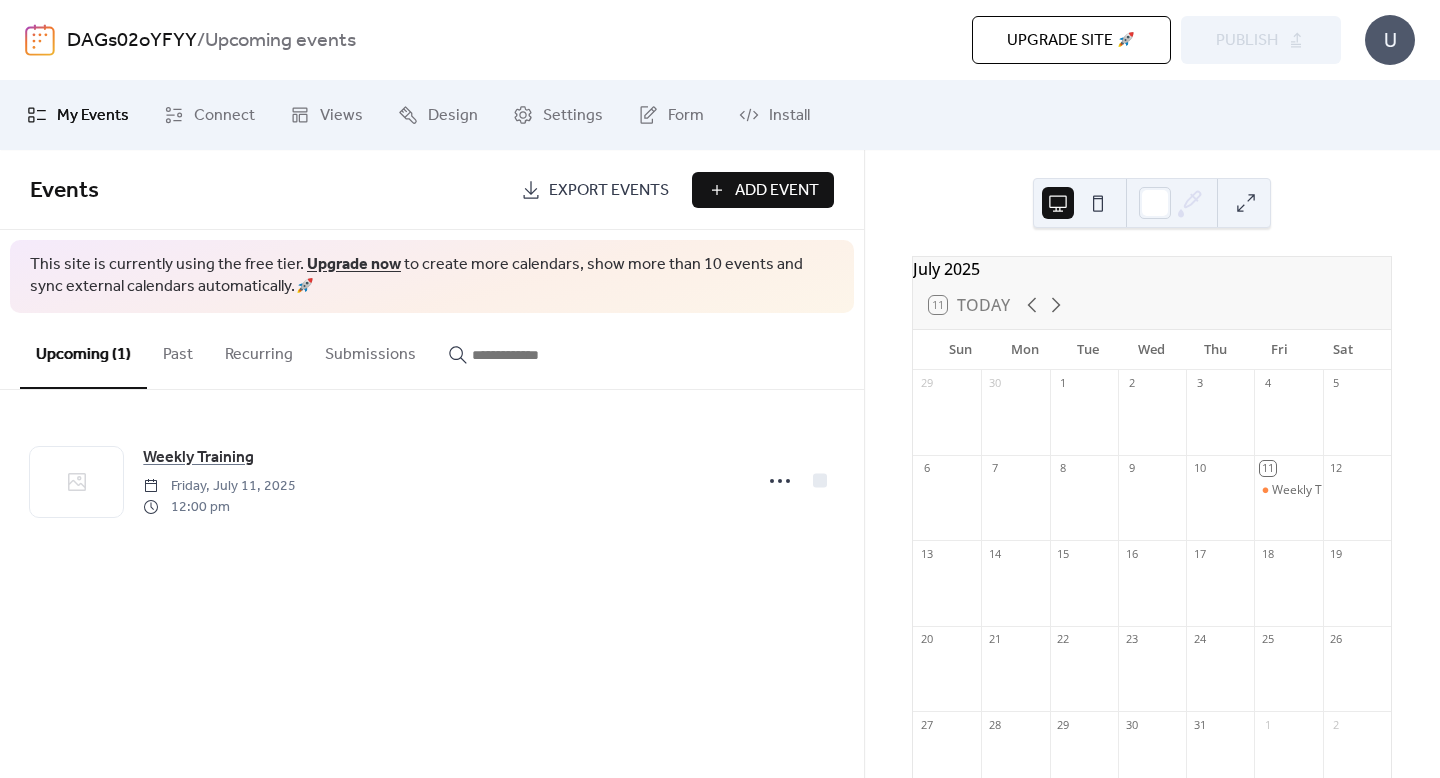click on "Submissions" at bounding box center [370, 350] 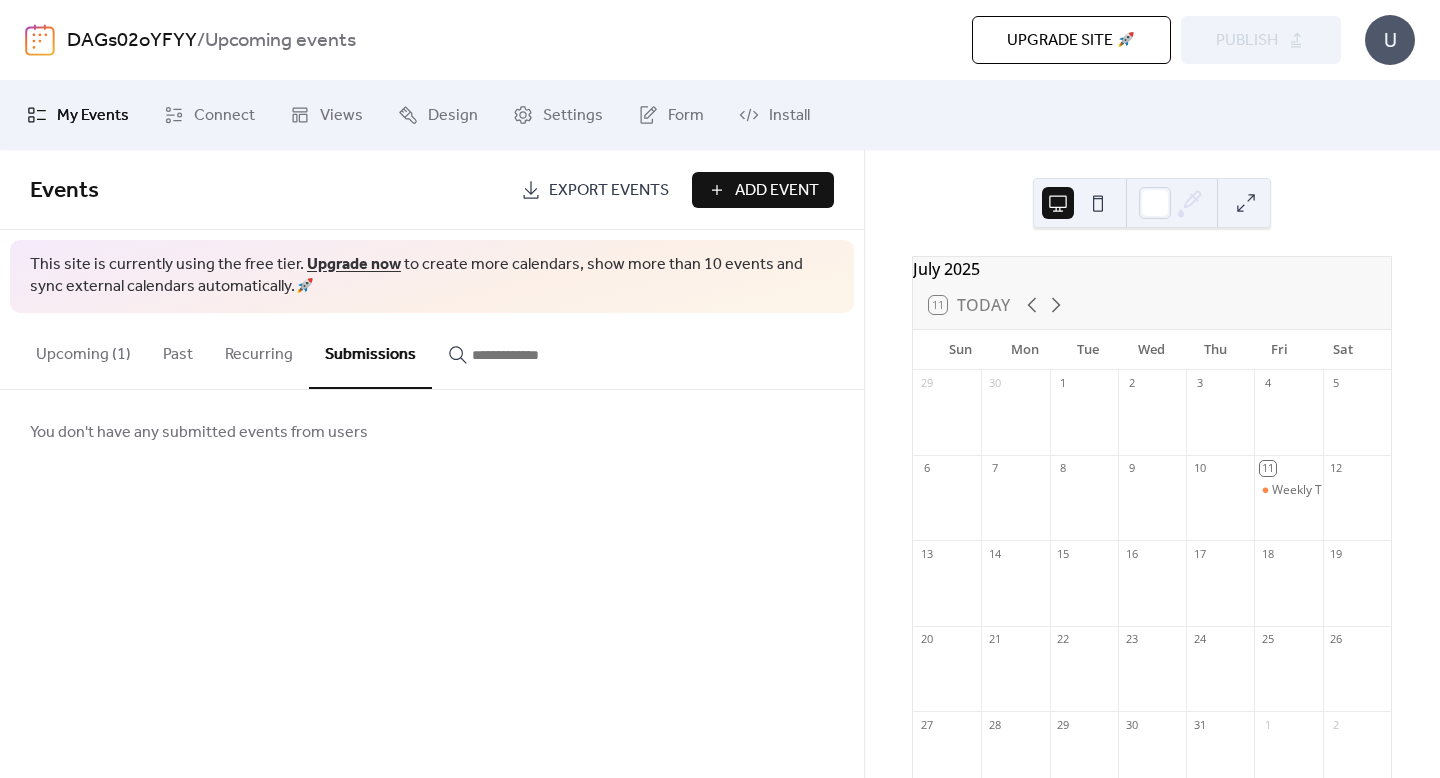 click on "Upcoming  (1)" at bounding box center (83, 350) 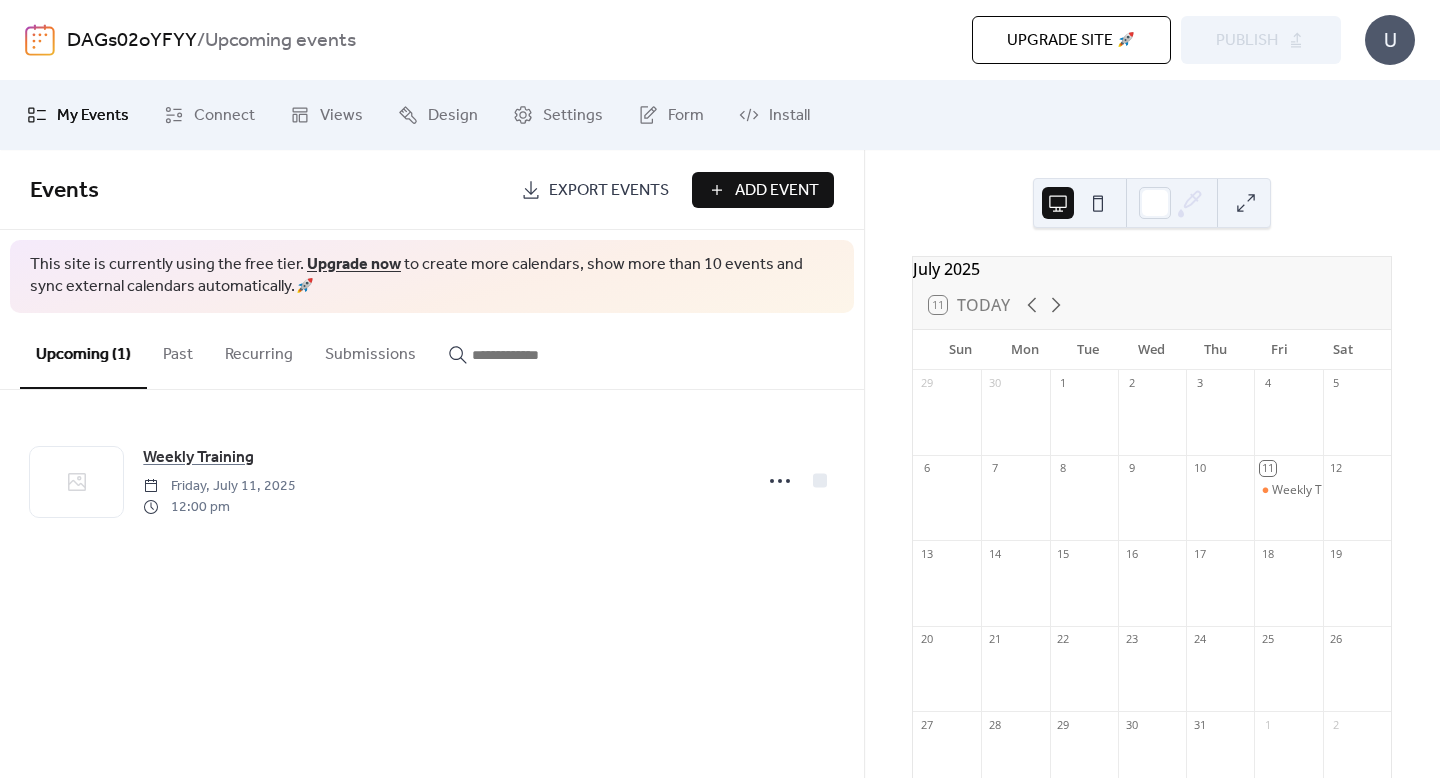 drag, startPoint x: 1044, startPoint y: 56, endPoint x: 954, endPoint y: 163, distance: 139.81773 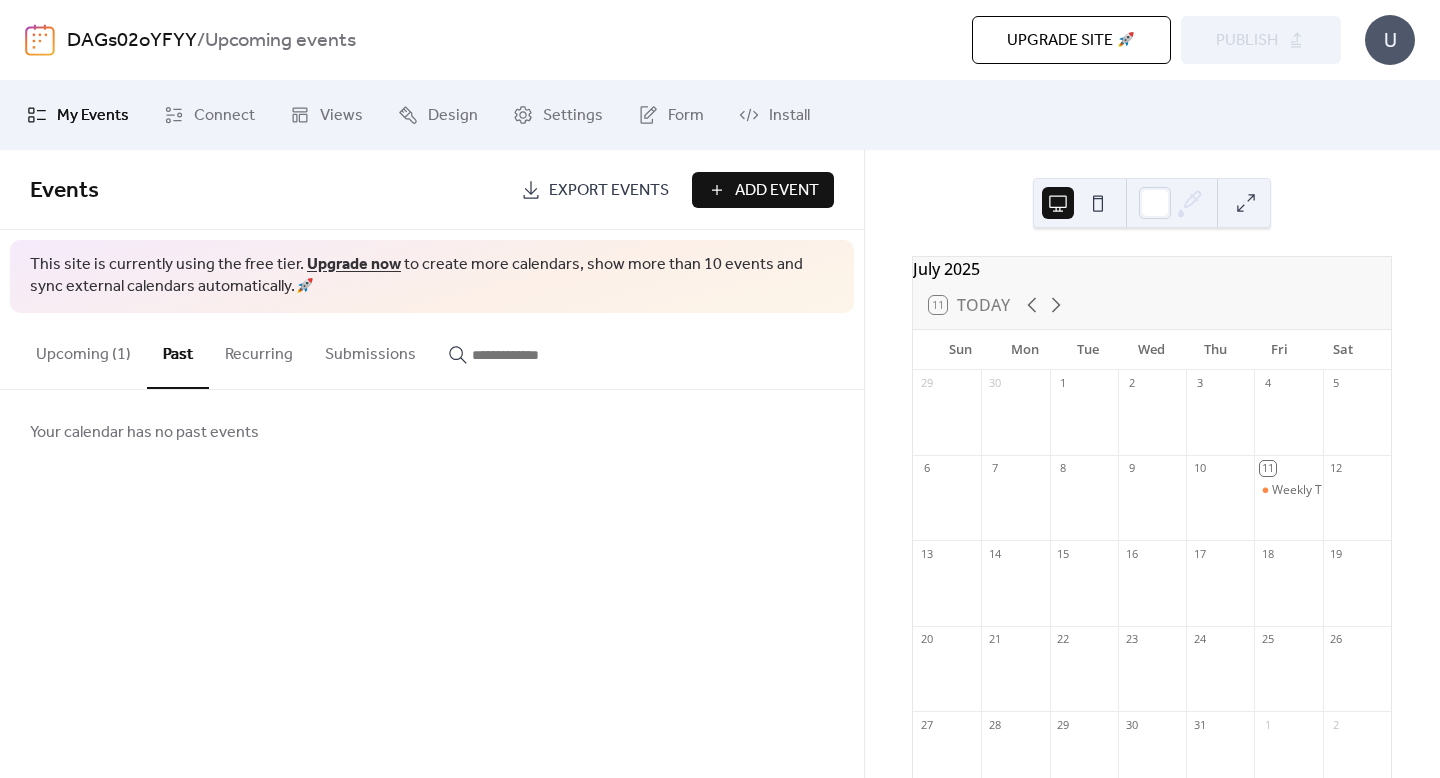 click on "Recurring" at bounding box center (259, 350) 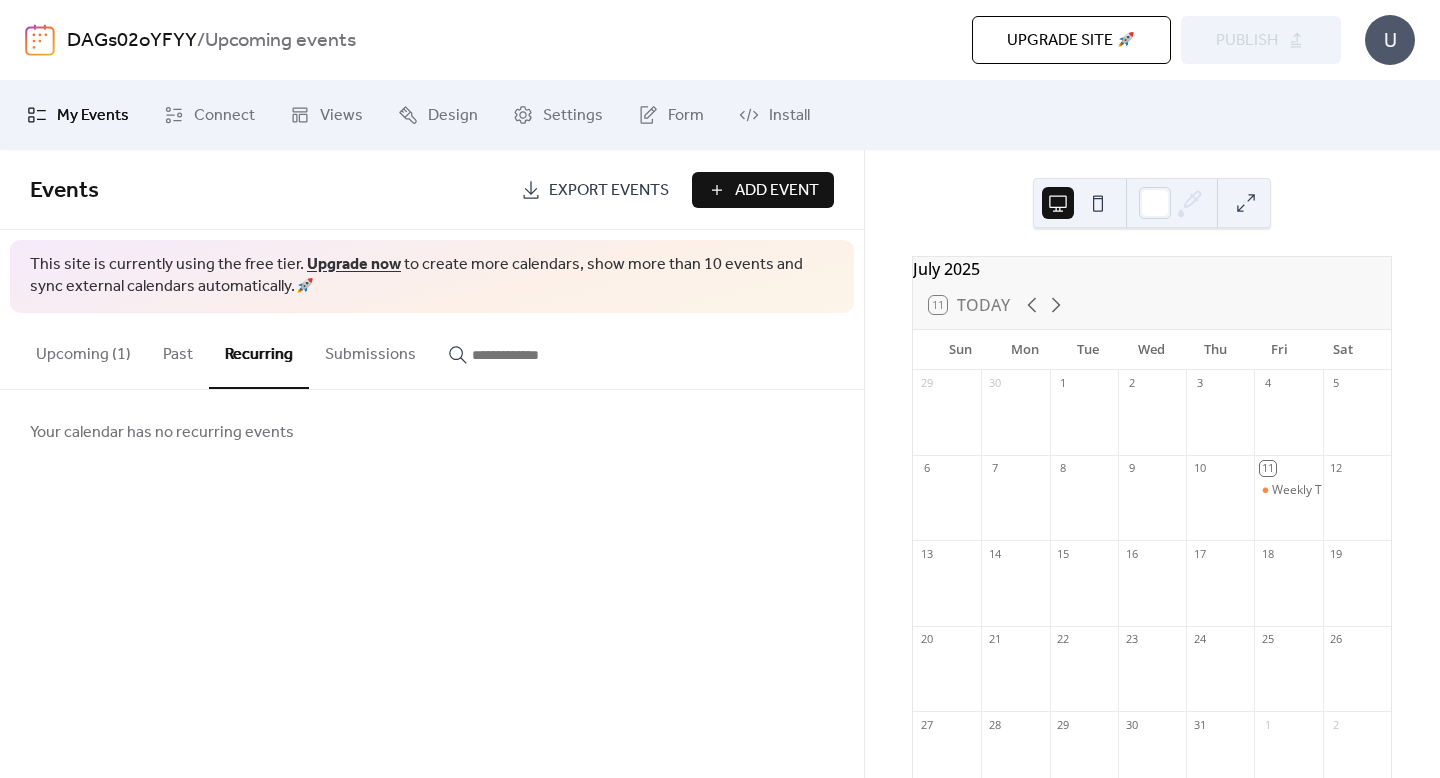 click on "Submissions" at bounding box center (370, 350) 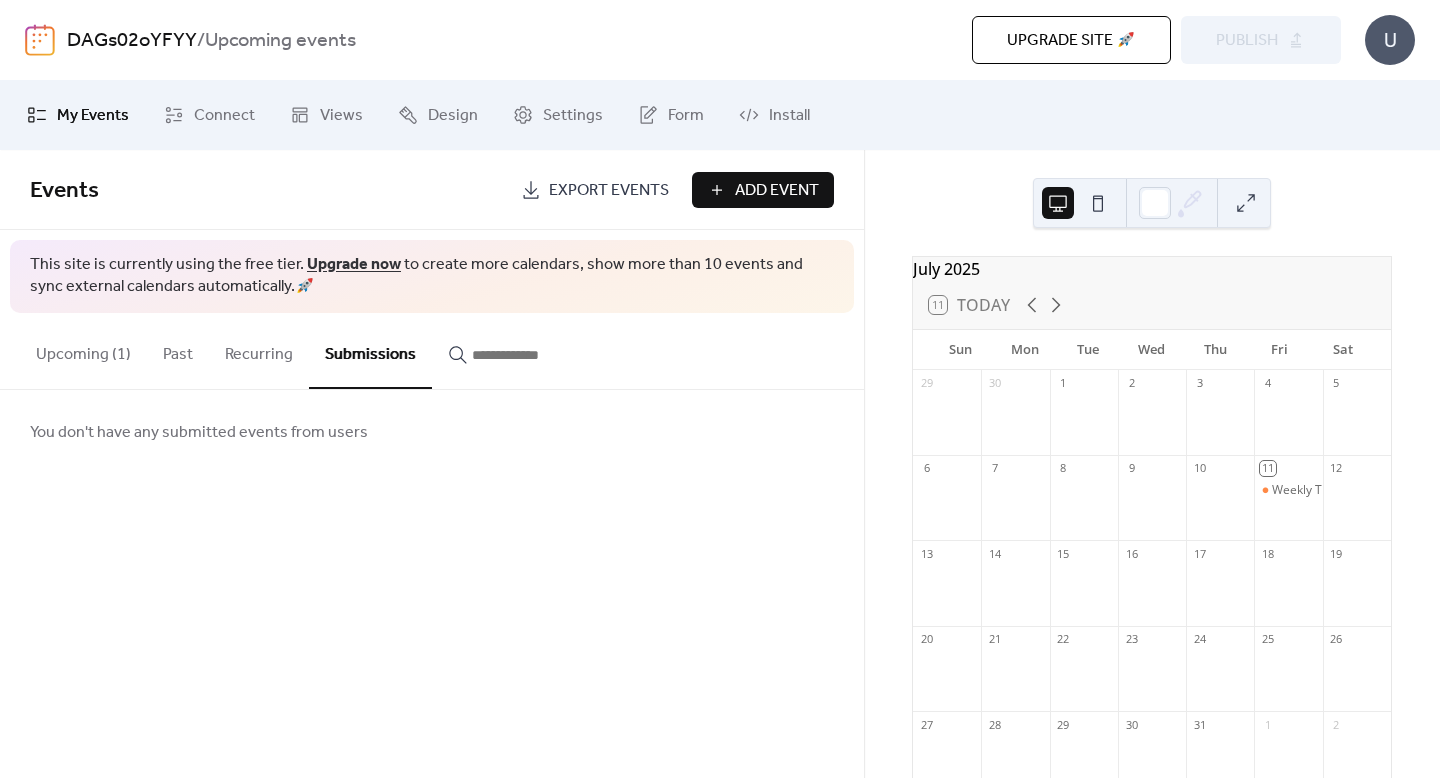 click on "Upcoming  (1)" at bounding box center (83, 350) 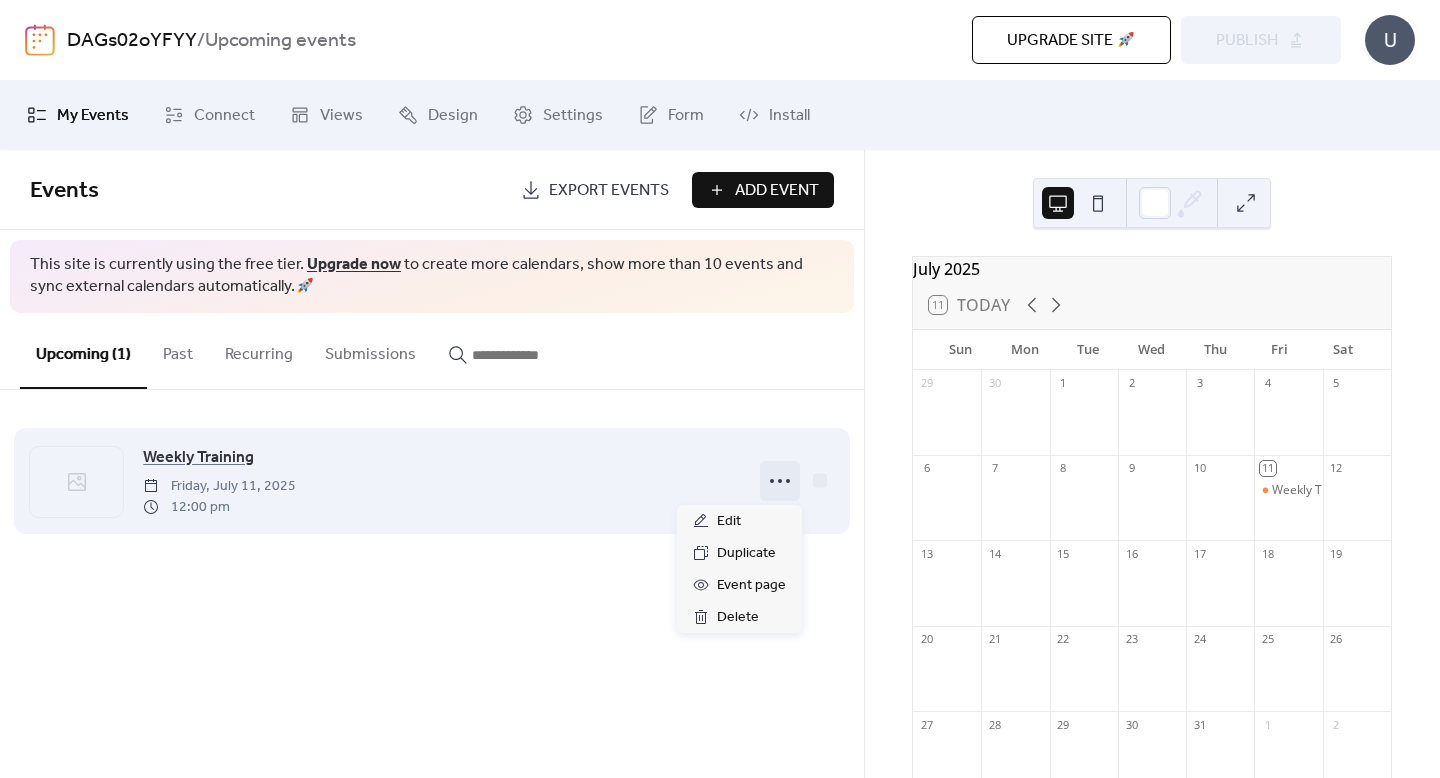 click 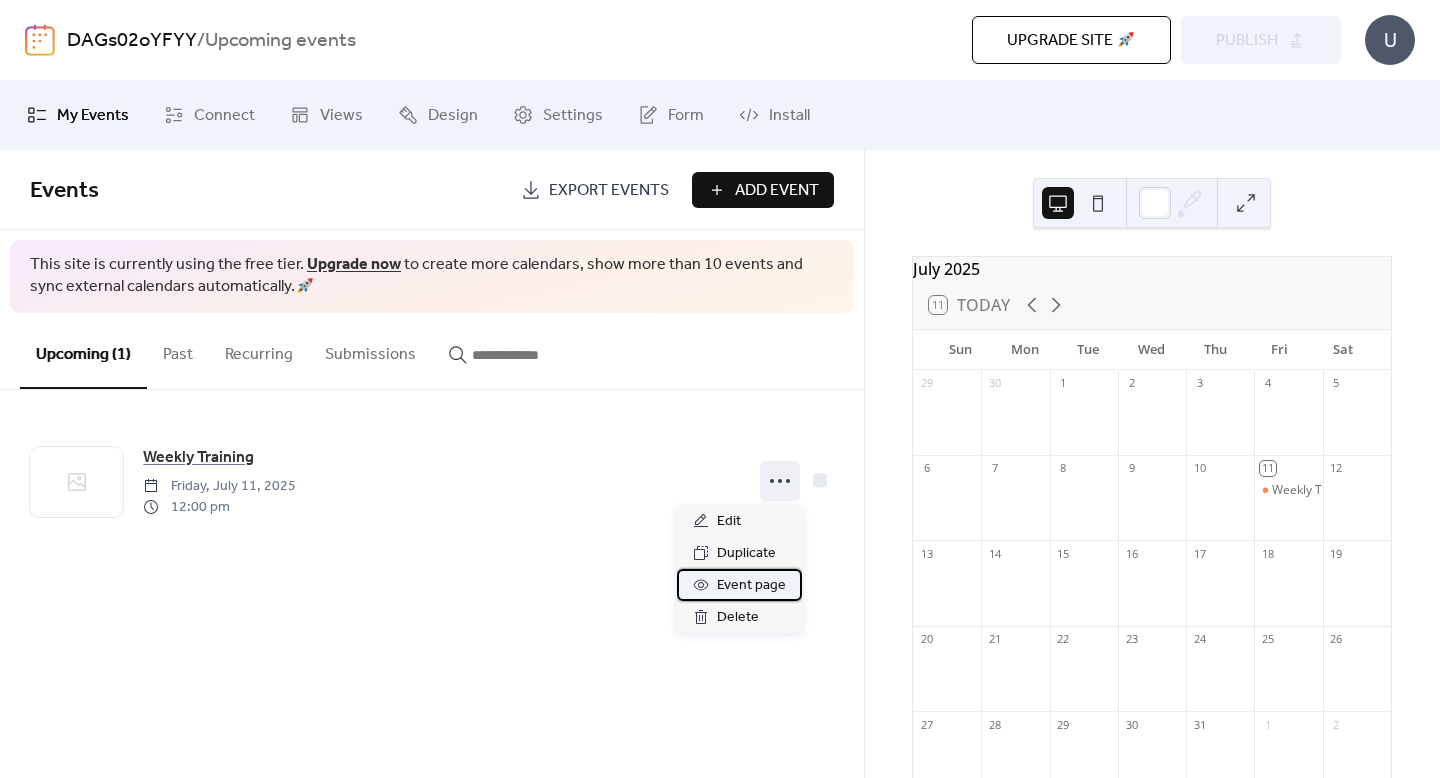 click on "Event page" at bounding box center (751, 586) 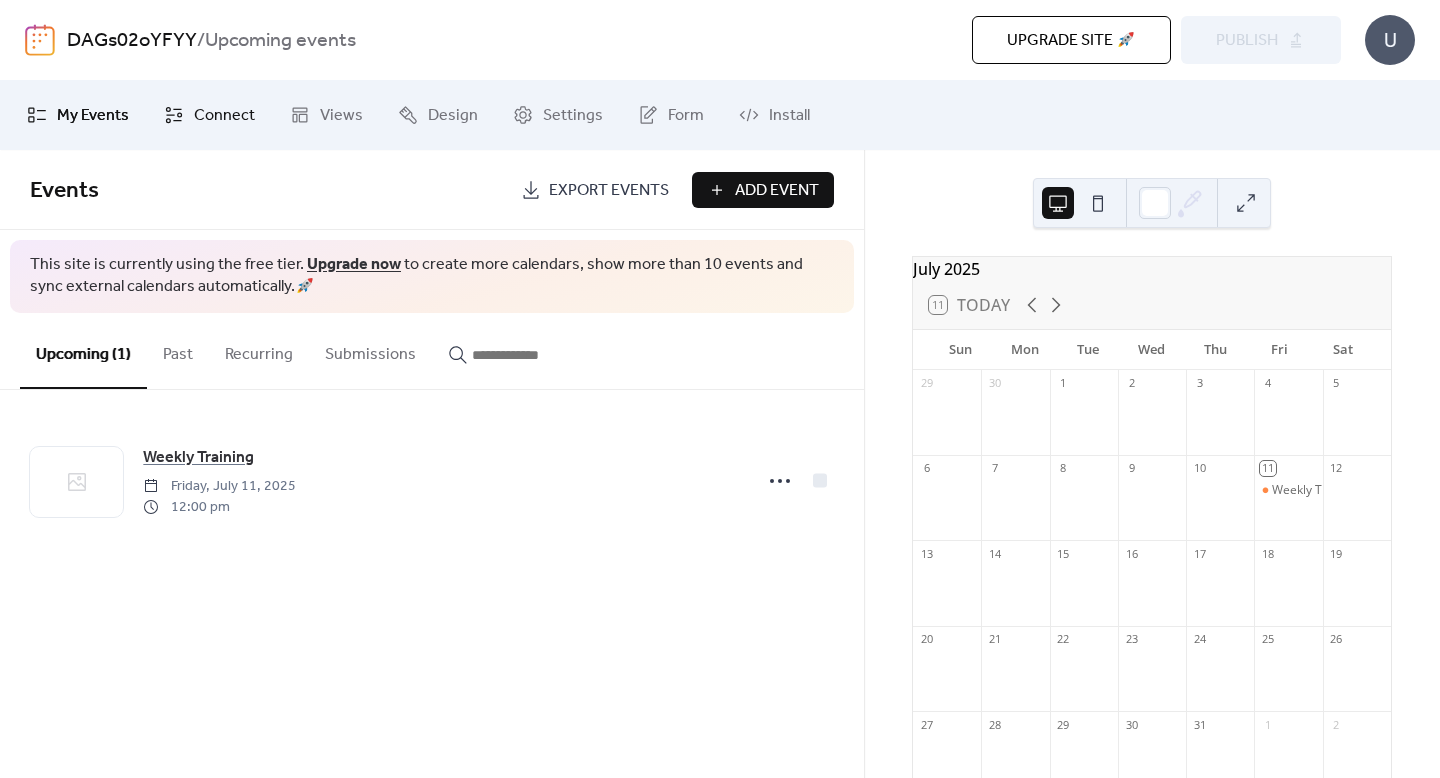 click on "Connect" at bounding box center (224, 116) 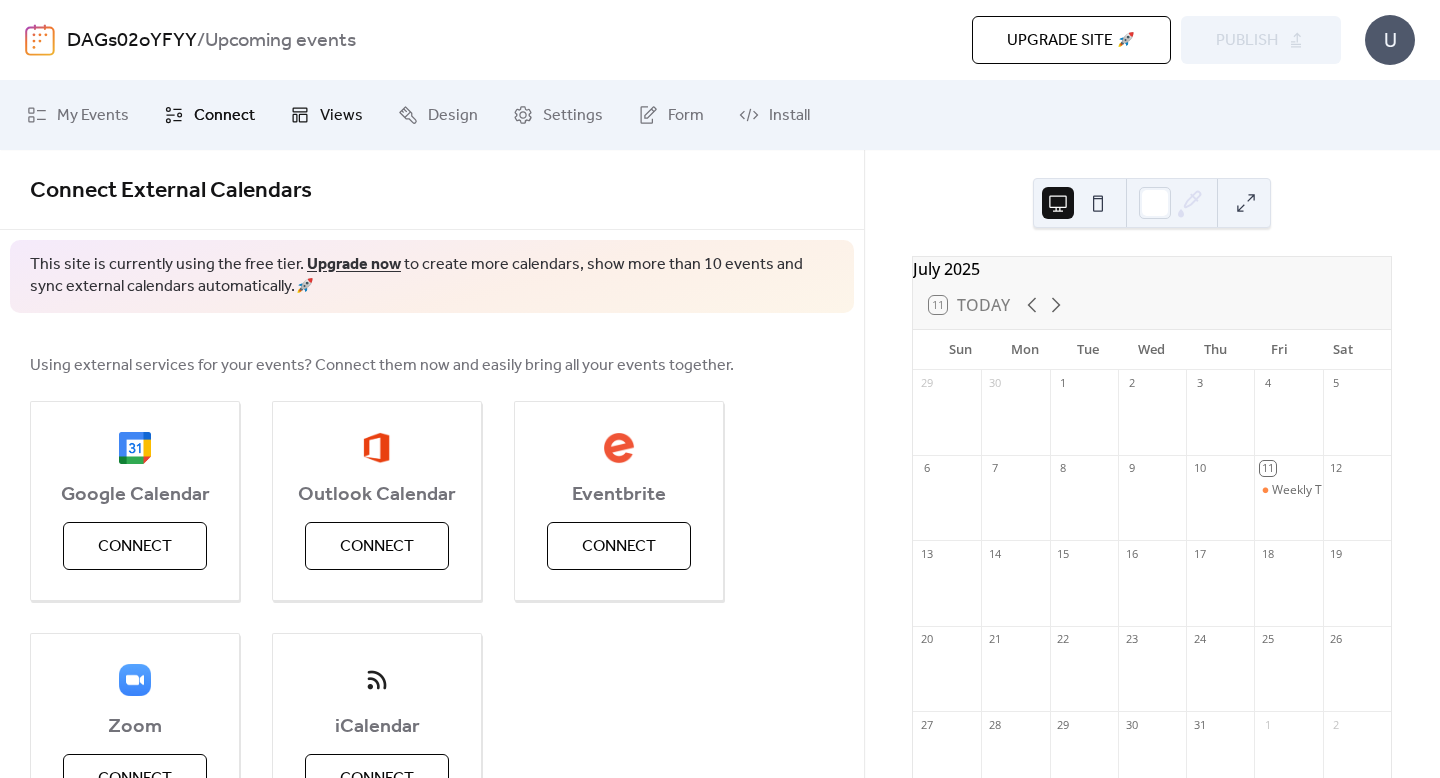 click on "Views" at bounding box center [341, 116] 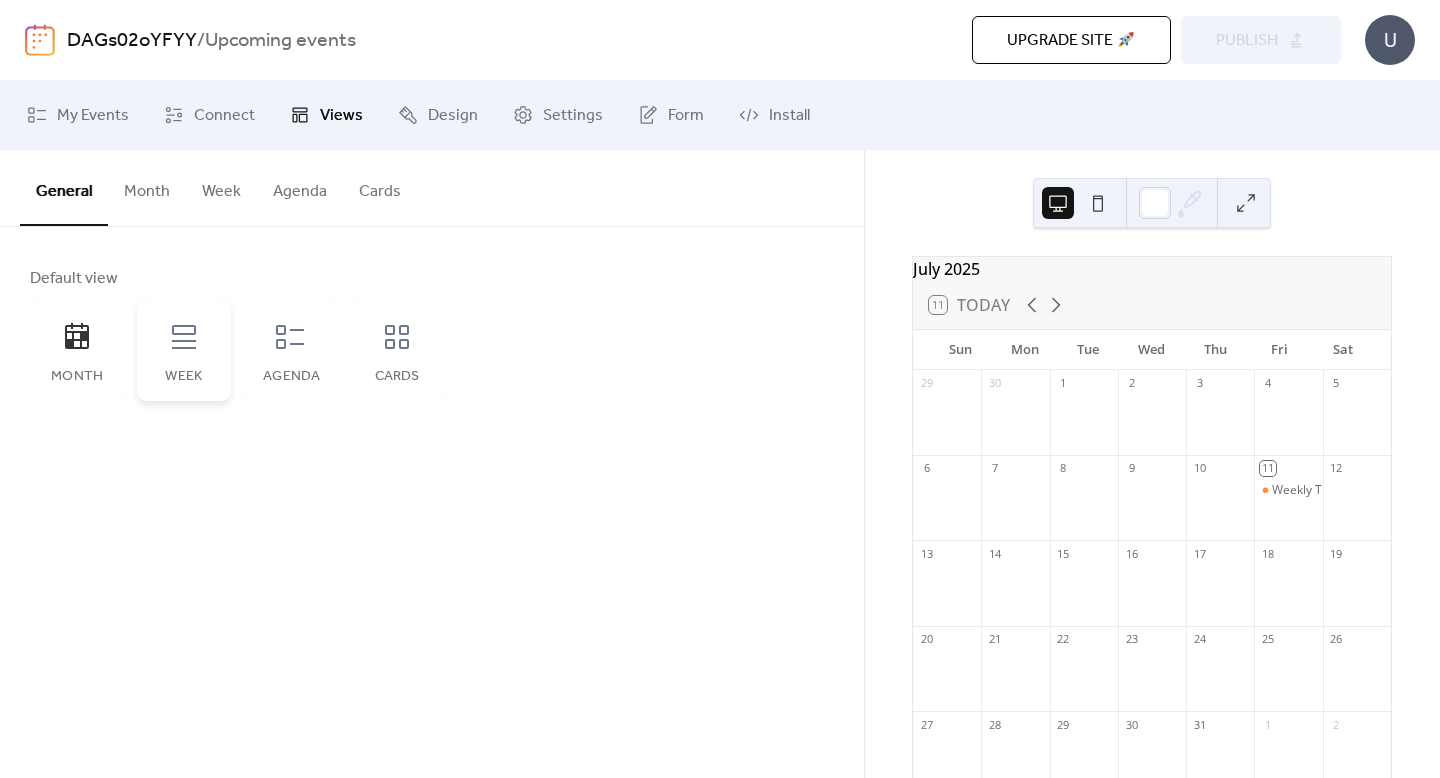 click on "Week" at bounding box center (184, 351) 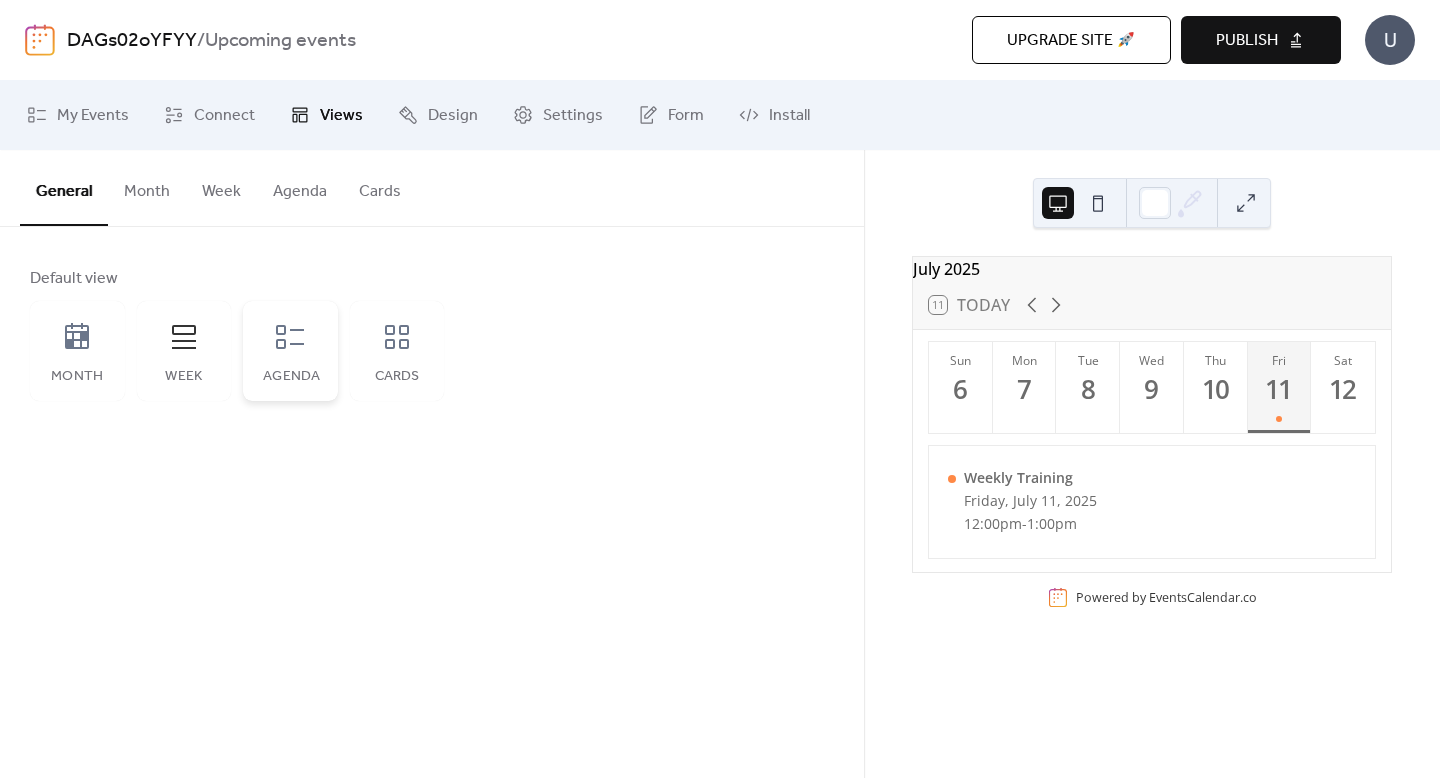 click 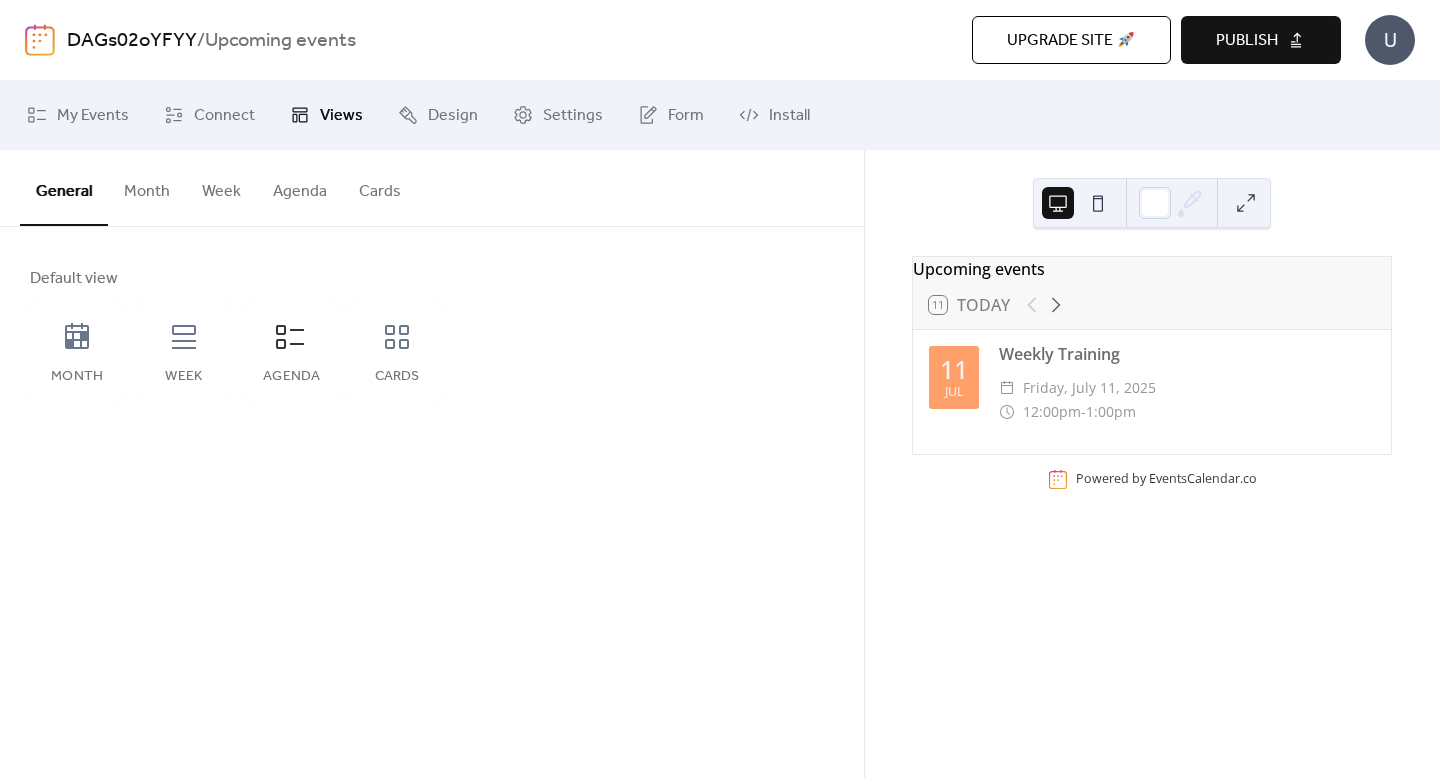 click at bounding box center (1246, 203) 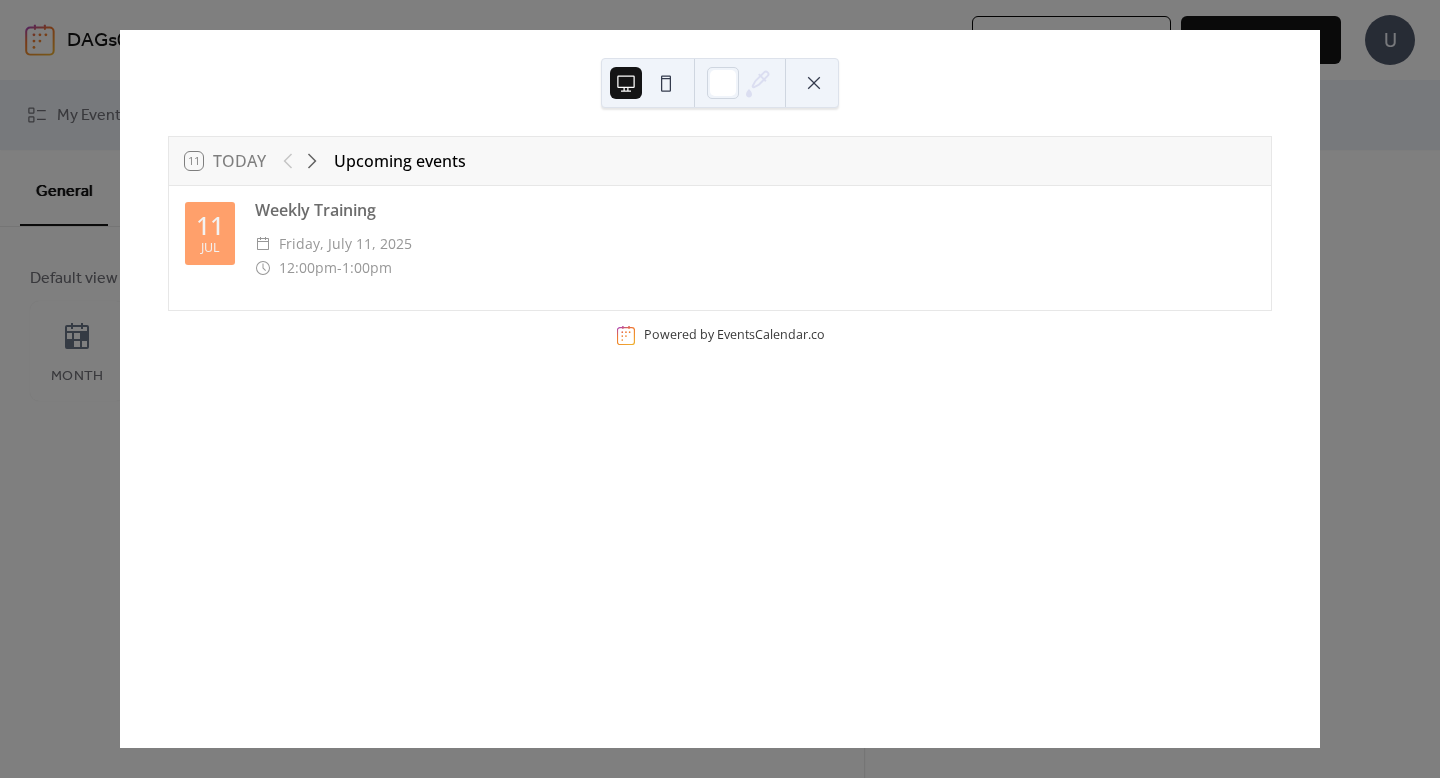 click on "[DAY_OF_WEEK], [MONTH] 11, 2025" at bounding box center [755, 244] 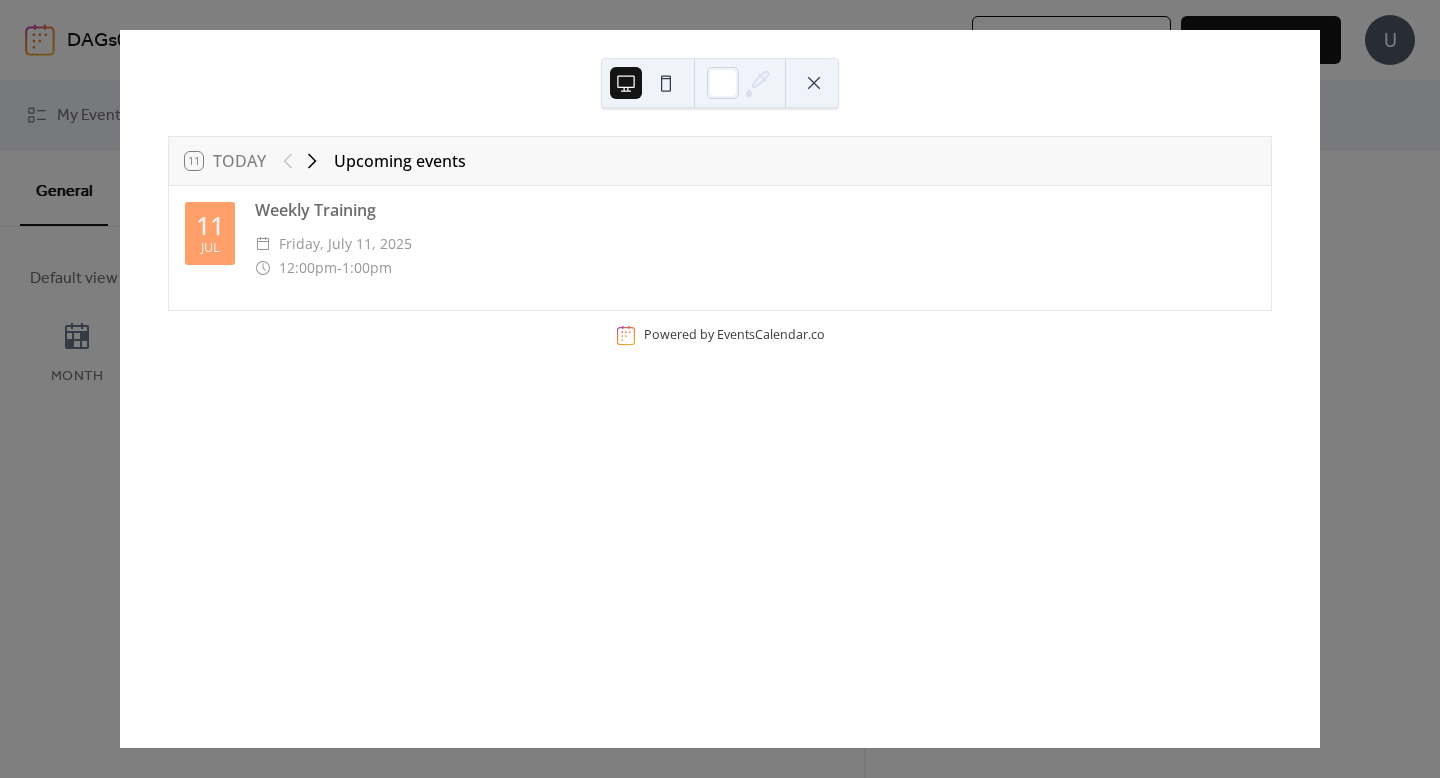 click 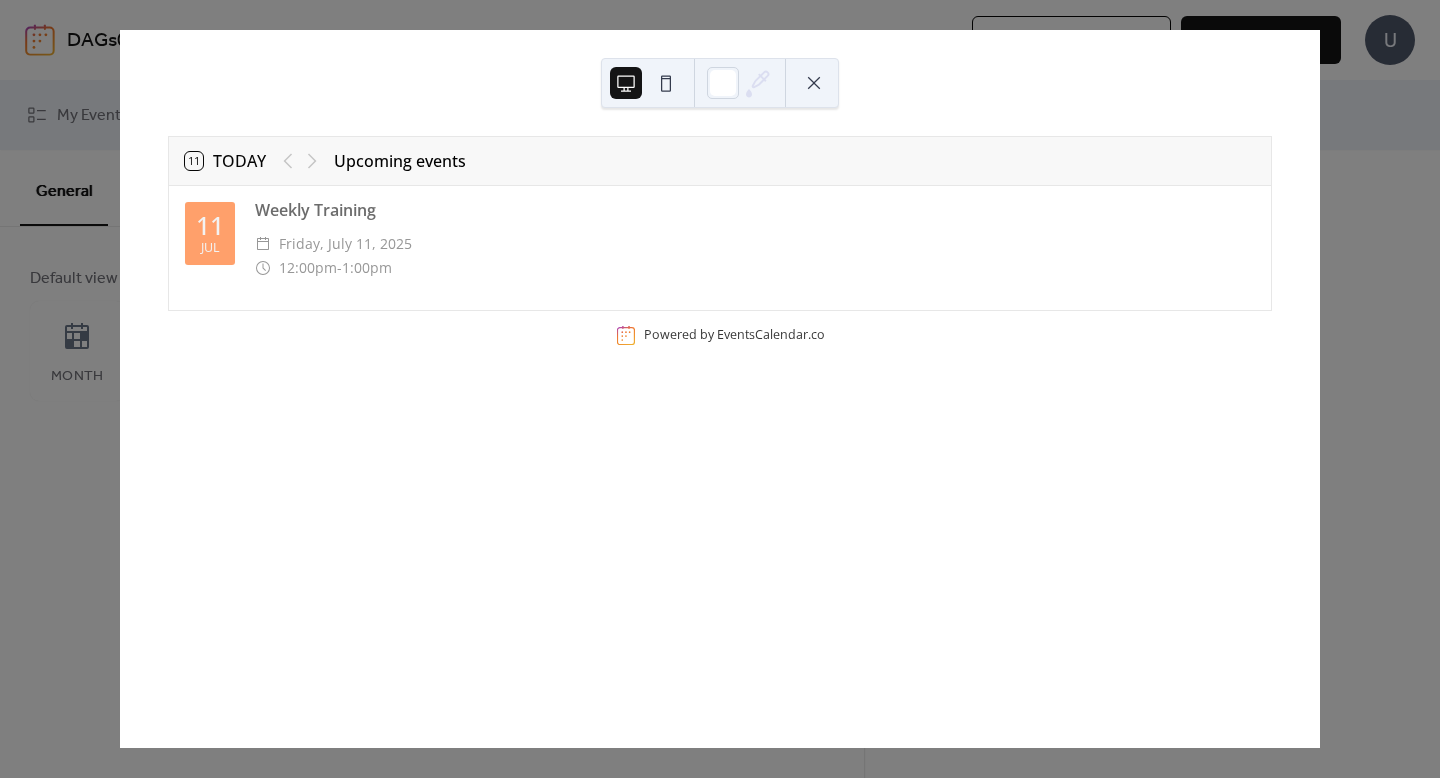 click on "Upcoming events" at bounding box center (400, 161) 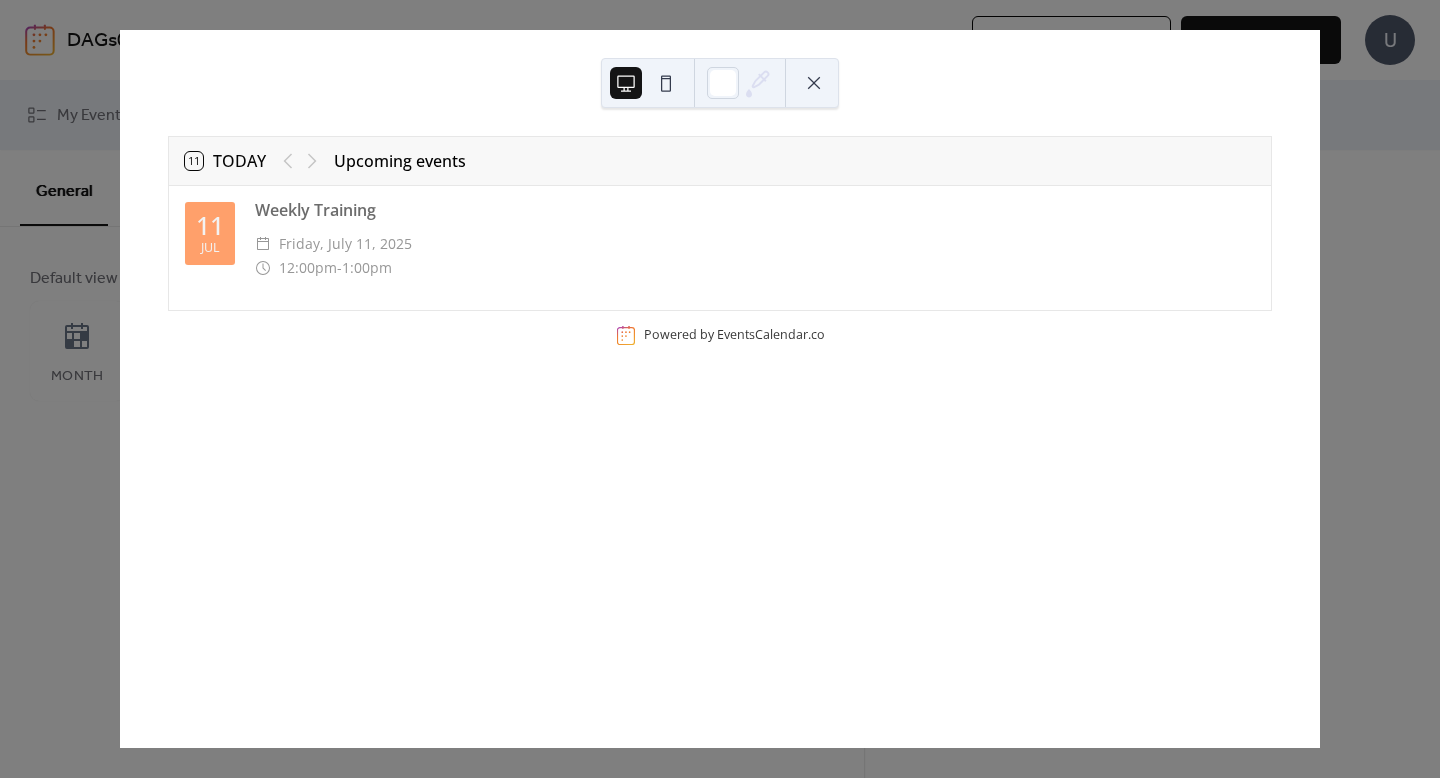 click at bounding box center [814, 83] 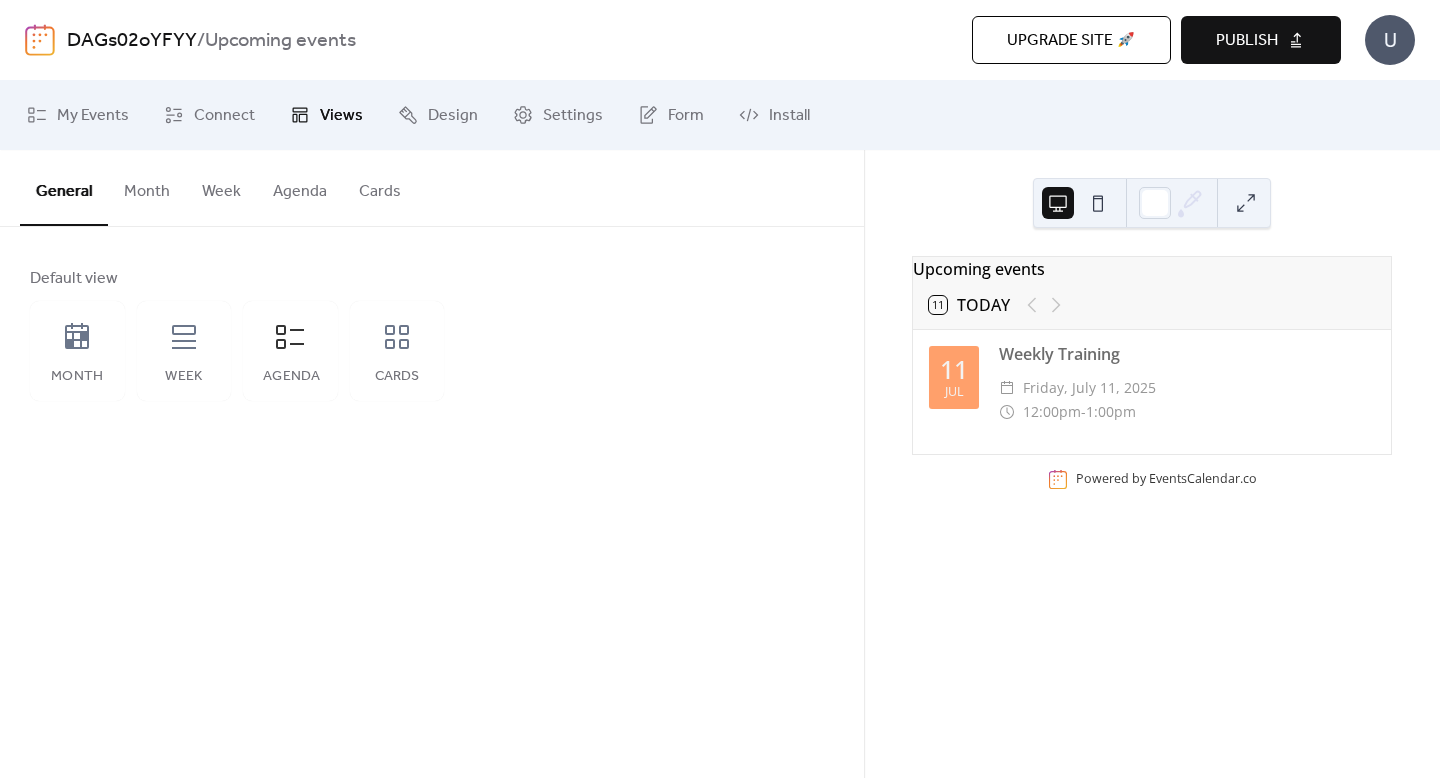 click on "Publish" at bounding box center [1247, 41] 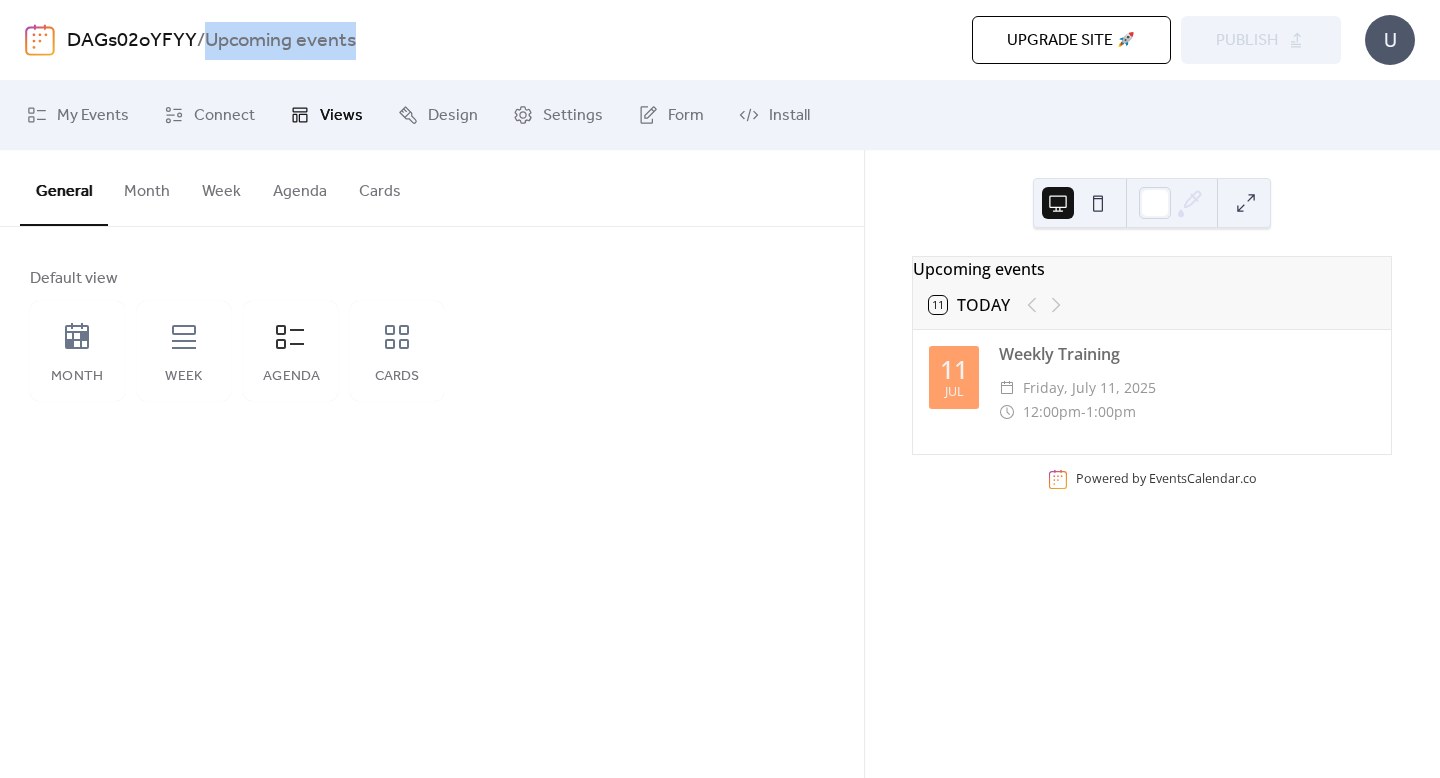 drag, startPoint x: 381, startPoint y: 37, endPoint x: 217, endPoint y: 50, distance: 164.51443 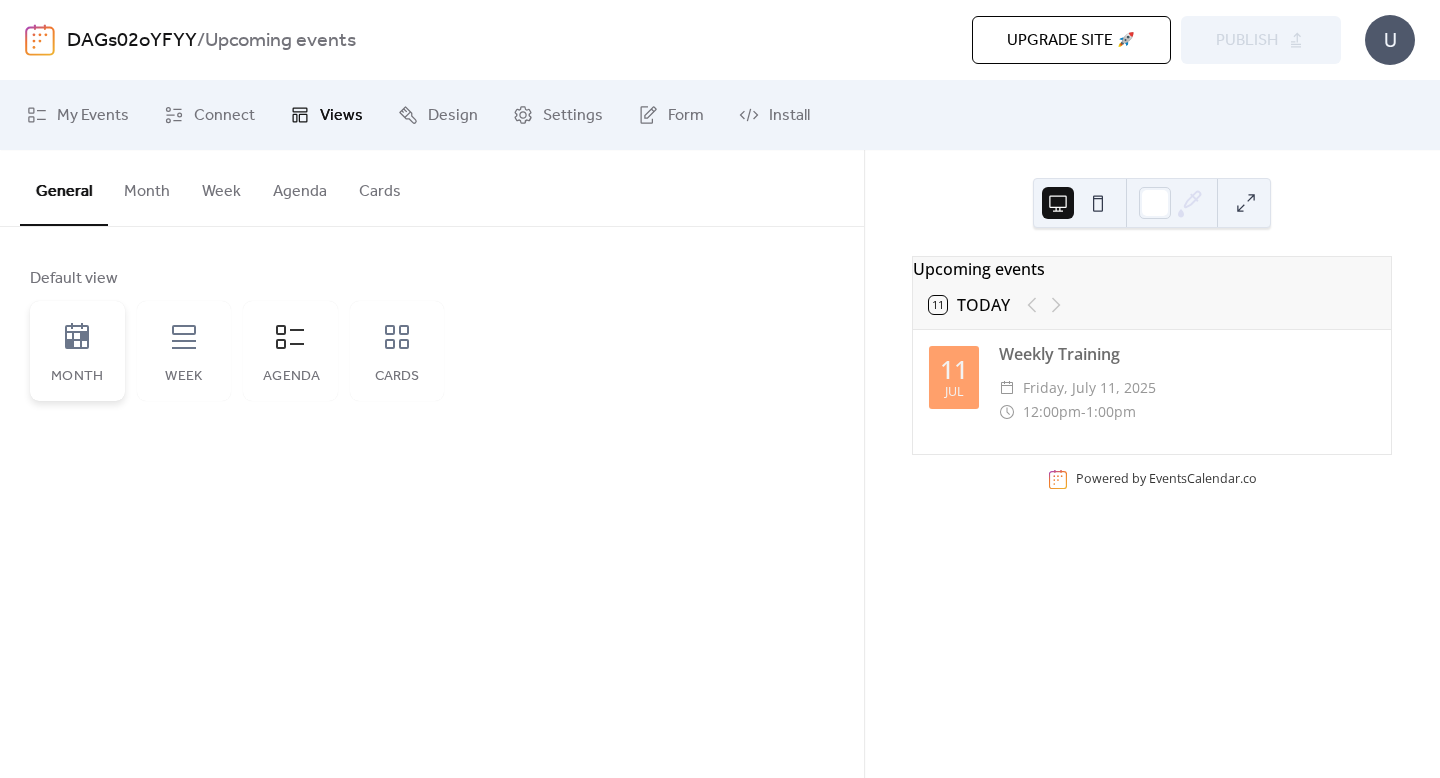 click 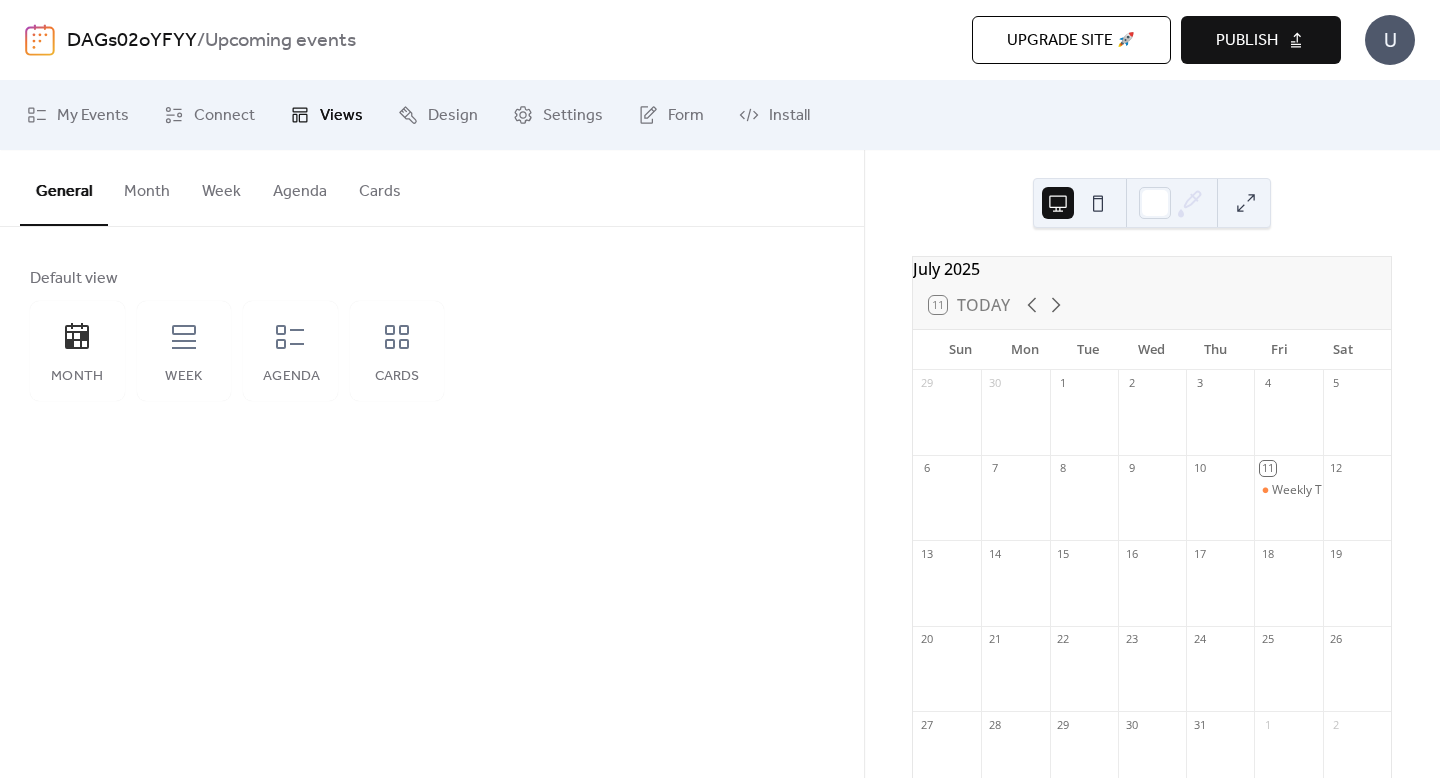 click on "Publish" at bounding box center [1247, 41] 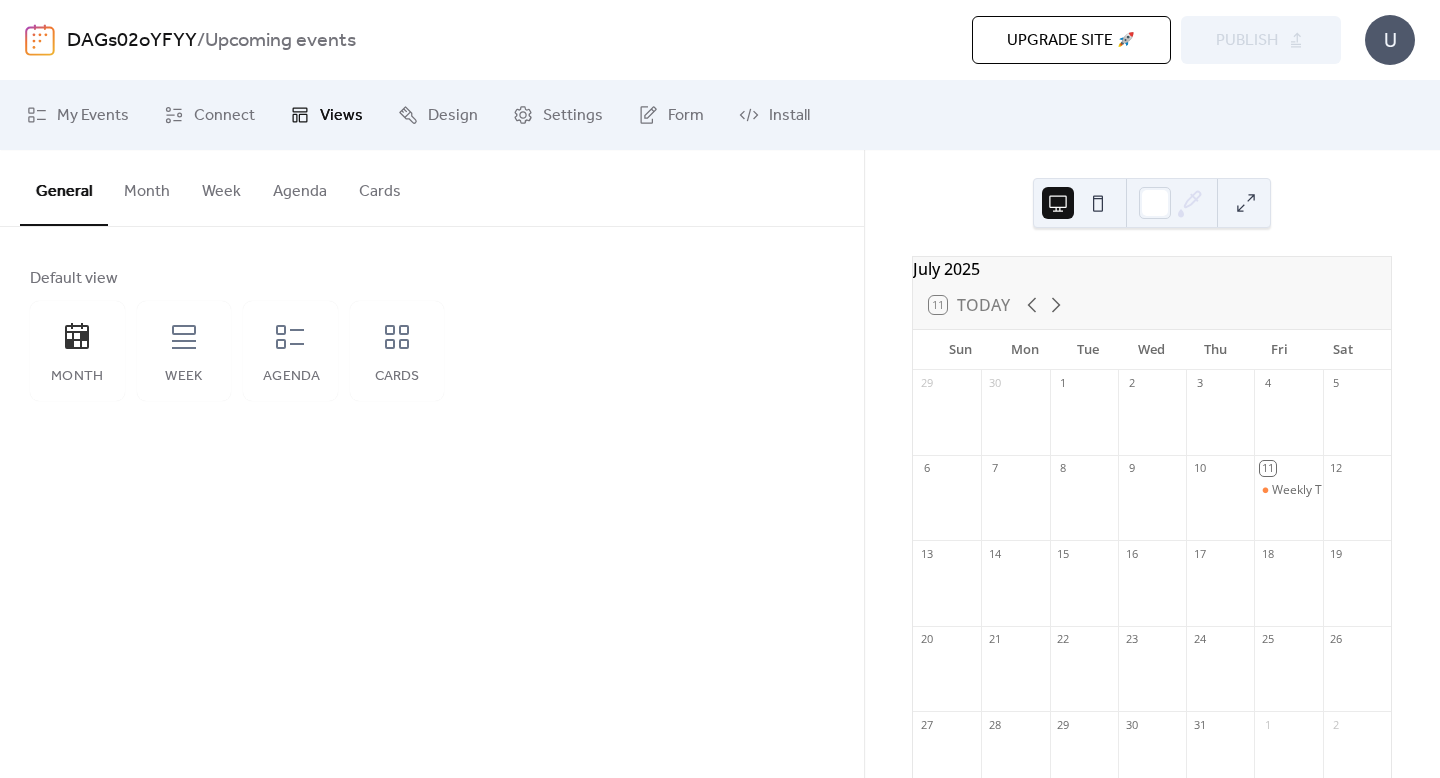 click on "Upcoming events" at bounding box center (280, 41) 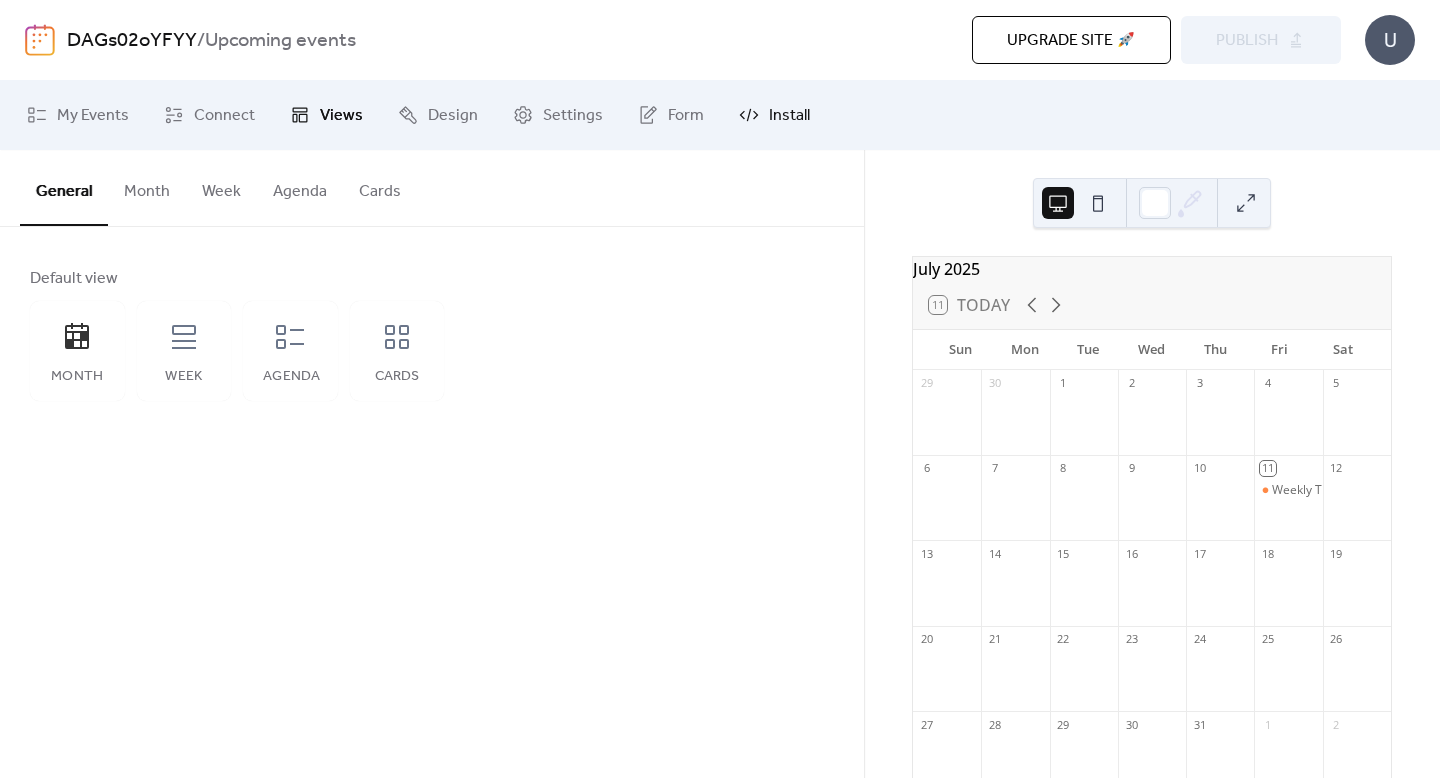 click on "Install" at bounding box center [789, 116] 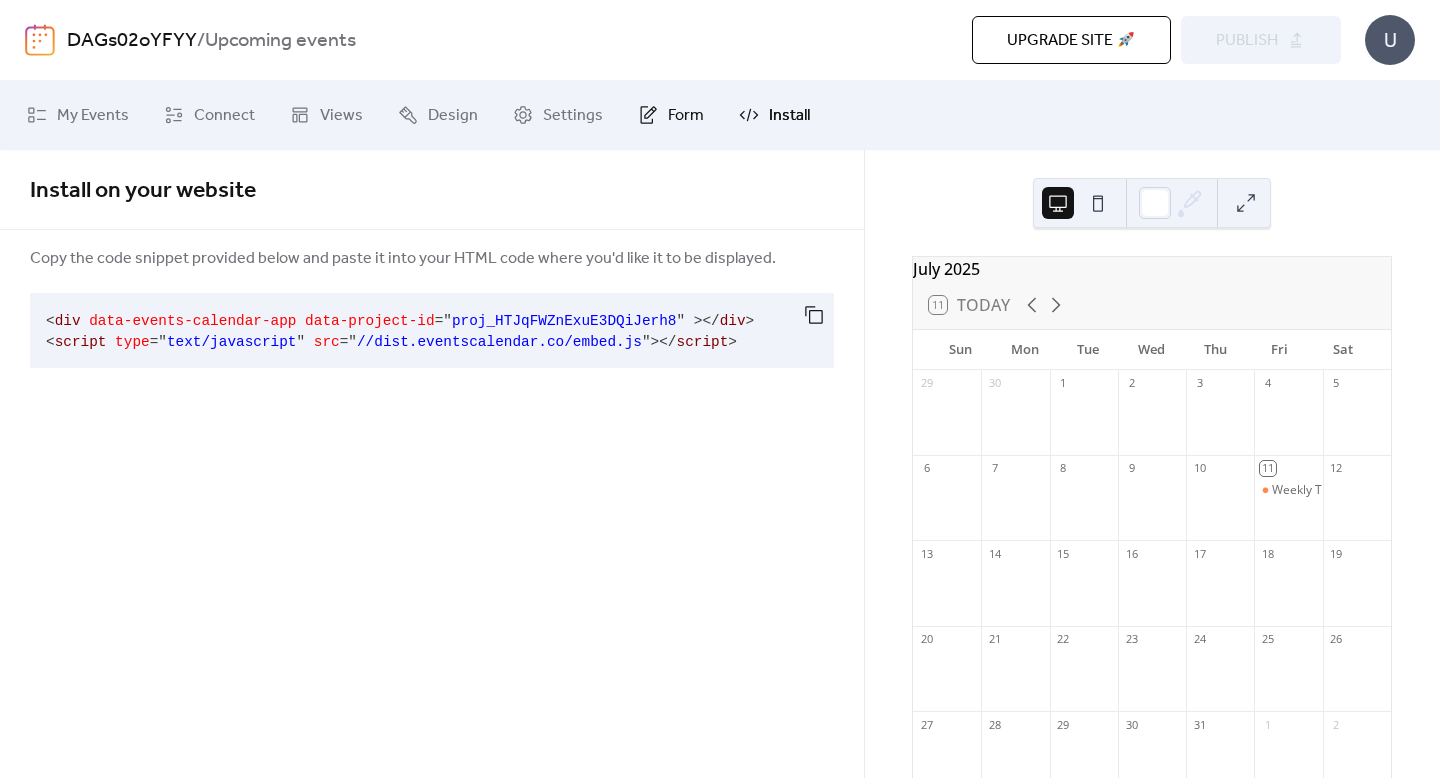 click on "Form" at bounding box center (686, 116) 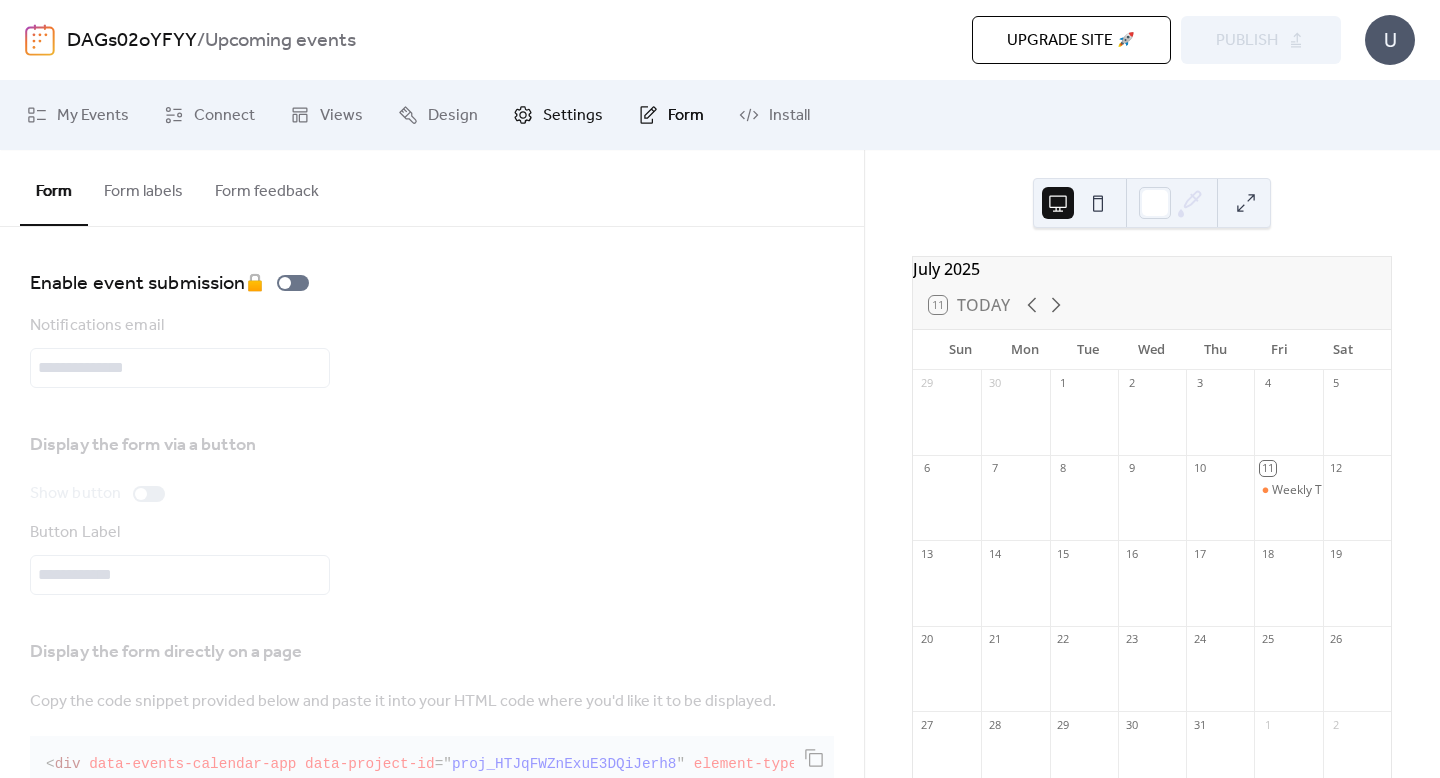 click on "Settings" at bounding box center (558, 115) 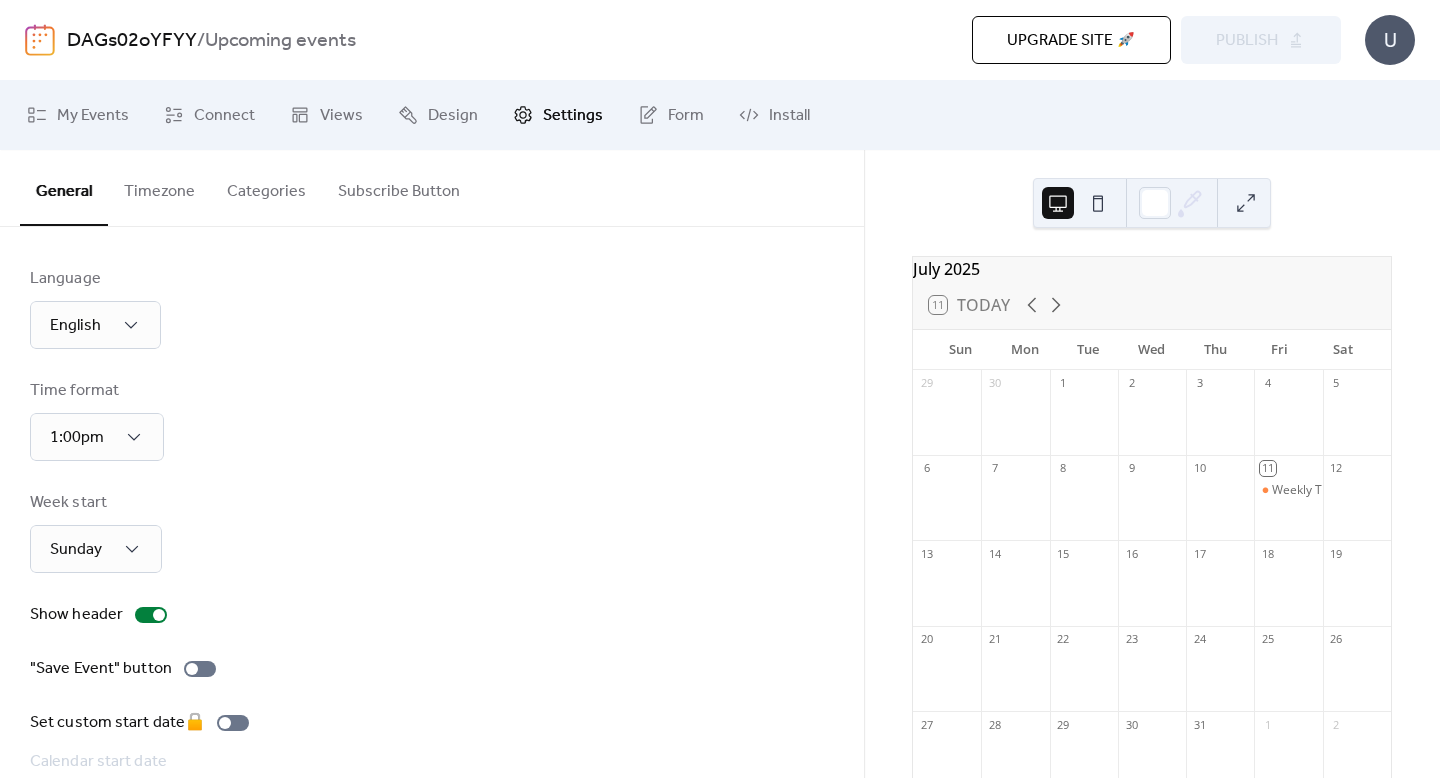 scroll, scrollTop: 140, scrollLeft: 0, axis: vertical 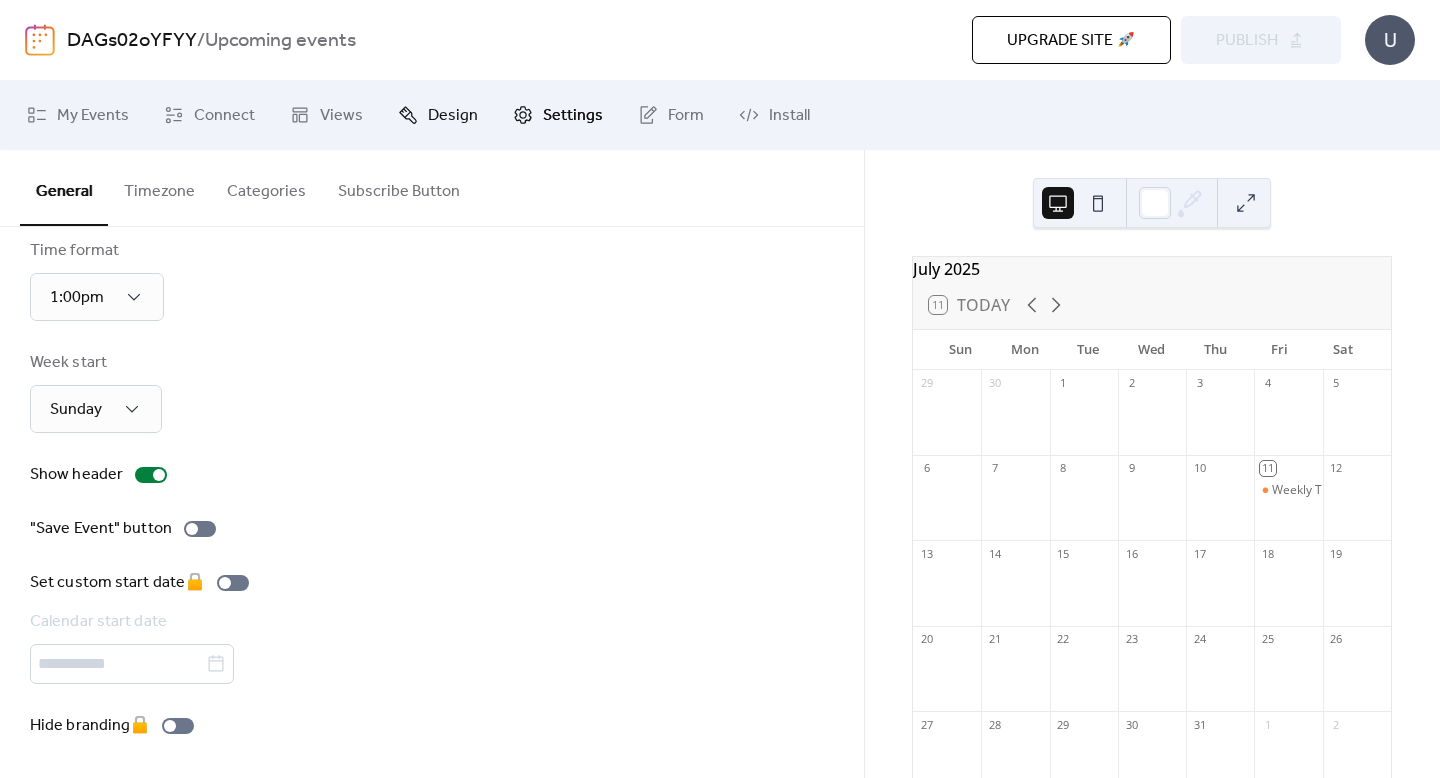 click on "Design" at bounding box center [438, 115] 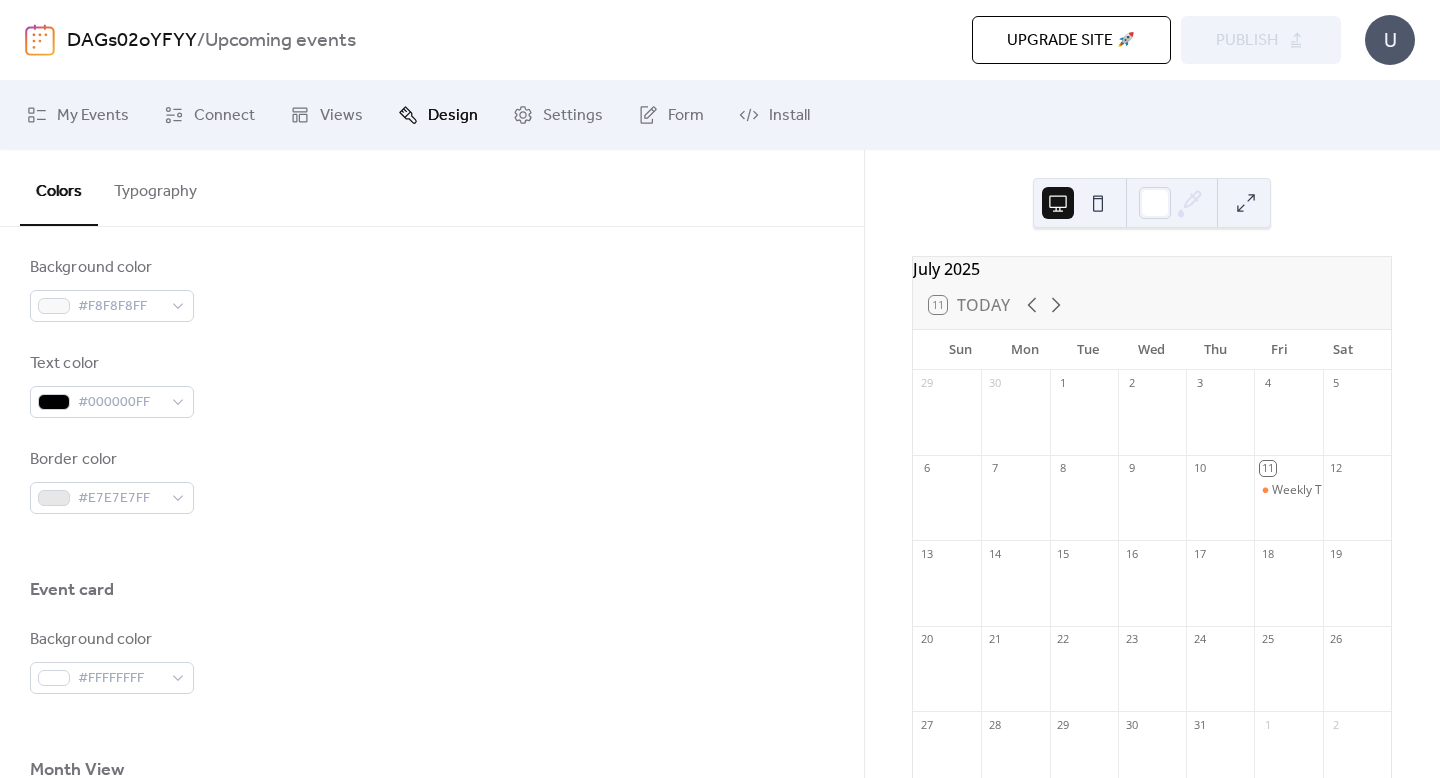 scroll, scrollTop: 722, scrollLeft: 0, axis: vertical 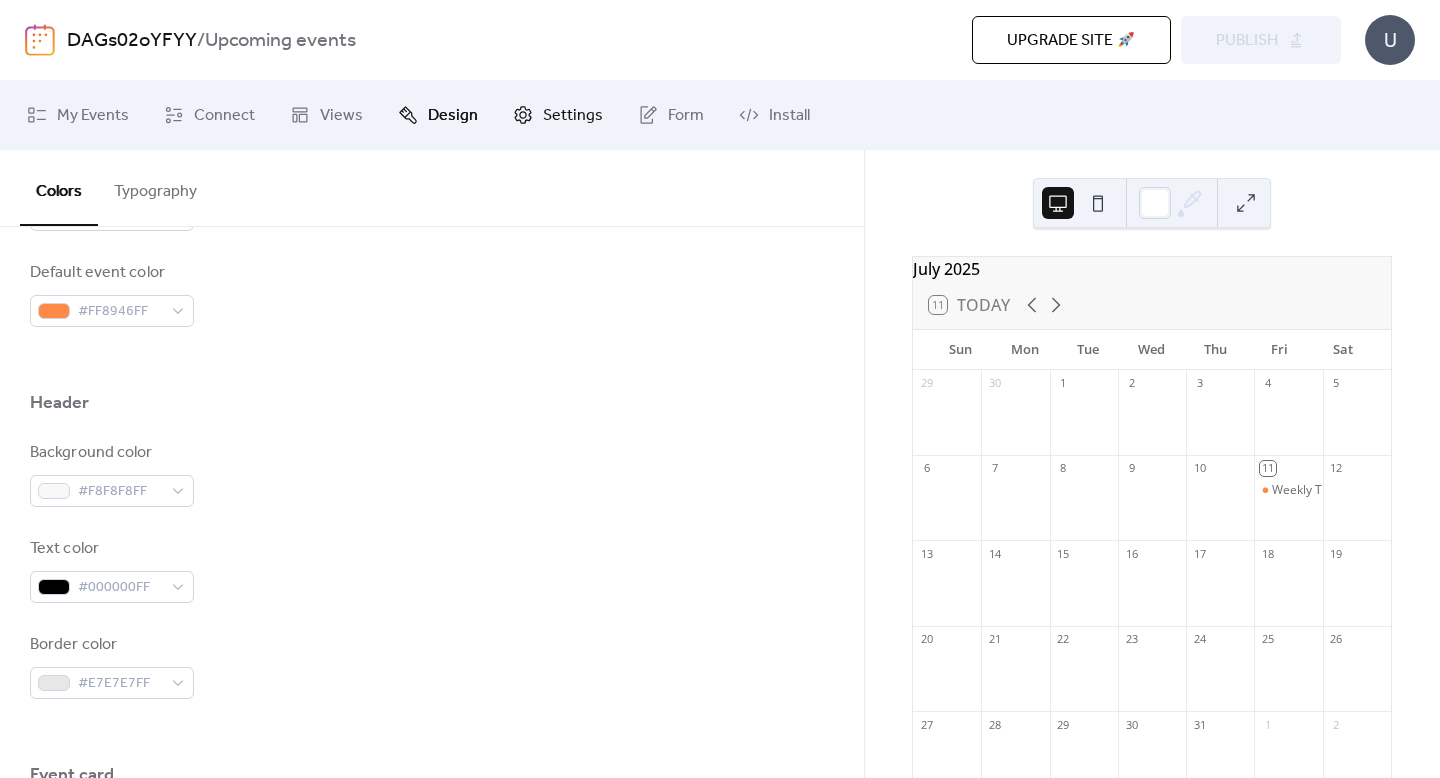 click on "Settings" at bounding box center (573, 116) 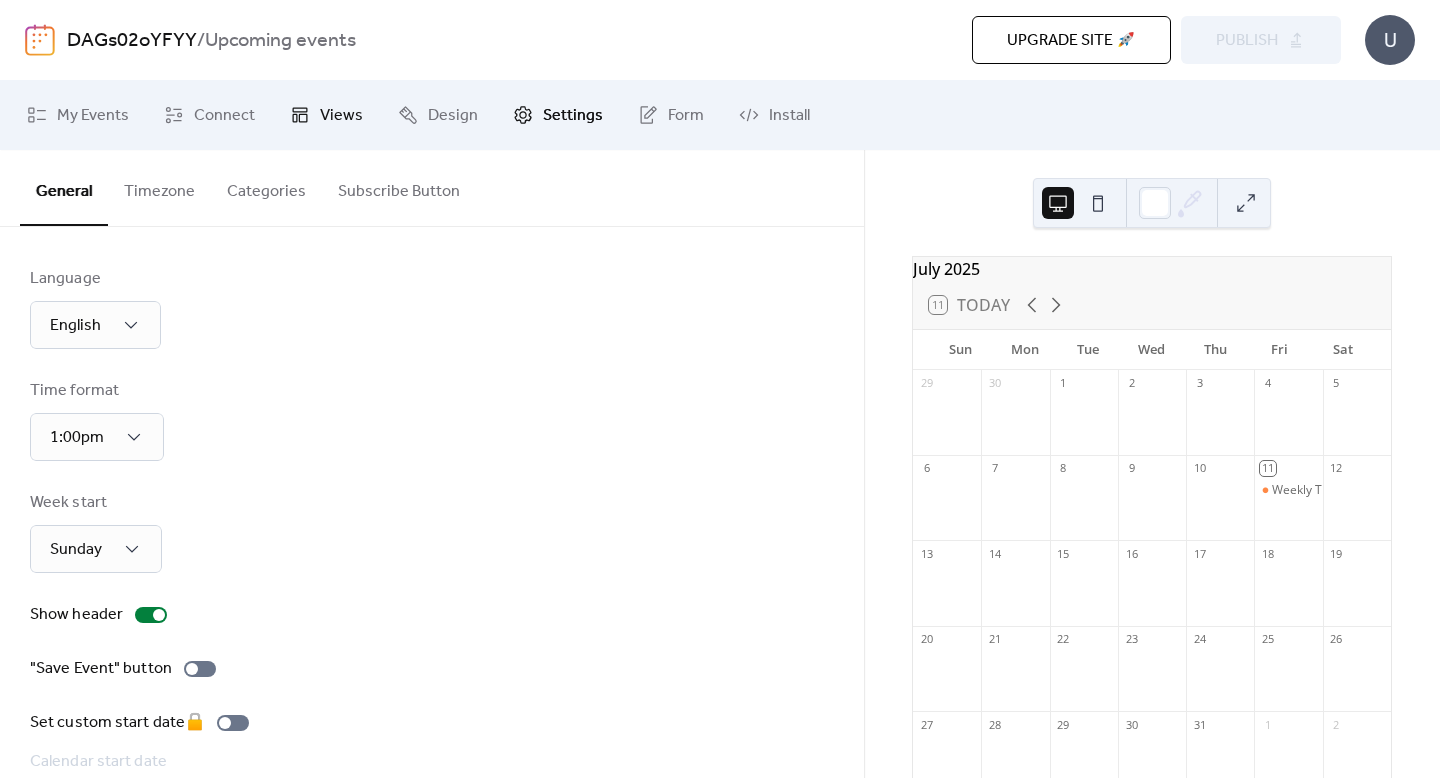 click on "Views" at bounding box center [341, 116] 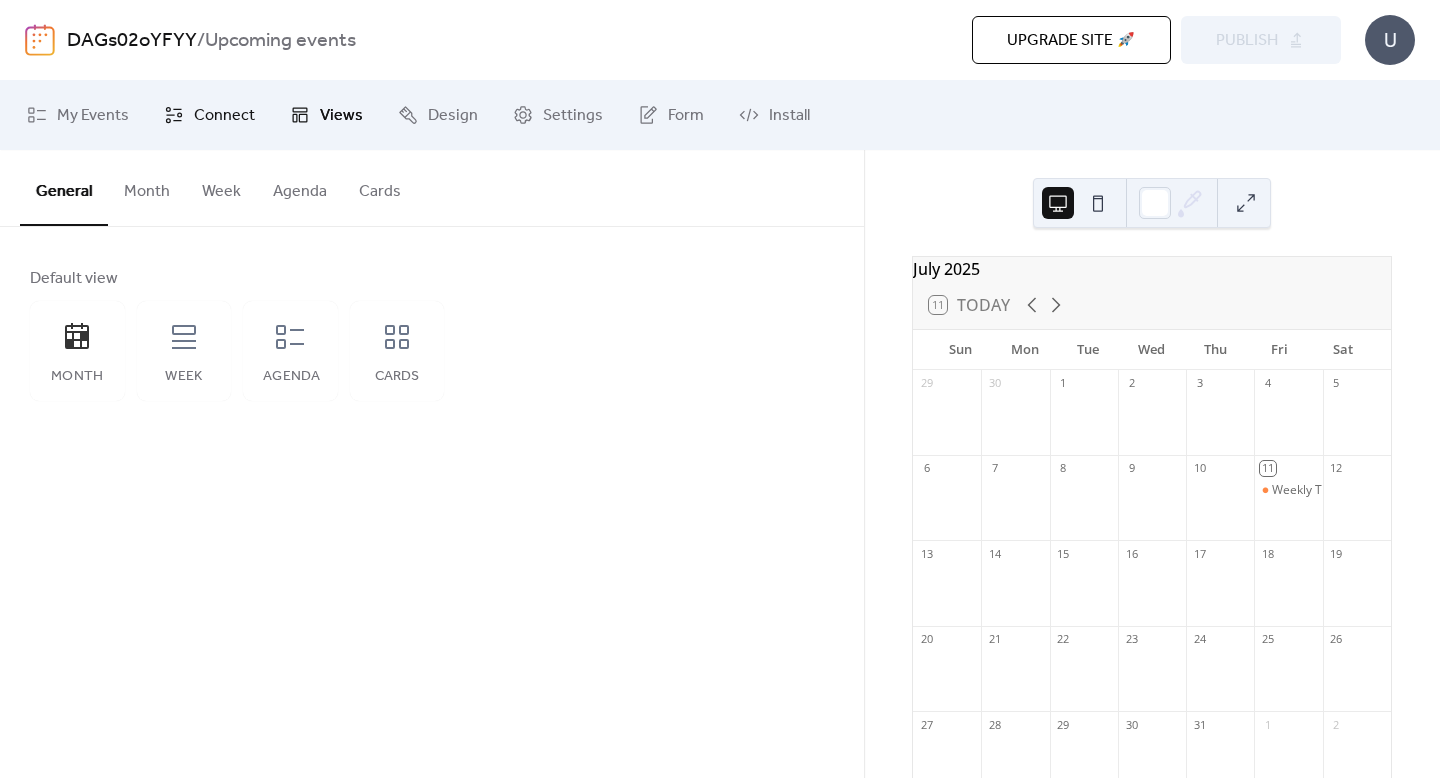 click on "Connect" at bounding box center (209, 115) 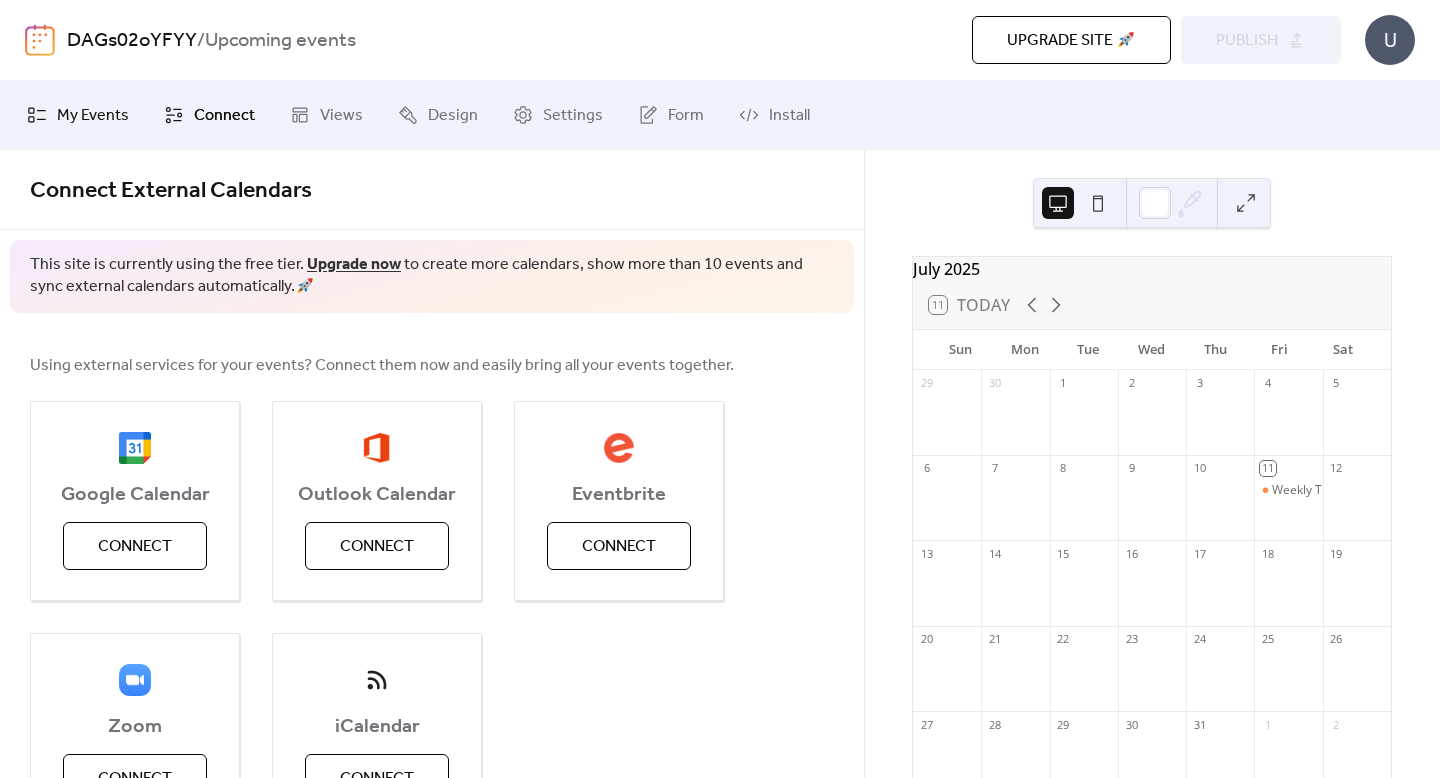 click on "My Events" at bounding box center (93, 116) 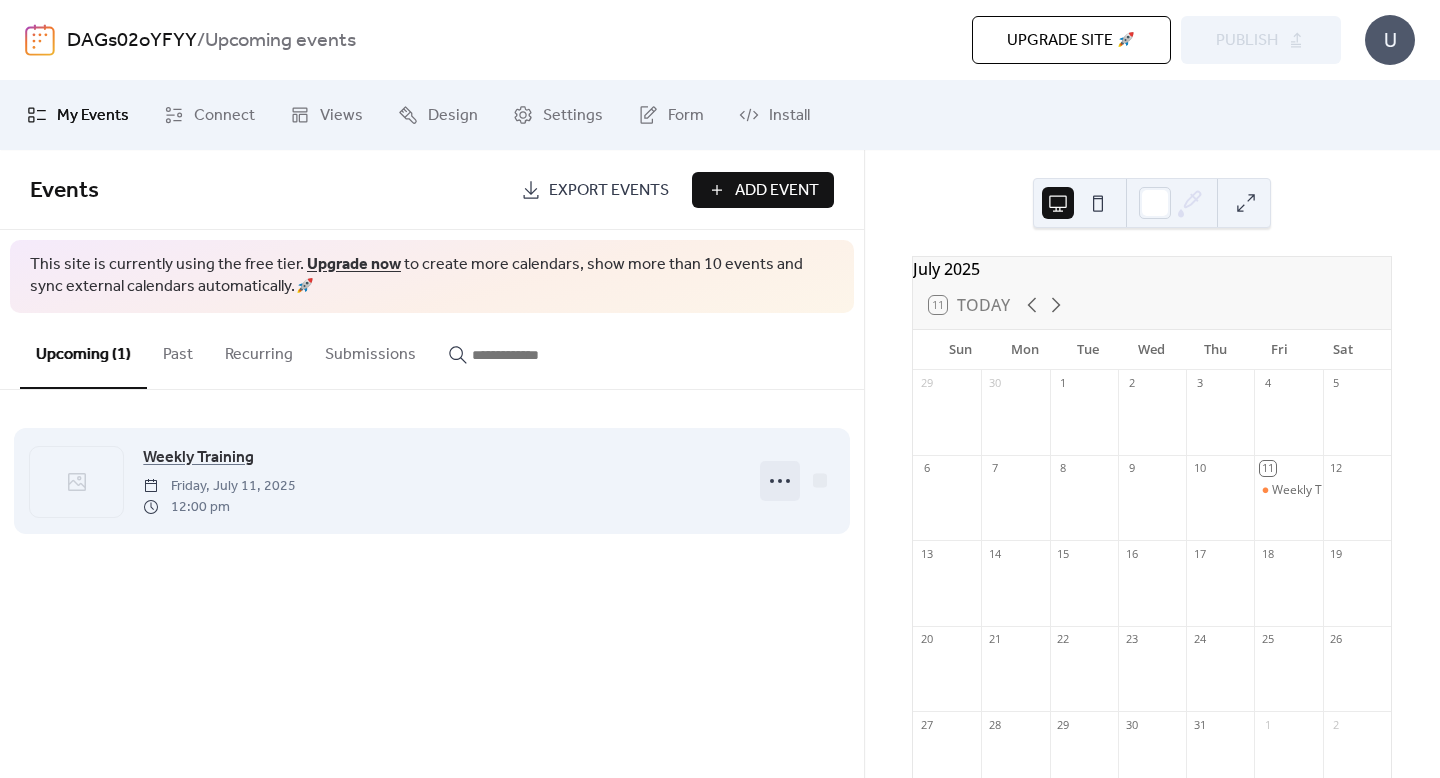 click 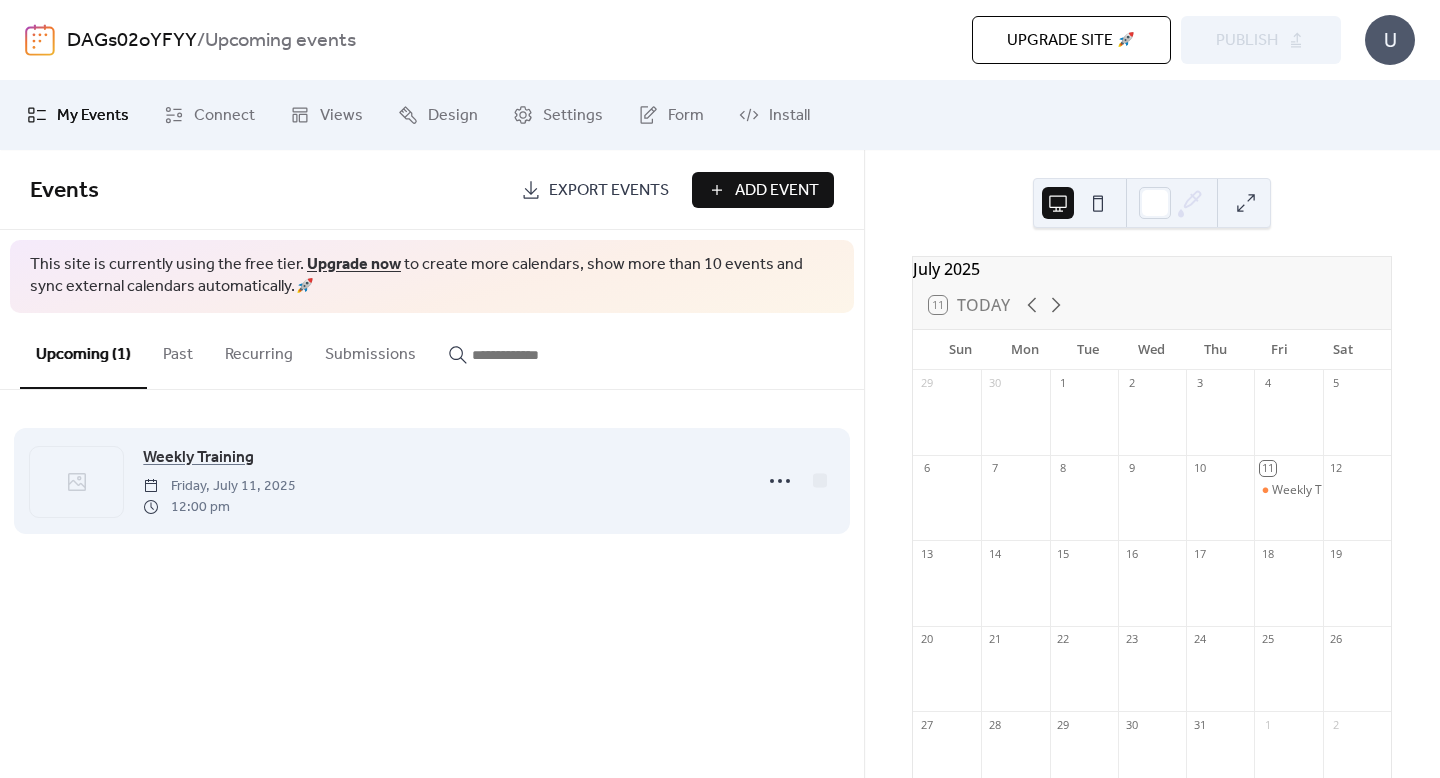 click on "Weekly Training [MONTH] 11, 2025 12:00 pm" at bounding box center [441, 481] 